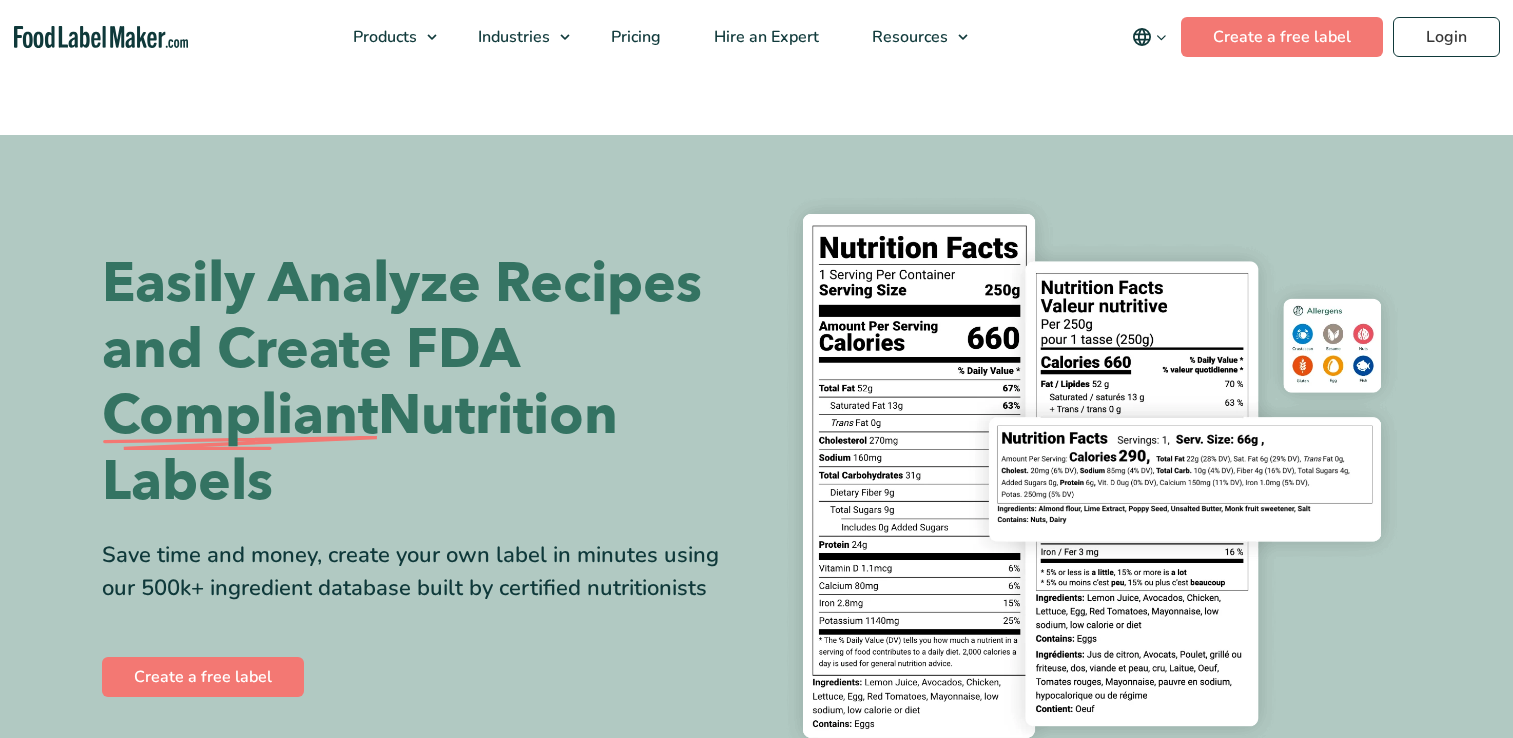 scroll, scrollTop: 0, scrollLeft: 0, axis: both 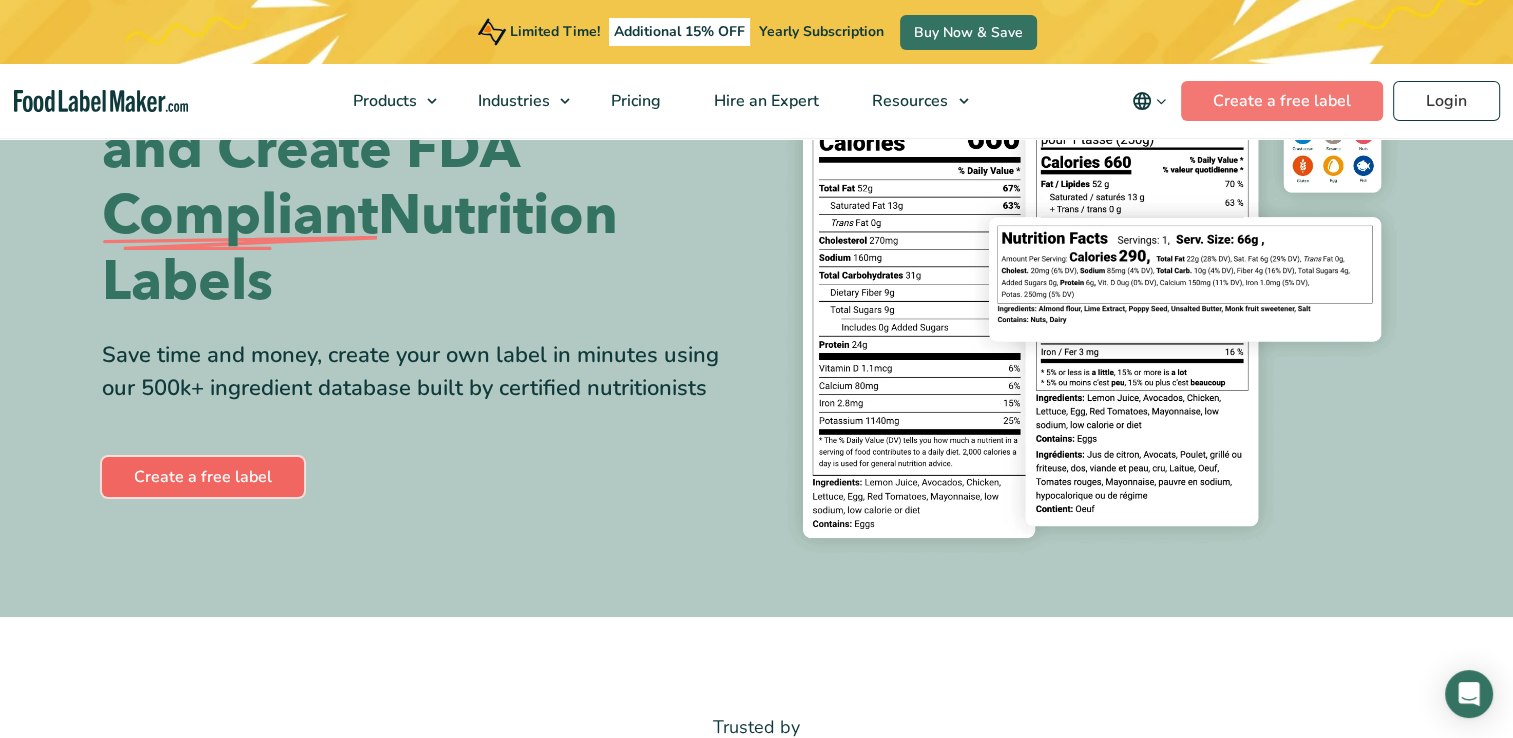 click on "Create a free label" at bounding box center (203, 477) 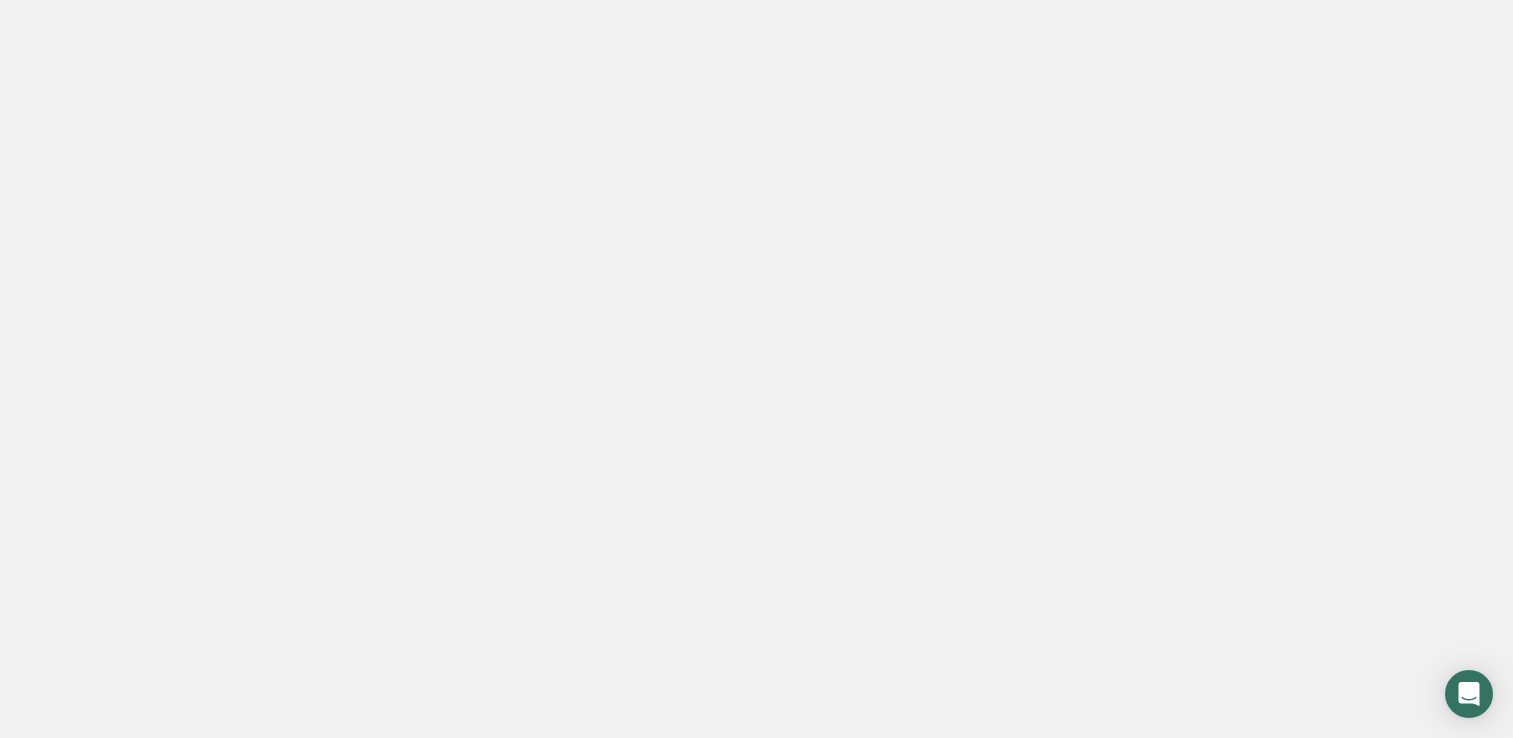 scroll, scrollTop: 0, scrollLeft: 0, axis: both 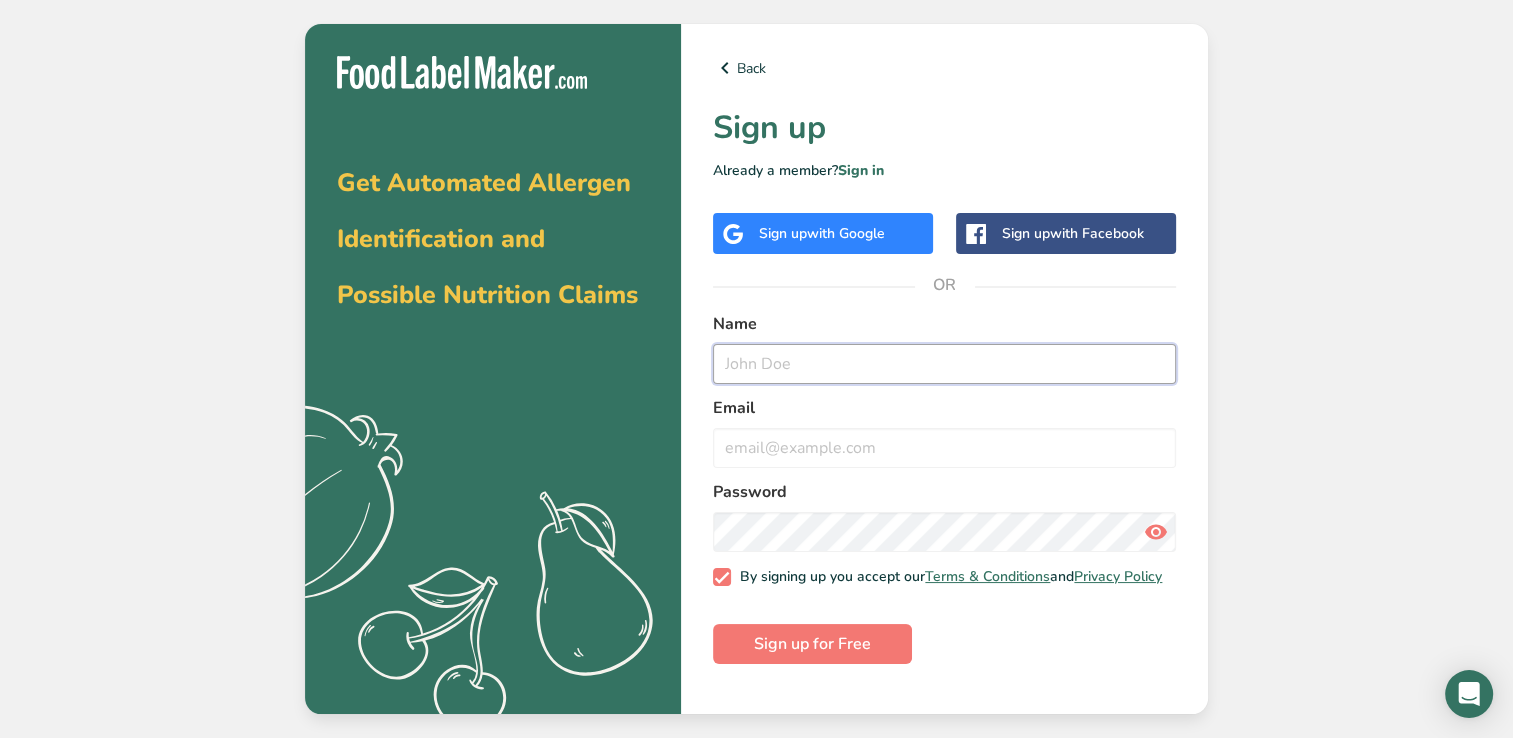 click at bounding box center (944, 364) 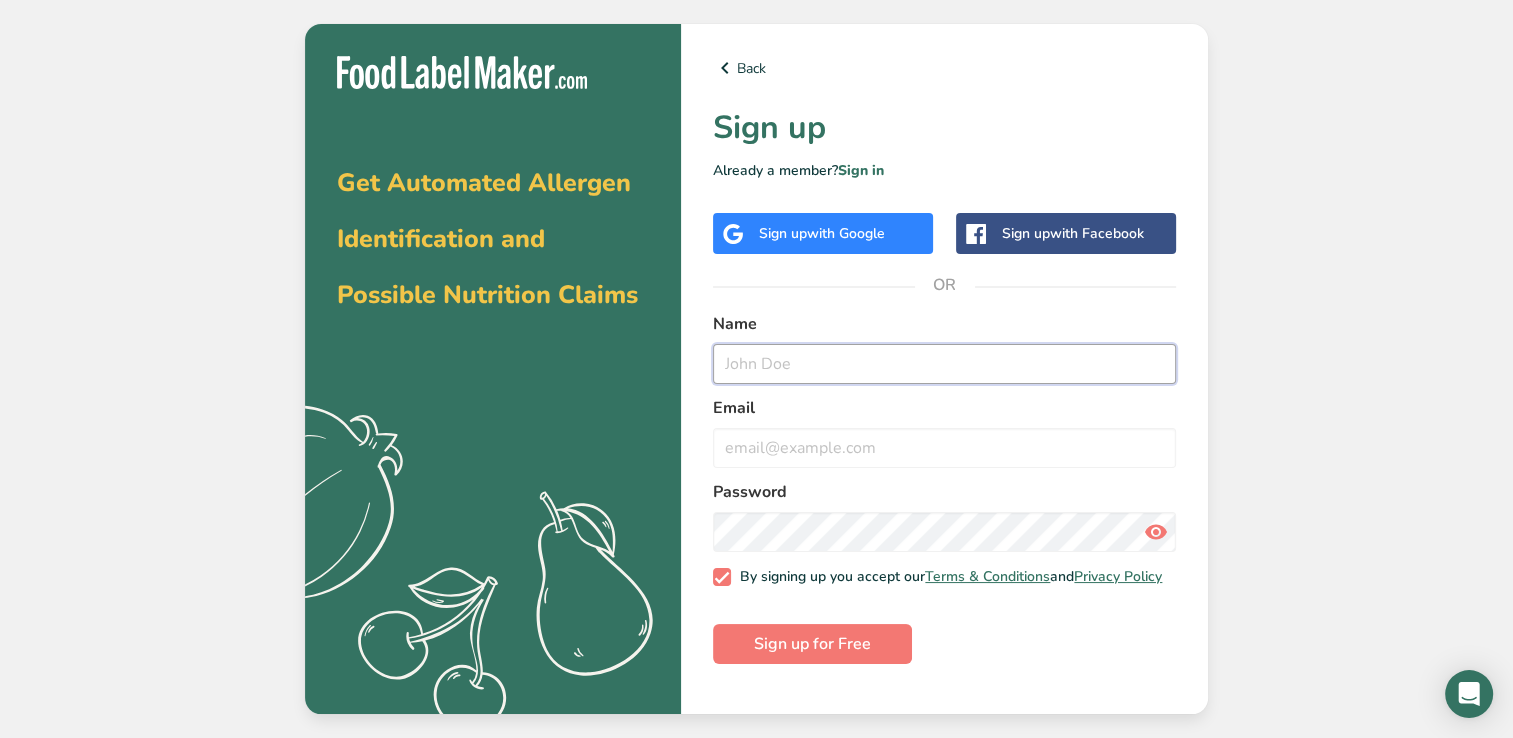 type on "[FIRST] [LAST]" 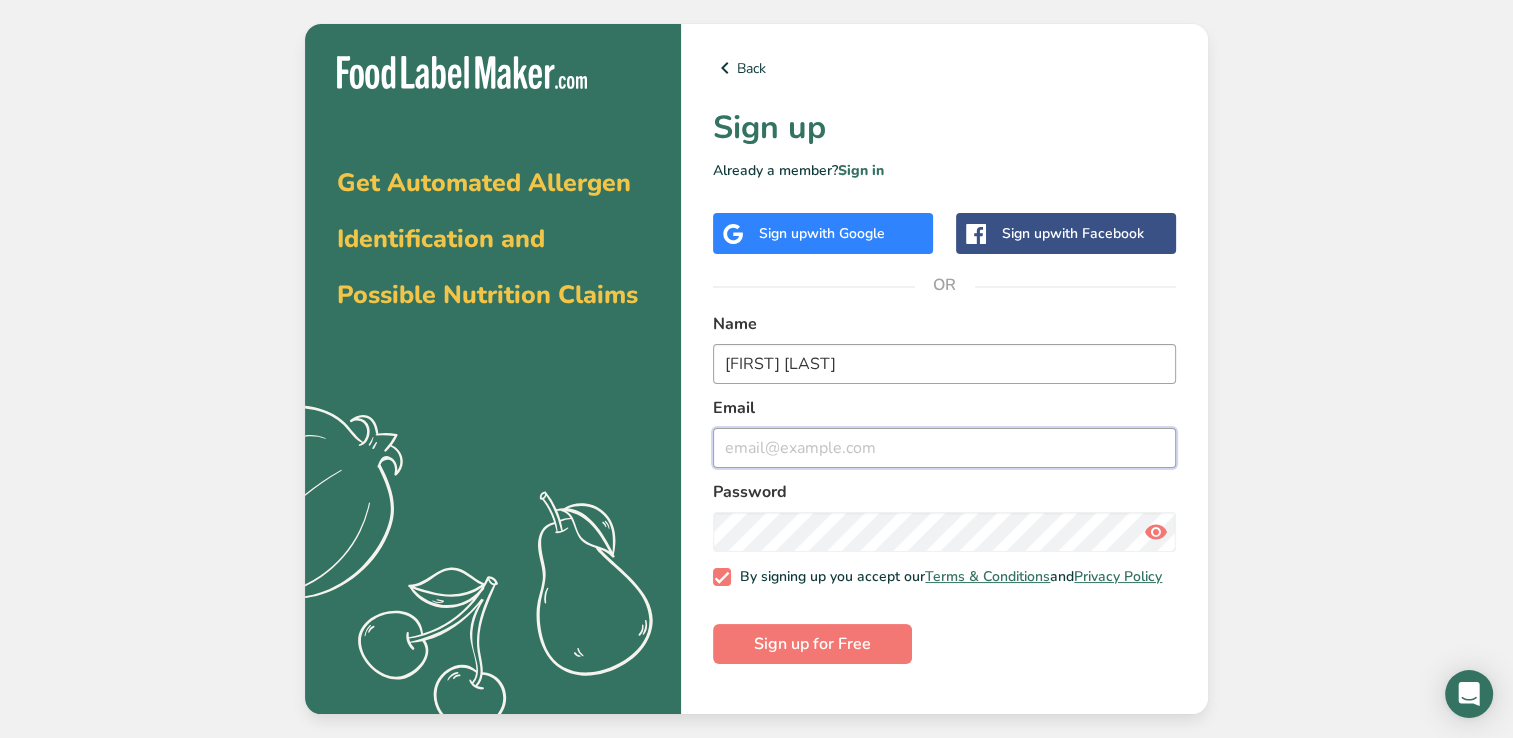 type on "[EMAIL]" 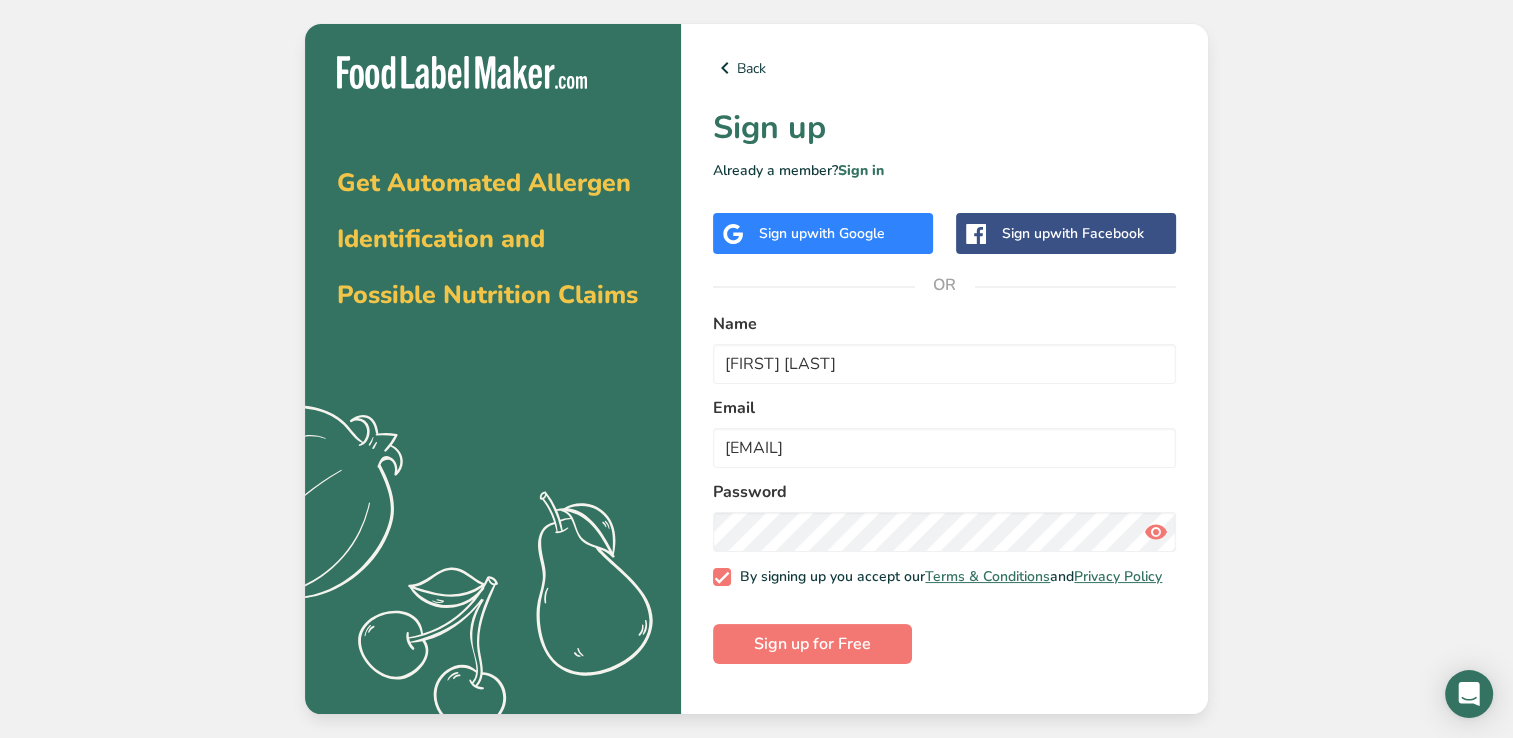 click at bounding box center (1156, 532) 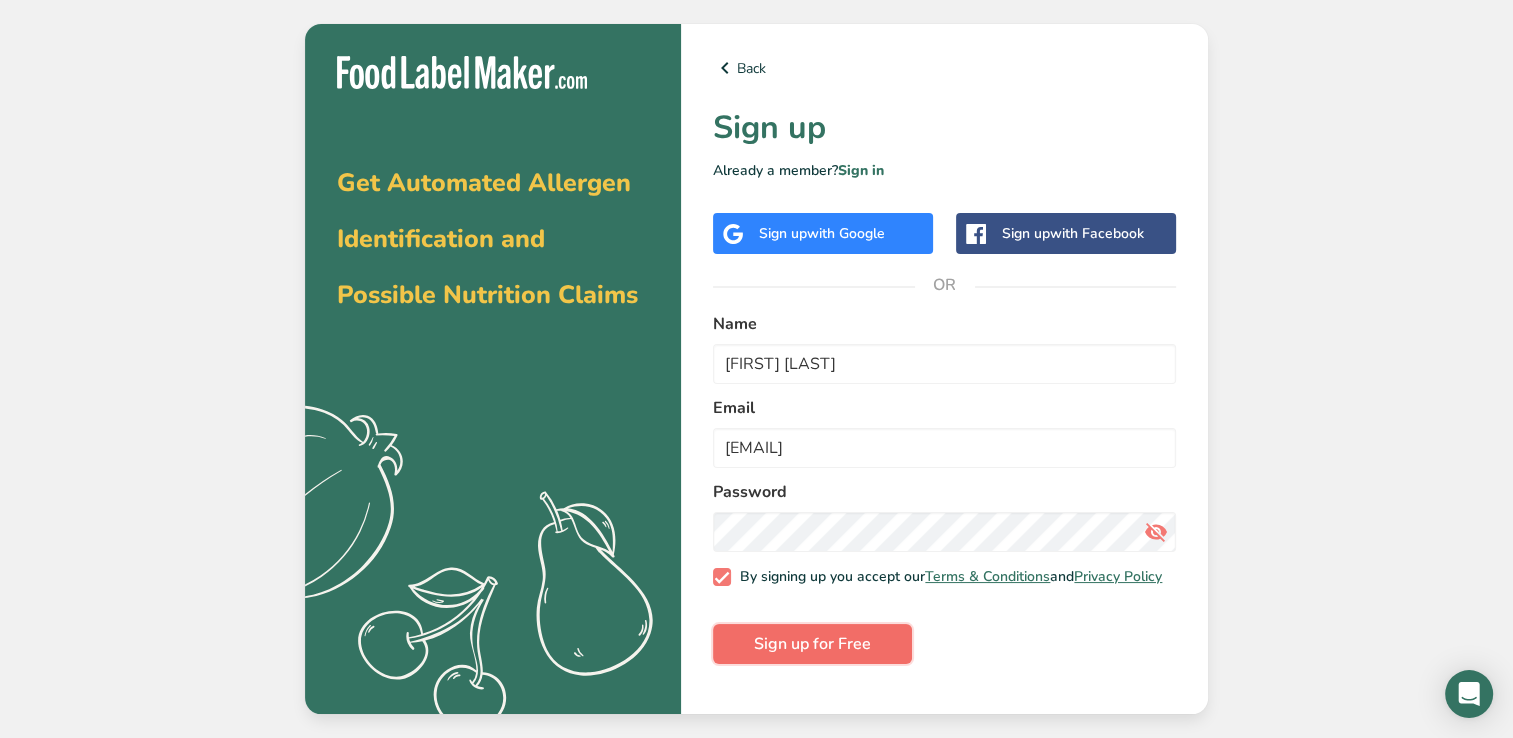 click on "Sign up for Free" at bounding box center [812, 644] 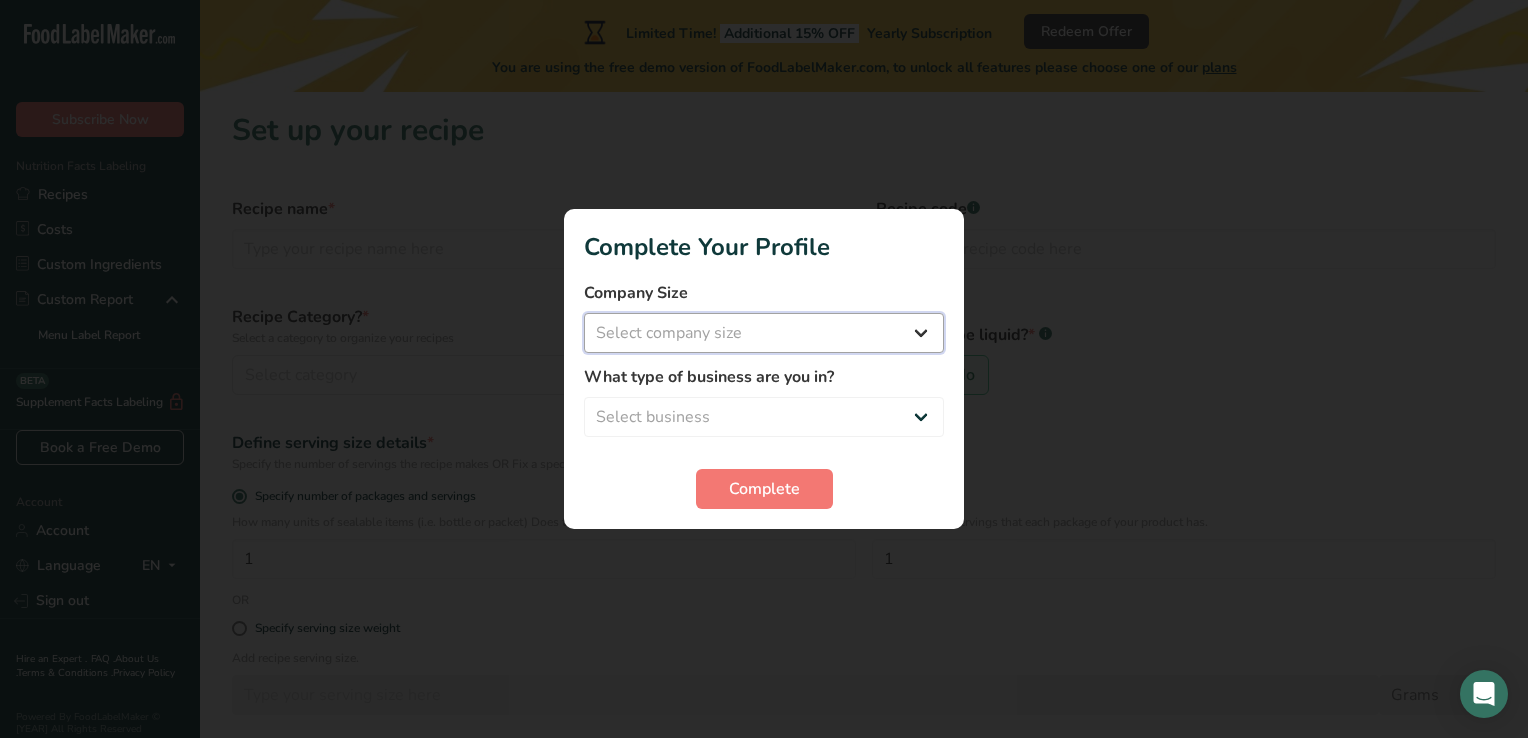 click on "Select company size
Fewer than [NUMBER] Employees
[NUMBER] to [NUMBER] Employees
[NUMBER] to [NUMBER] Employees
Over [NUMBER] Employees" at bounding box center (764, 333) 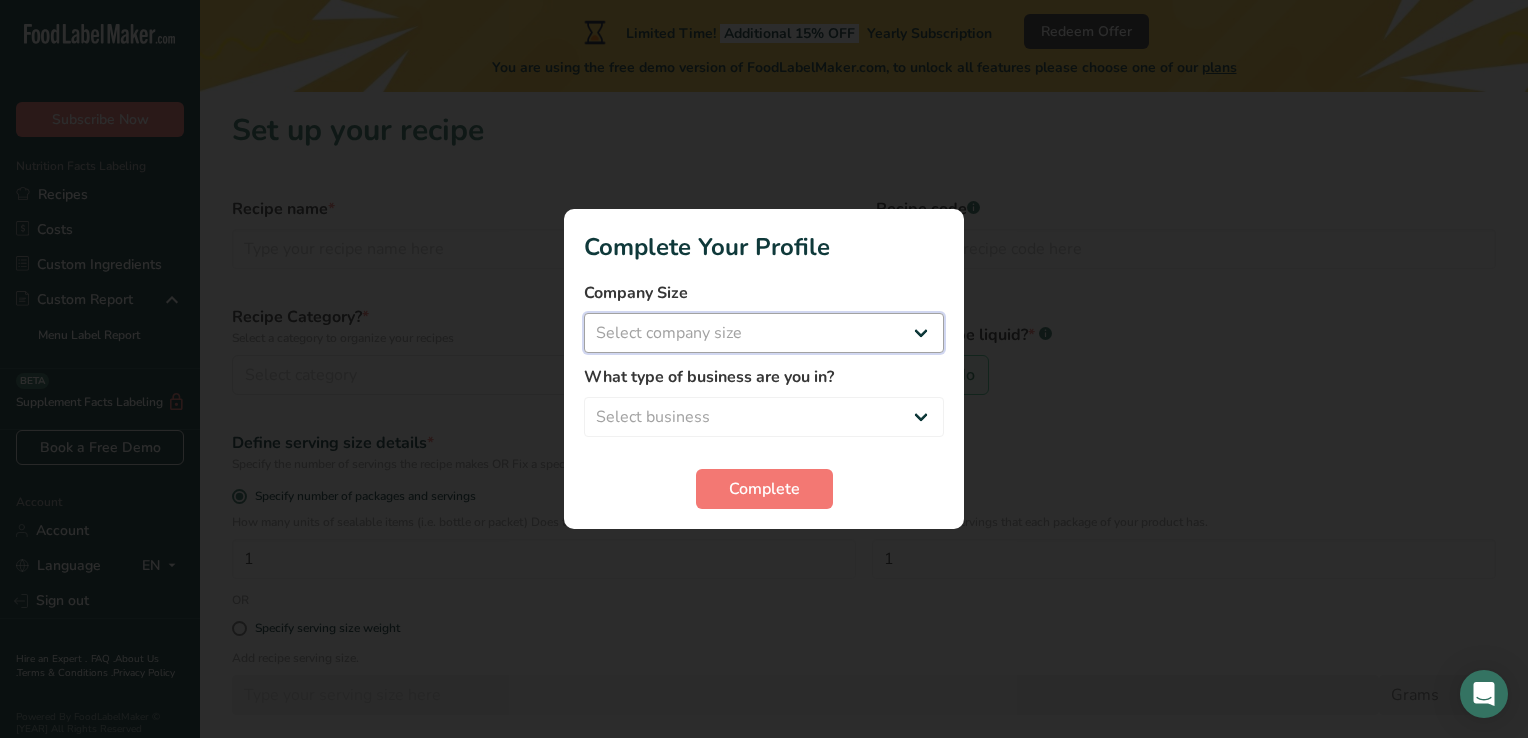 select on "1" 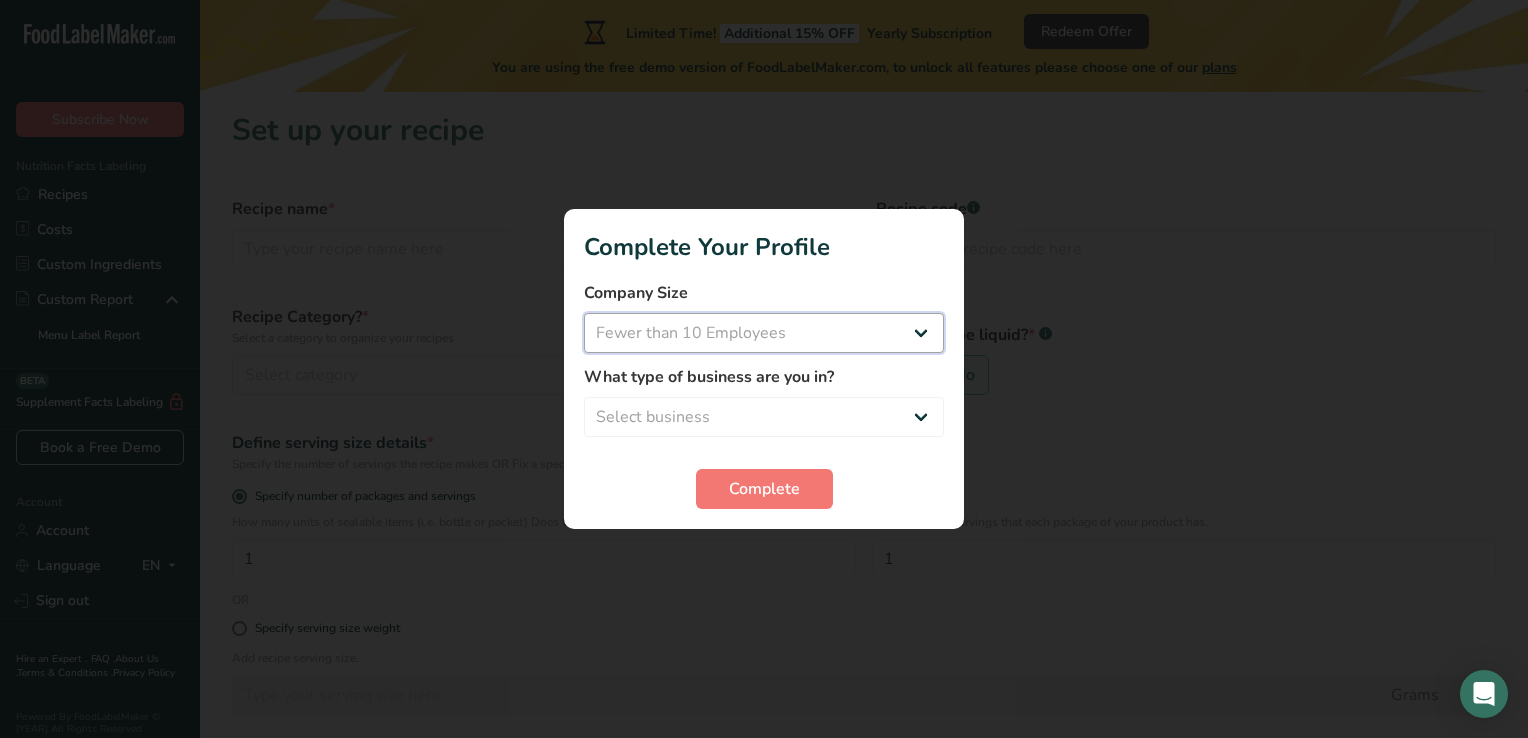 click on "Select company size
Fewer than [NUMBER] Employees
[NUMBER] to [NUMBER] Employees
[NUMBER] to [NUMBER] Employees
Over [NUMBER] Employees" at bounding box center (764, 333) 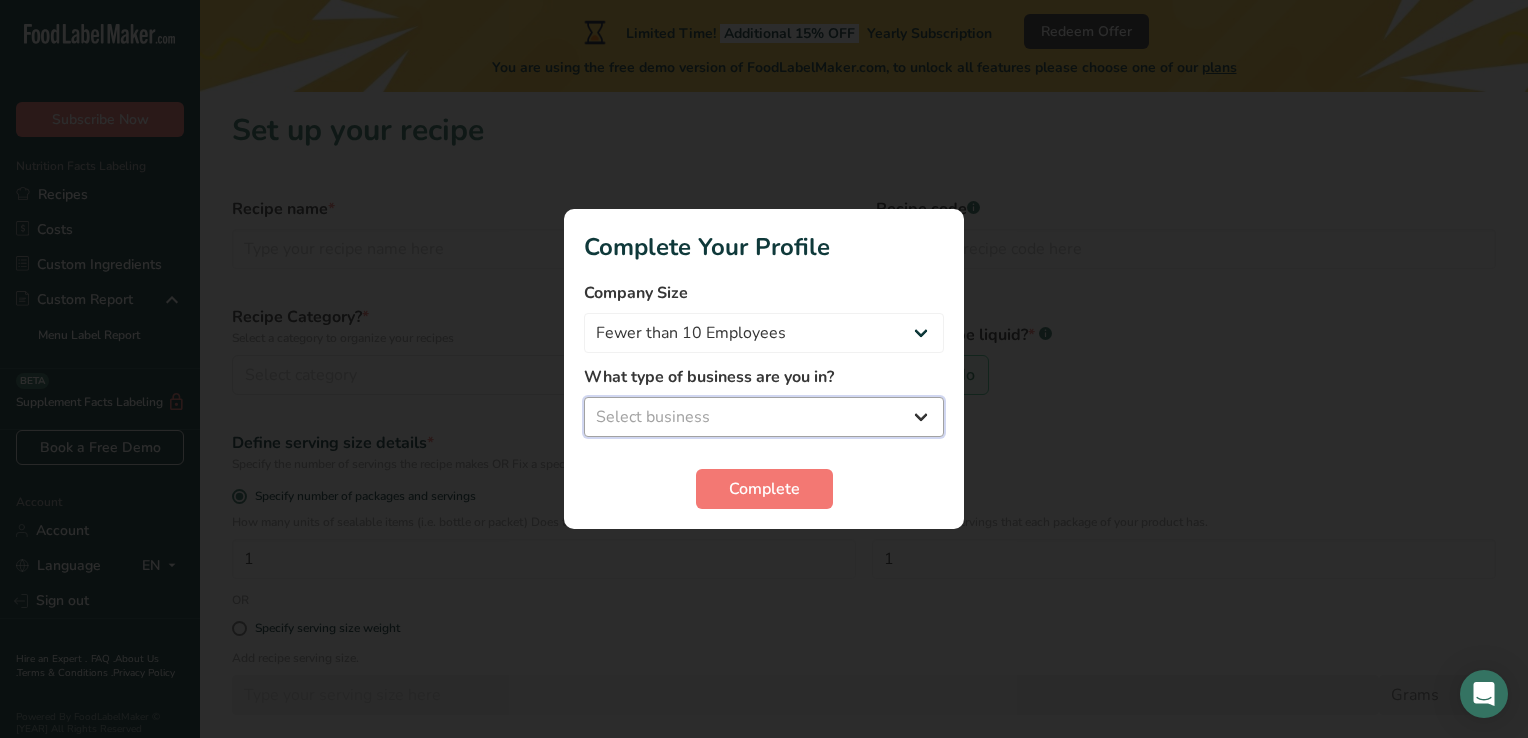 click on "Select business
Packaged Food Manufacturer
Restaurant & Cafe
Bakery
Meal Plans & Catering Company
Nutritionist
Food Blogger
Personal Trainer
Other" at bounding box center [764, 417] 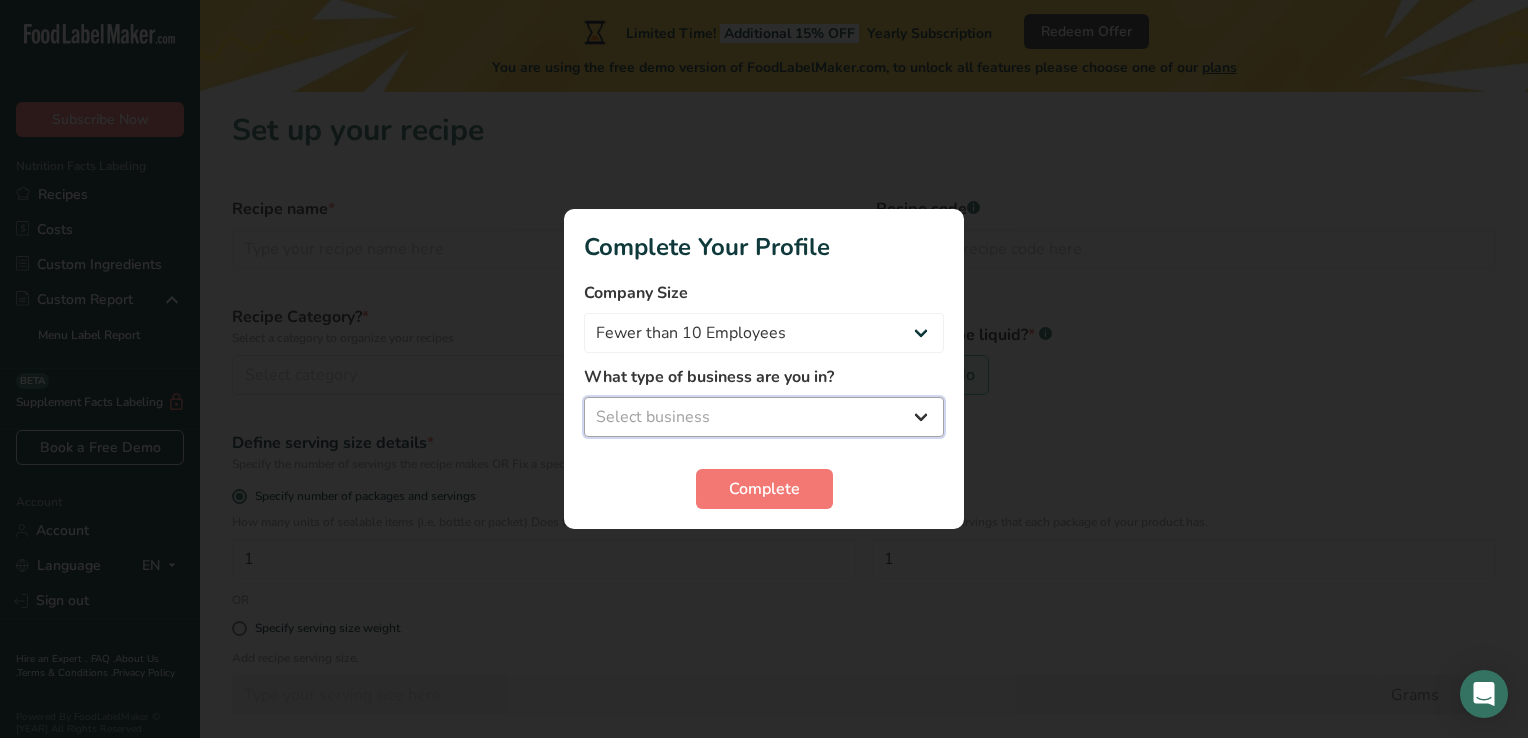 select on "8" 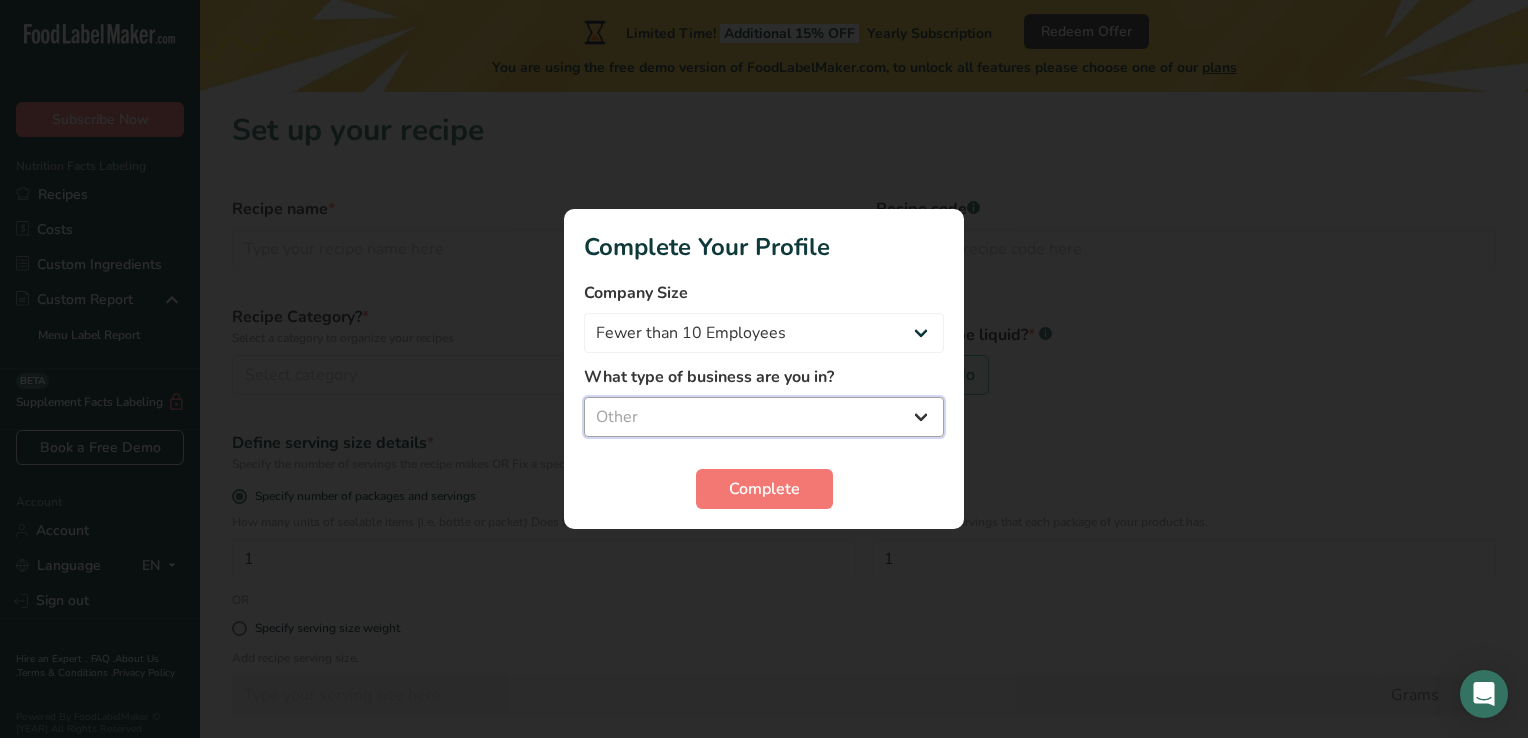 click on "Select business
Packaged Food Manufacturer
Restaurant & Cafe
Bakery
Meal Plans & Catering Company
Nutritionist
Food Blogger
Personal Trainer
Other" at bounding box center (764, 417) 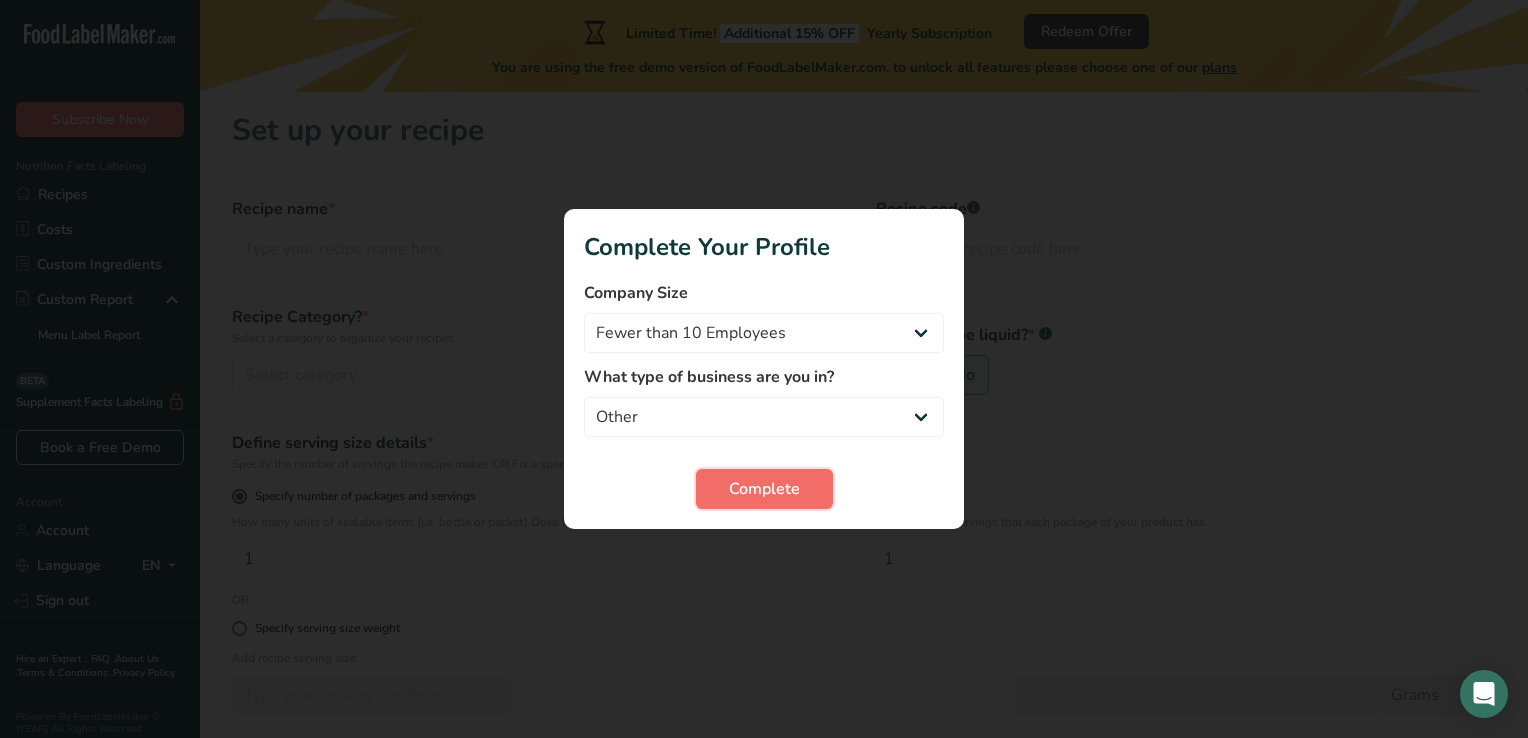 click on "Complete" at bounding box center (764, 489) 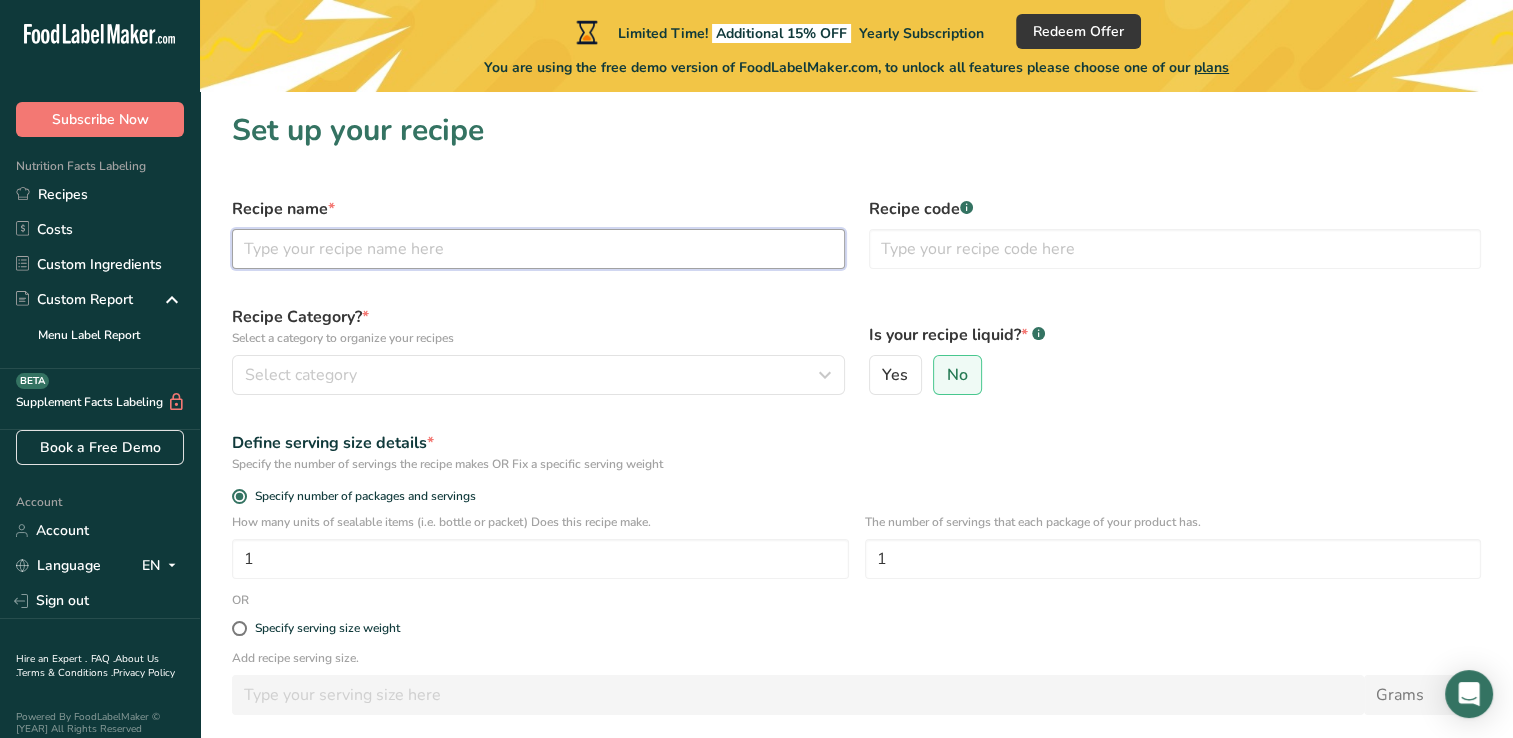 click at bounding box center (538, 249) 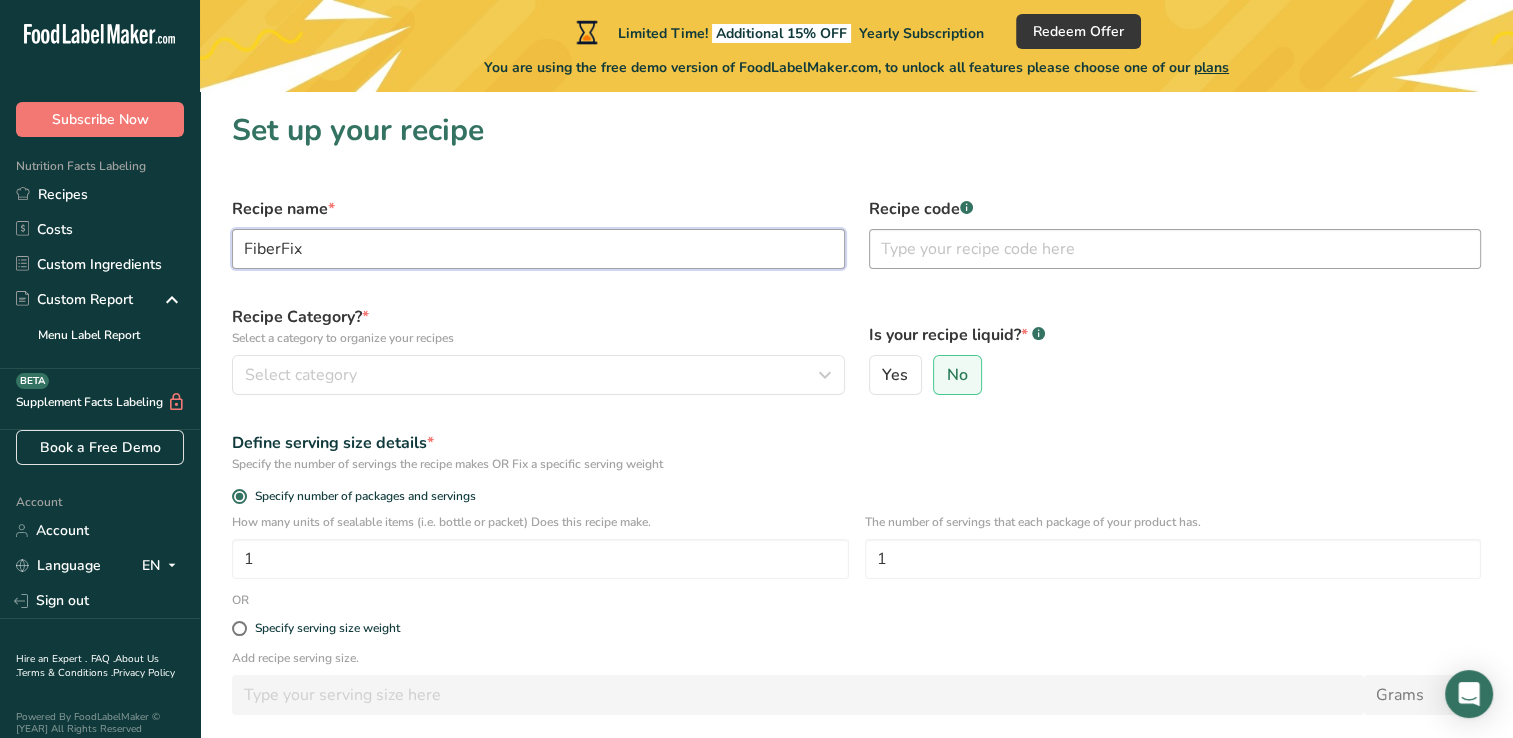 type on "FiberFix" 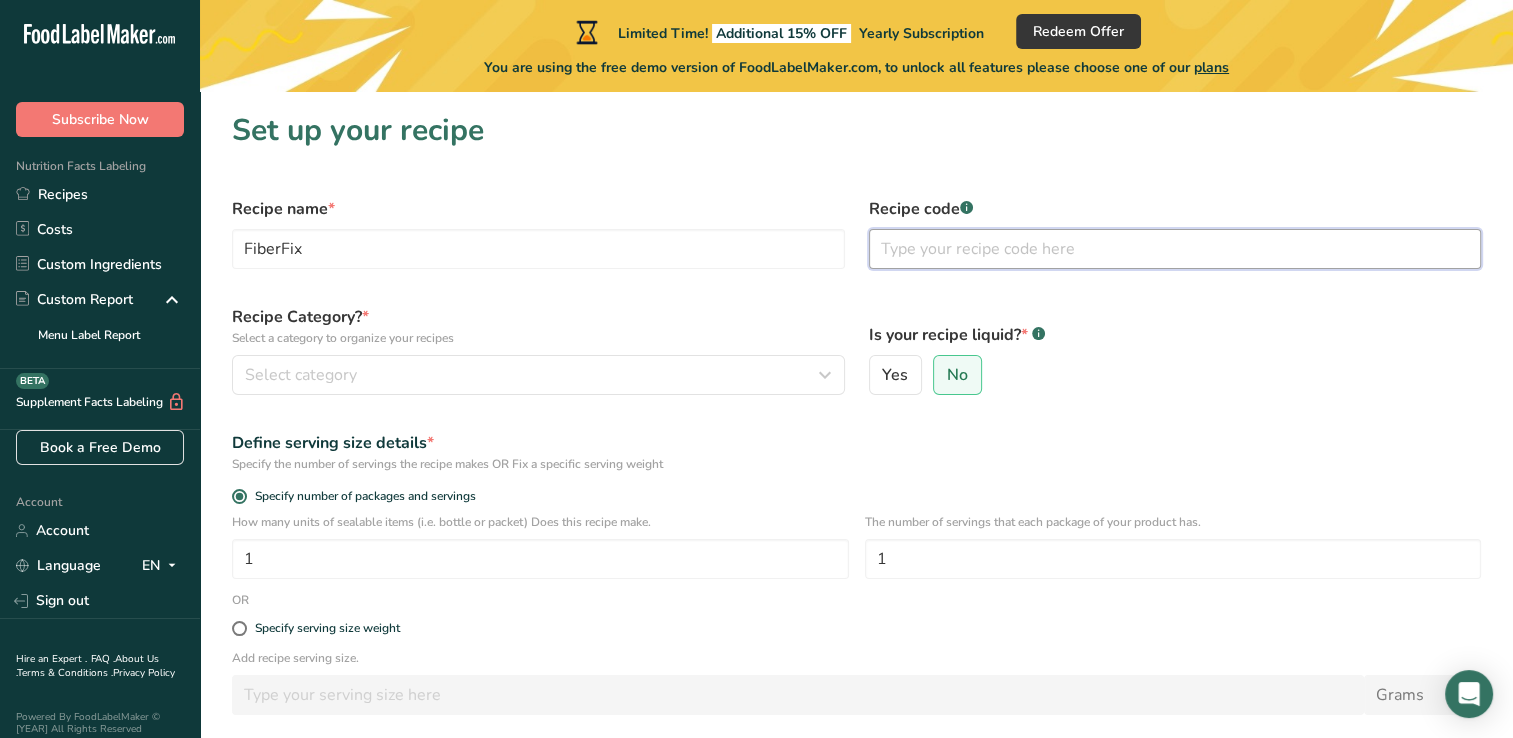 click at bounding box center (1175, 249) 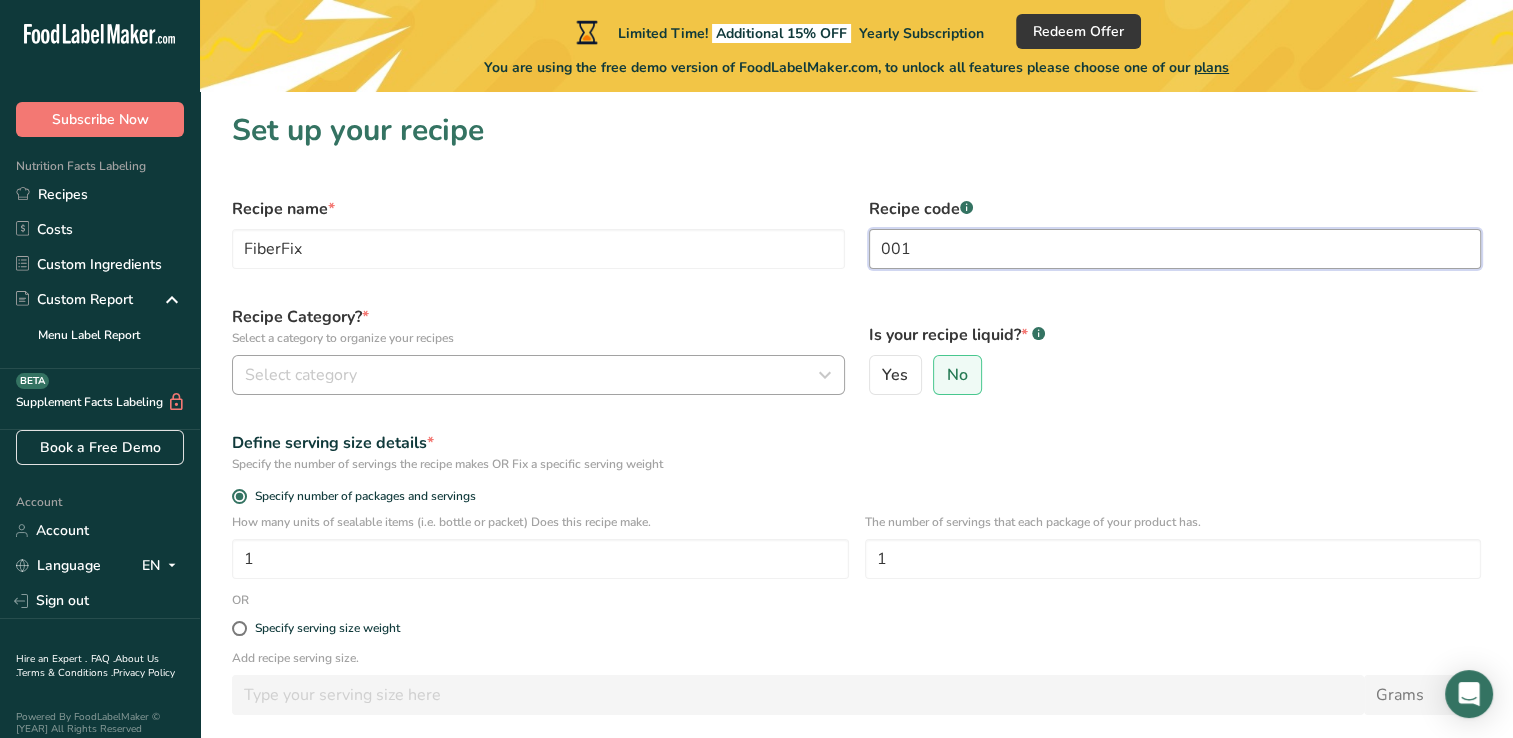 type on "001" 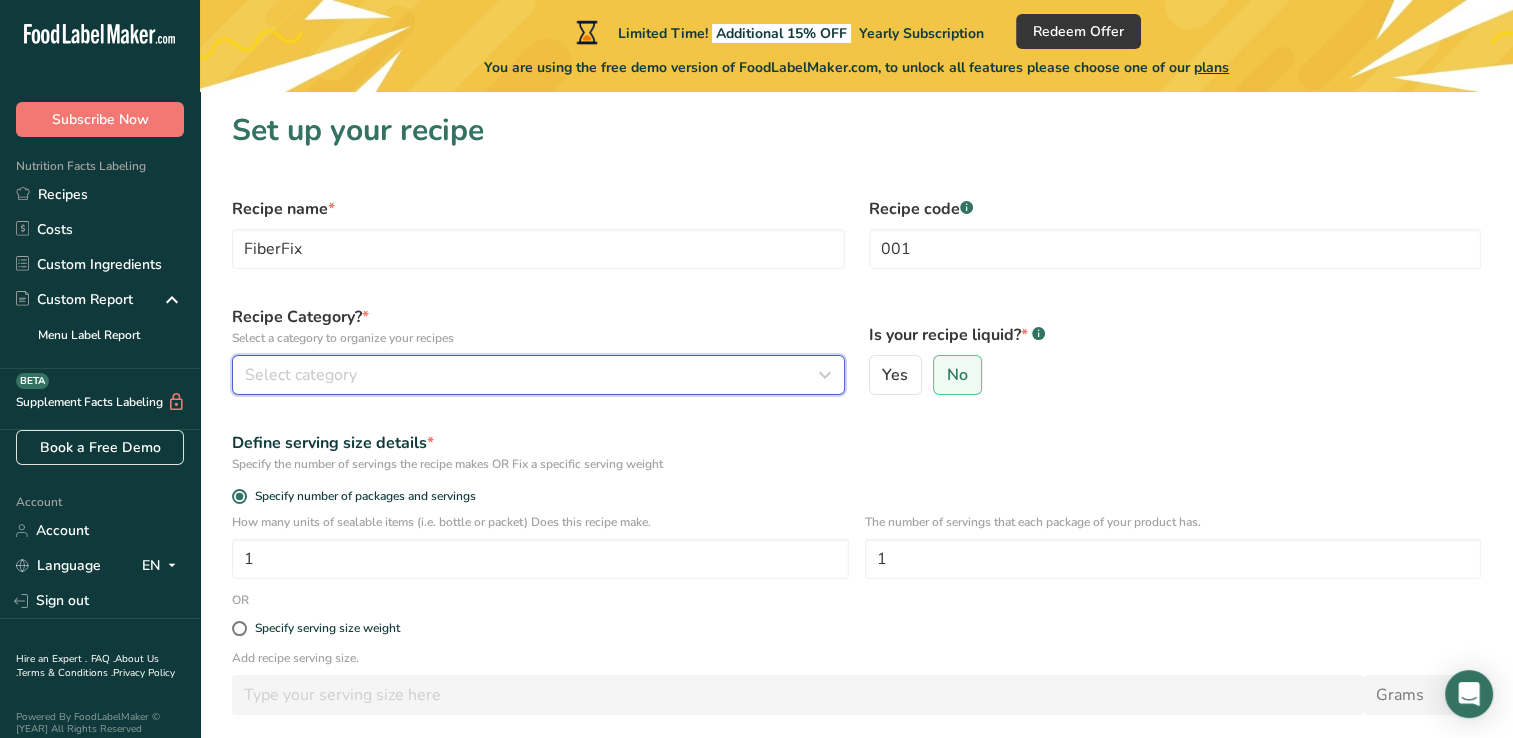 click on "Select category" at bounding box center (538, 375) 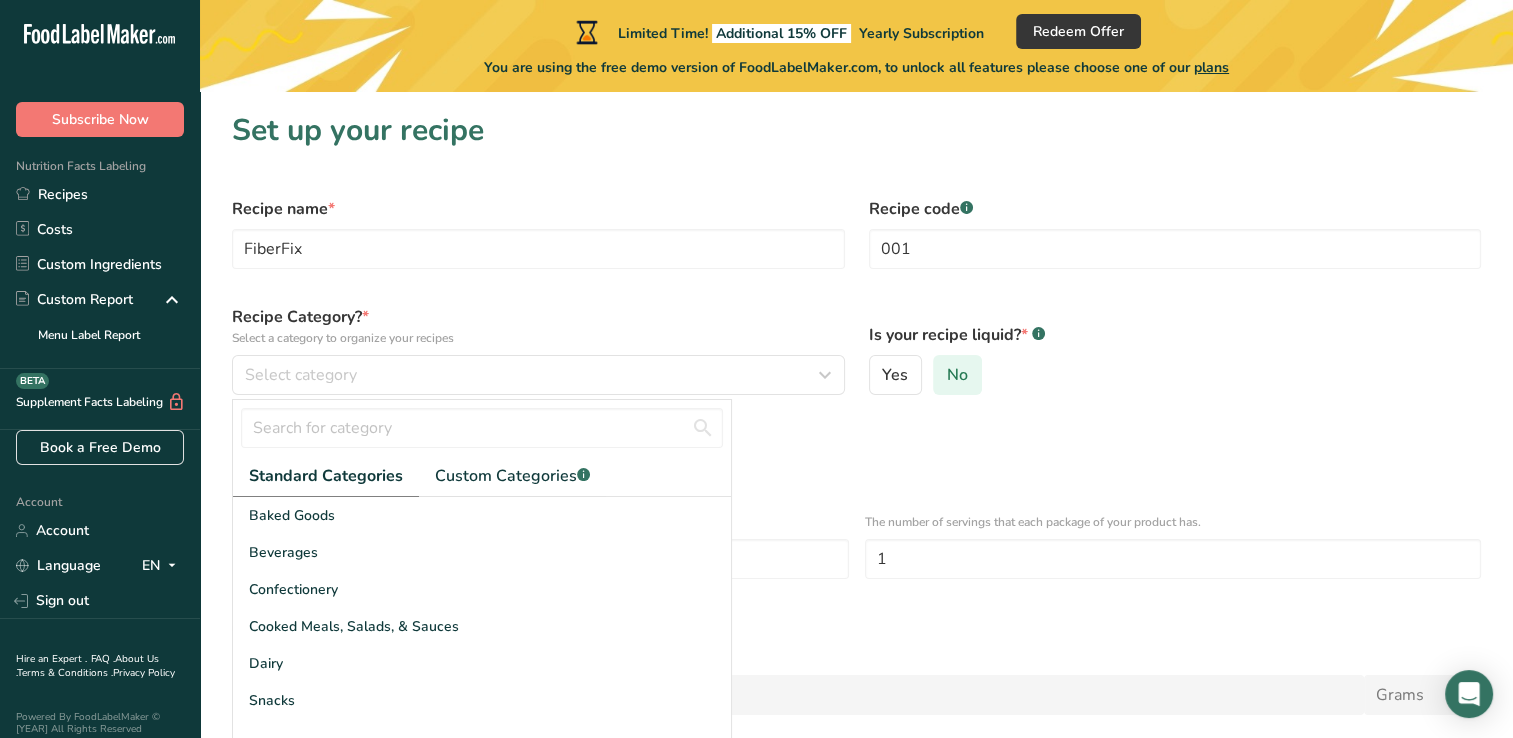 click on "No" at bounding box center [957, 375] 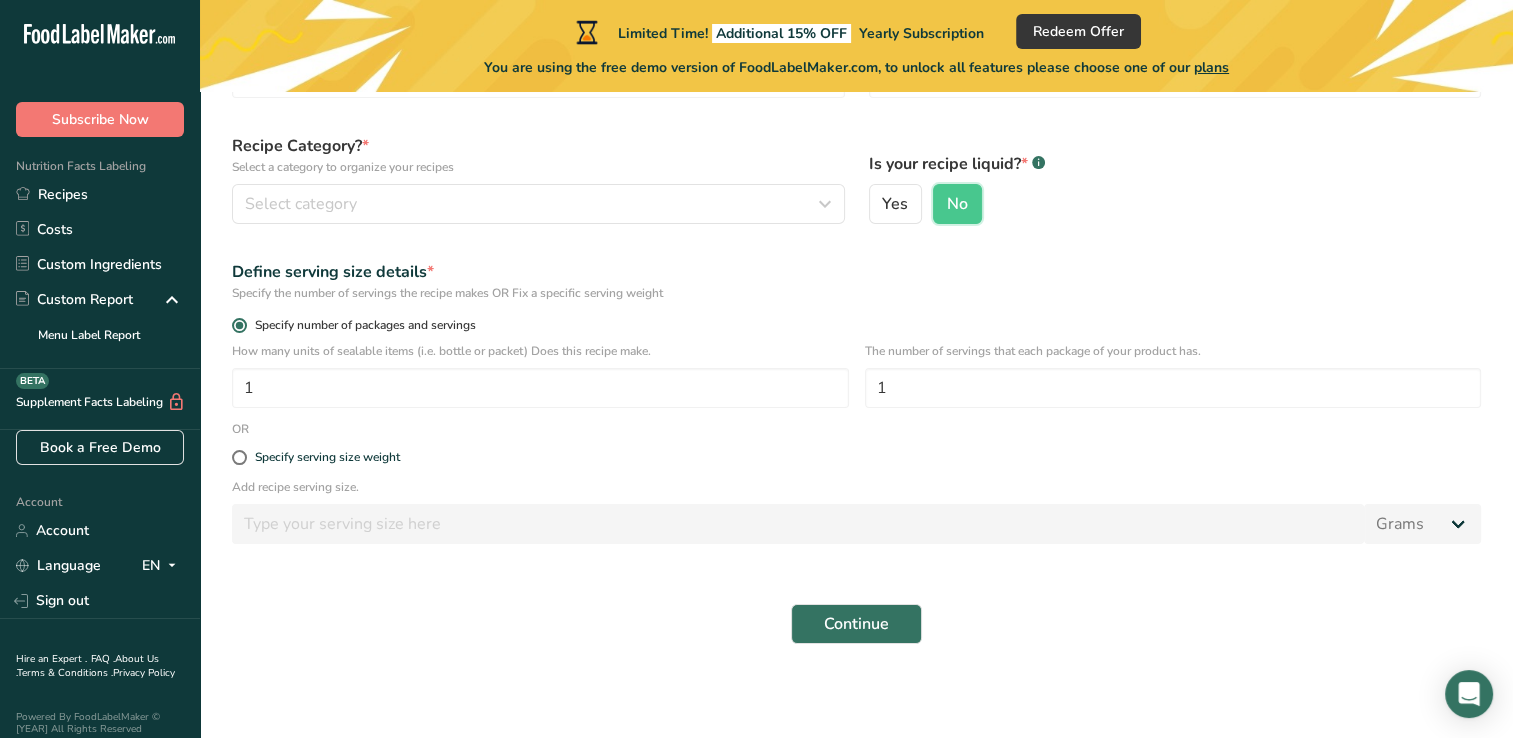 scroll, scrollTop: 172, scrollLeft: 0, axis: vertical 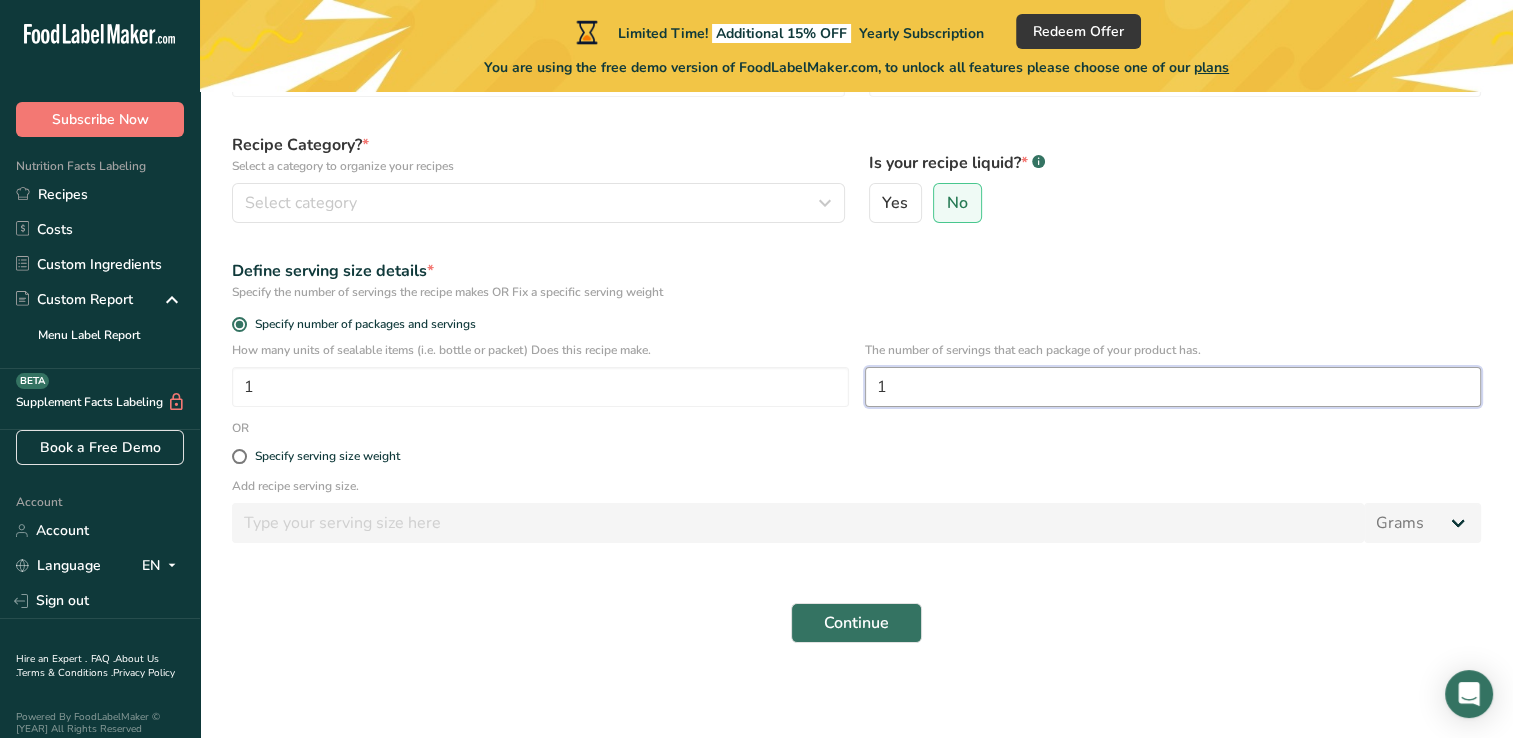 drag, startPoint x: 898, startPoint y: 385, endPoint x: 866, endPoint y: 386, distance: 32.01562 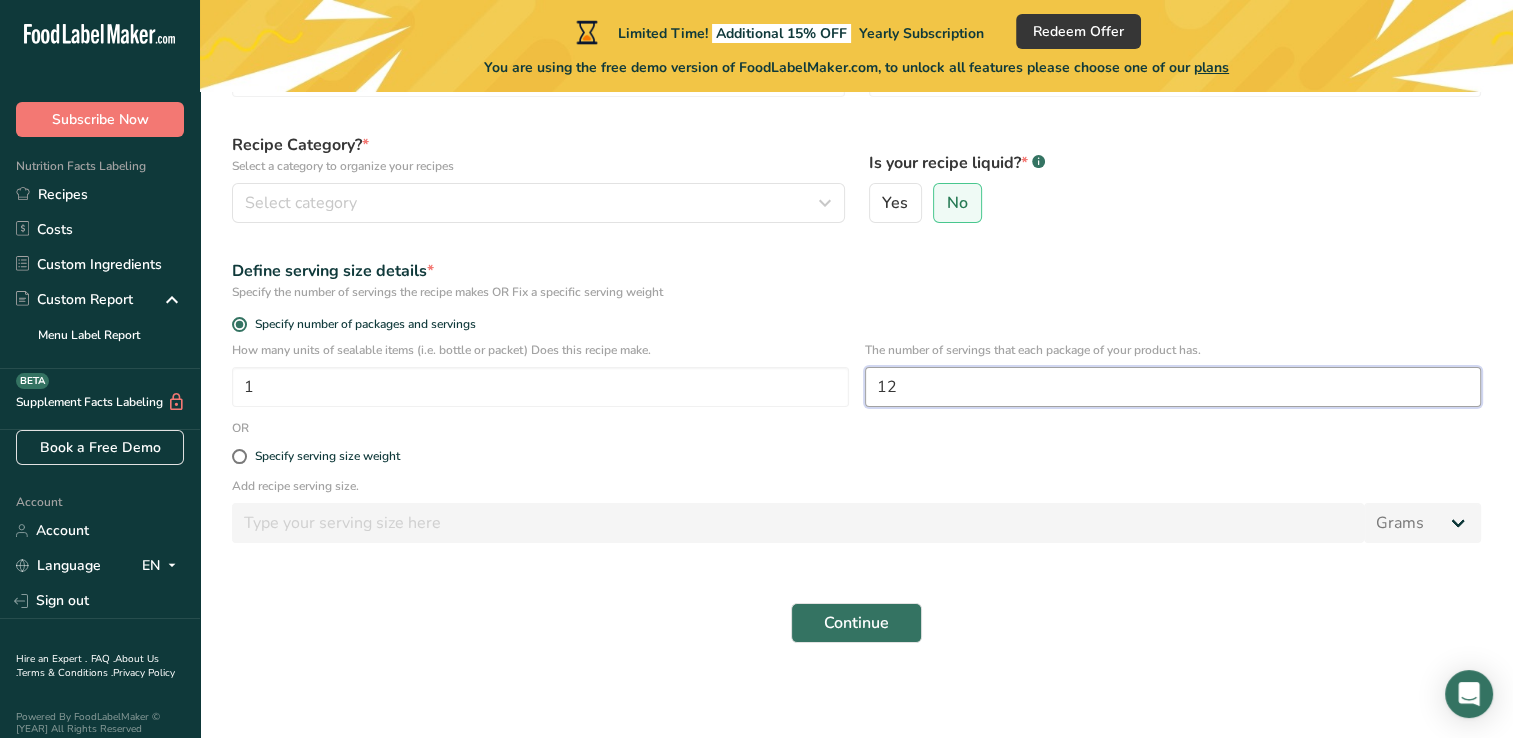 drag, startPoint x: 897, startPoint y: 382, endPoint x: 855, endPoint y: 384, distance: 42.047592 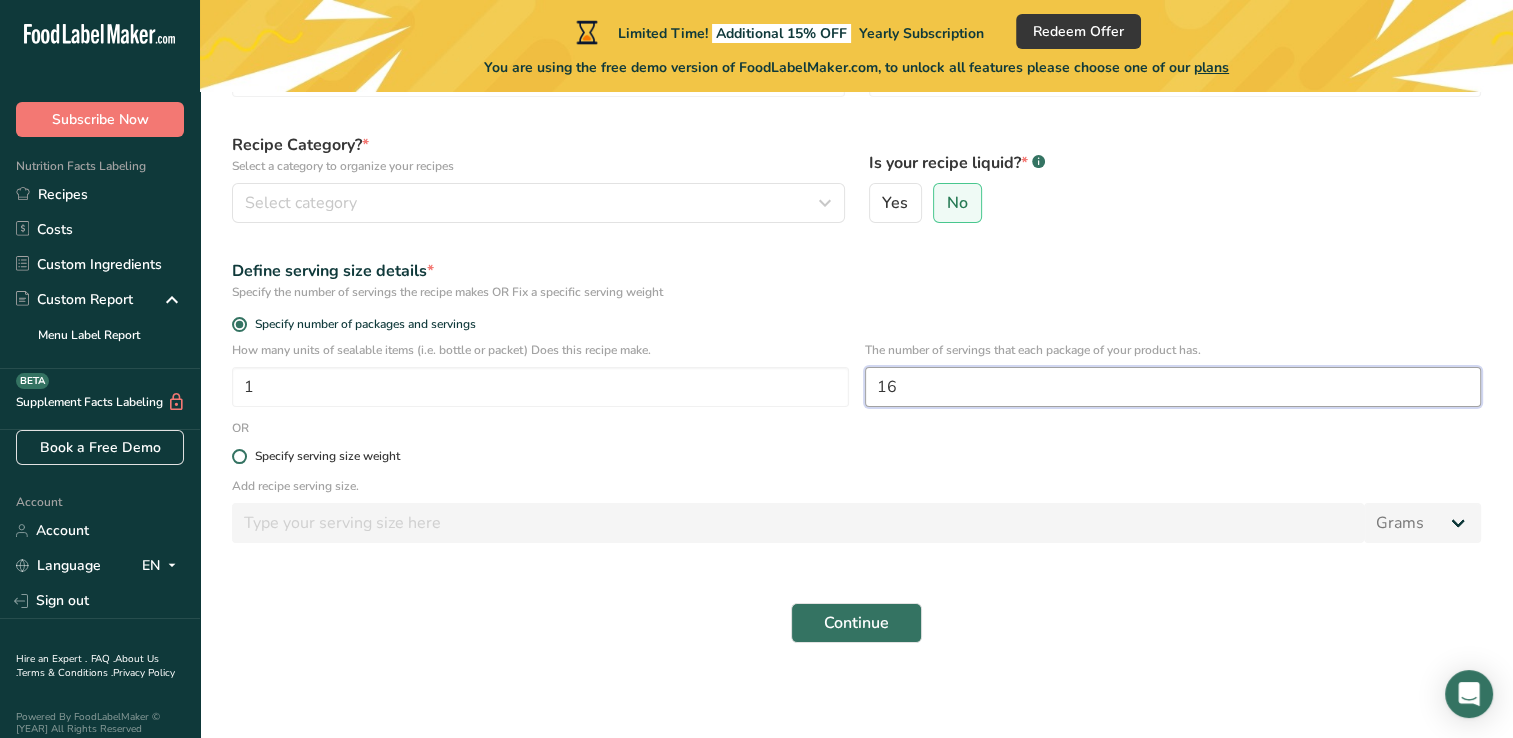 type on "16" 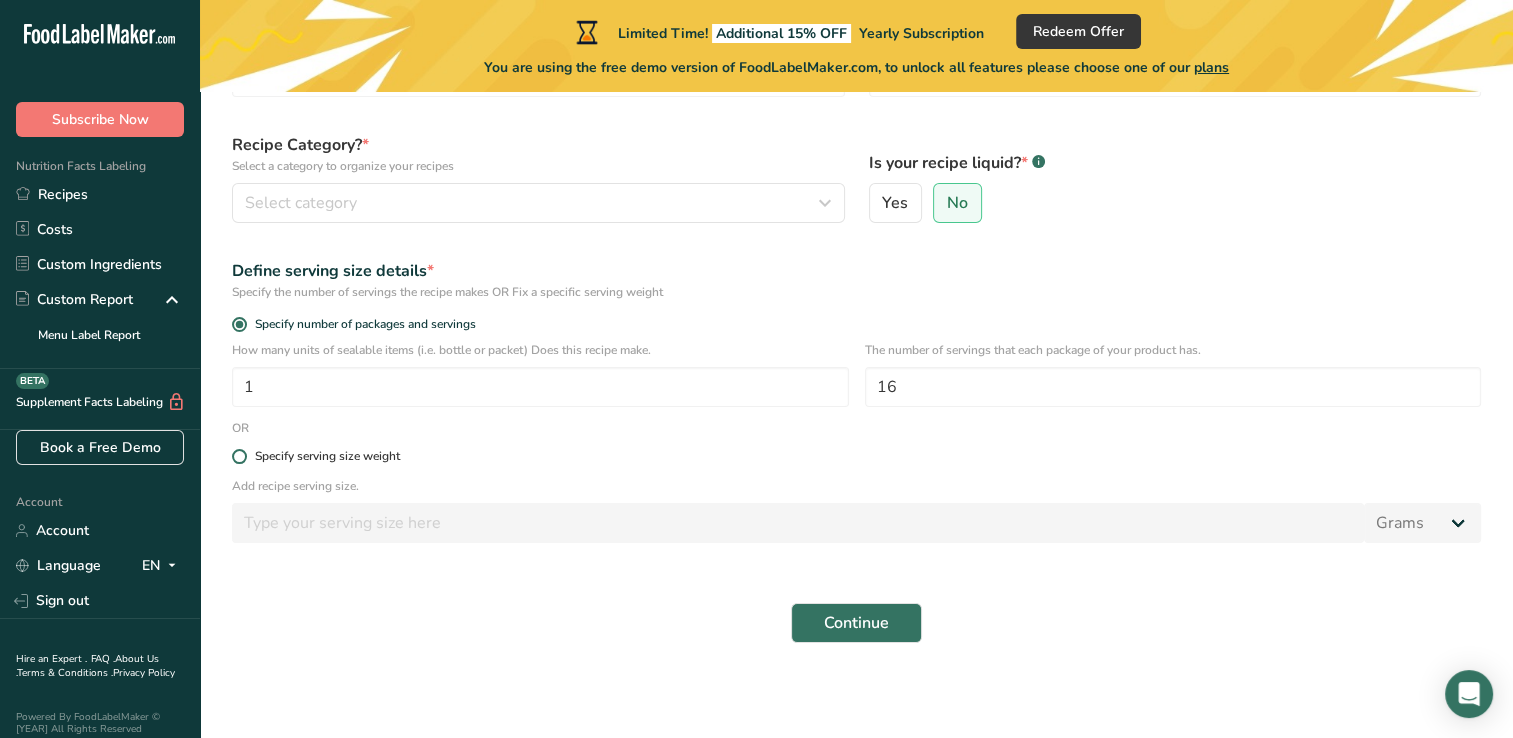 click at bounding box center (239, 456) 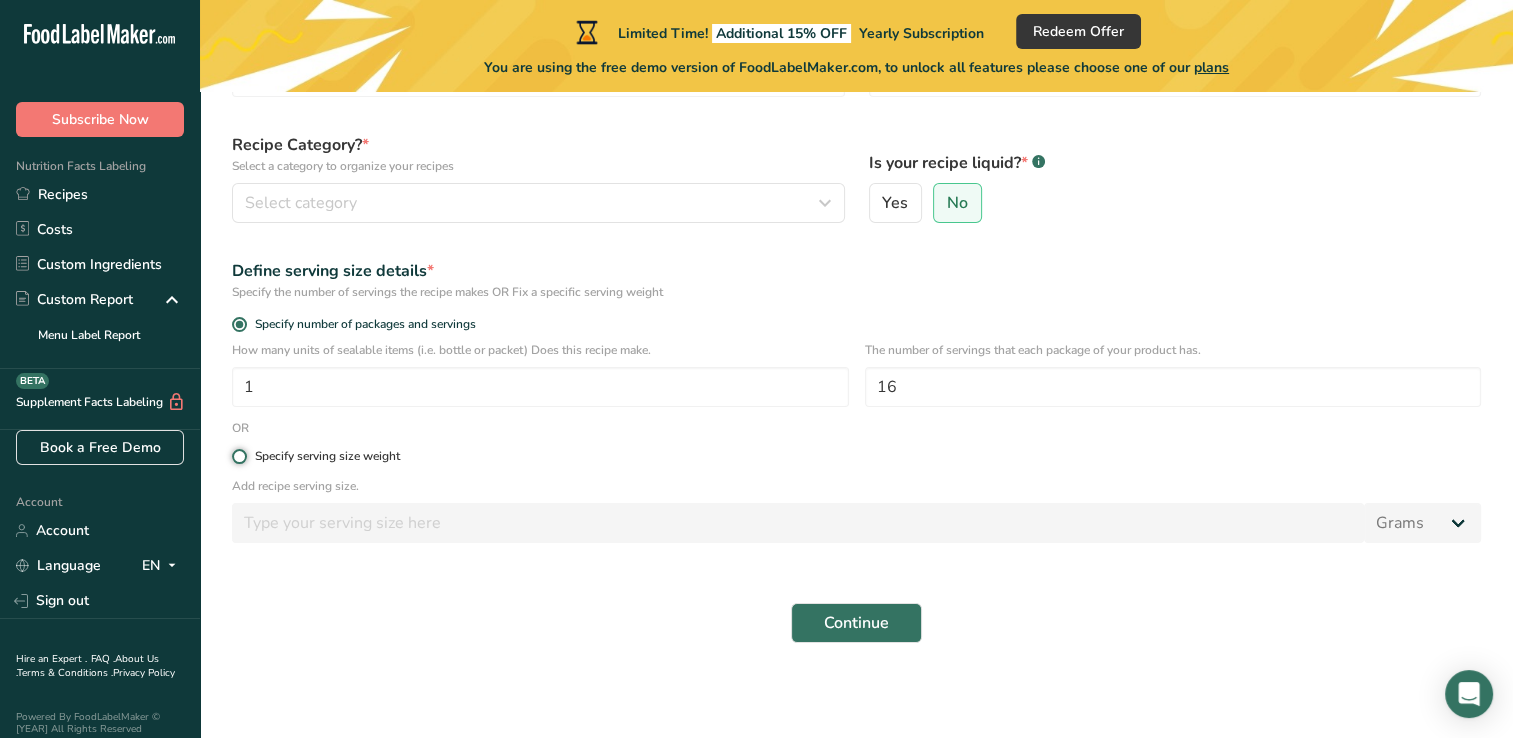 click on "Specify serving size weight" at bounding box center (238, 456) 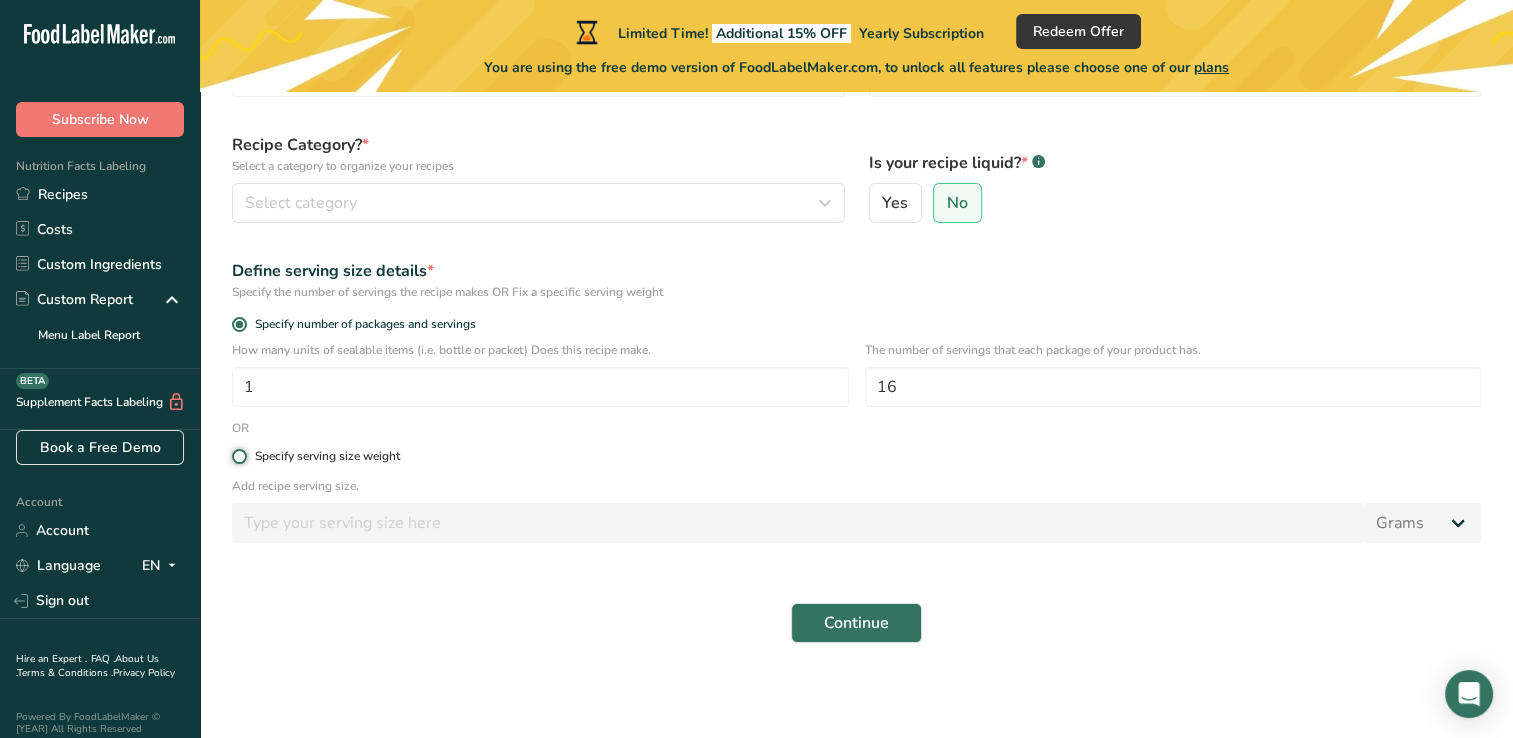 radio on "true" 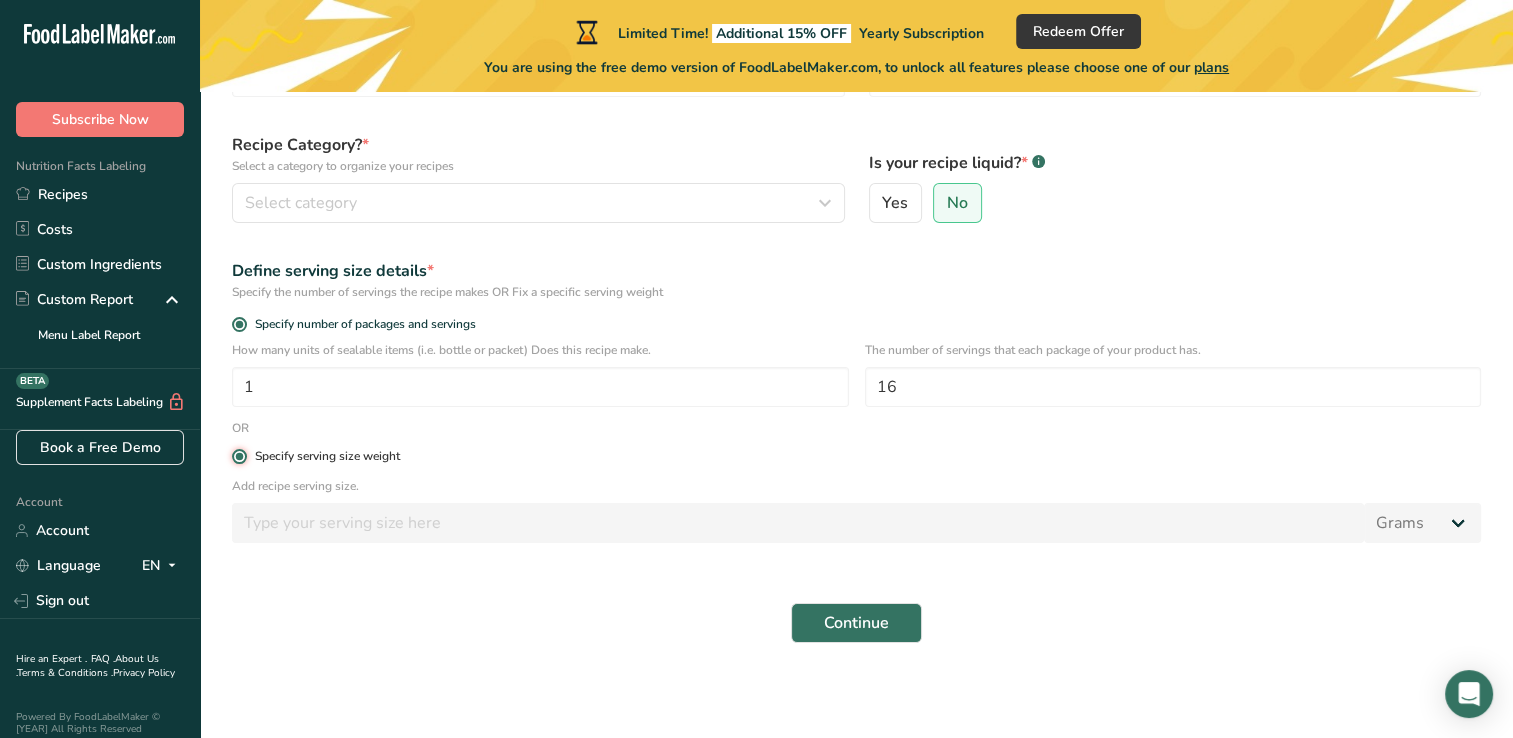 radio on "false" 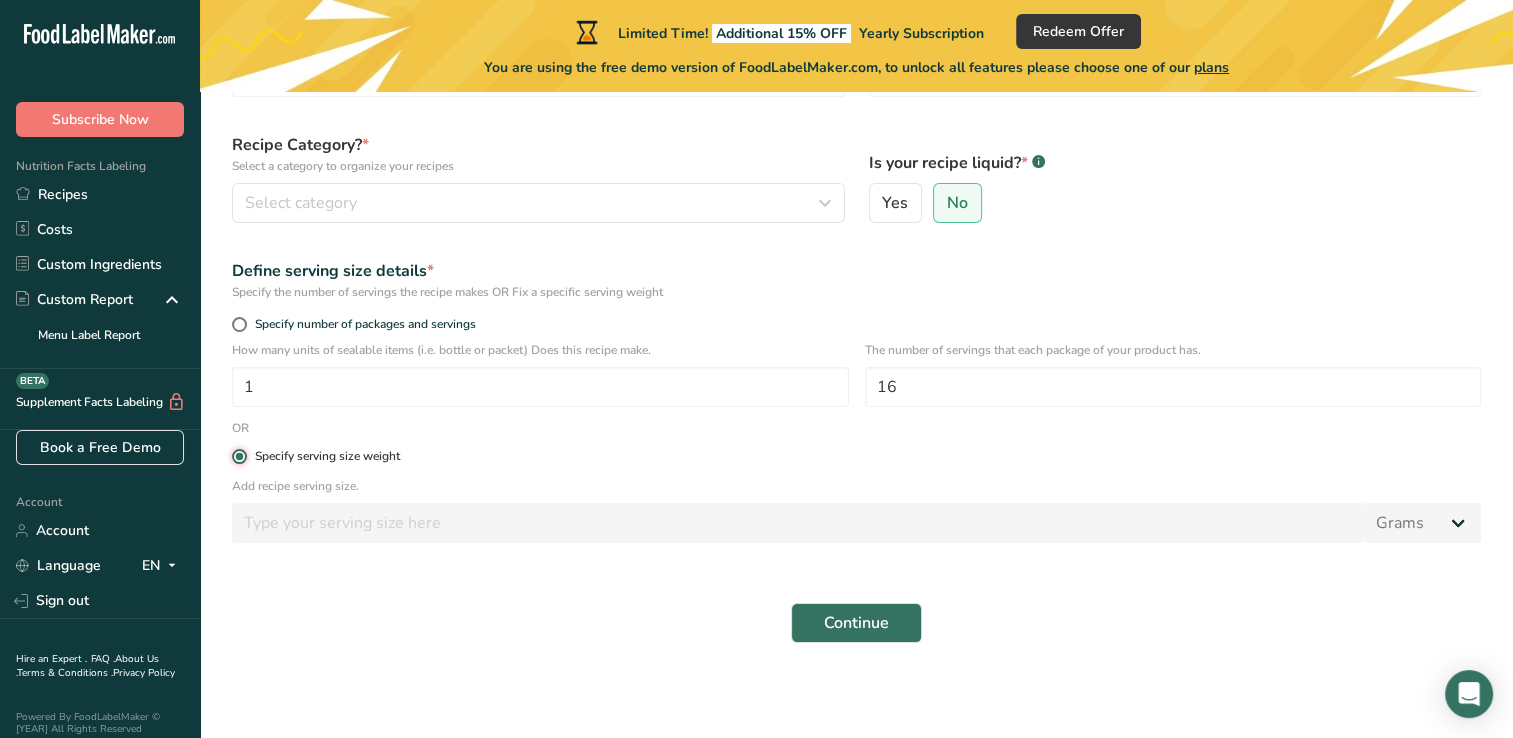 type 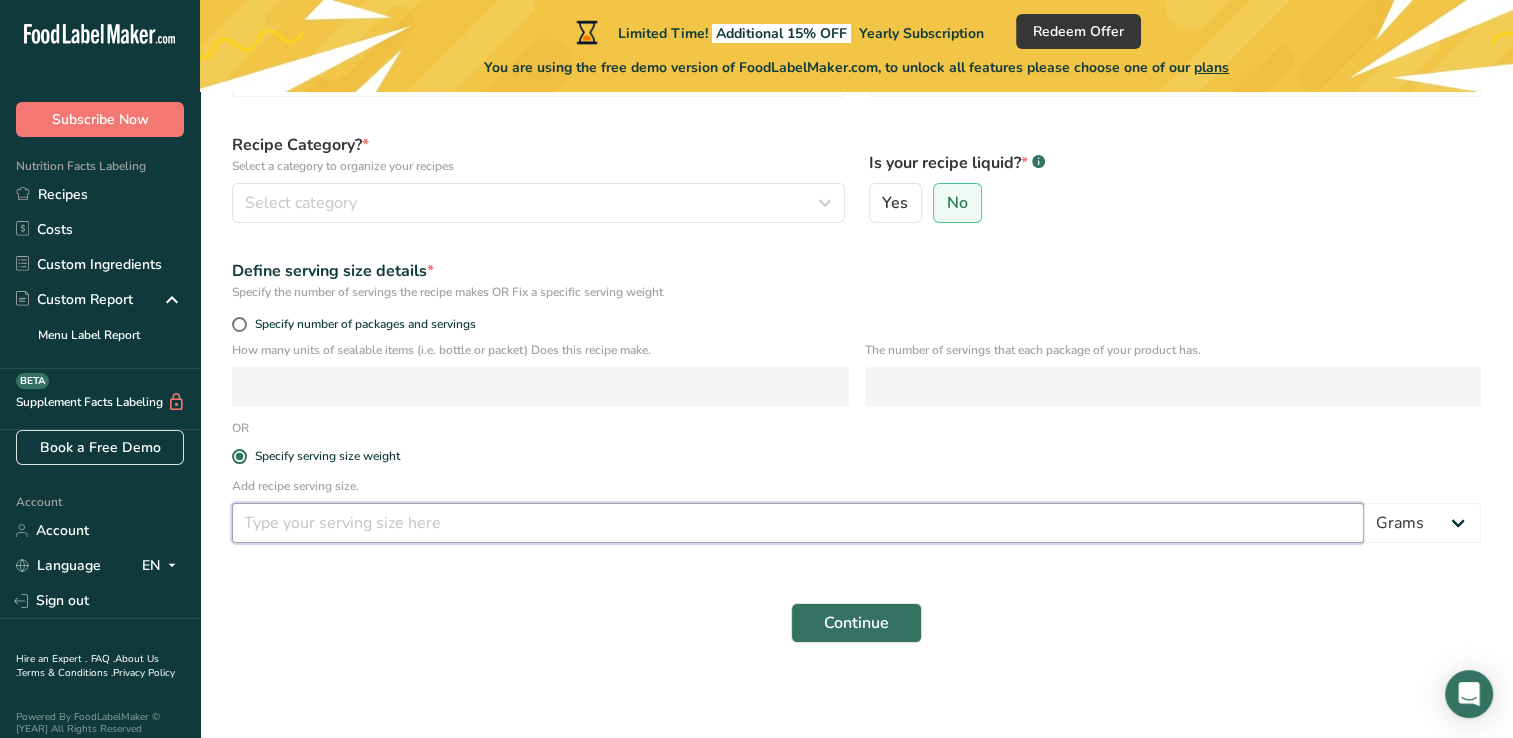 click at bounding box center [798, 523] 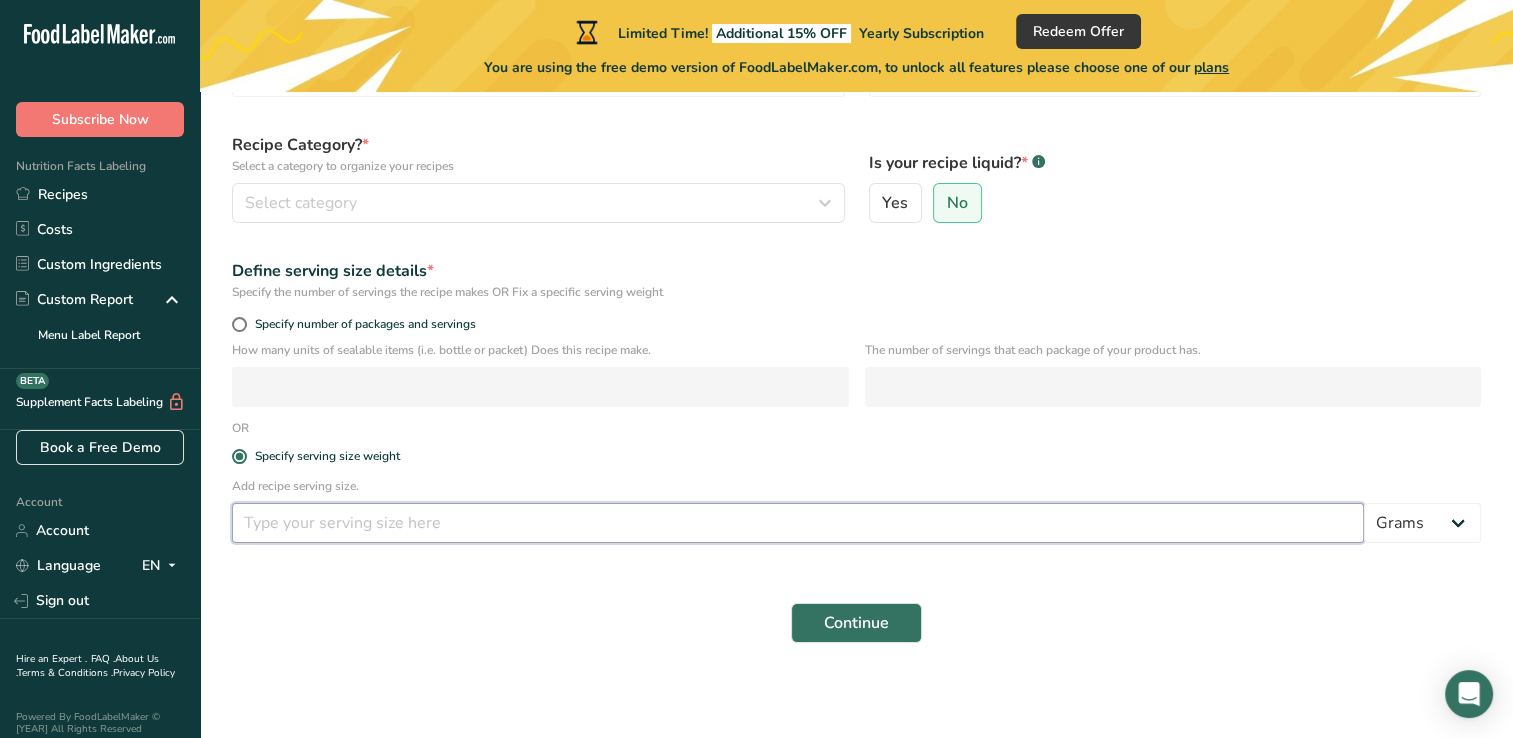 type on "1" 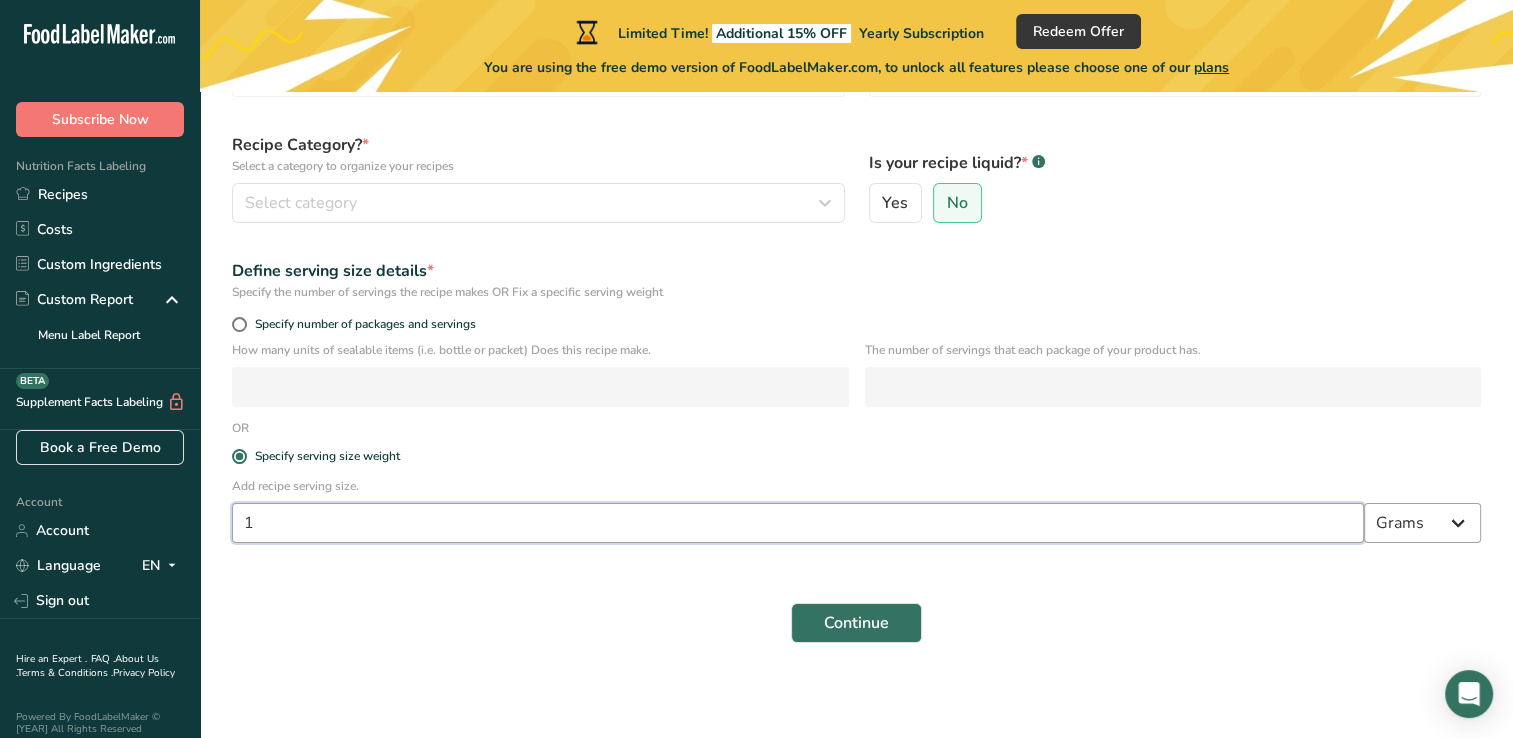 type on "1" 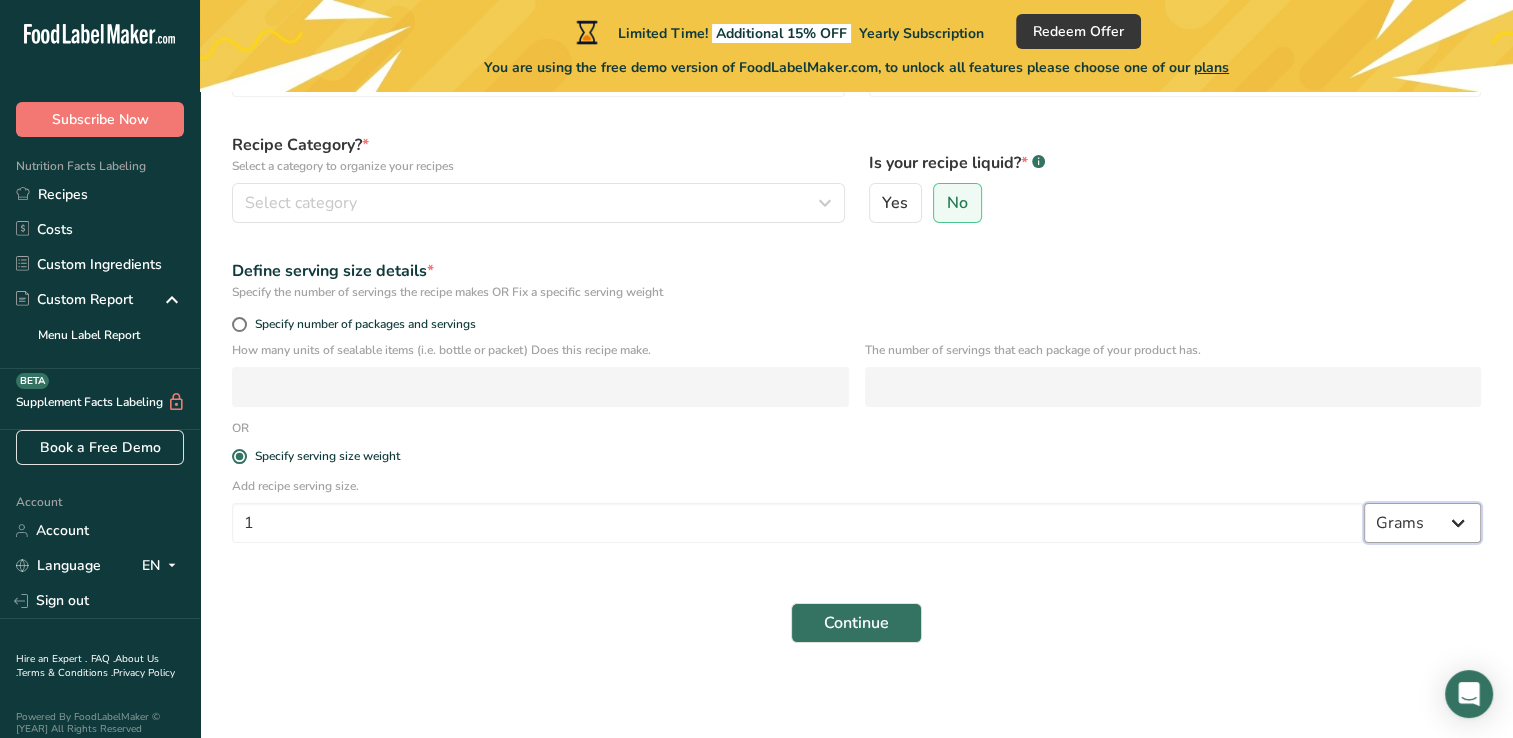 click on "Grams
kg
mg
mcg
lb
oz
l
mL
fl oz
tbsp
tsp
cup
qt
gallon" at bounding box center (1422, 523) 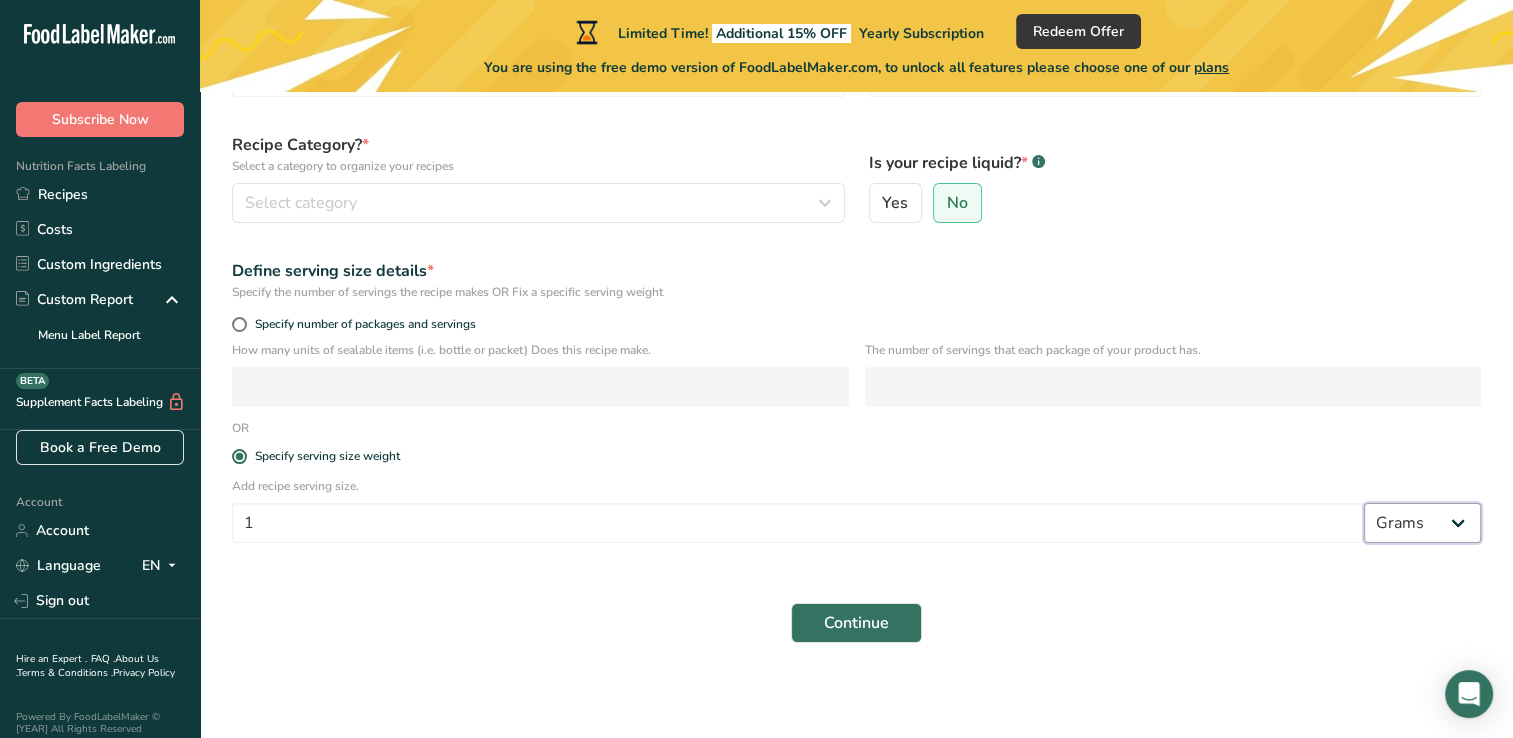 select on "5" 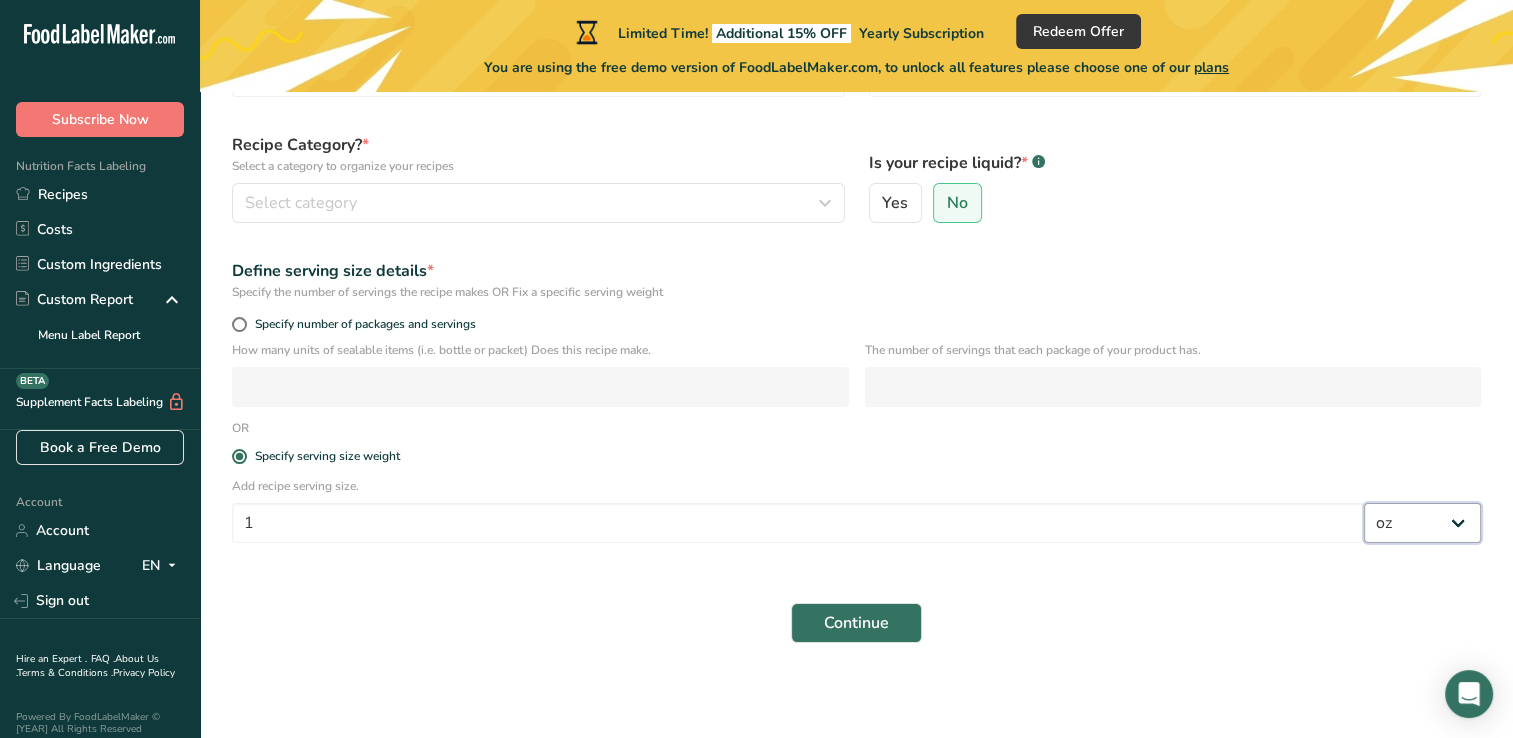 click on "Grams
kg
mg
mcg
lb
oz
l
mL
fl oz
tbsp
tsp
cup
qt
gallon" at bounding box center (1422, 523) 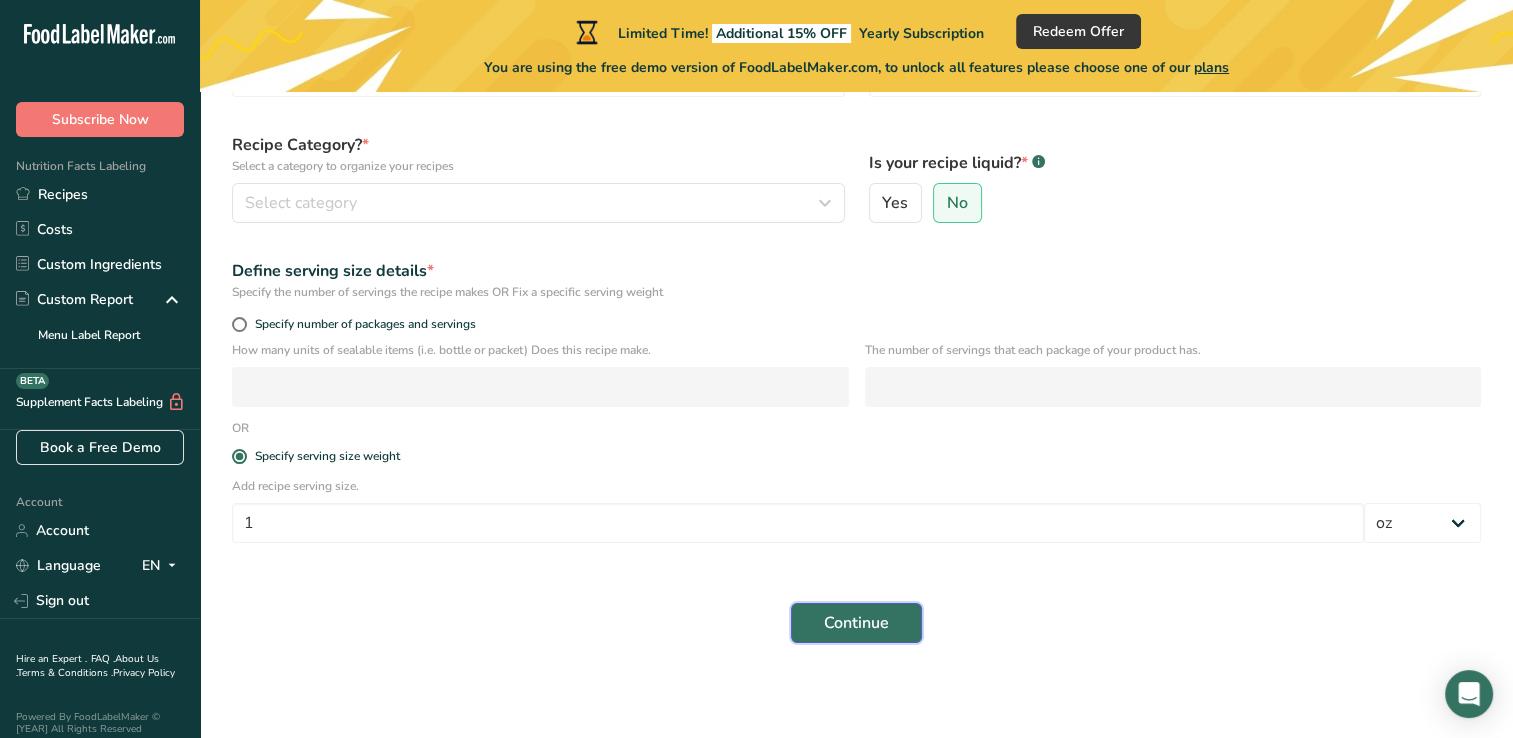 click on "Continue" at bounding box center (856, 623) 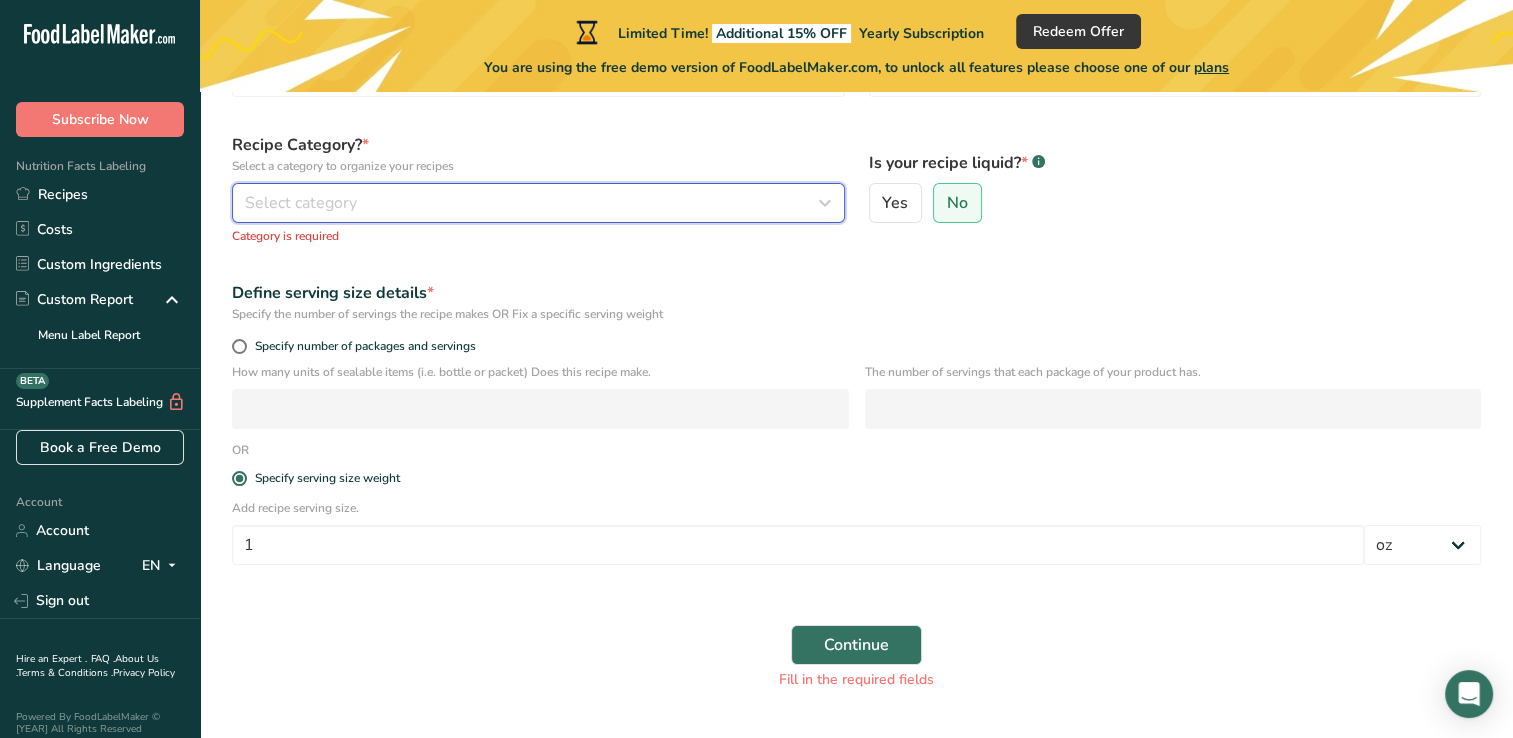 click at bounding box center [825, 203] 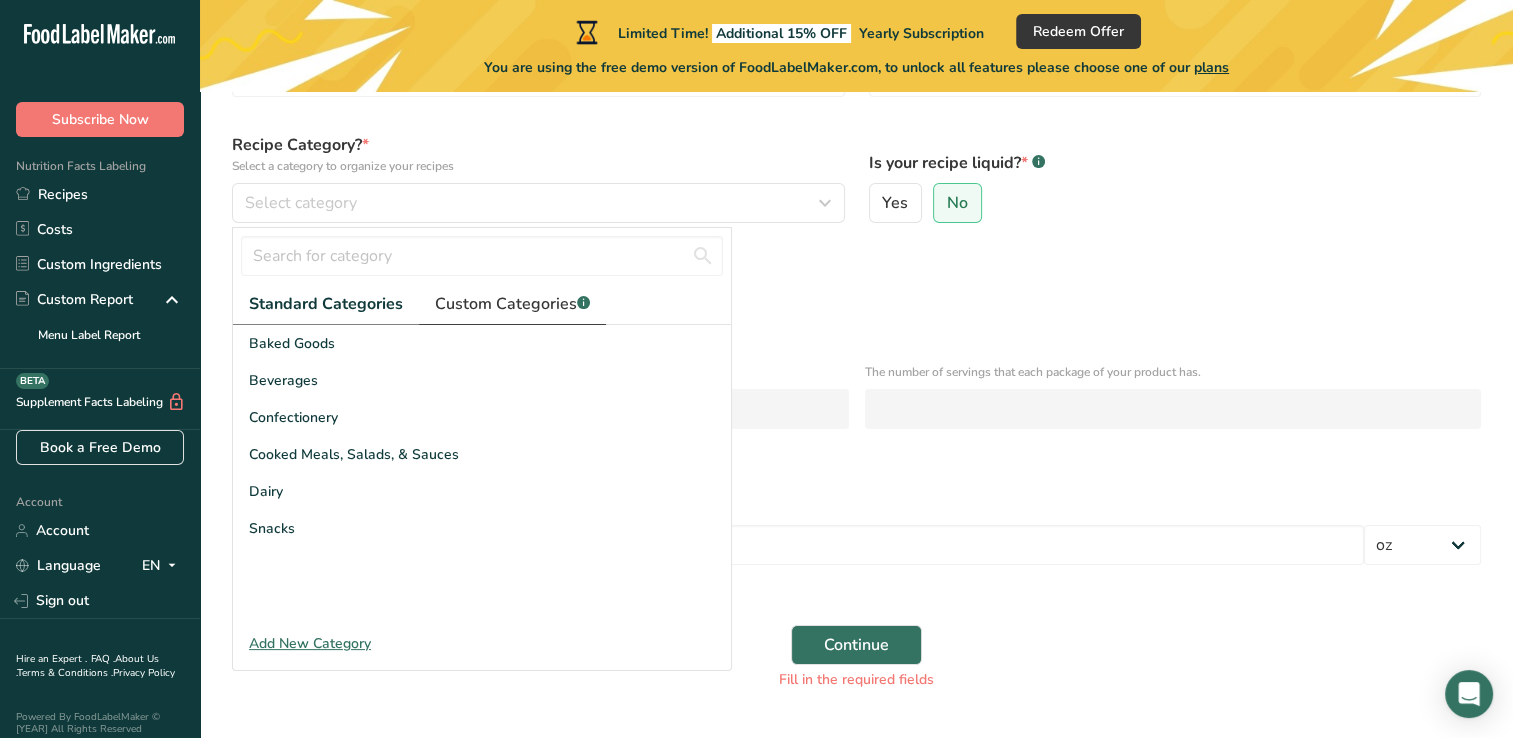 click on "Custom Categories
.a-a{fill:#347362;}.b-a{fill:#fff;}" at bounding box center [512, 304] 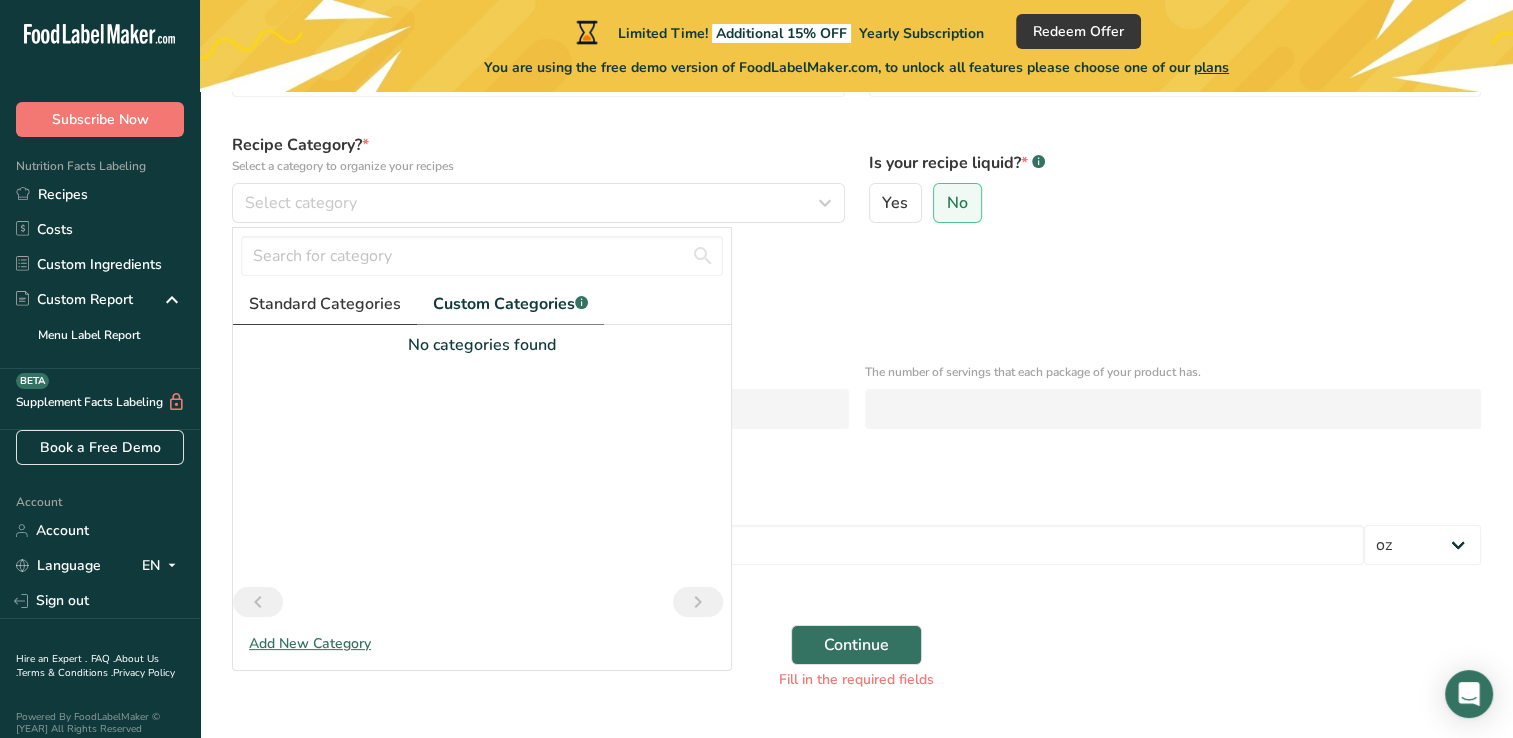 click on "Standard Categories" at bounding box center (325, 304) 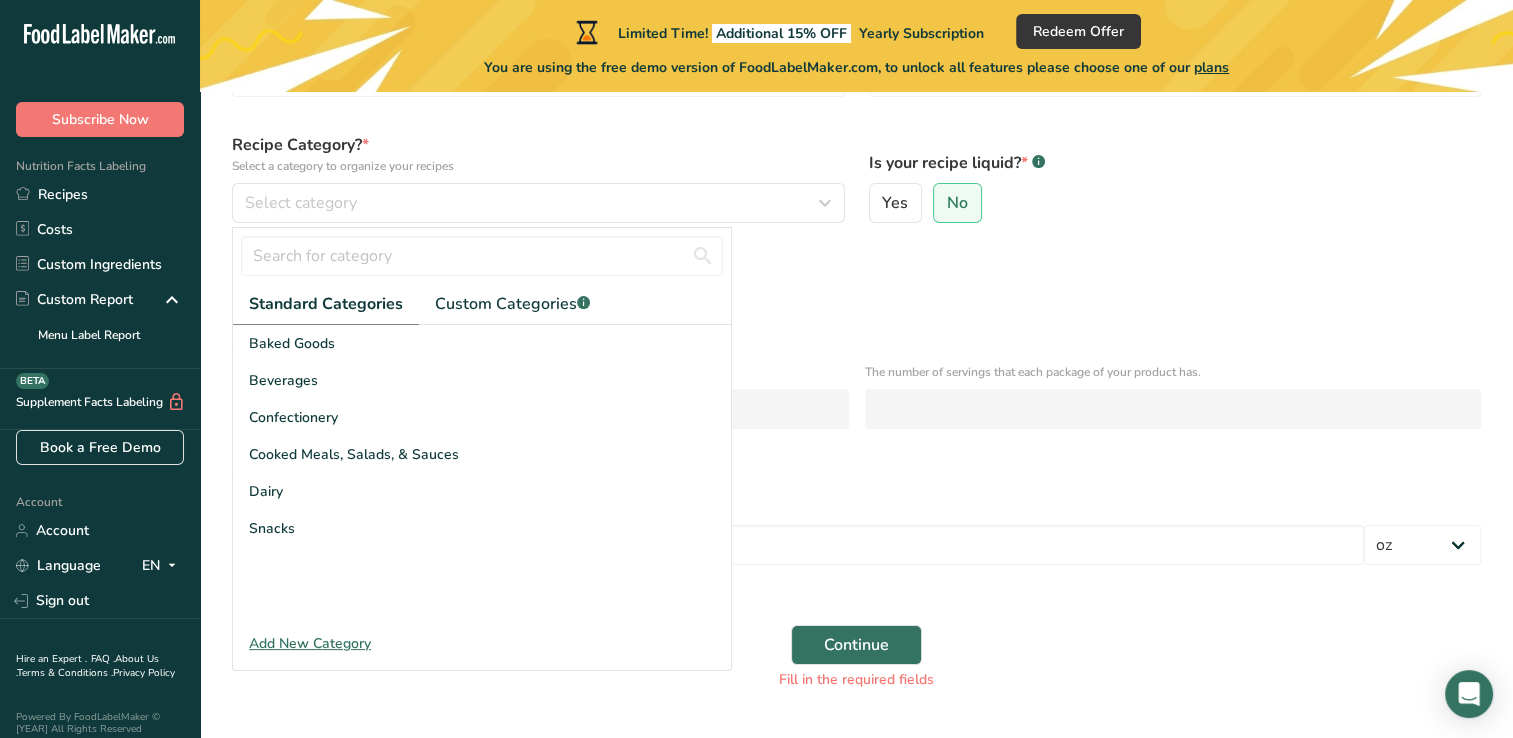 click on "Add New Category" at bounding box center (482, 643) 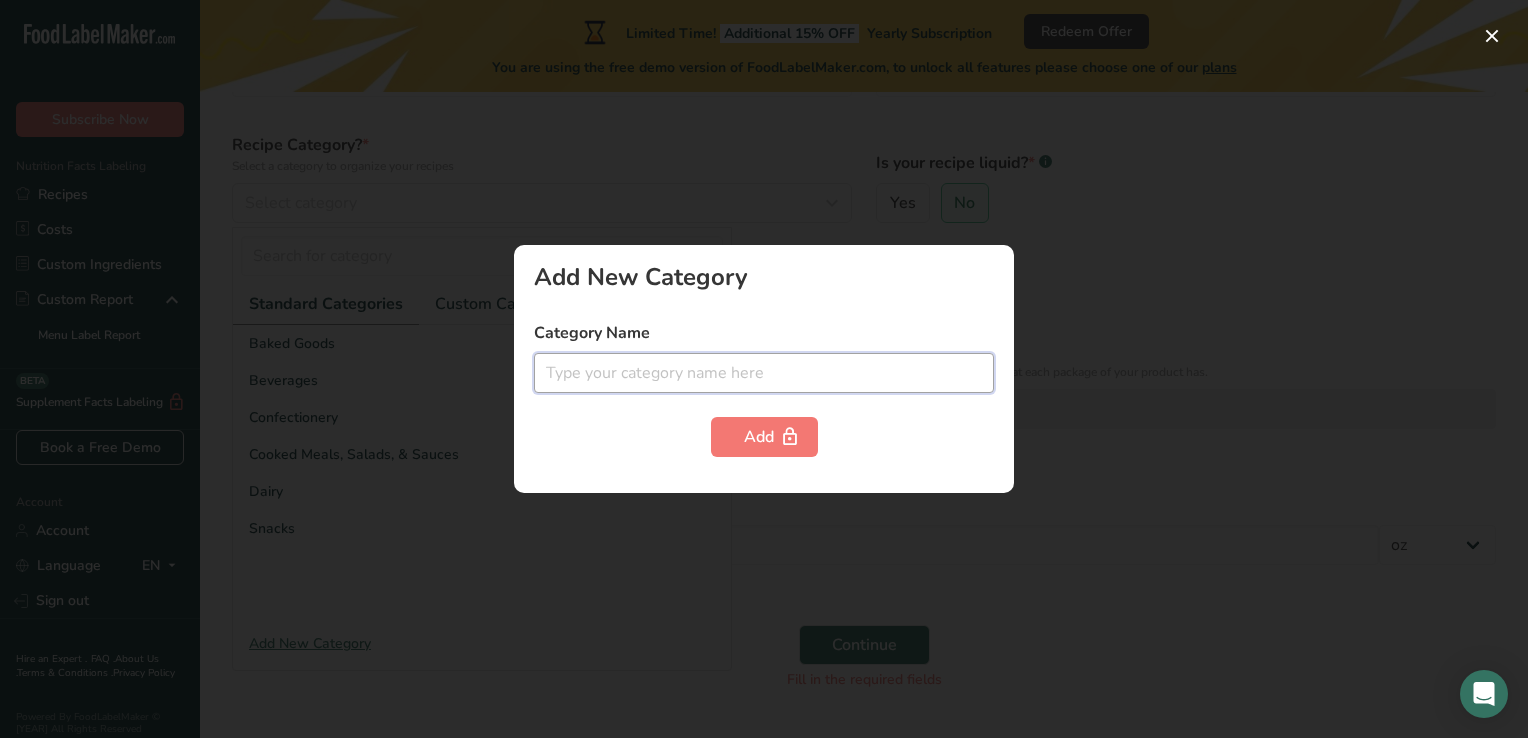click at bounding box center [764, 373] 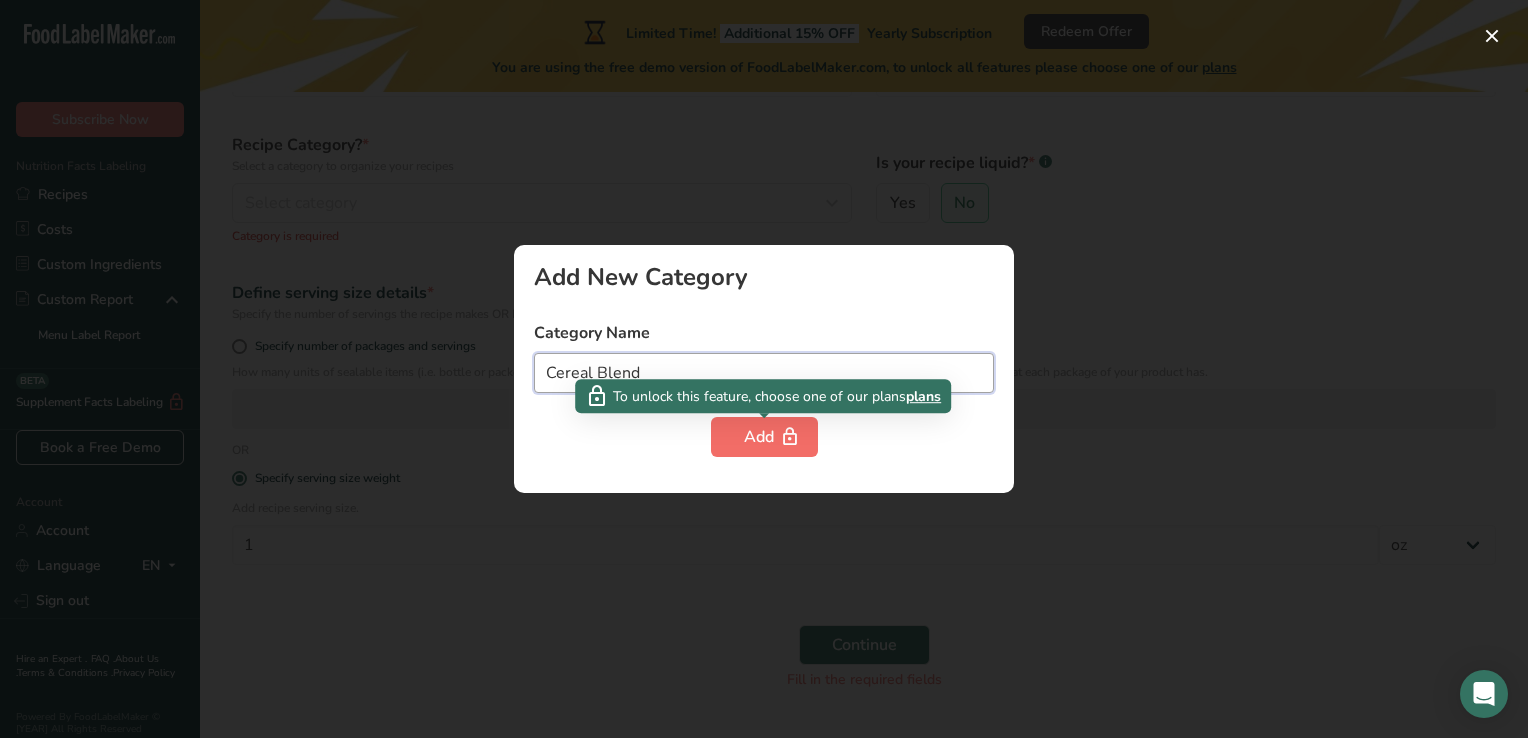 type on "Cereal Blend" 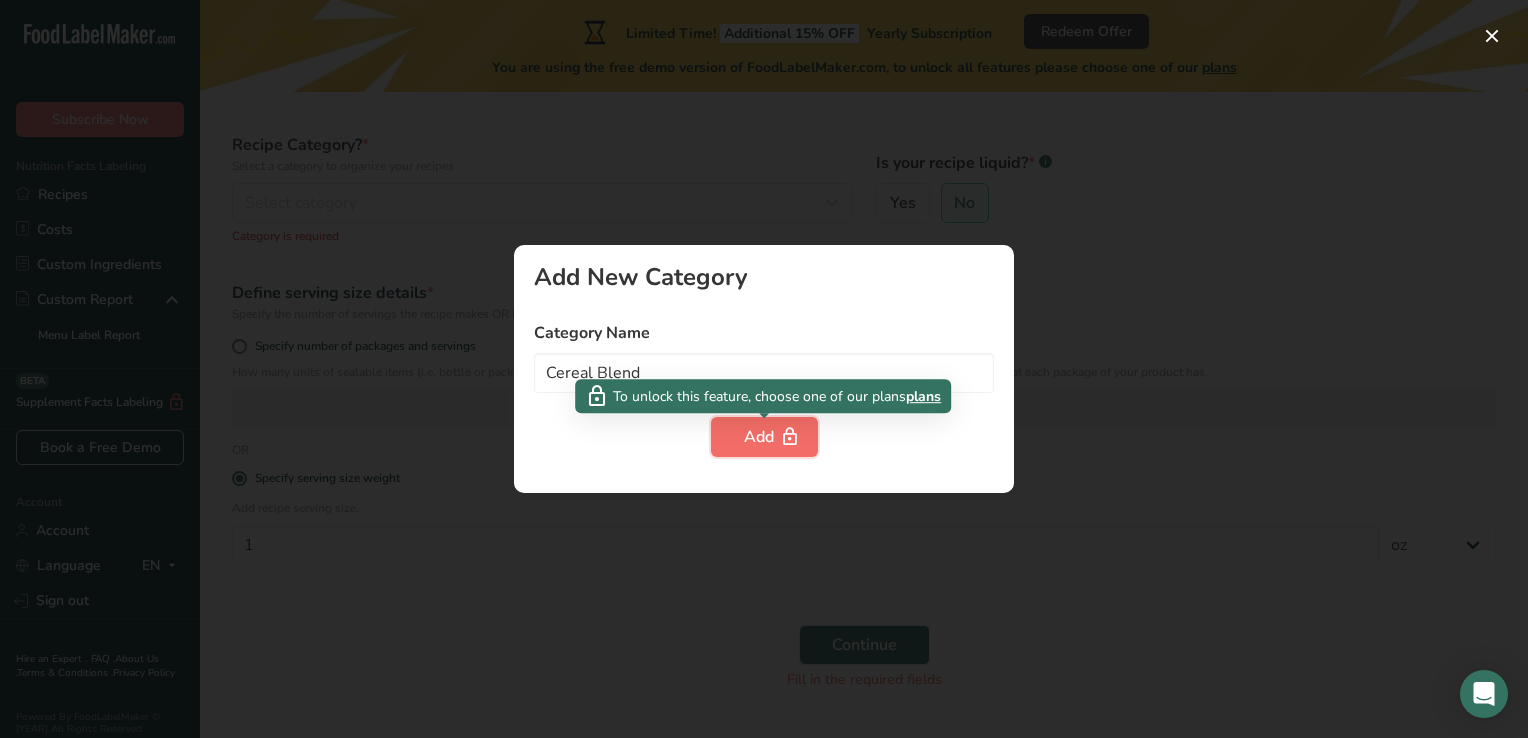 click on "Add" at bounding box center (764, 437) 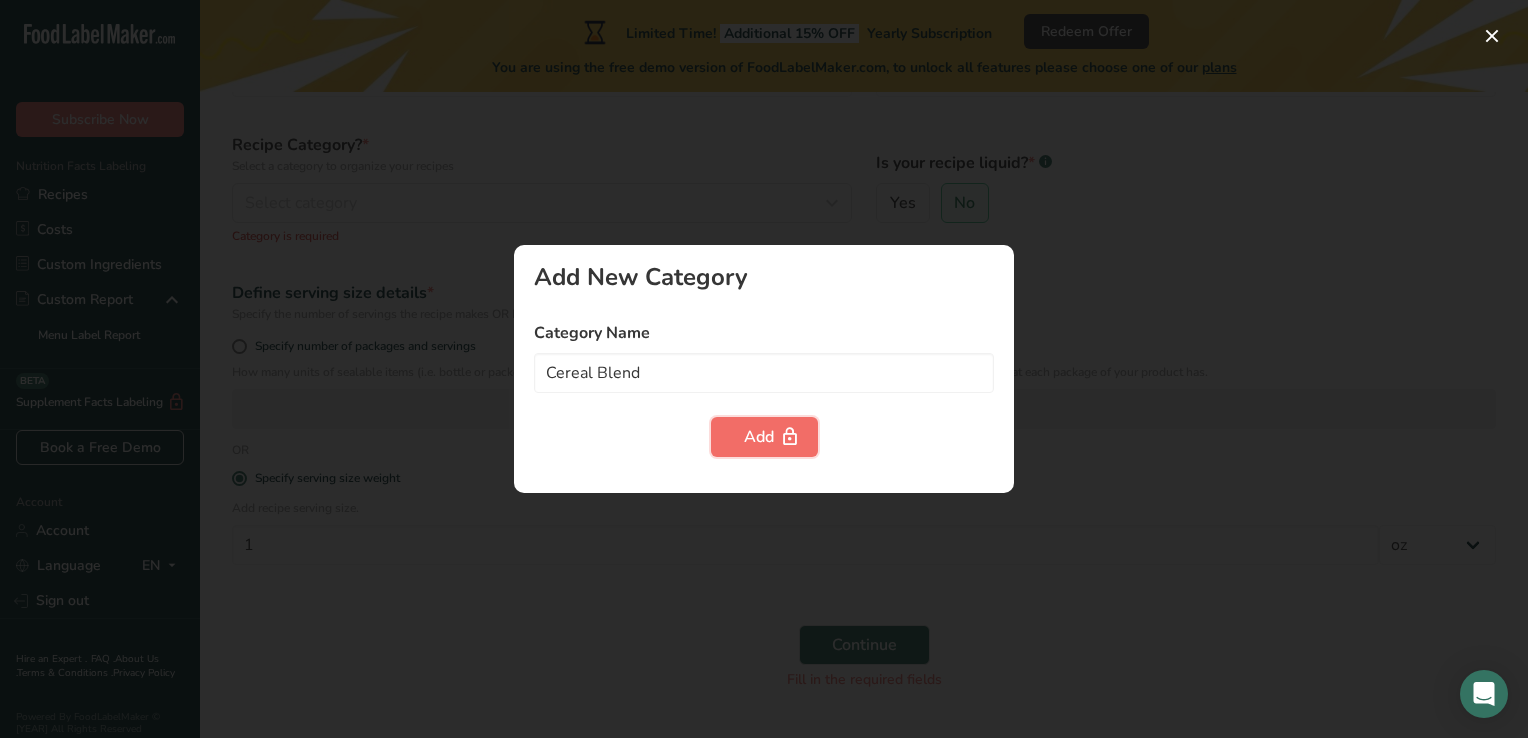 click on "Add" at bounding box center [764, 437] 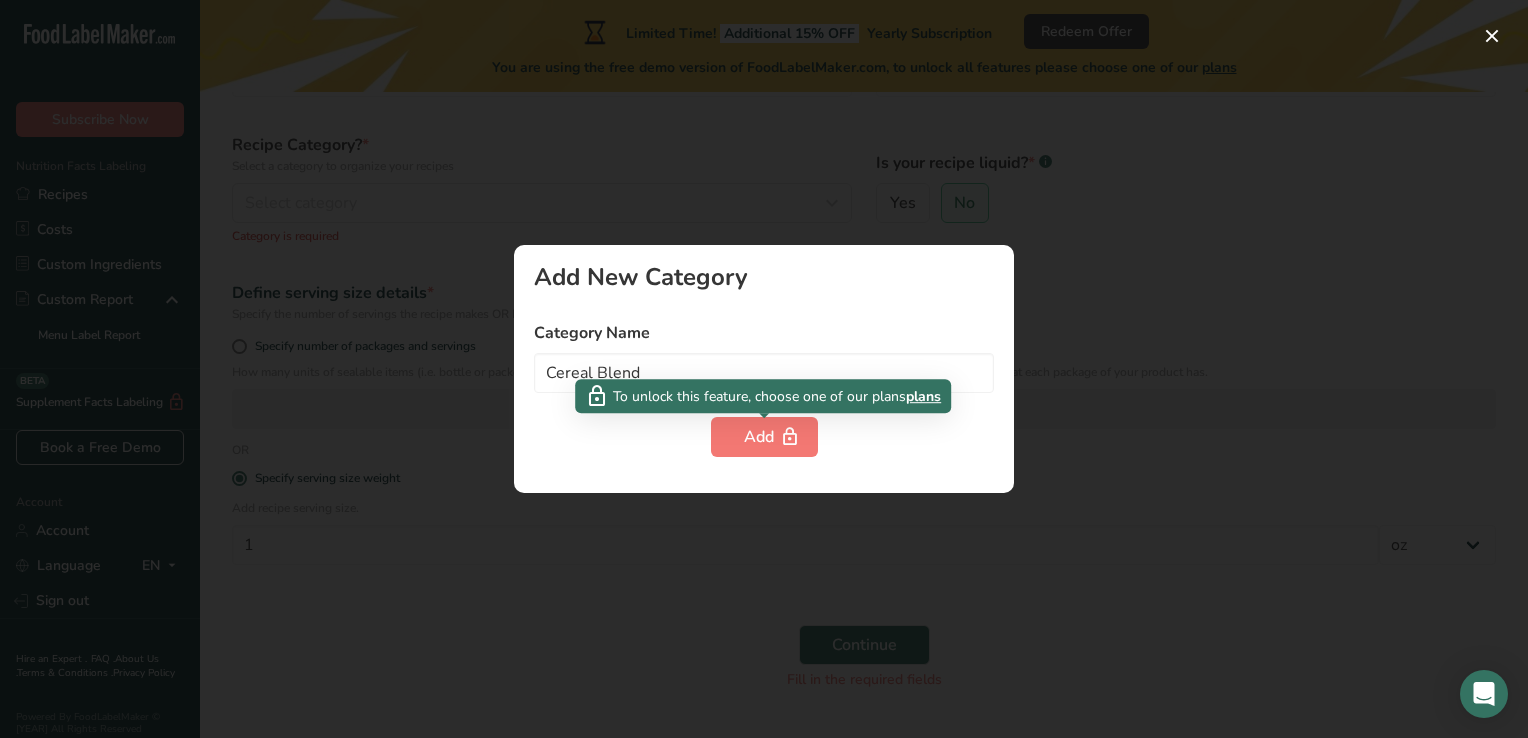 click on "plans" at bounding box center (923, 396) 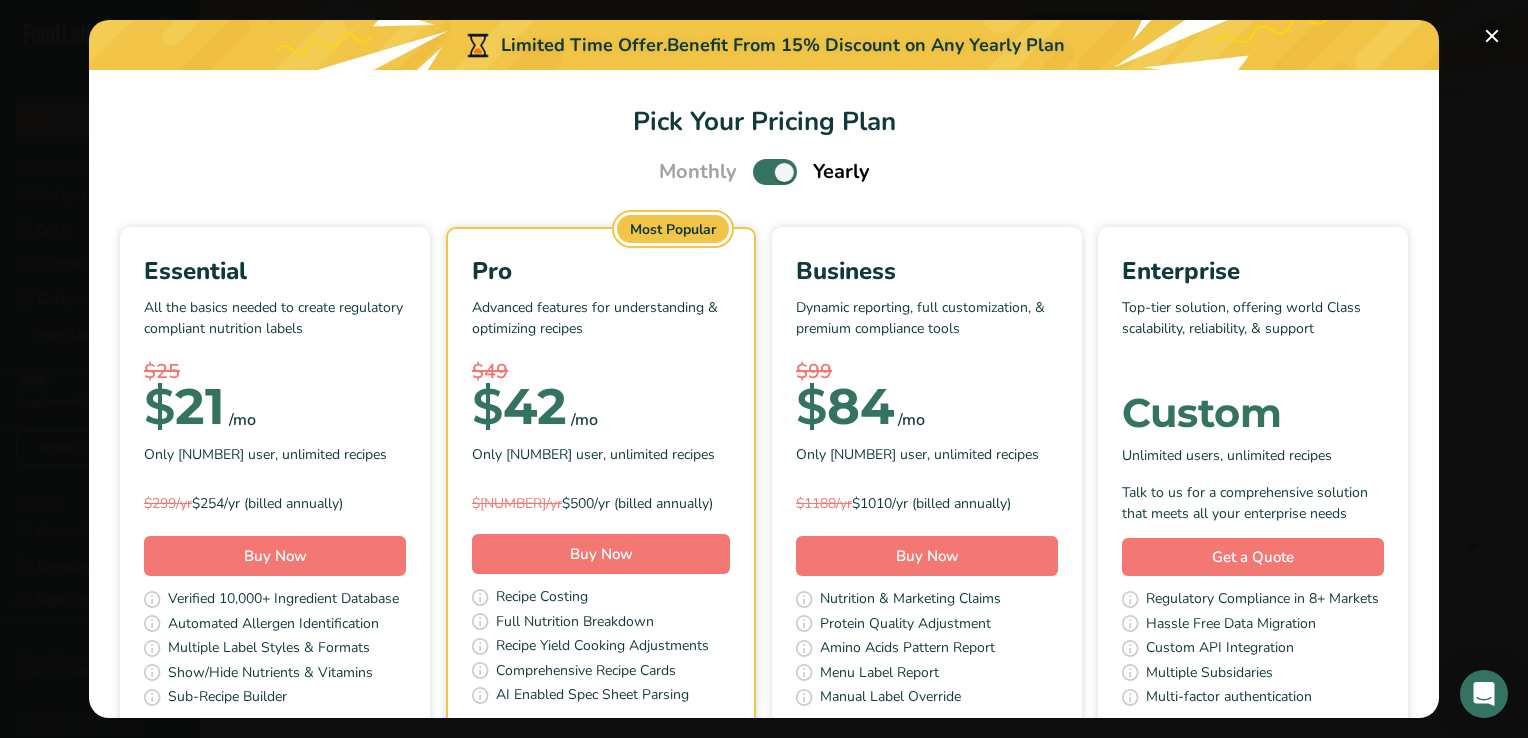 click at bounding box center (1492, 36) 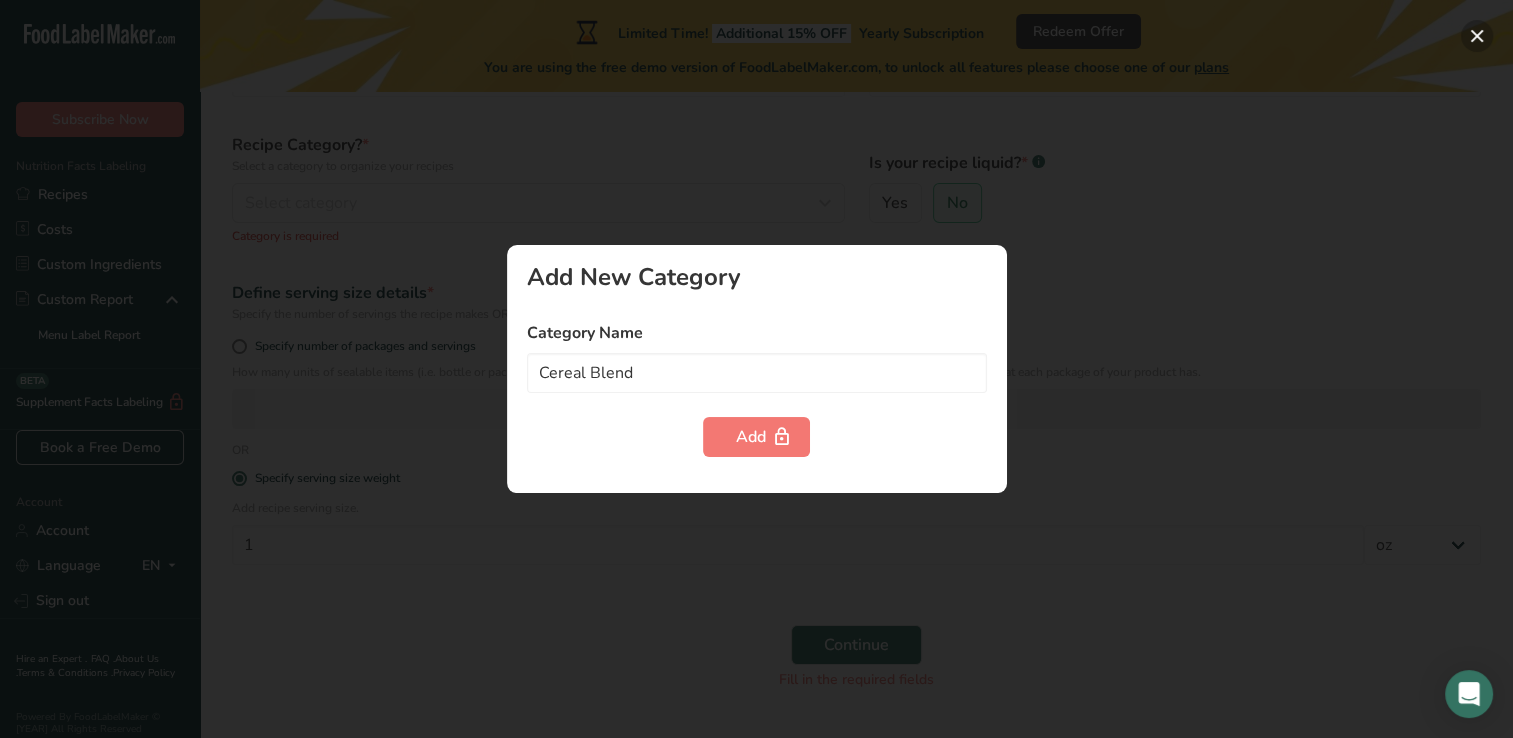 click at bounding box center [1477, 36] 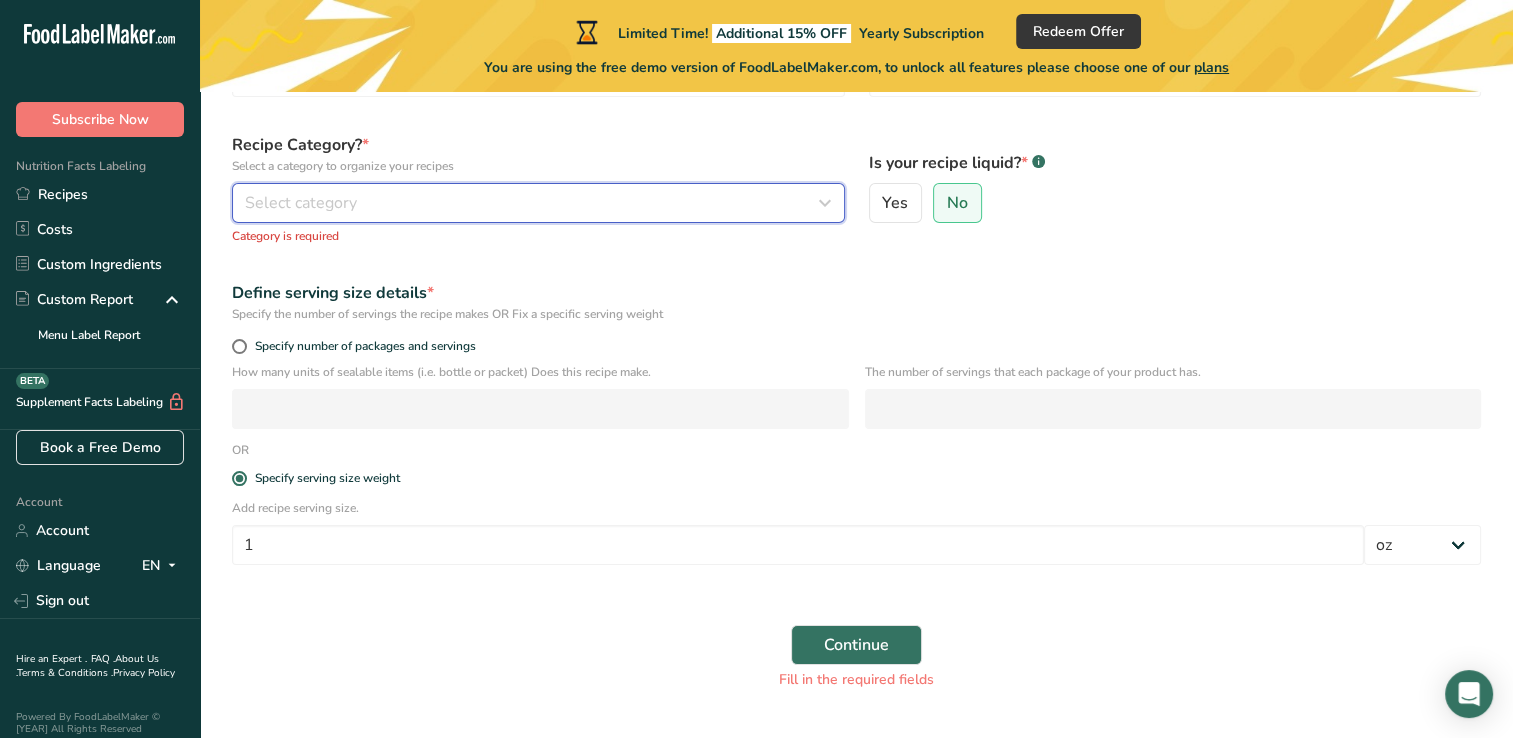click at bounding box center [825, 203] 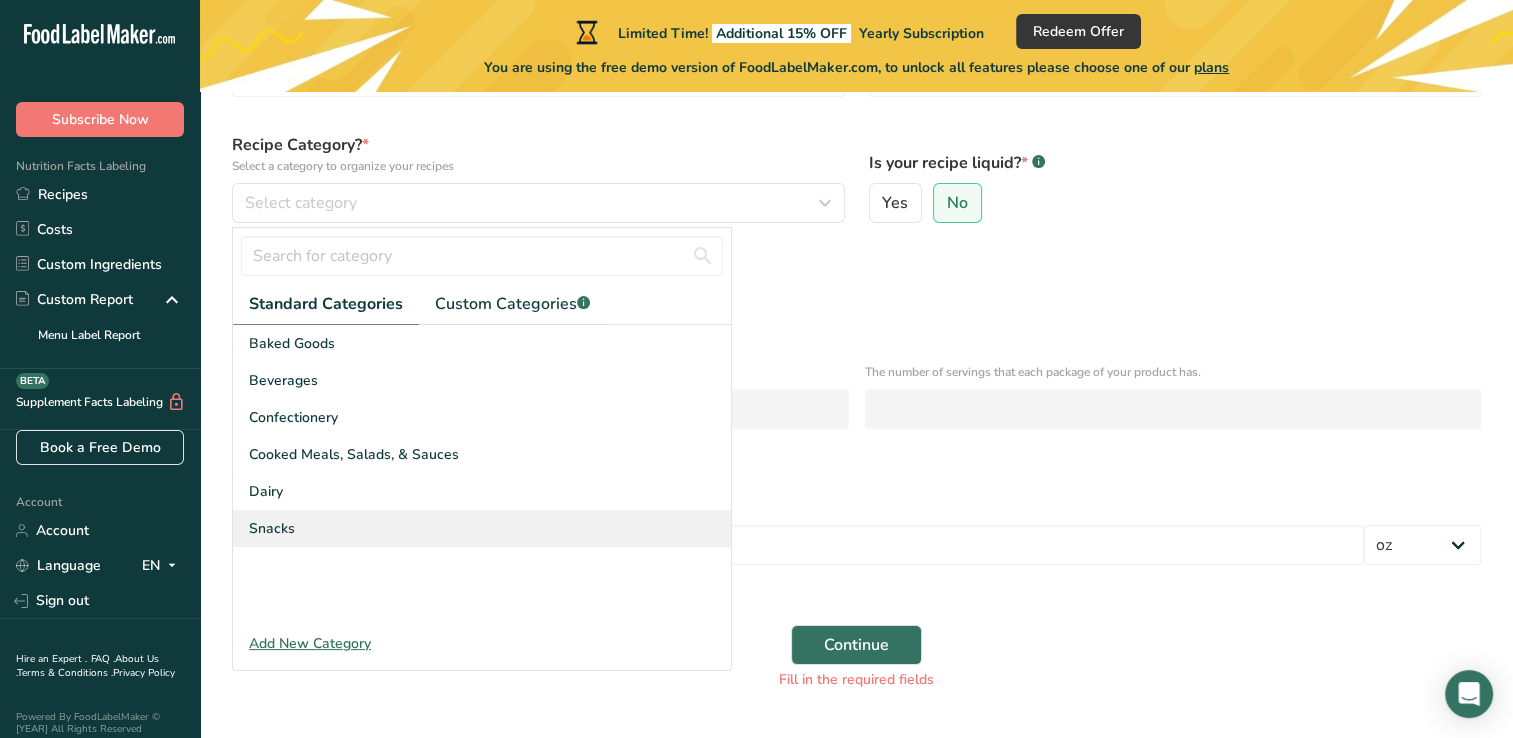 click on "Snacks" at bounding box center (272, 528) 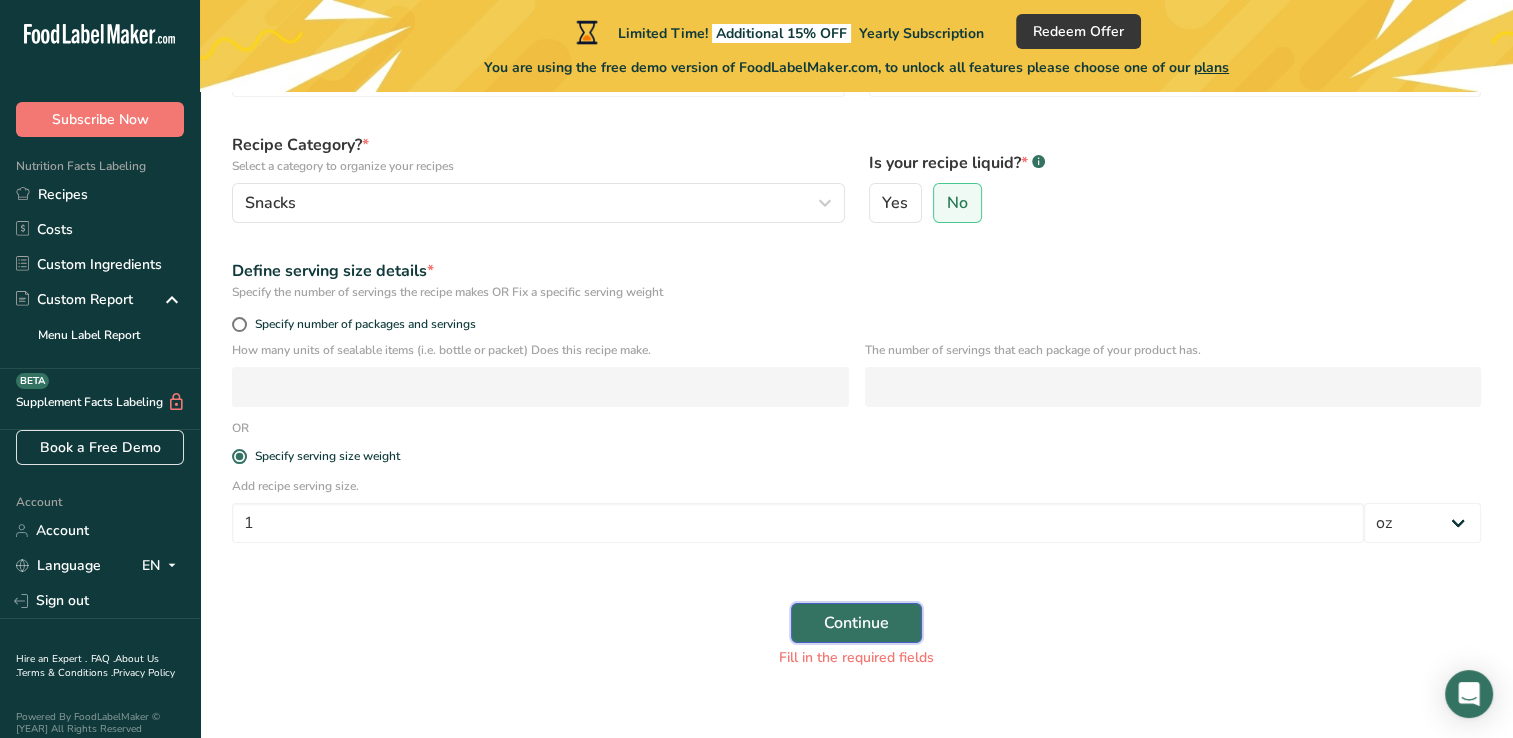 click on "Continue" at bounding box center (856, 623) 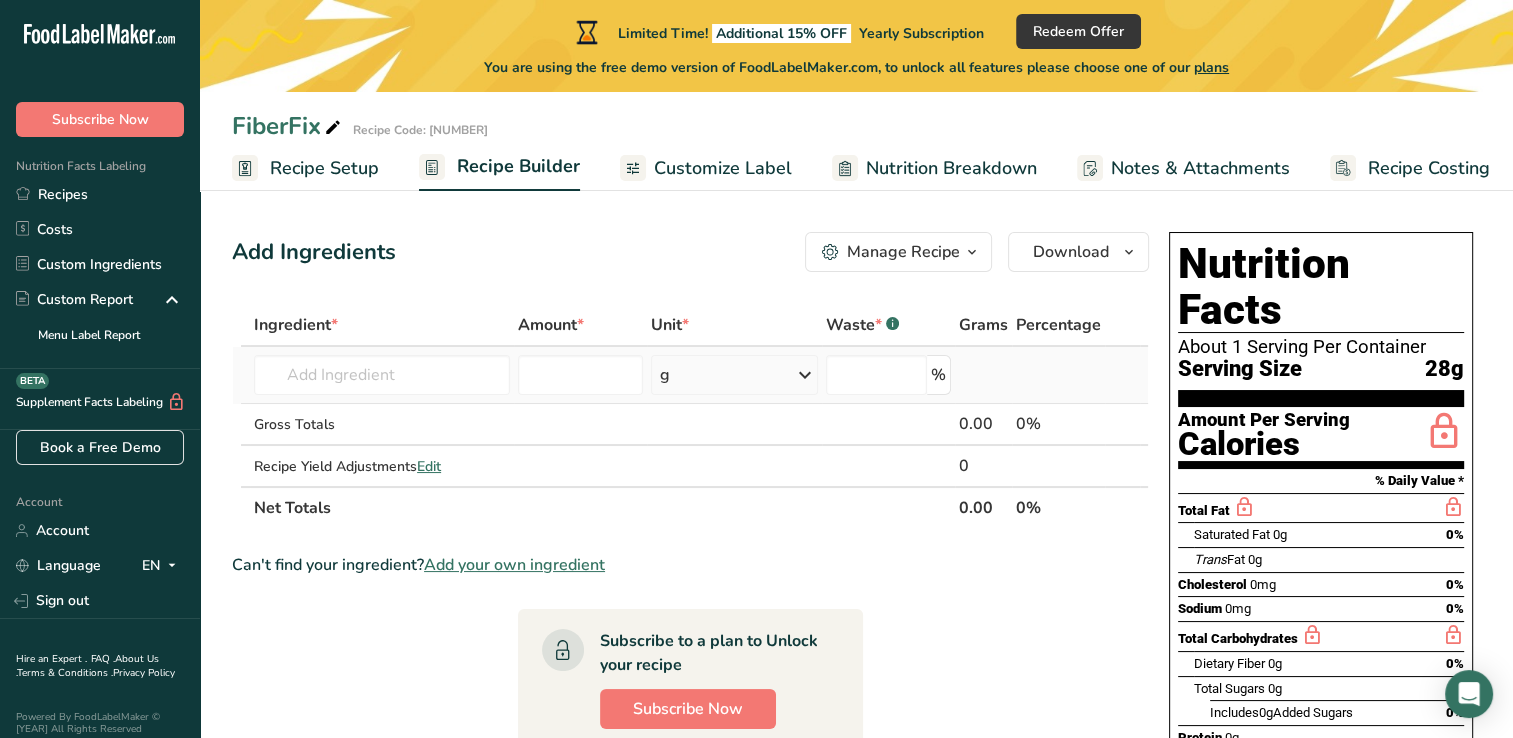 scroll, scrollTop: 0, scrollLeft: 0, axis: both 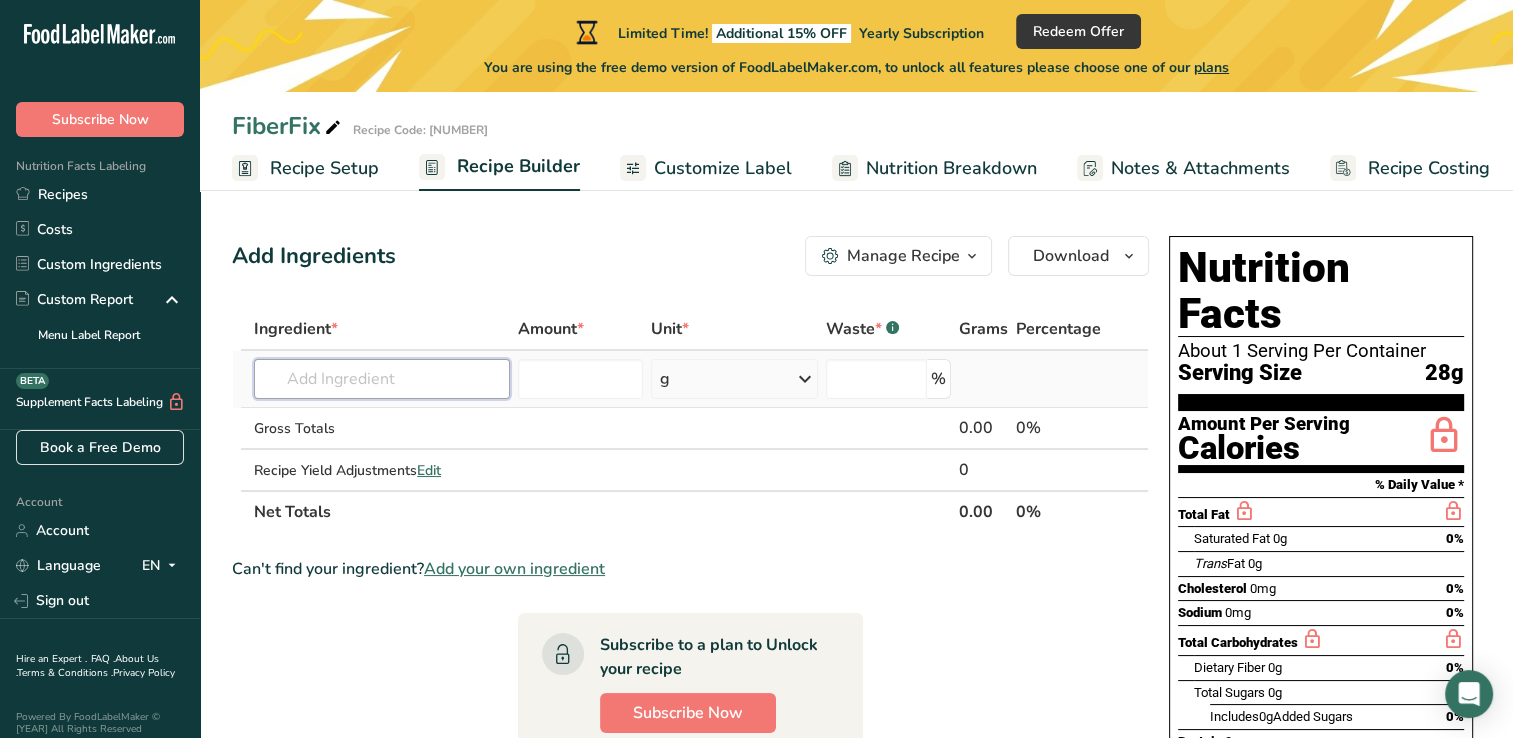 click at bounding box center (382, 379) 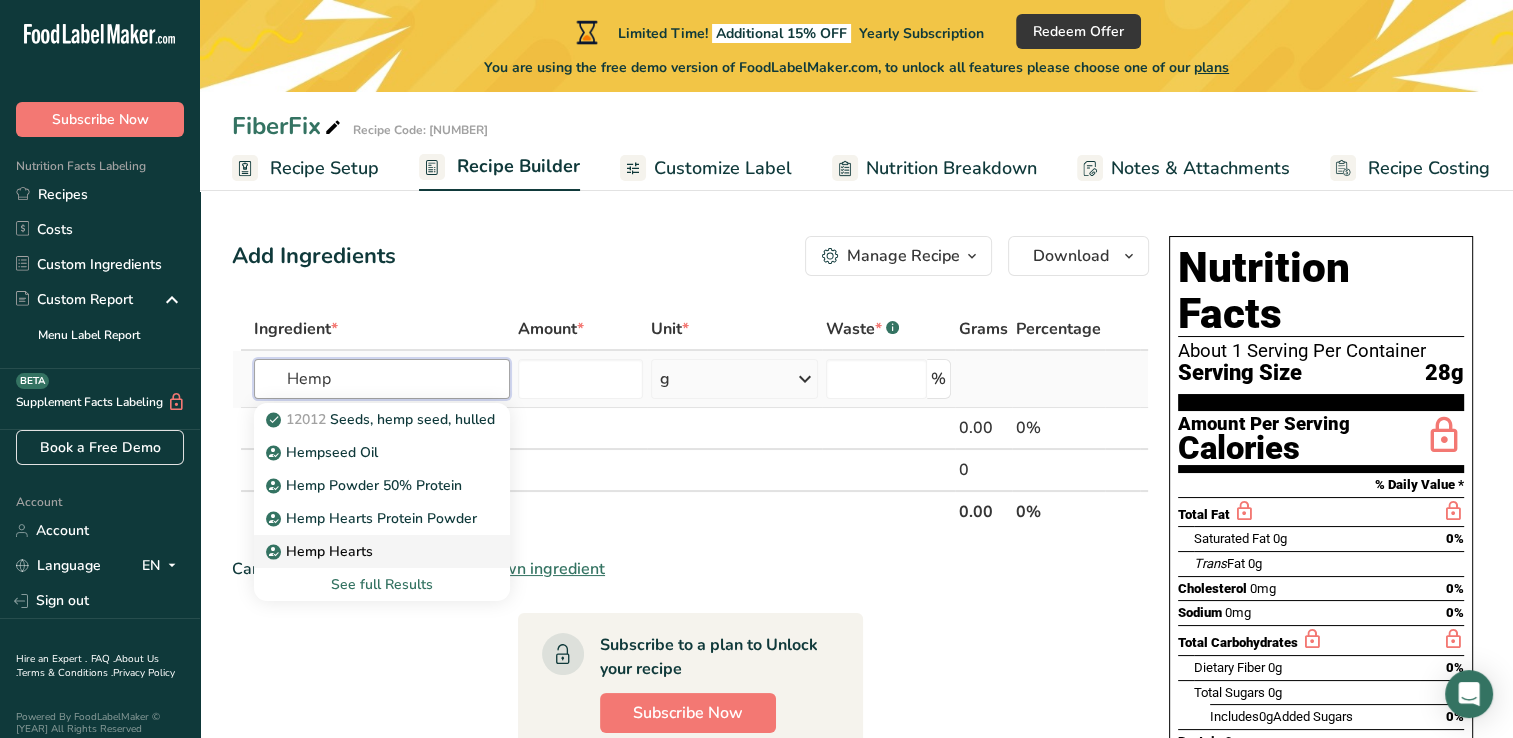 type on "Hemp" 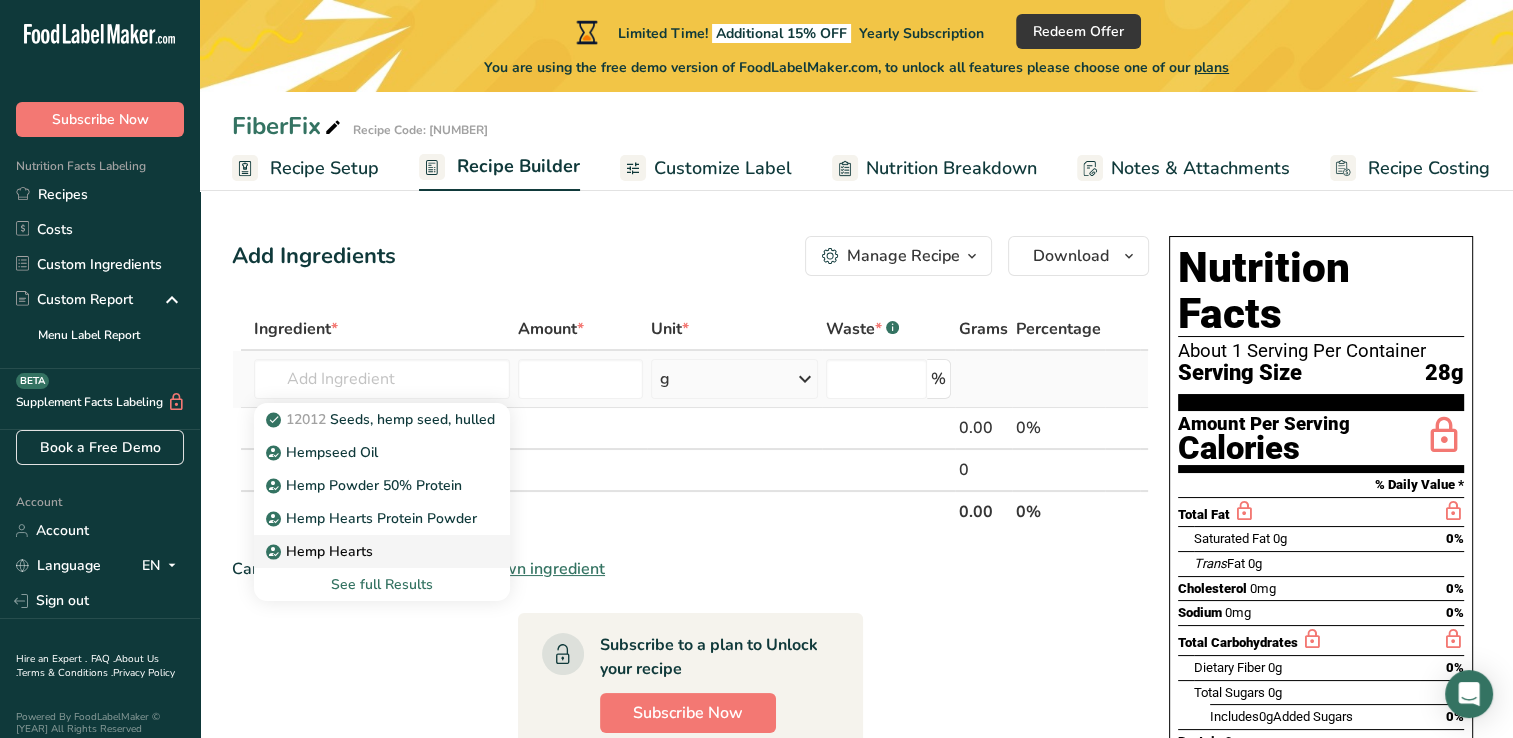 click on "Hemp Hearts" at bounding box center (321, 551) 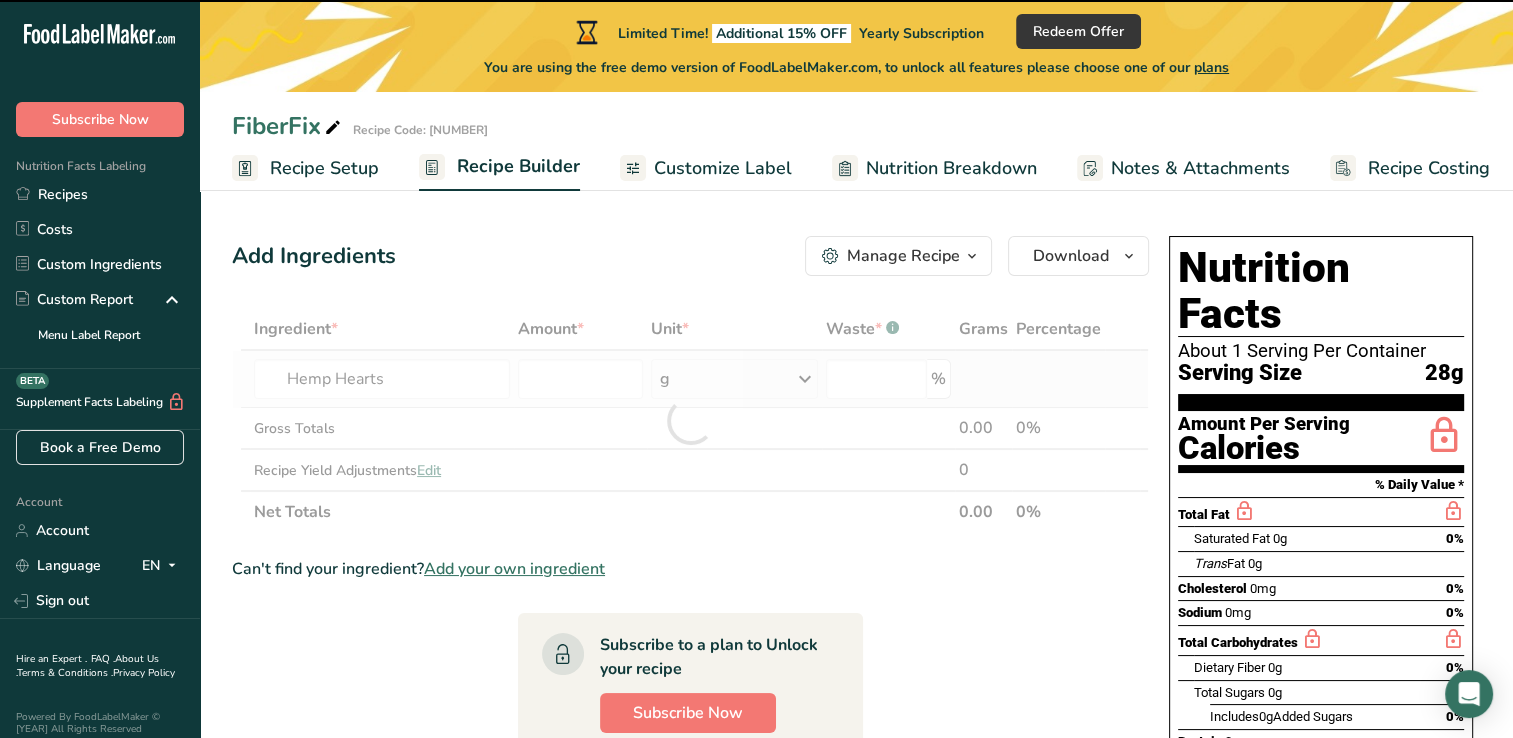 type on "0" 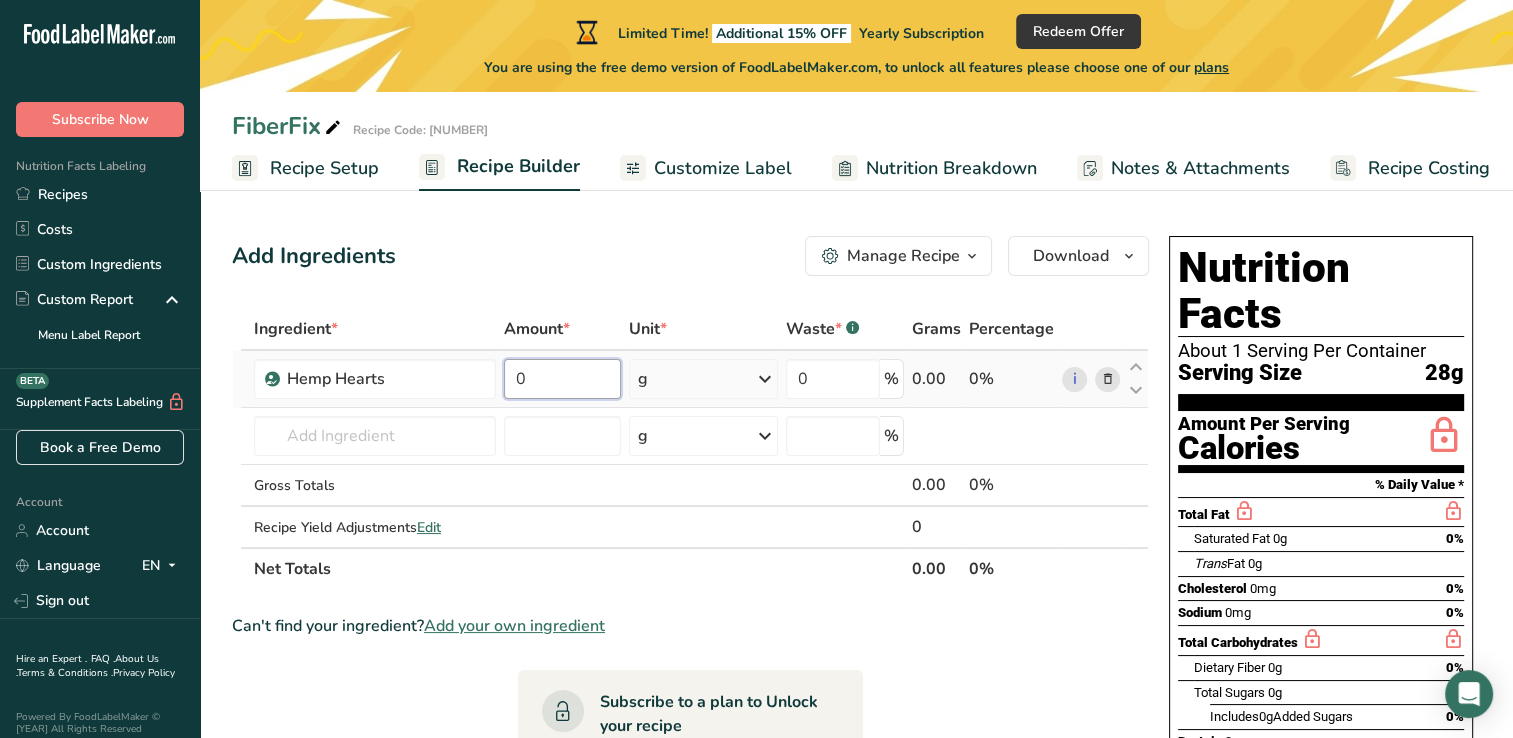 click on "0" at bounding box center [562, 379] 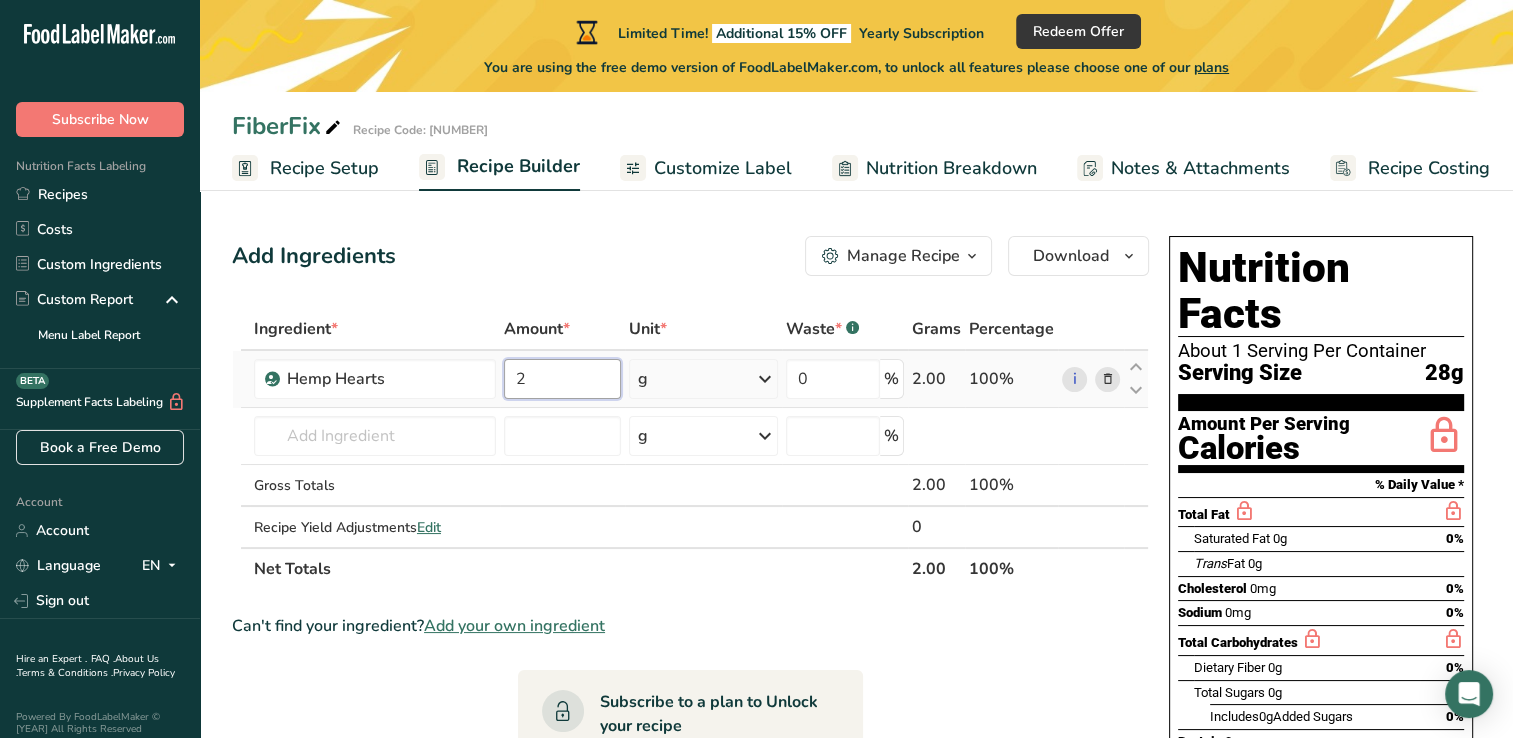 type on "2" 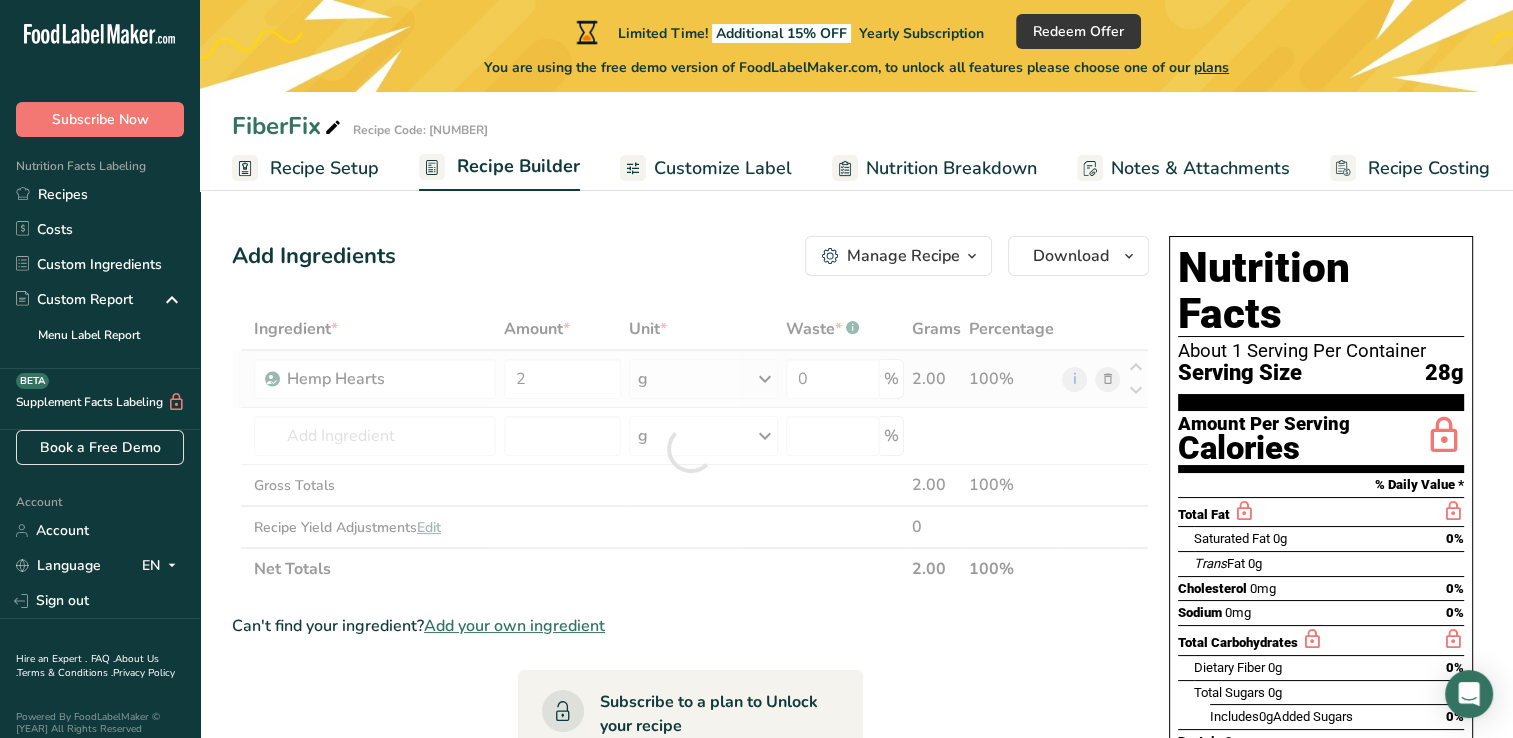 click on "Ingredient *
Amount *
Unit *
Waste *   .a-a{fill:#347362;}.b-a{fill:#fff;}          Grams
Percentage
Hemp Hearts
[NUMBER]
g
Weight Units
g
kg
mg
See more
Volume Units
l
Volume units require a density conversion. If you know your ingredient's density enter it below. Otherwise, click on "RIA" our AI Regulatory bot - she will be able to help you
lb/ft3
g/cm3
Confirm
mL
Volume units require a density conversion. If you know your ingredient's density enter it below. Otherwise, click on "RIA" our AI Regulatory bot - she will be able to help you
lb/ft3" at bounding box center (690, 449) 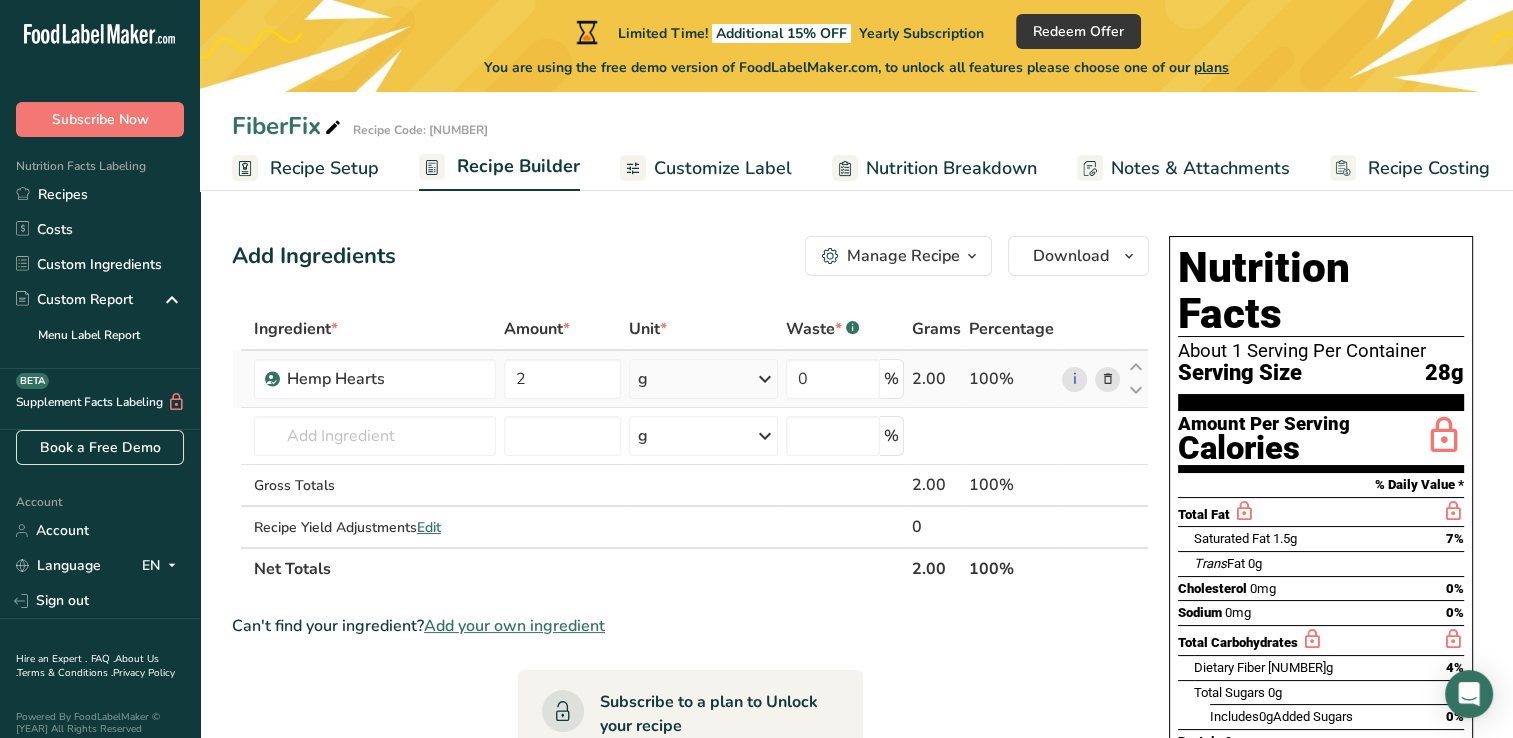 click at bounding box center [765, 379] 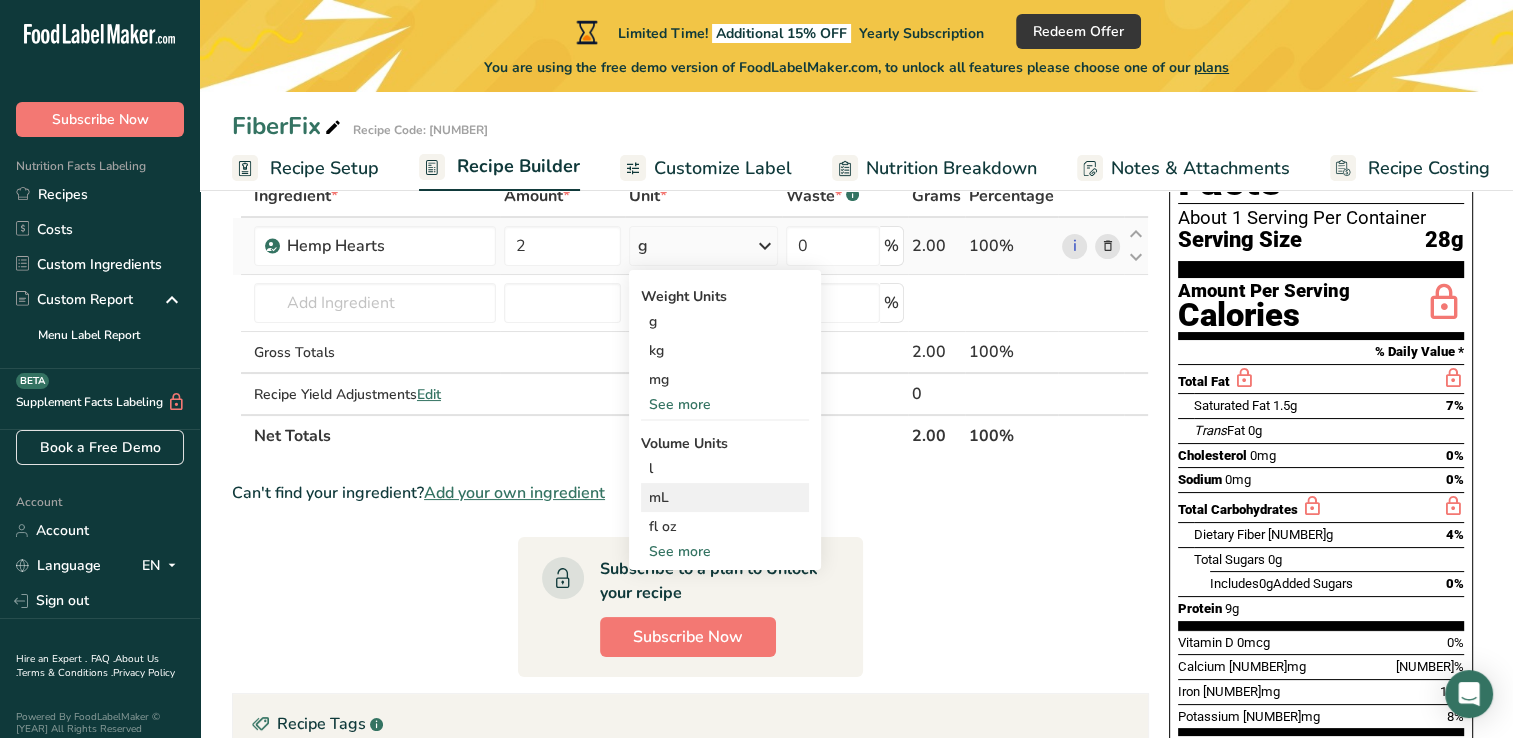 scroll, scrollTop: 200, scrollLeft: 0, axis: vertical 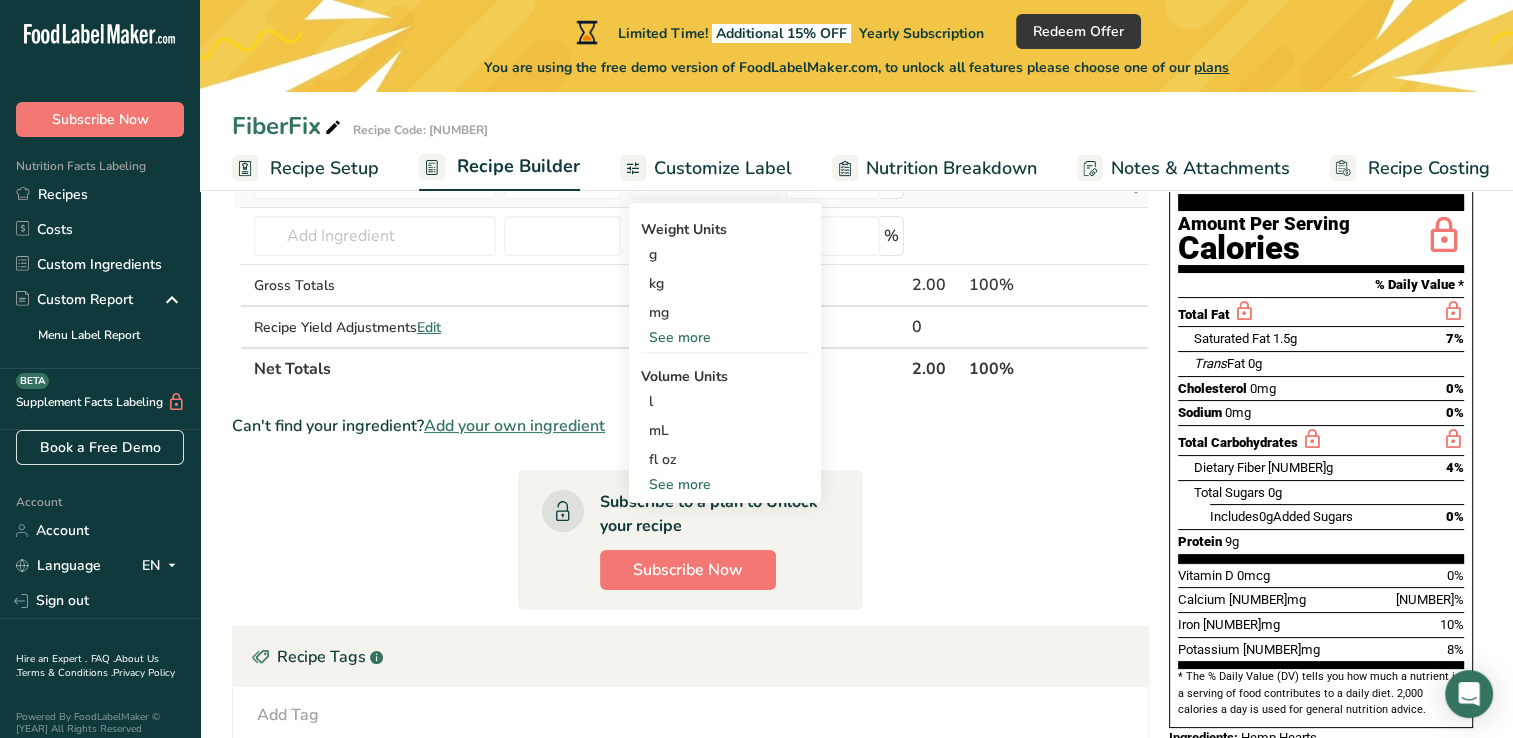 click on "See more" at bounding box center [725, 337] 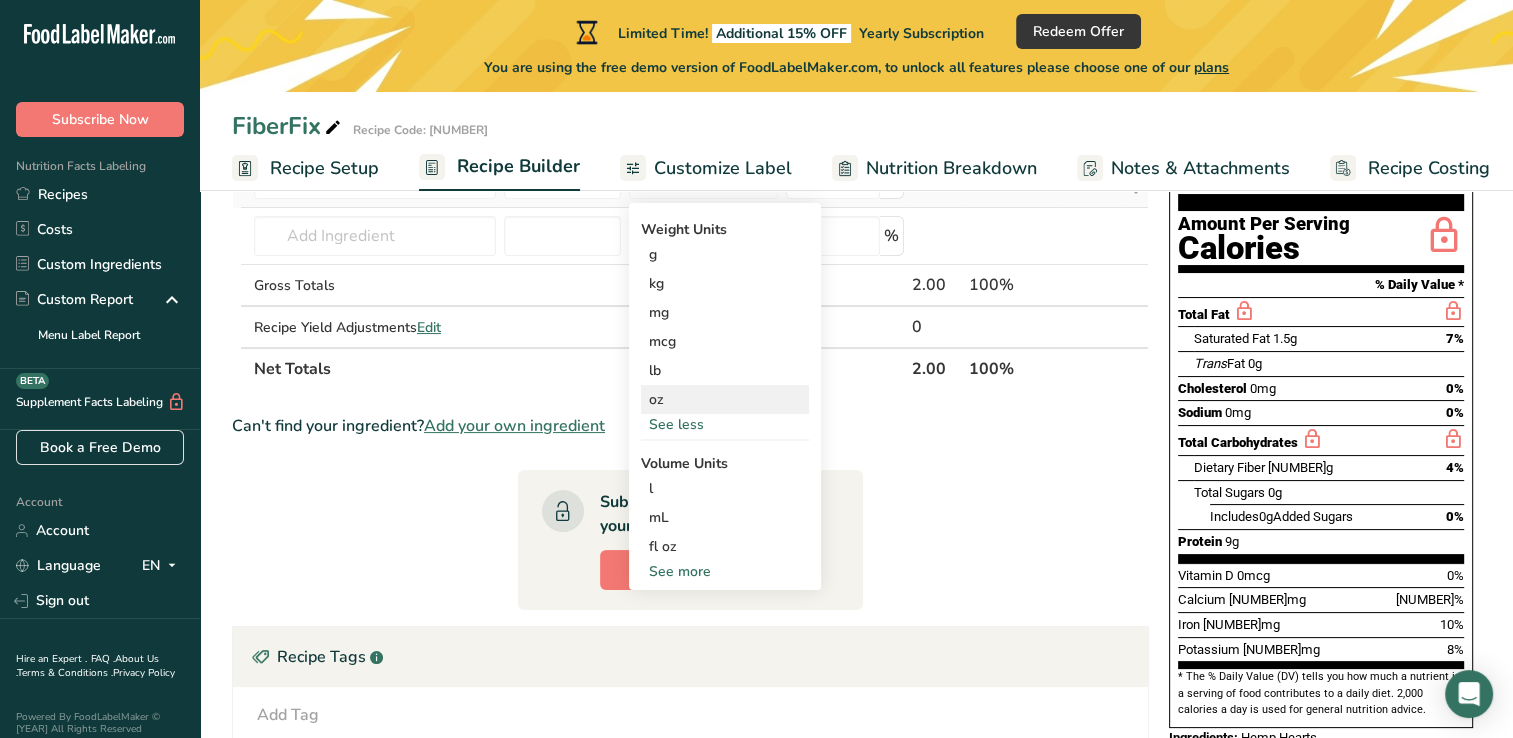 click on "oz" at bounding box center (725, 399) 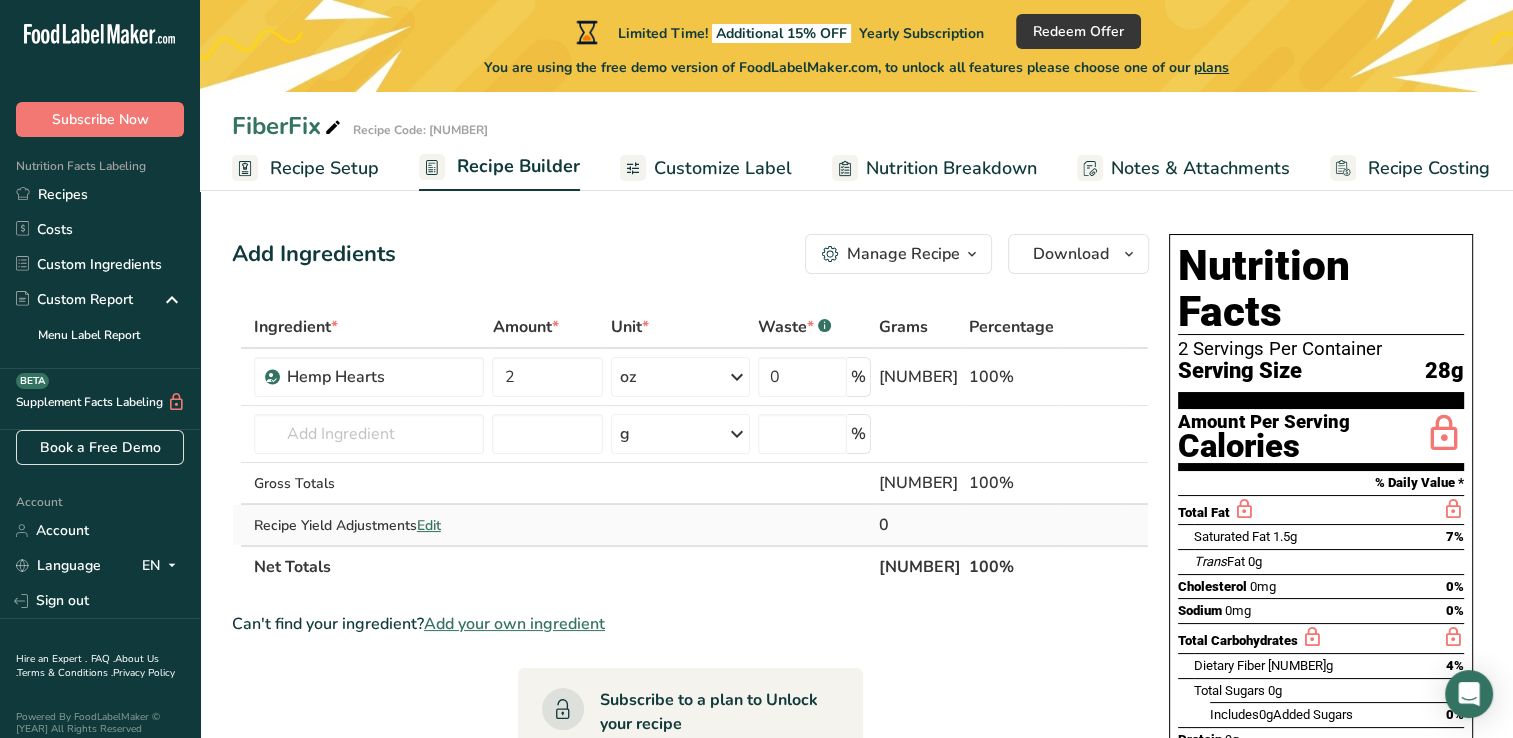scroll, scrollTop: 0, scrollLeft: 0, axis: both 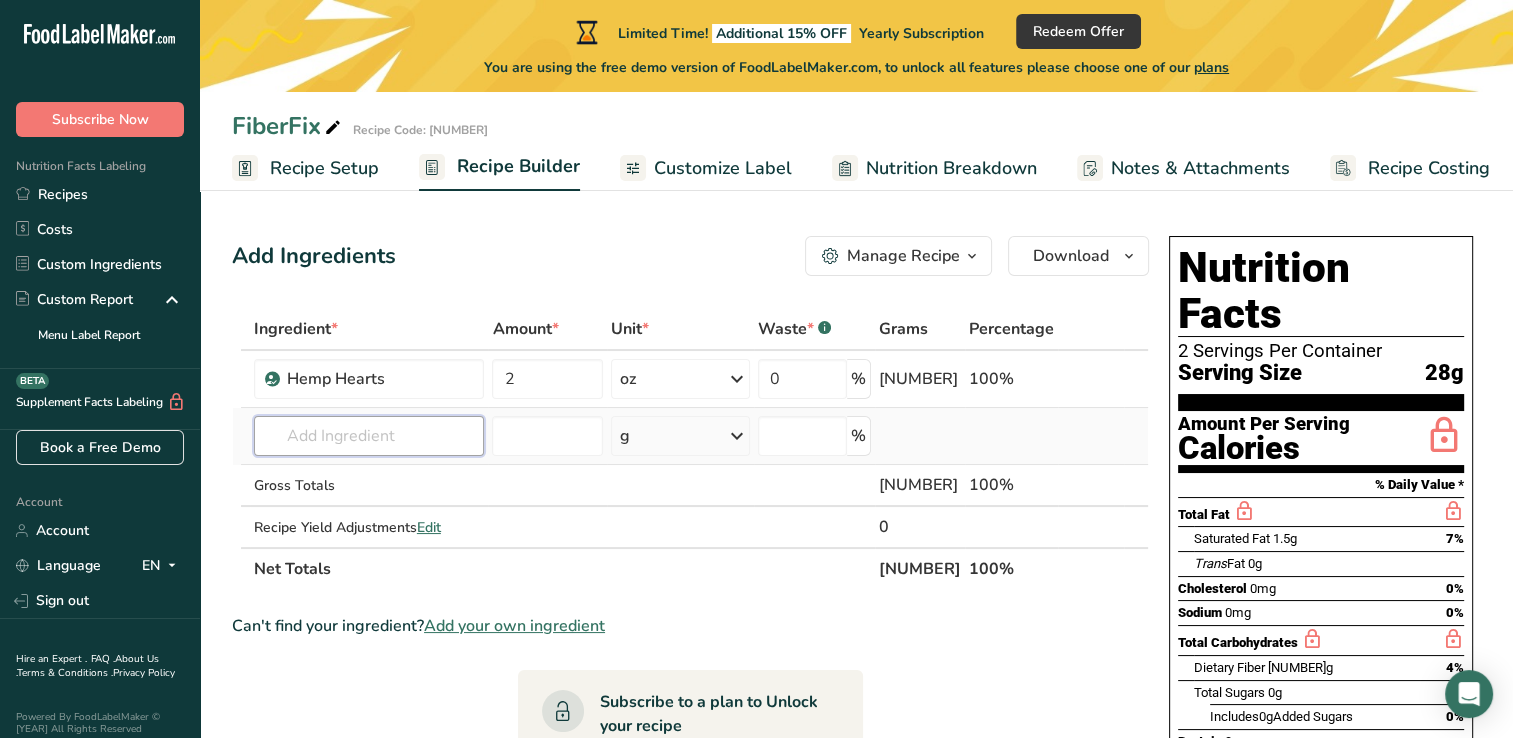 click at bounding box center (369, 436) 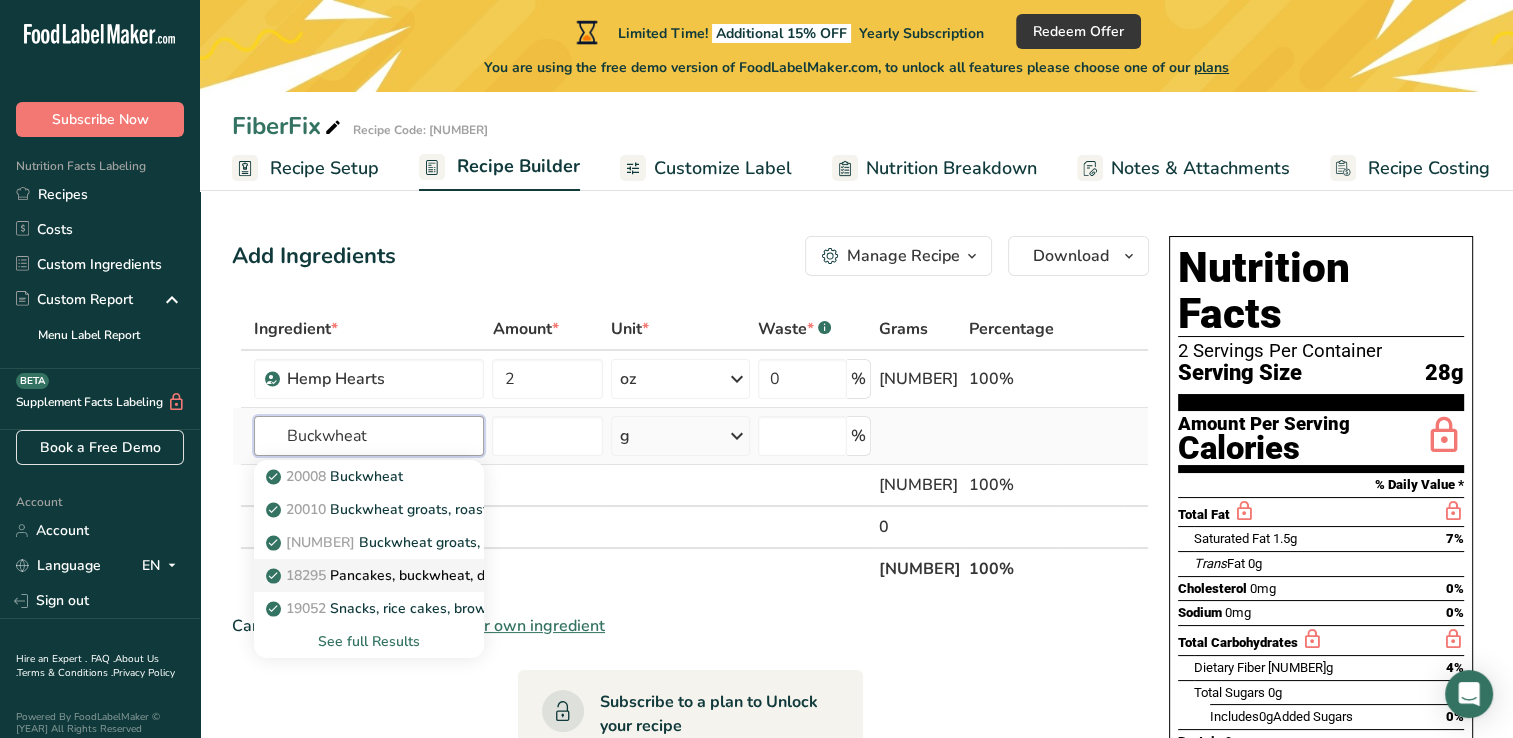 type on "Buckwheat" 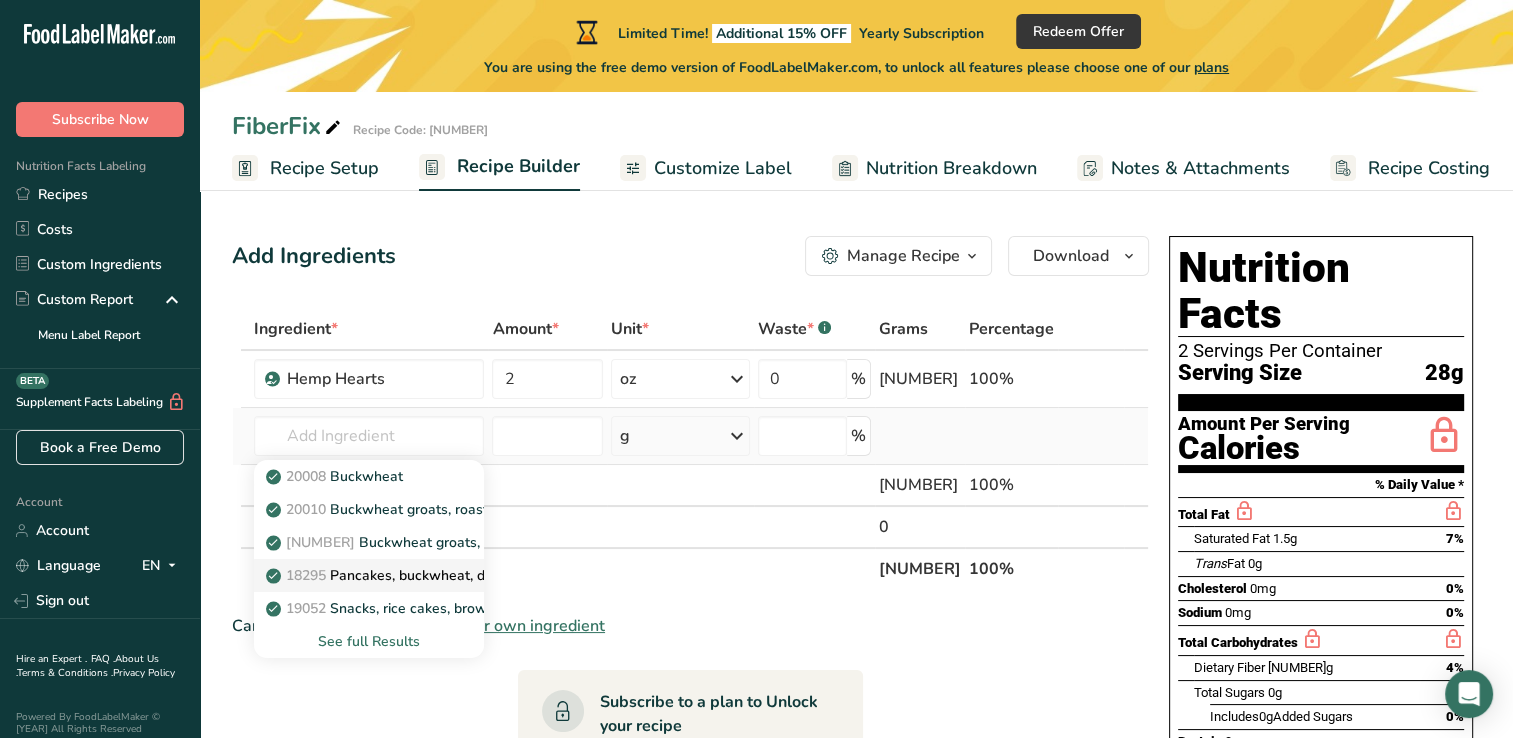 click on "[NUMBER]
Pancakes, buckwheat, dry mix, incomplete" at bounding box center (435, 575) 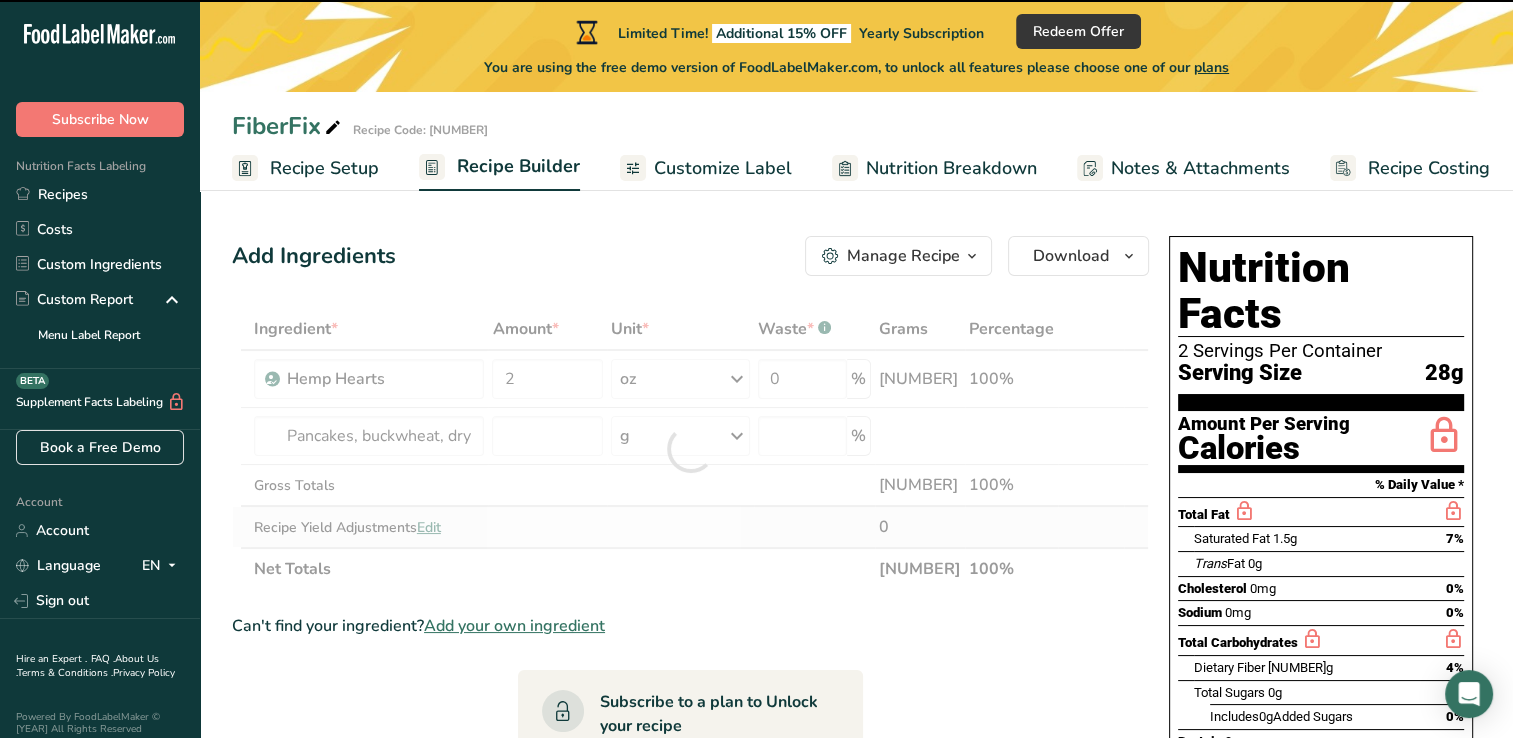 type on "0" 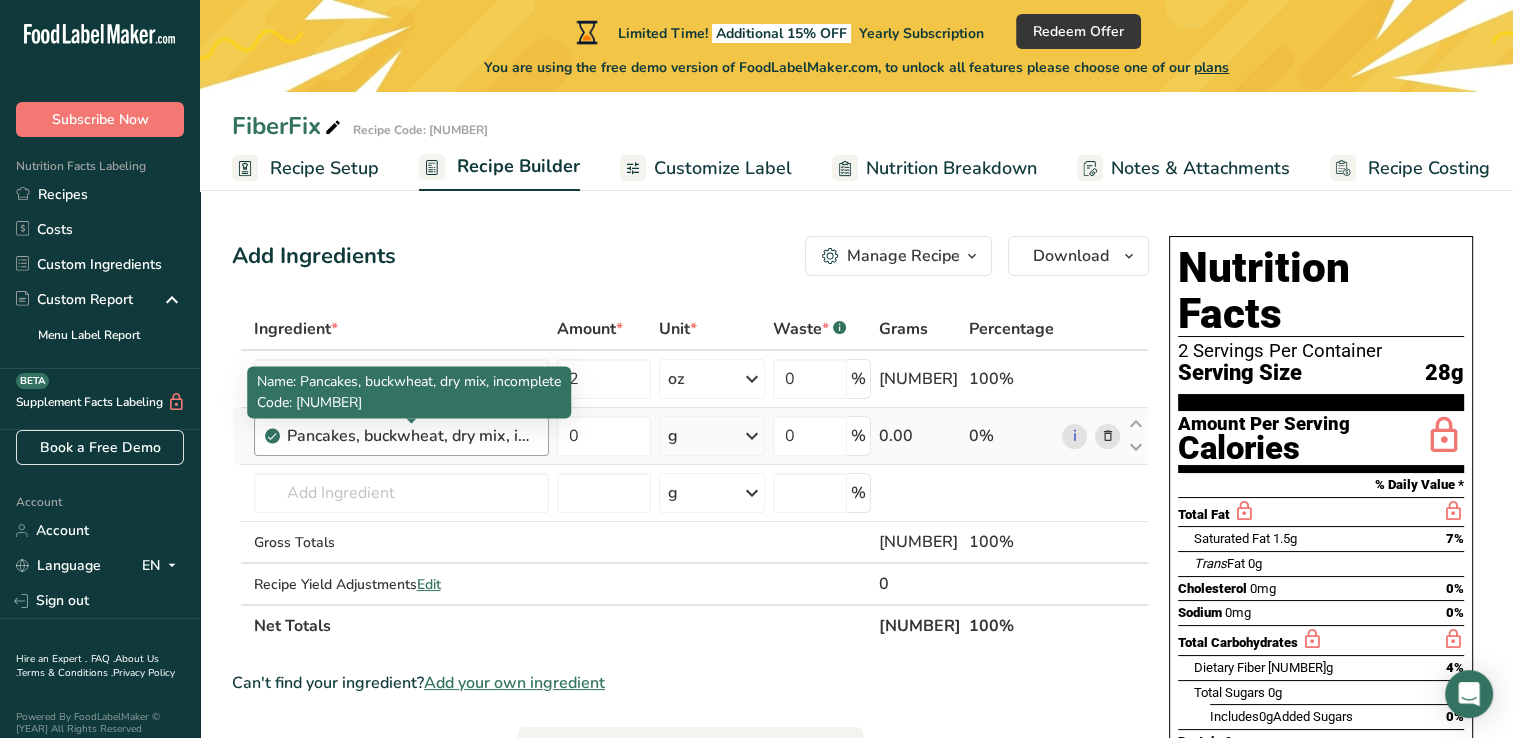 click on "Pancakes, buckwheat, dry mix, incomplete" at bounding box center (412, 436) 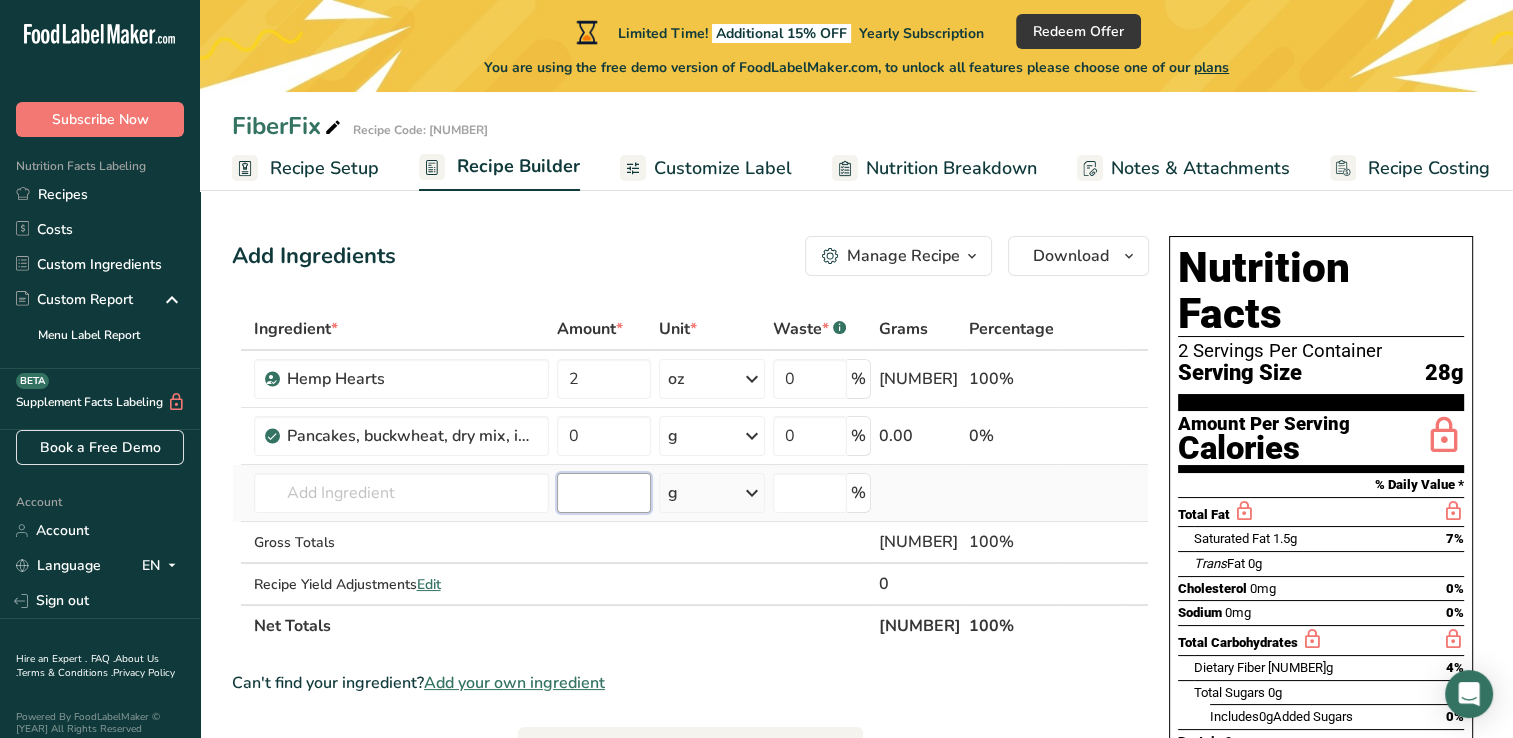 click at bounding box center (604, 493) 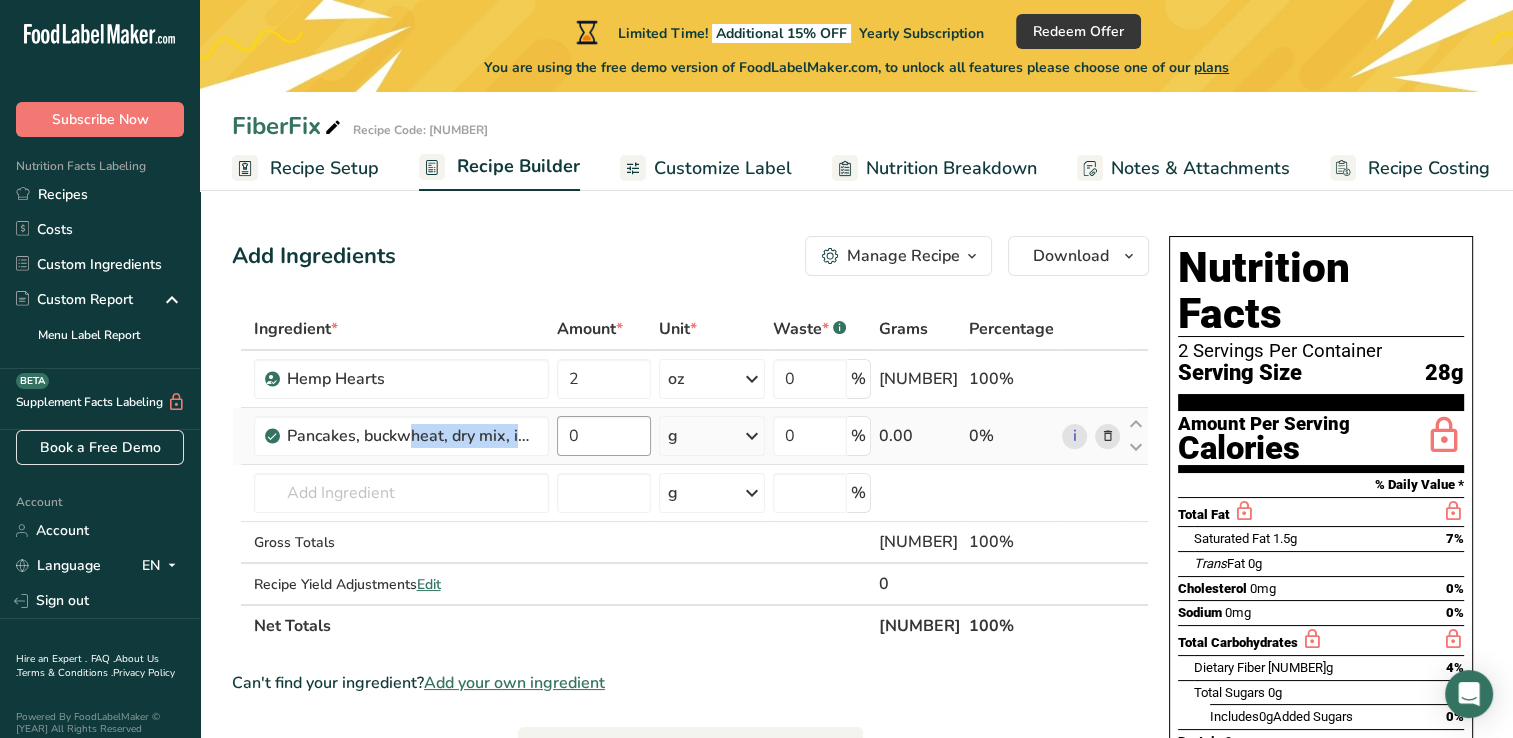 drag, startPoint x: 286, startPoint y: 434, endPoint x: 600, endPoint y: 442, distance: 314.1019 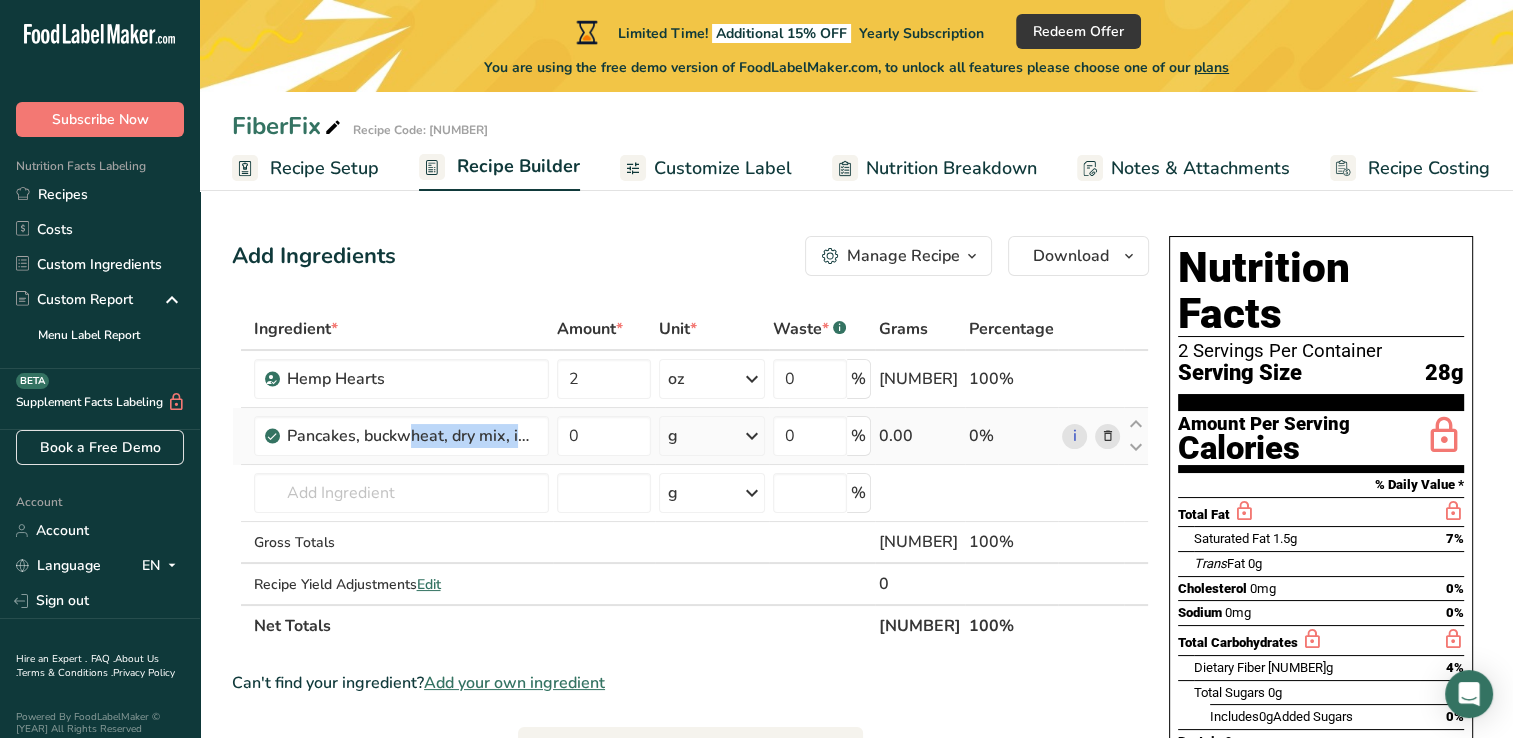 click at bounding box center (1107, 436) 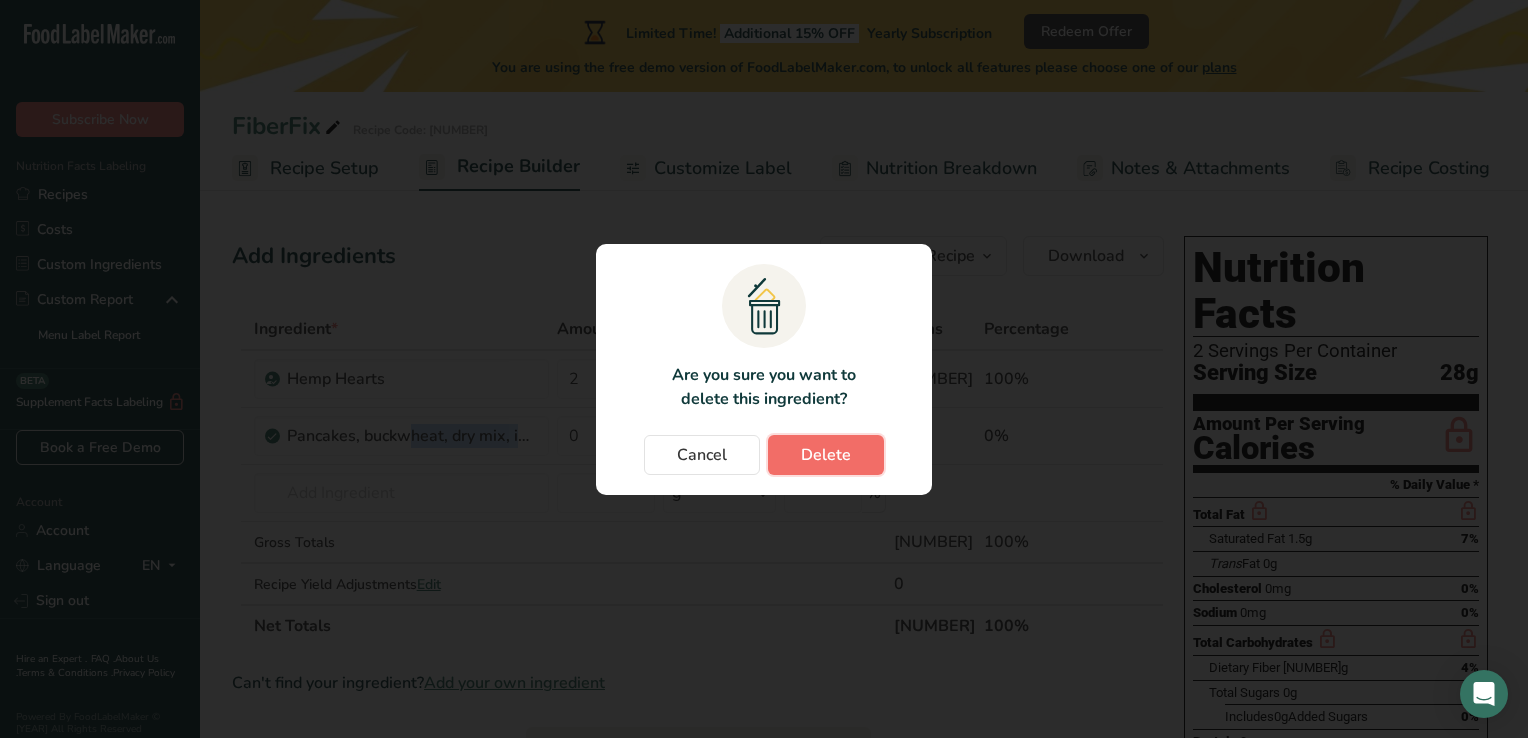 click on "Delete" at bounding box center (826, 455) 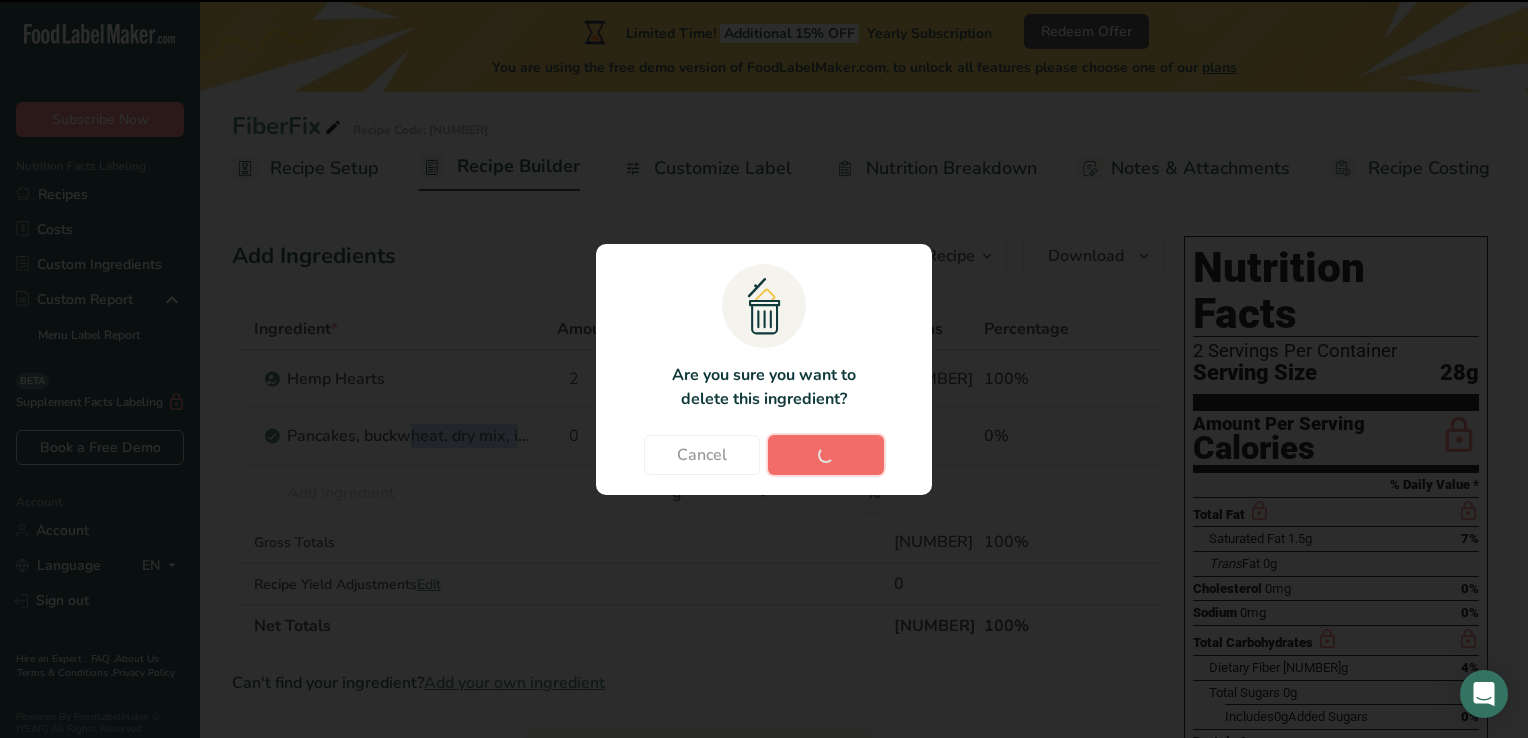 type 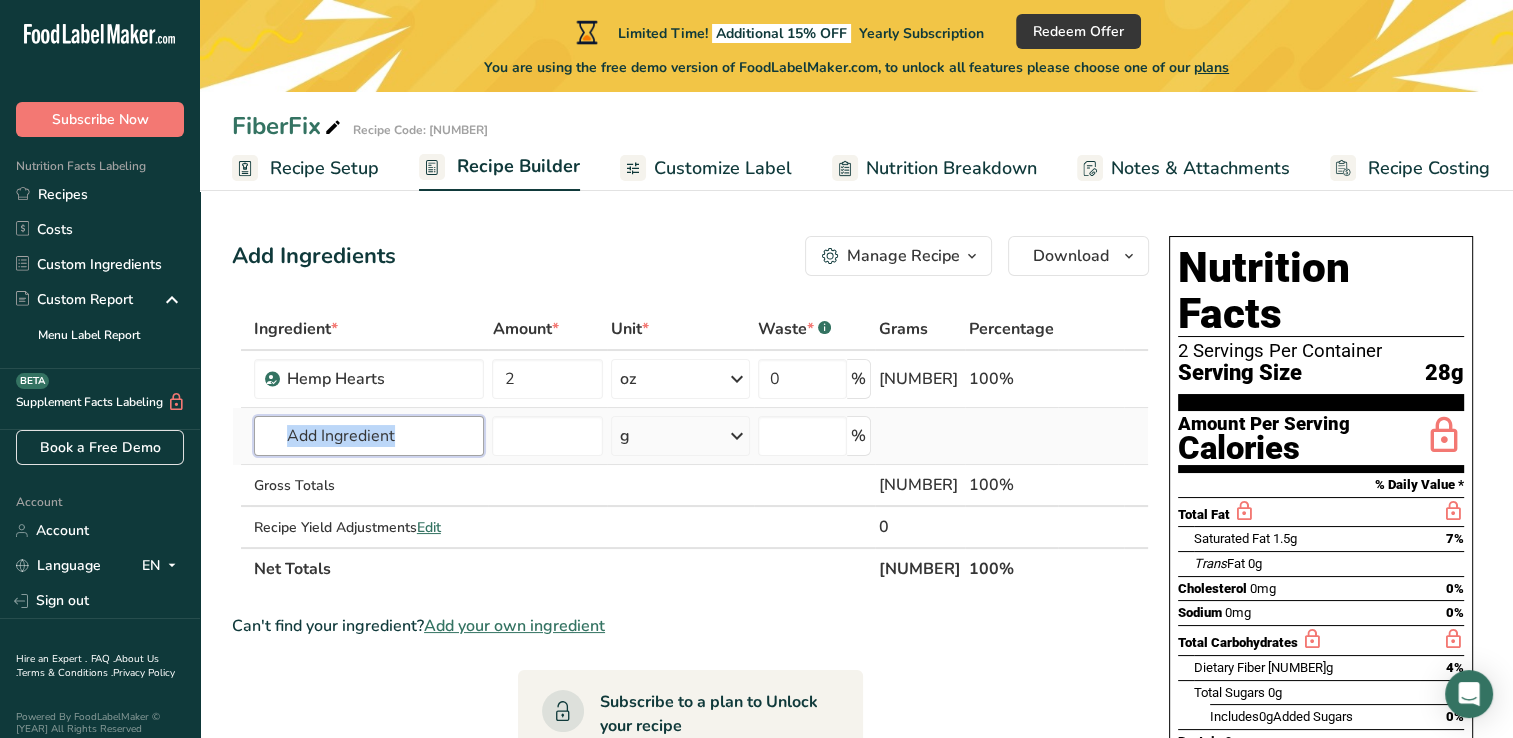 click at bounding box center (369, 436) 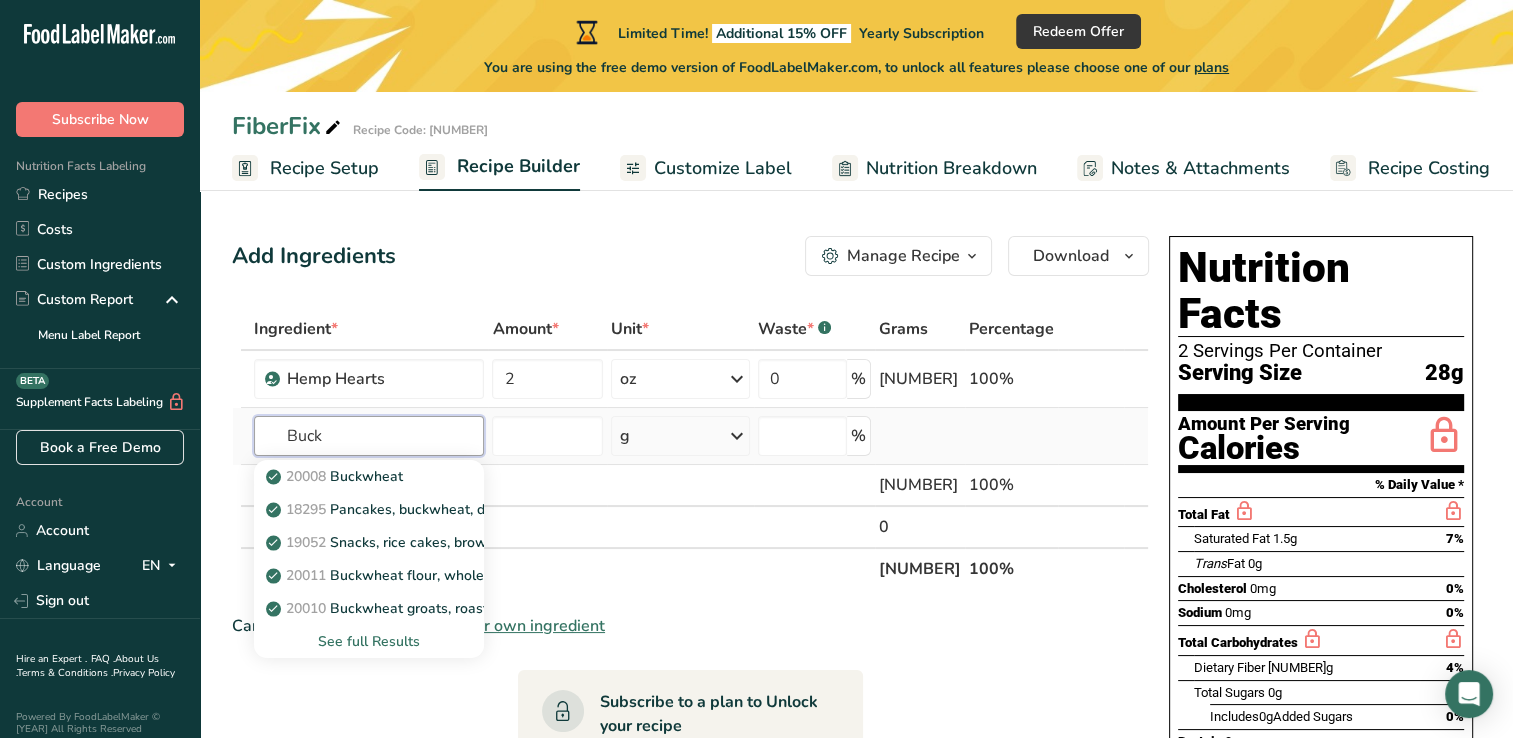 type on "Buck" 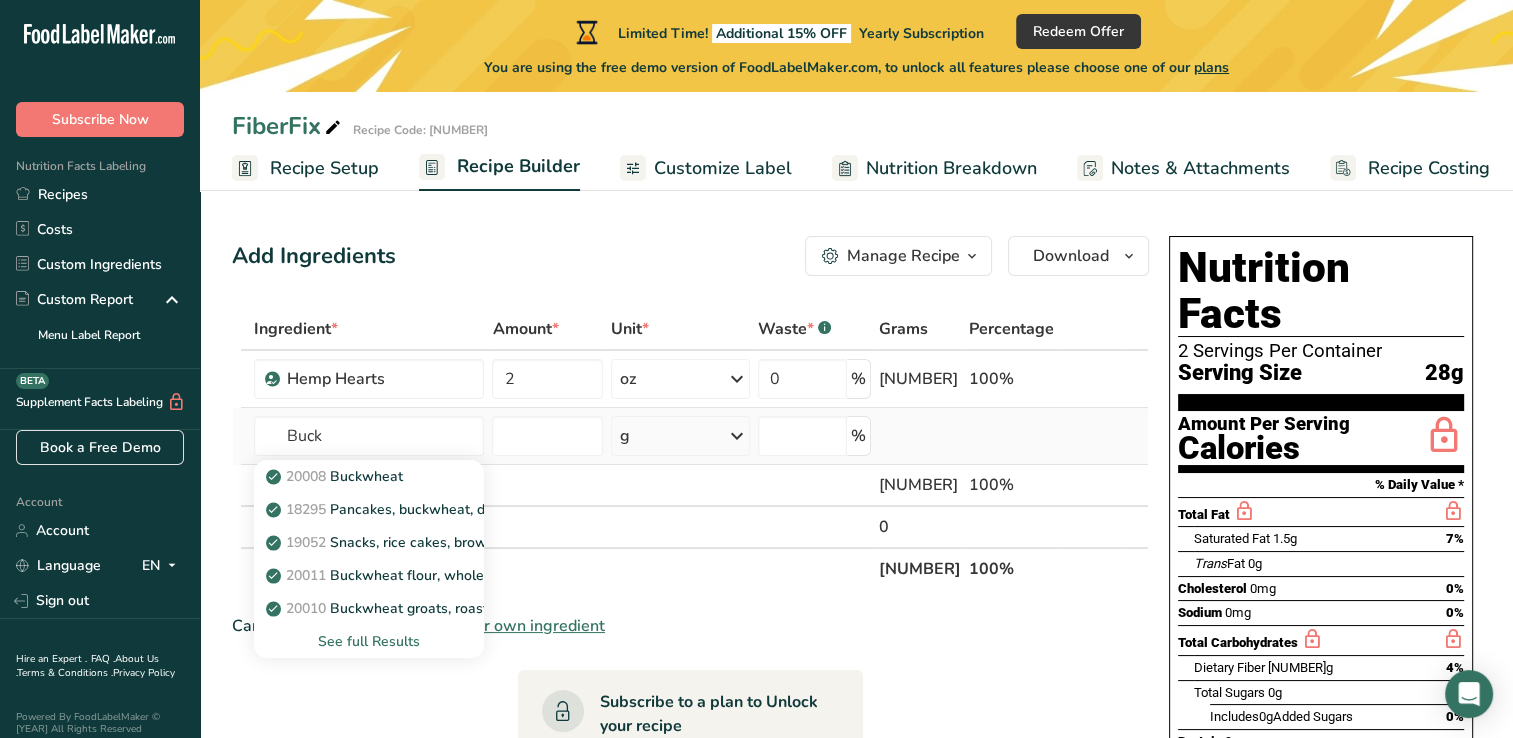 type 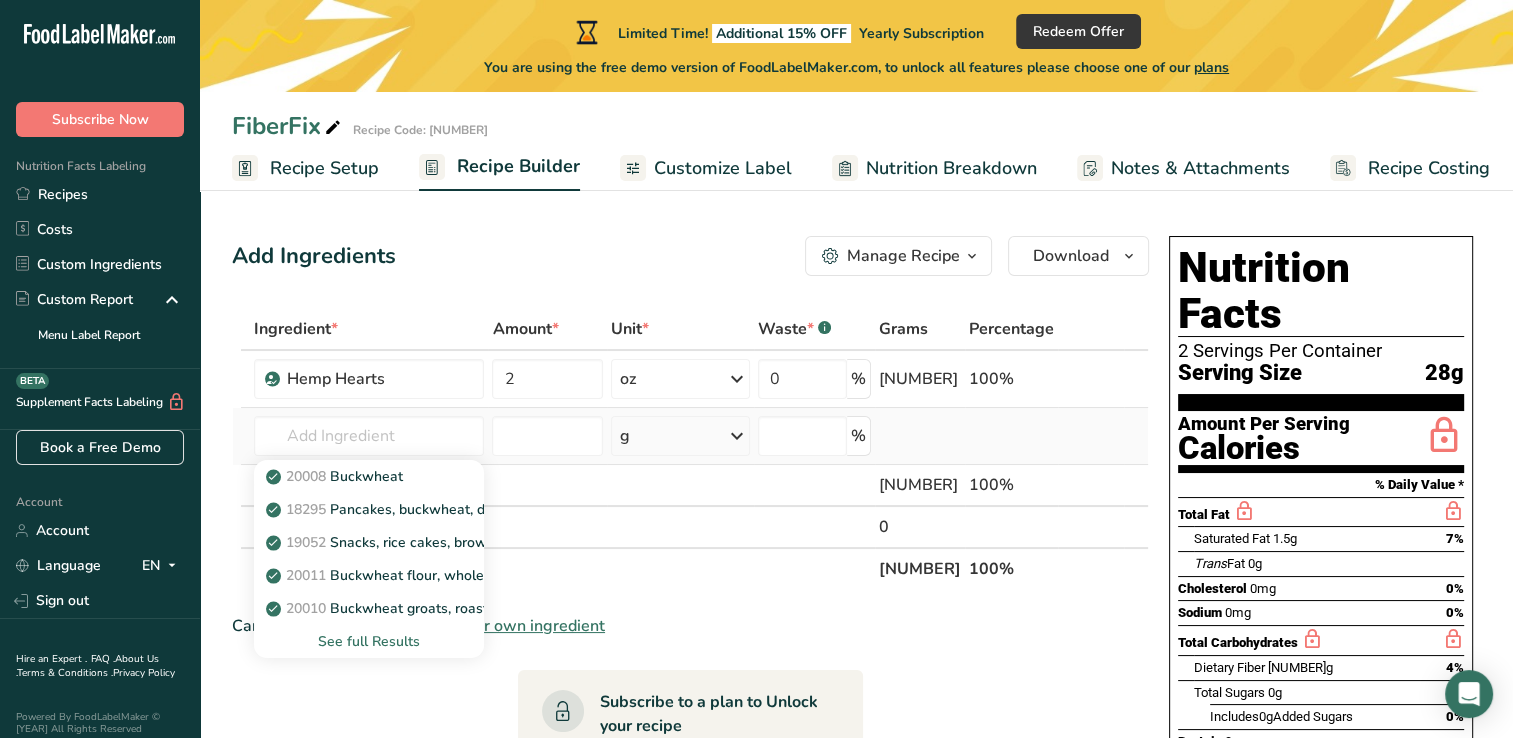 click on "See full Results" at bounding box center [369, 641] 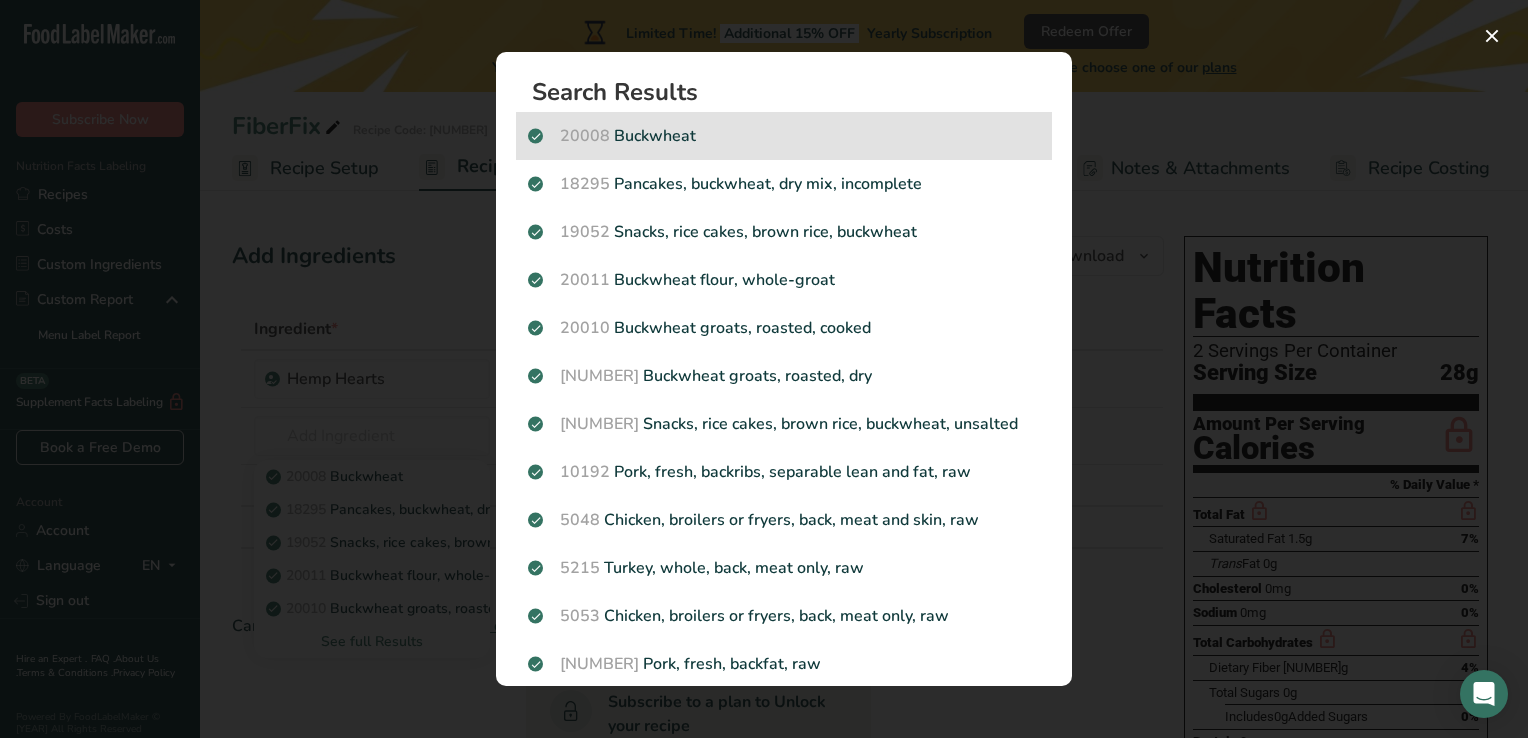 click on "20008
Buckwheat" at bounding box center (784, 136) 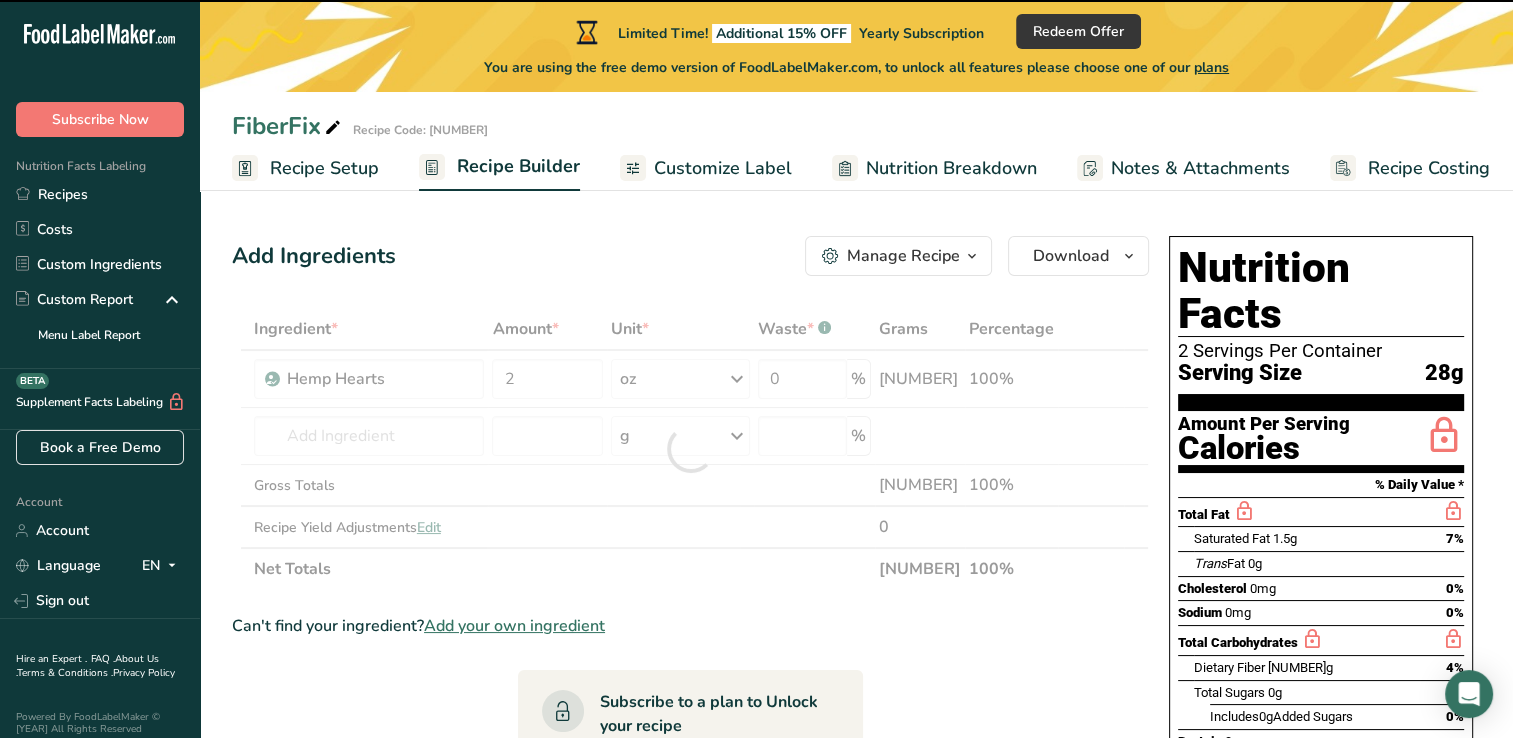 type on "0" 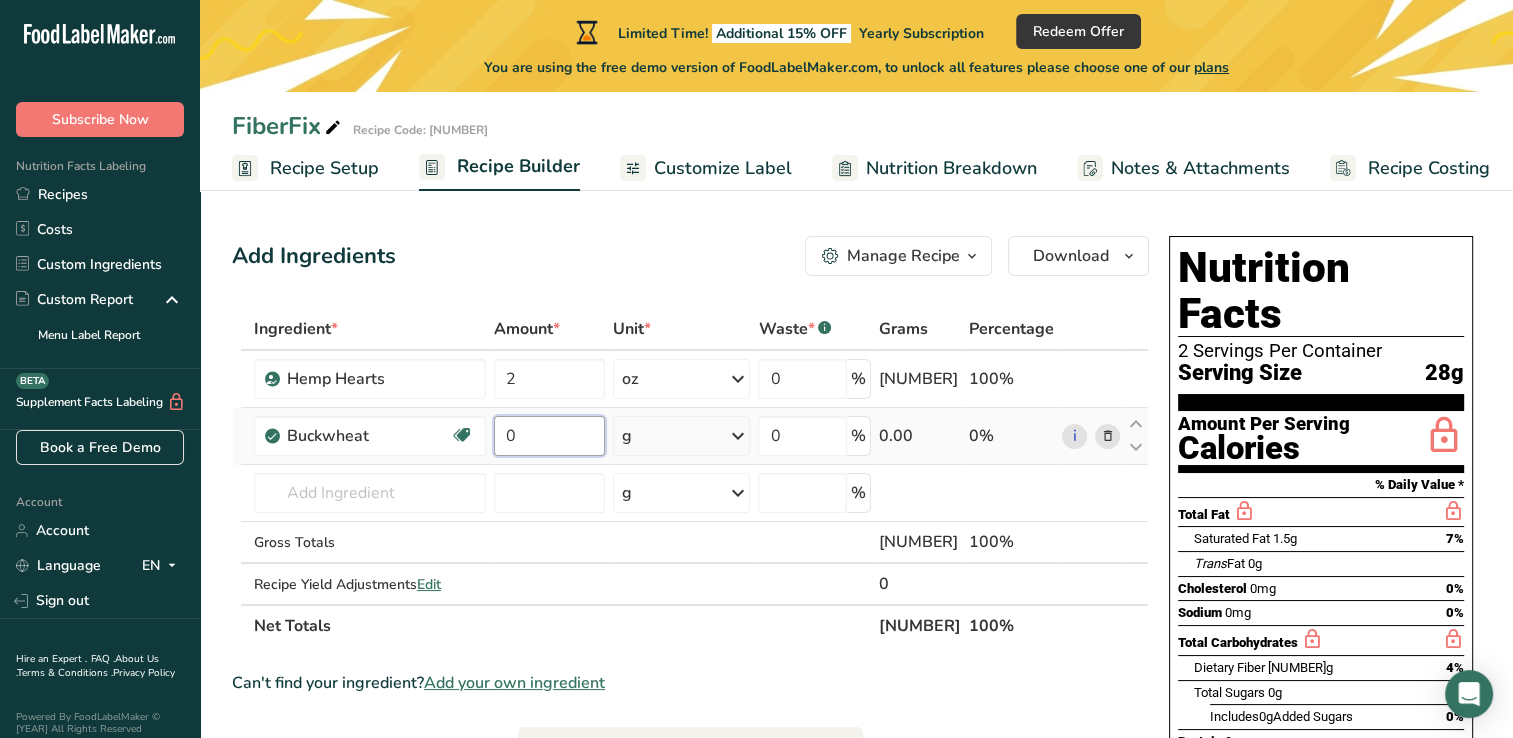 click on "0" at bounding box center [549, 436] 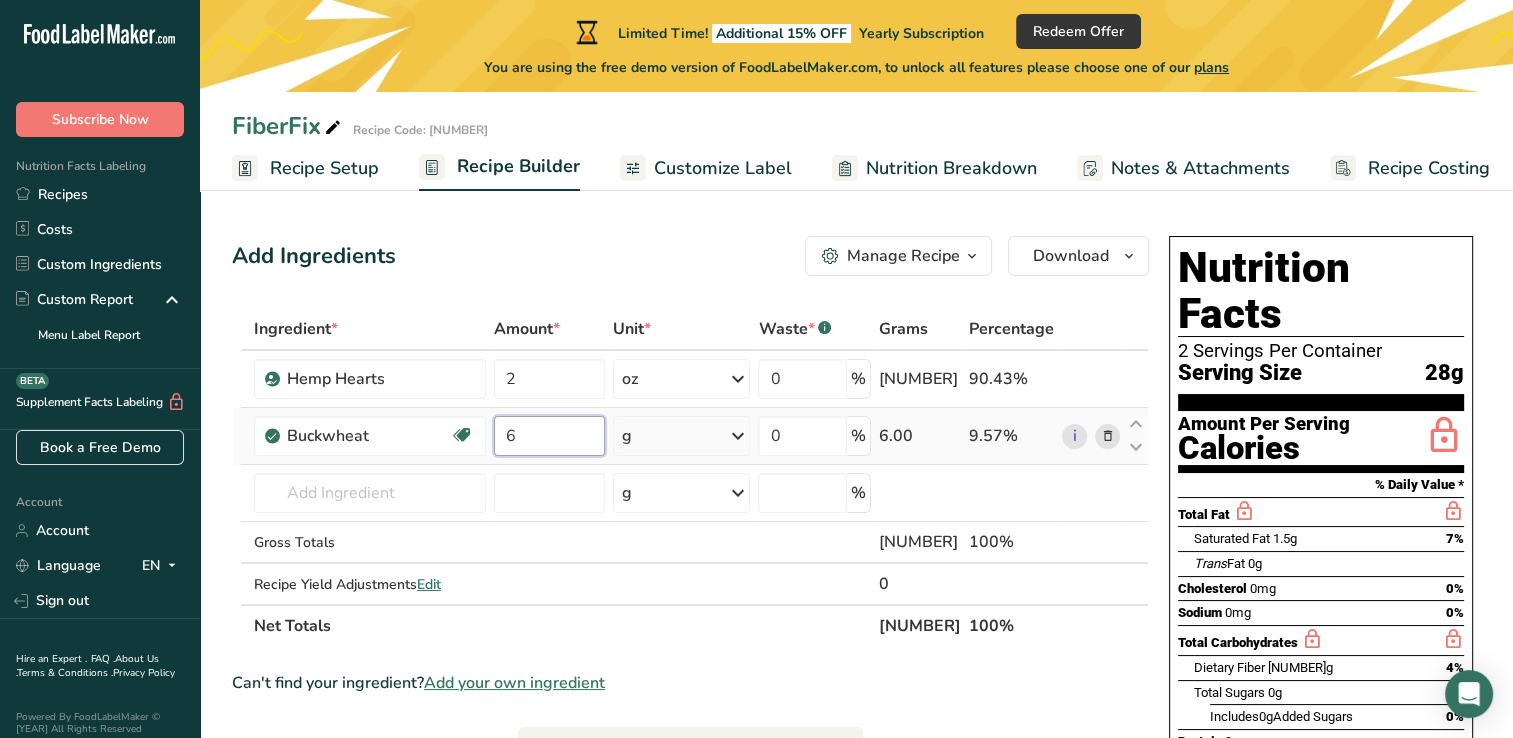 type on "6" 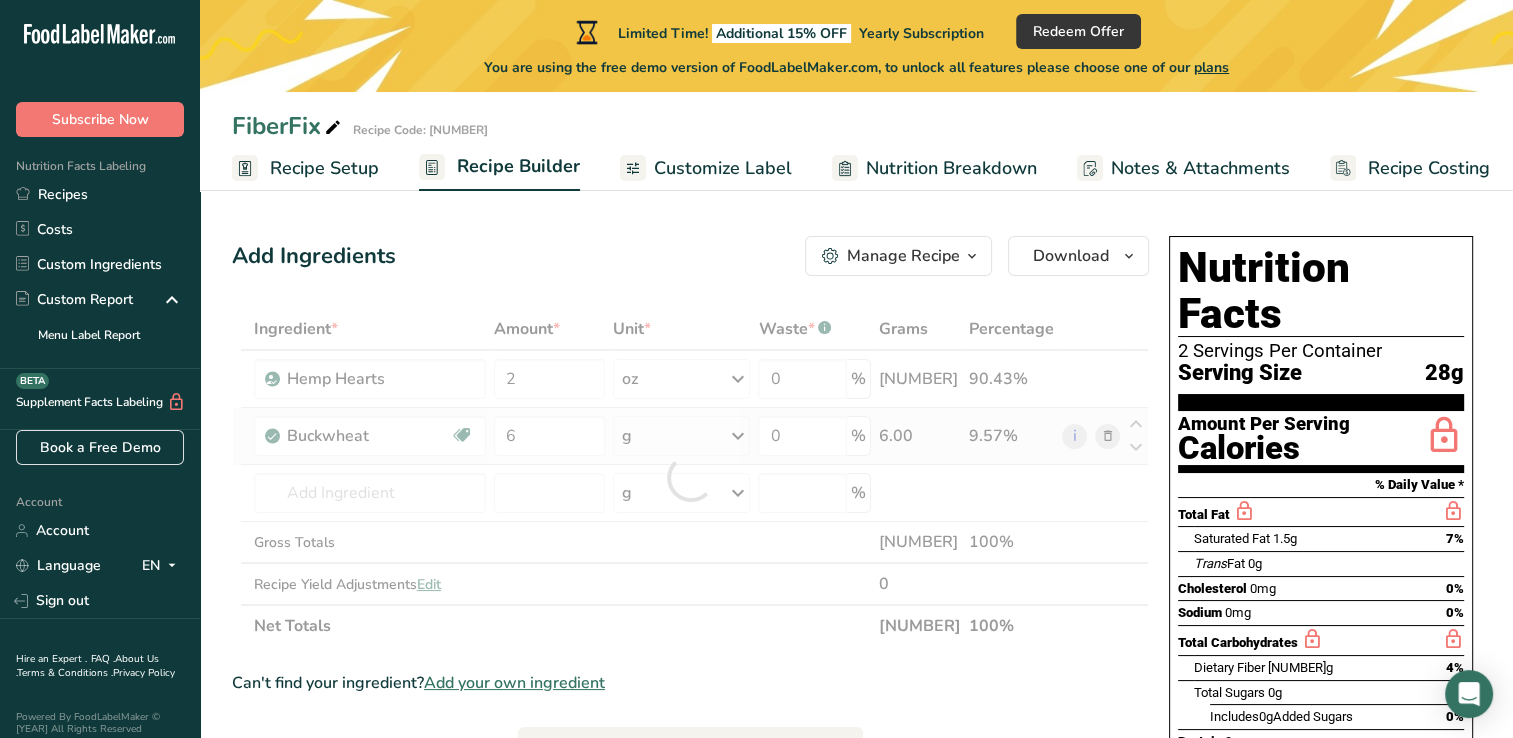 click on "Ingredient *
Amount *
Unit *
Waste *   .a-a{fill:#347362;}.b-a{fill:#fff;}          Grams
Percentage
Hemp Hearts
[NUMBER]
oz
Weight Units
g
kg
mg
mcg
lb
oz
See less
Volume Units
l
Volume units require a density conversion. If you know your ingredient's density enter it below. Otherwise, click on "RIA" our AI Regulatory bot - she will be able to help you
lb/ft3
g/cm3
Confirm
mL
Volume units require a density conversion. If you know your ingredient's density enter it below. Otherwise, click on "RIA" our AI Regulatory bot - she will be able to help you" at bounding box center [690, 477] 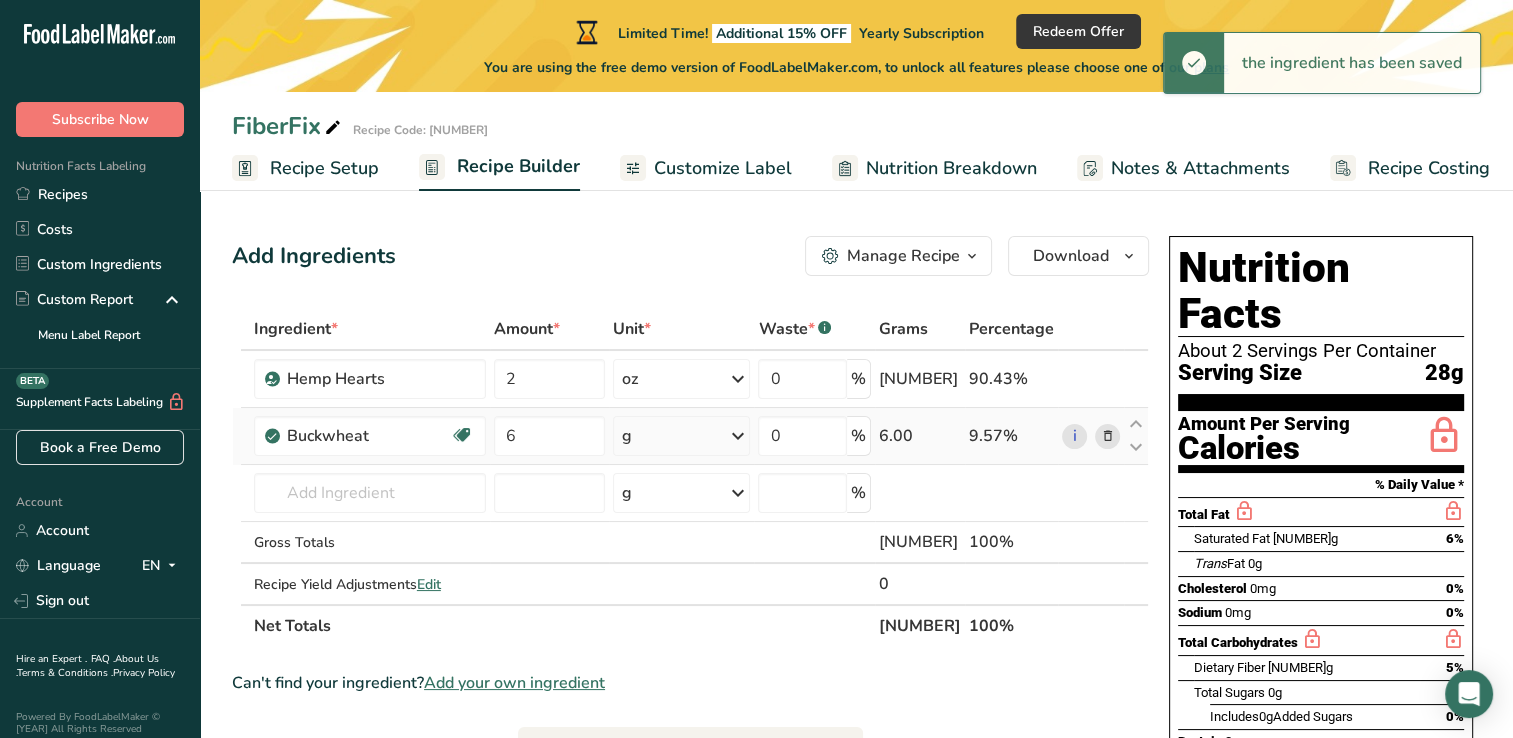 click at bounding box center [737, 436] 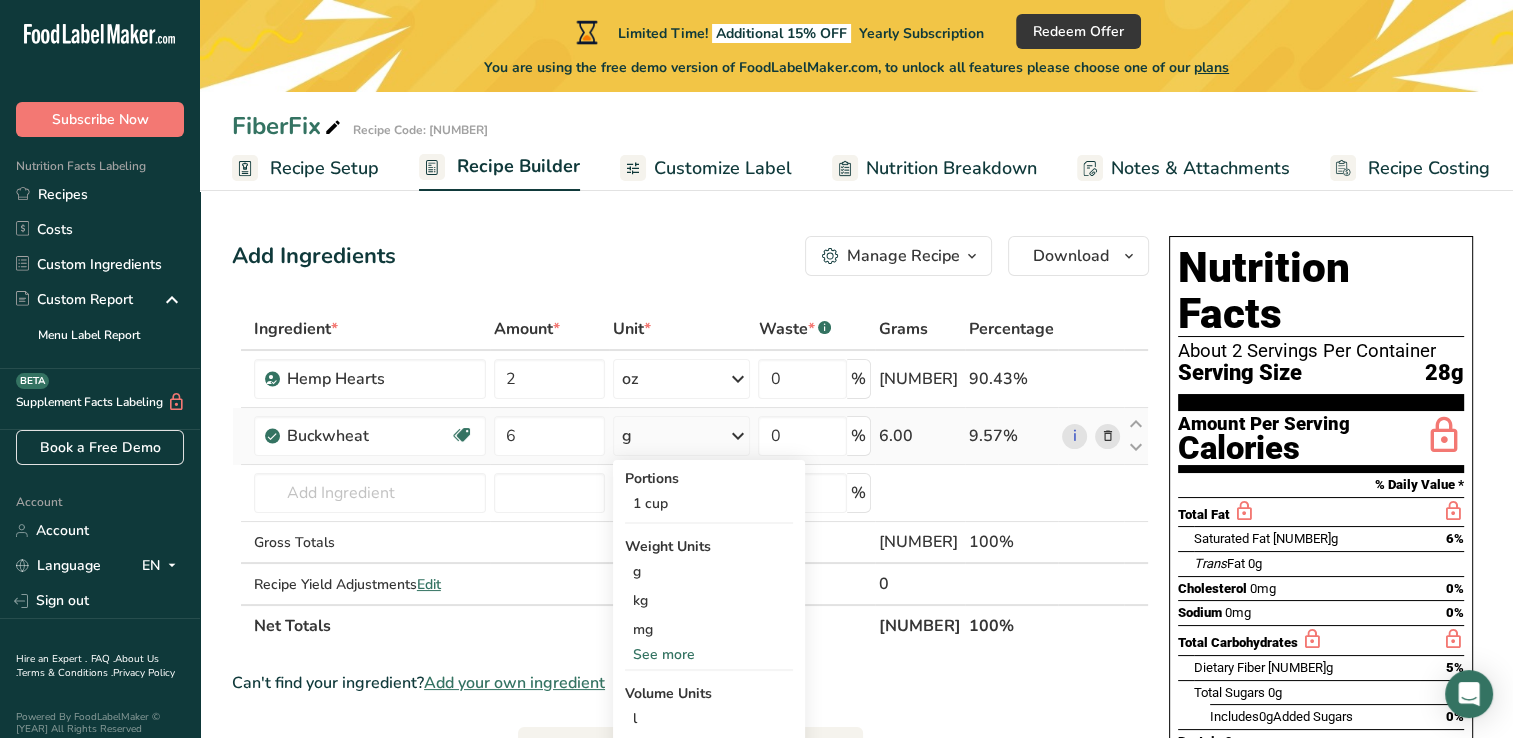click on "See more" at bounding box center [709, 654] 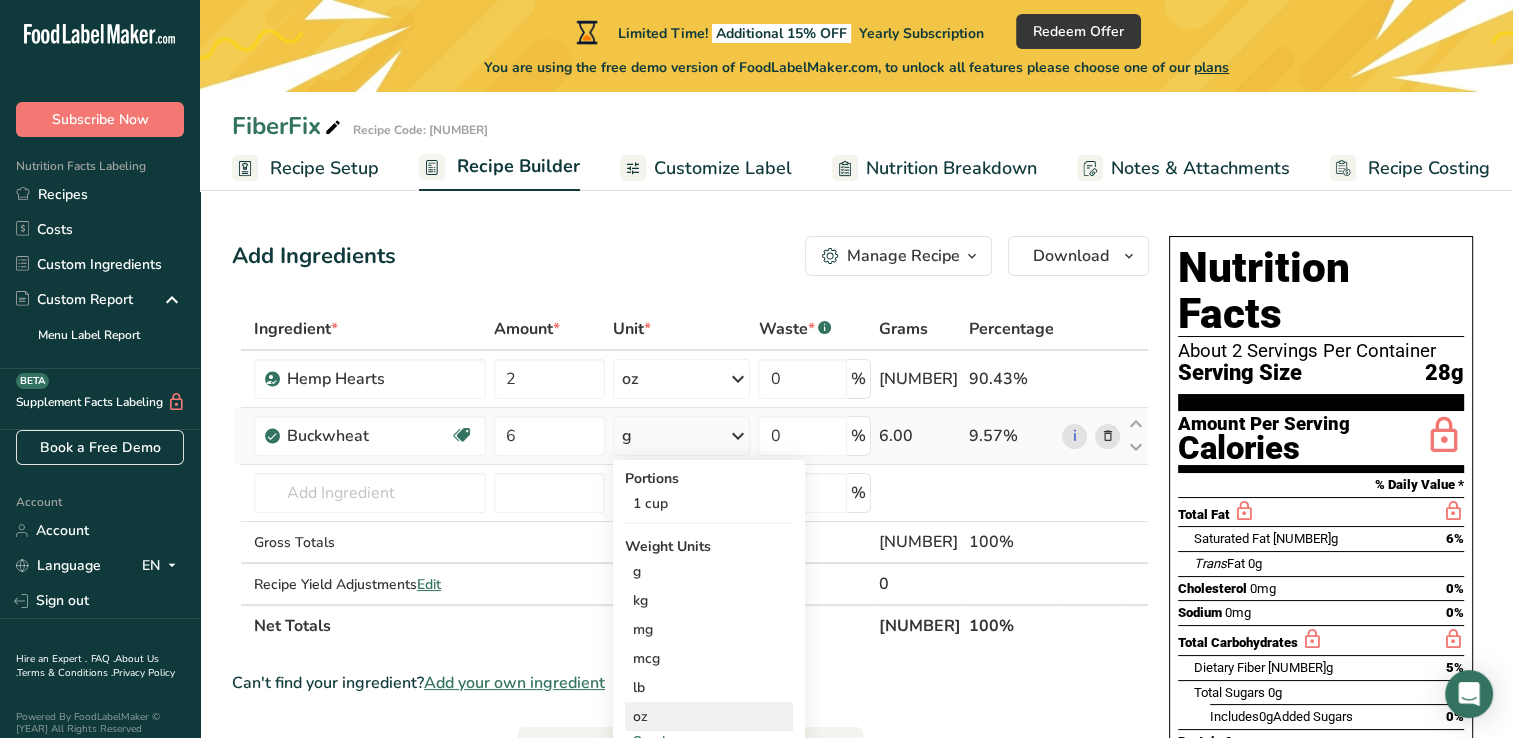 click on "oz" at bounding box center (709, 716) 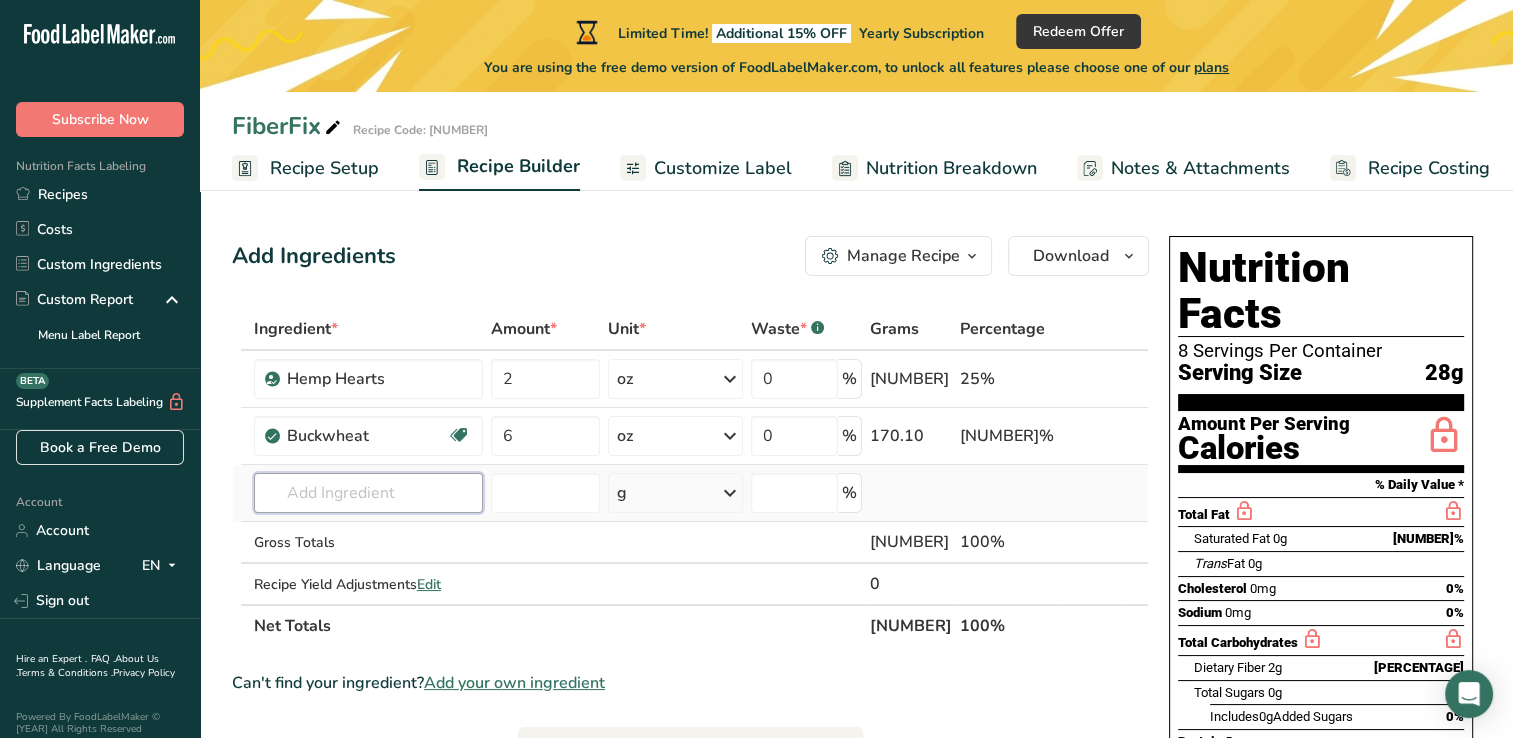 click at bounding box center (368, 493) 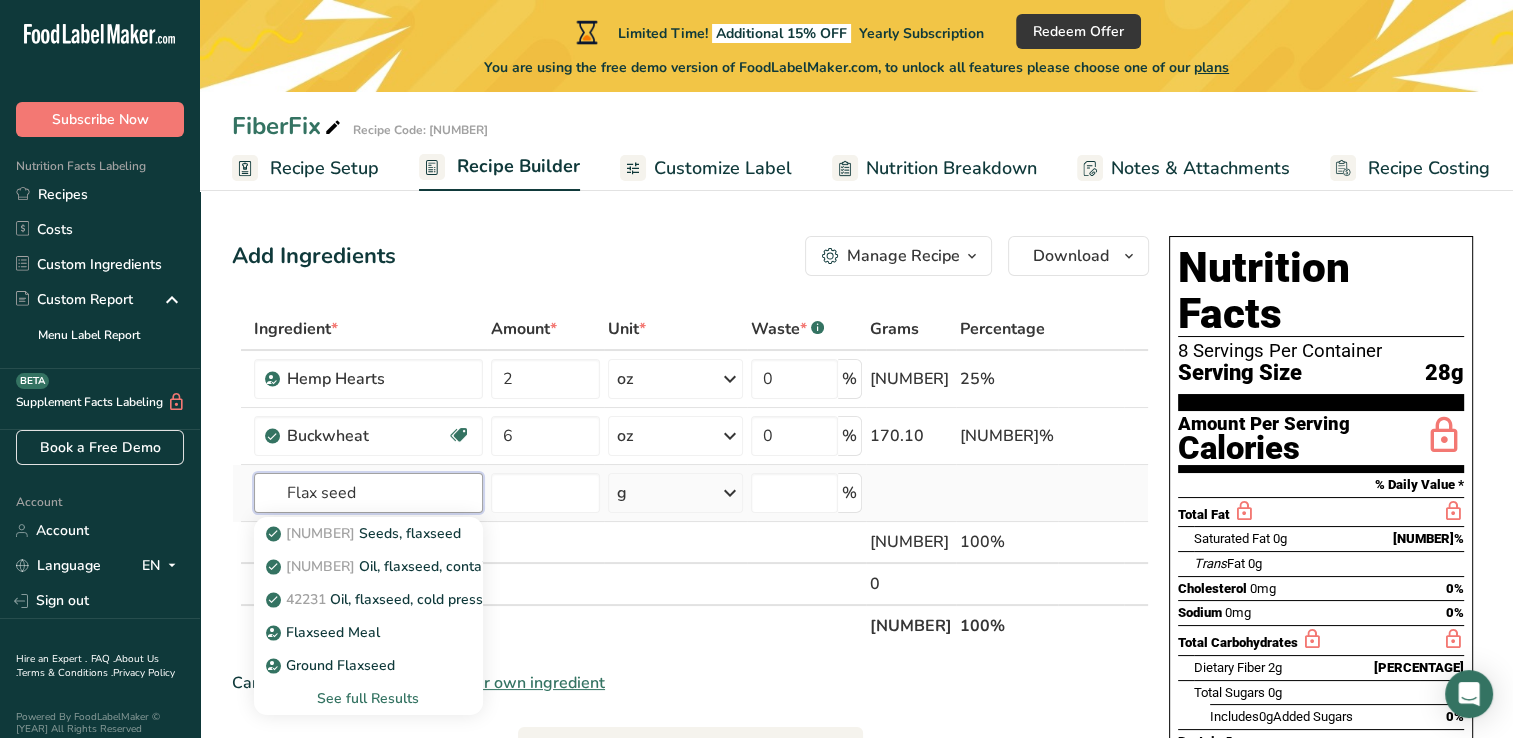 type on "Flax seed" 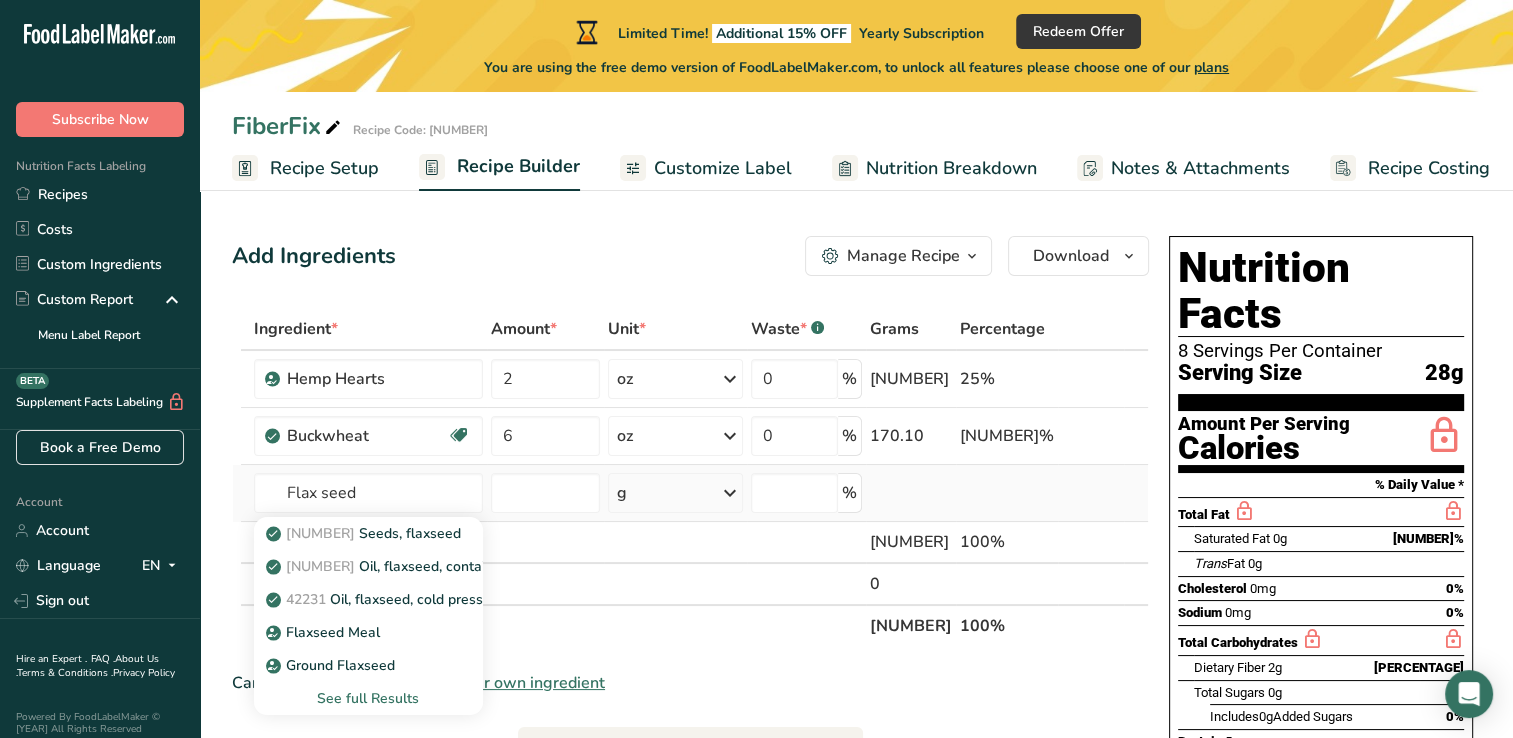 type 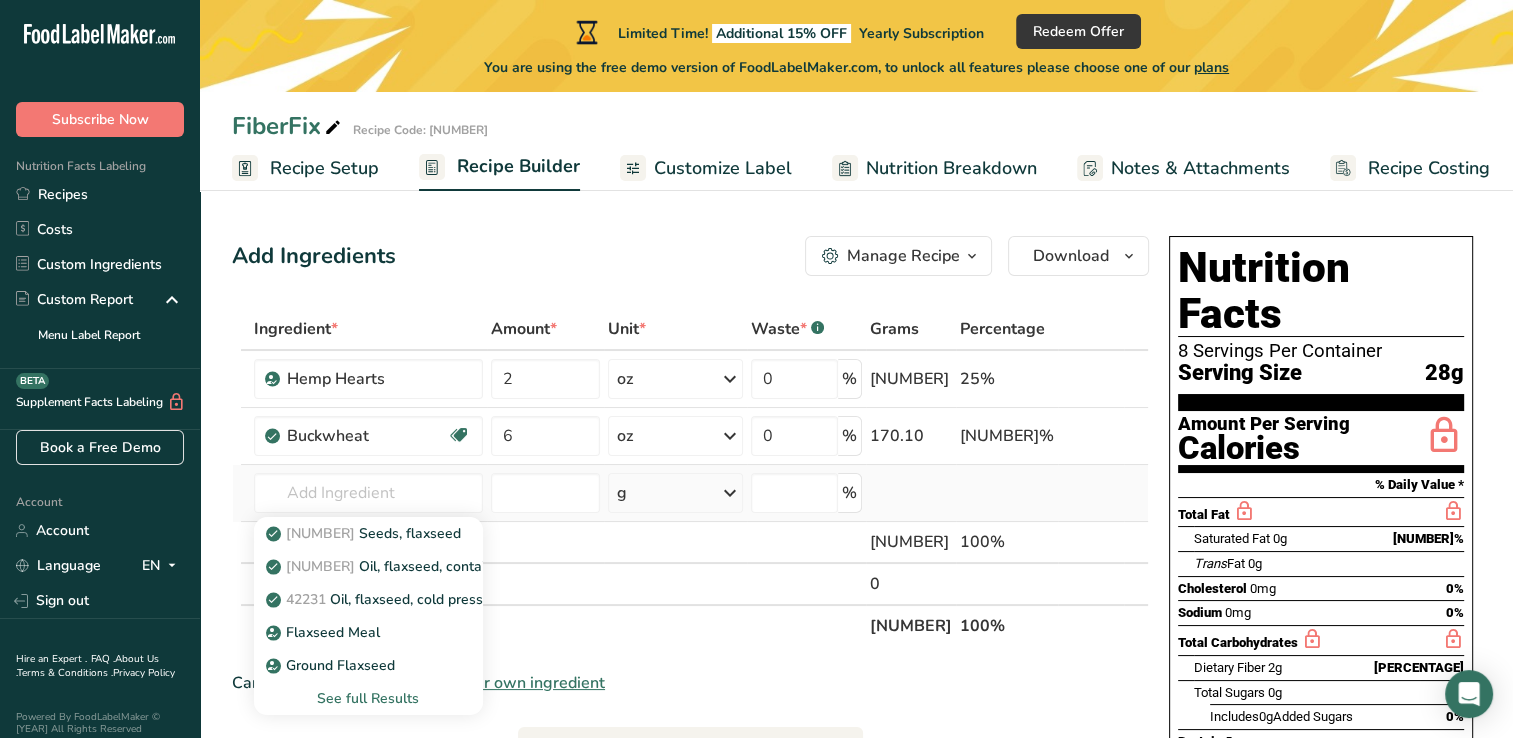 click on "See full Results" at bounding box center [368, 698] 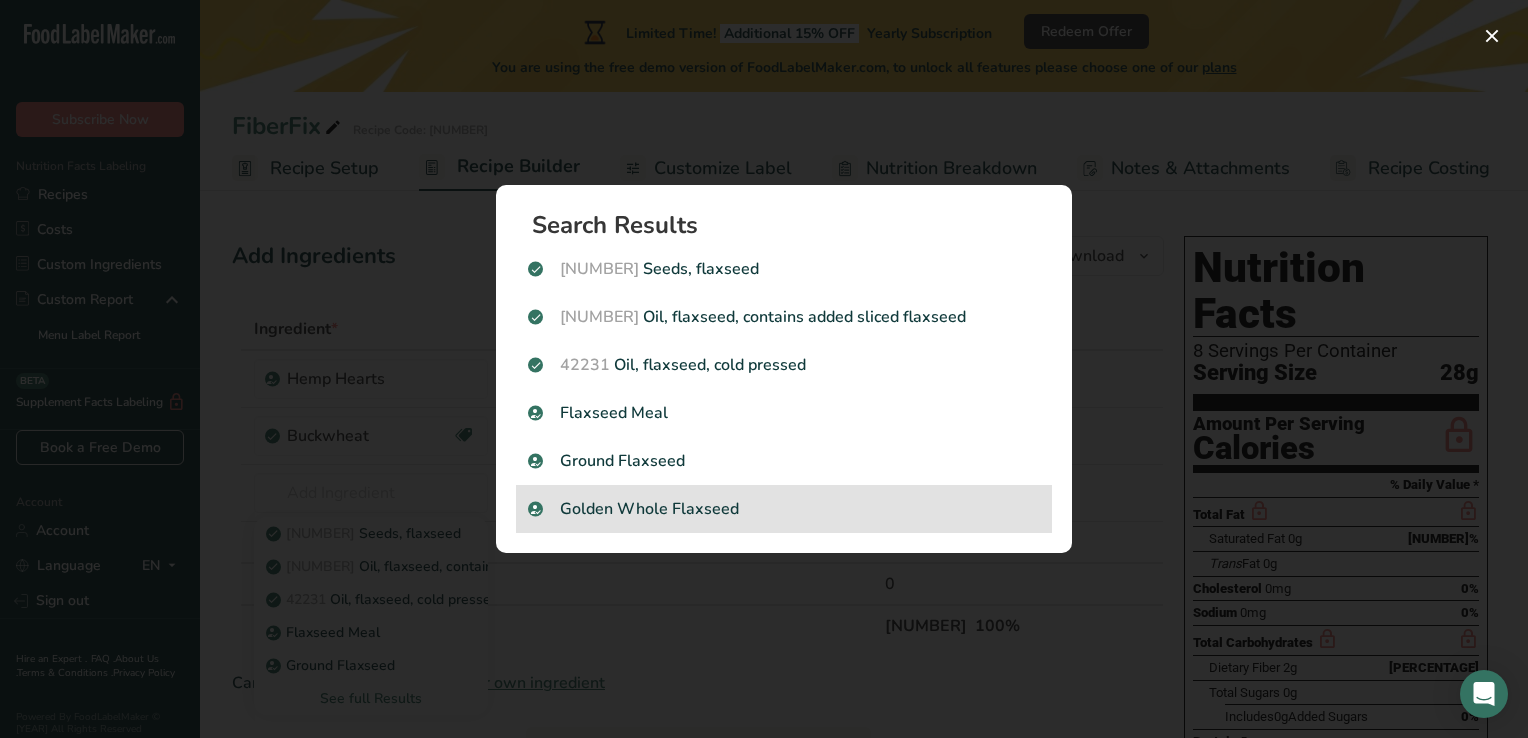 click on "Golden Whole Flaxseed" at bounding box center (784, 509) 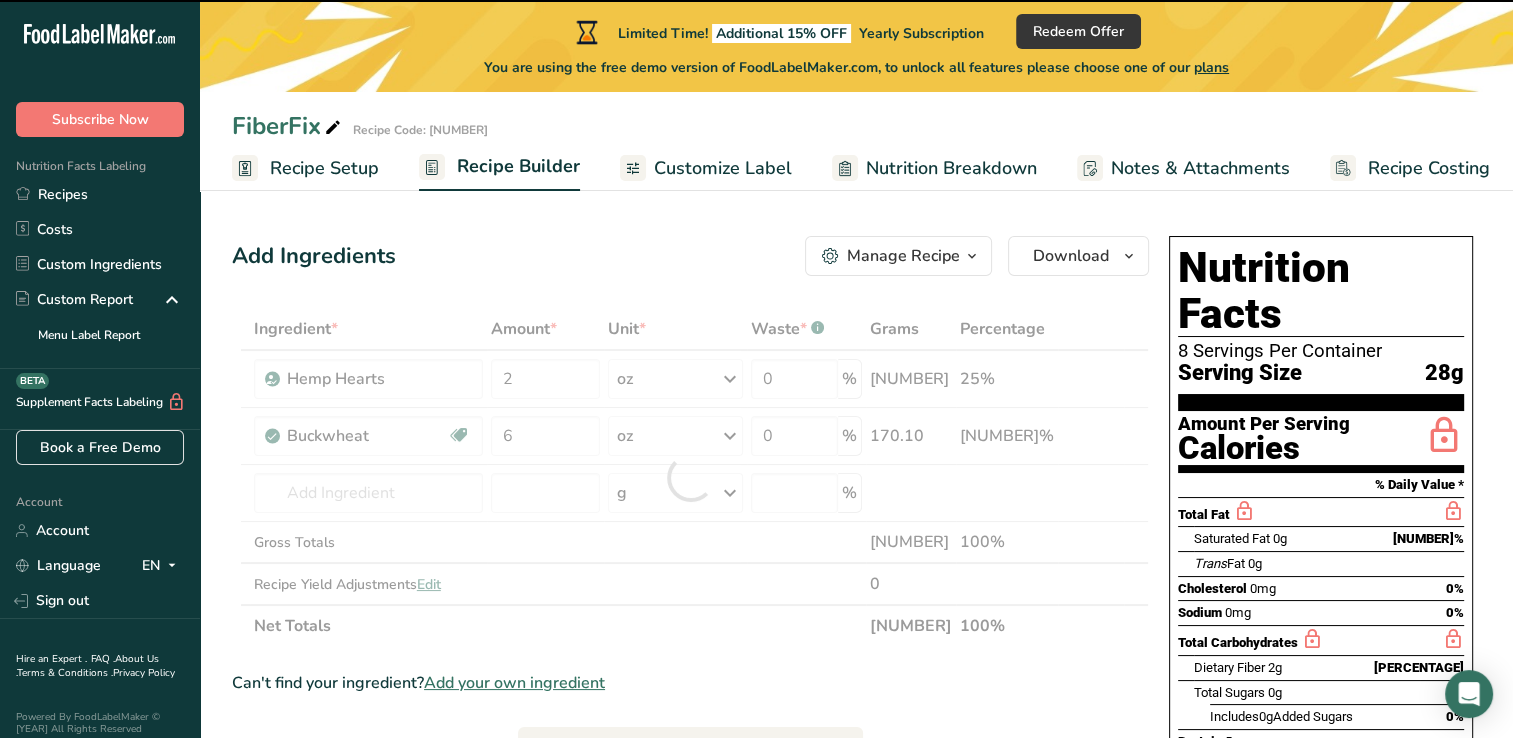 type on "0" 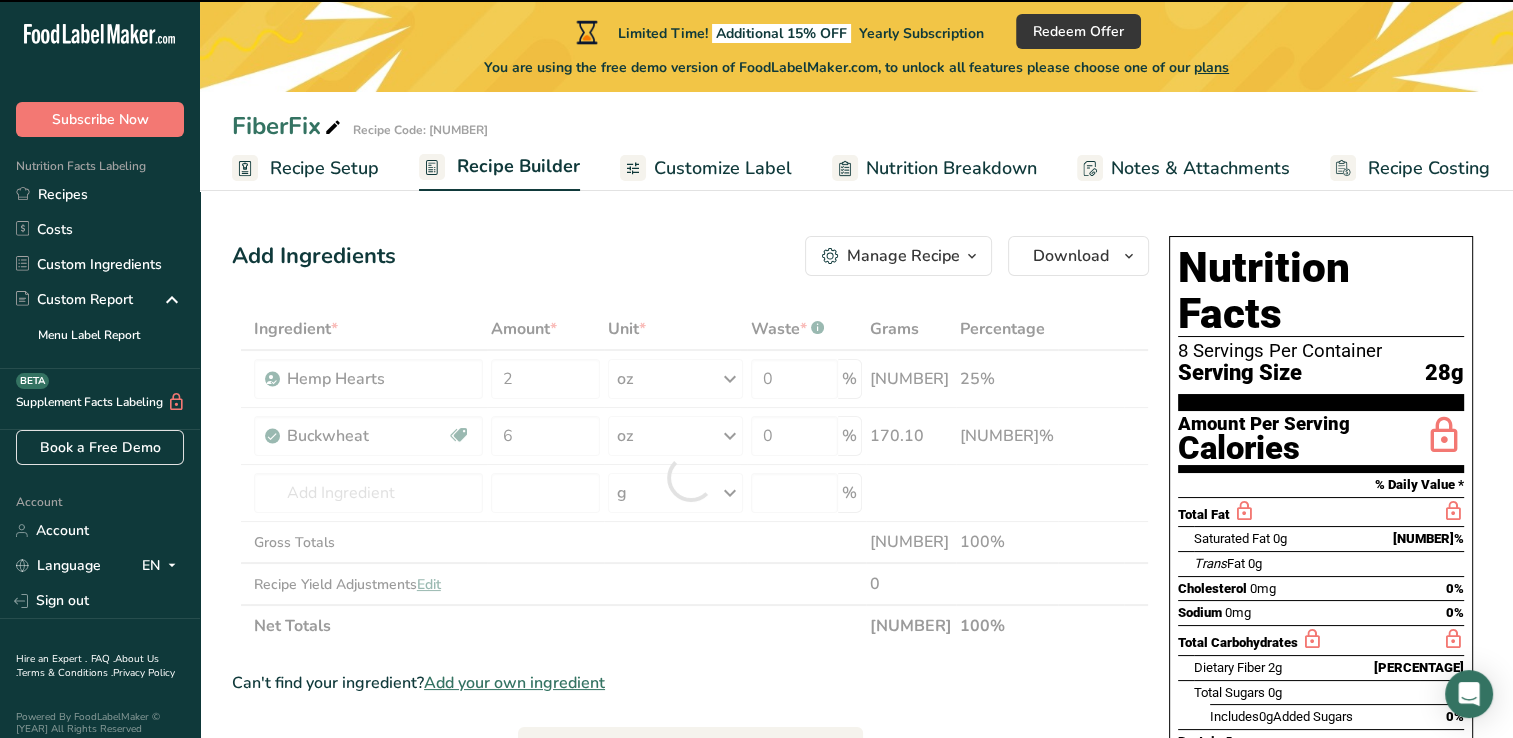 type on "0" 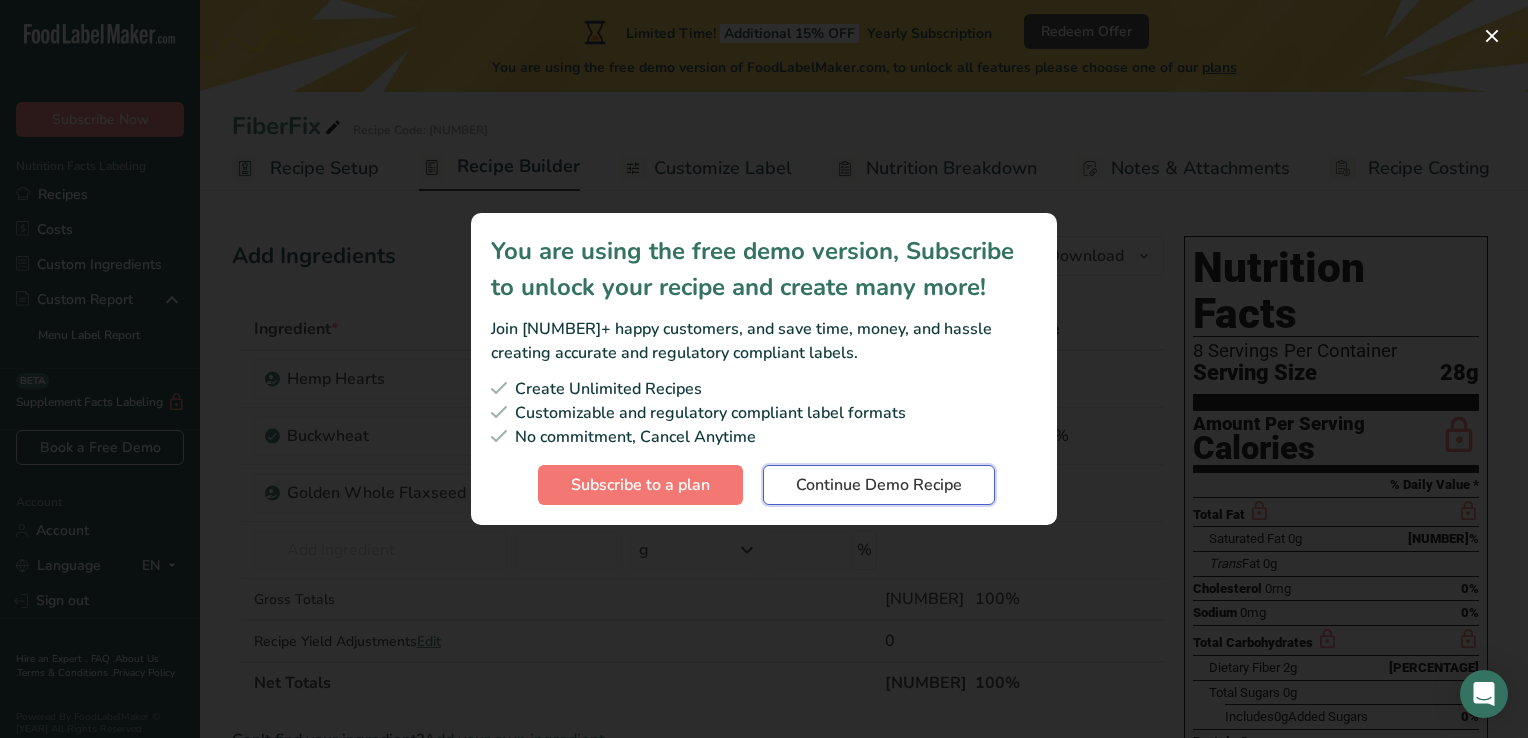 click on "Continue Demo Recipe" at bounding box center (879, 485) 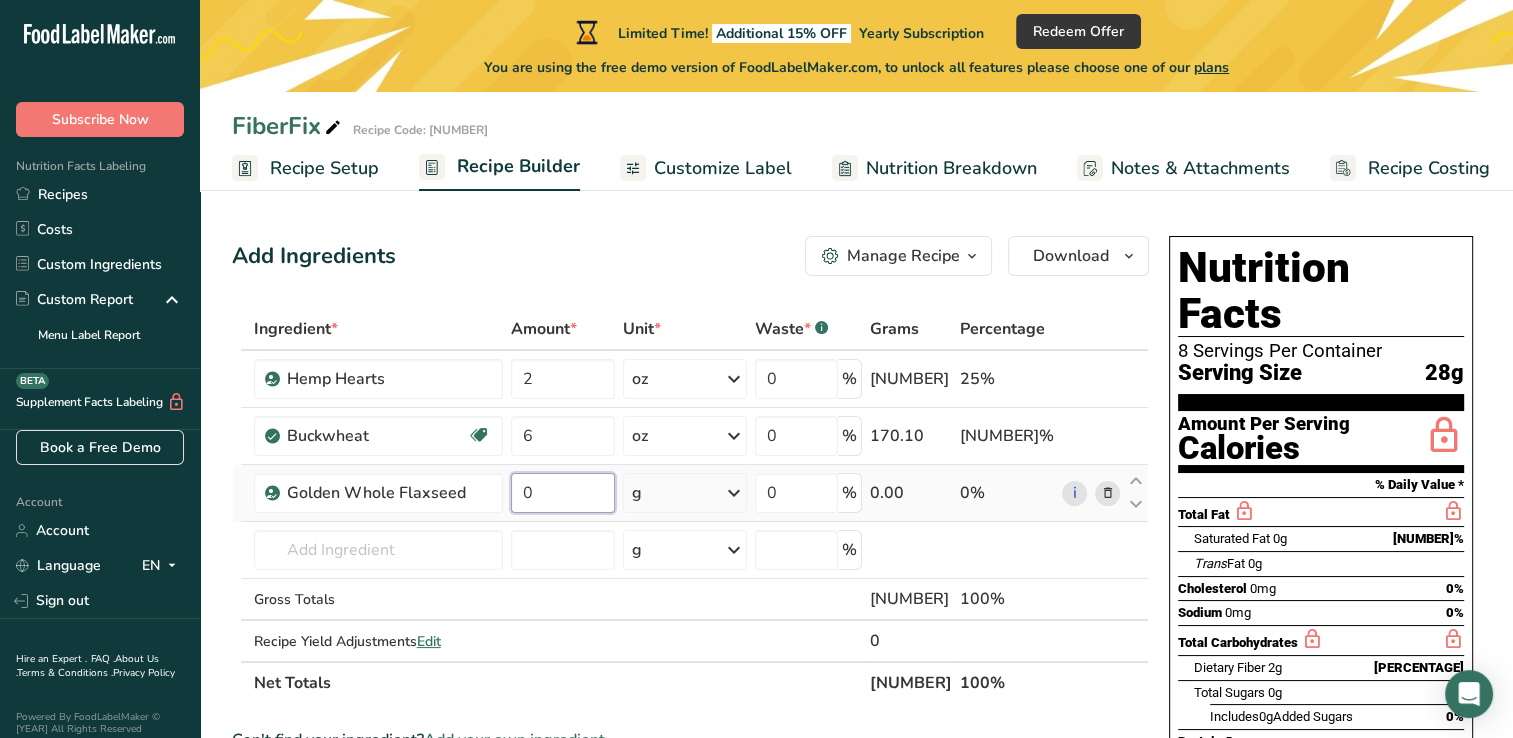 click on "0" at bounding box center [563, 493] 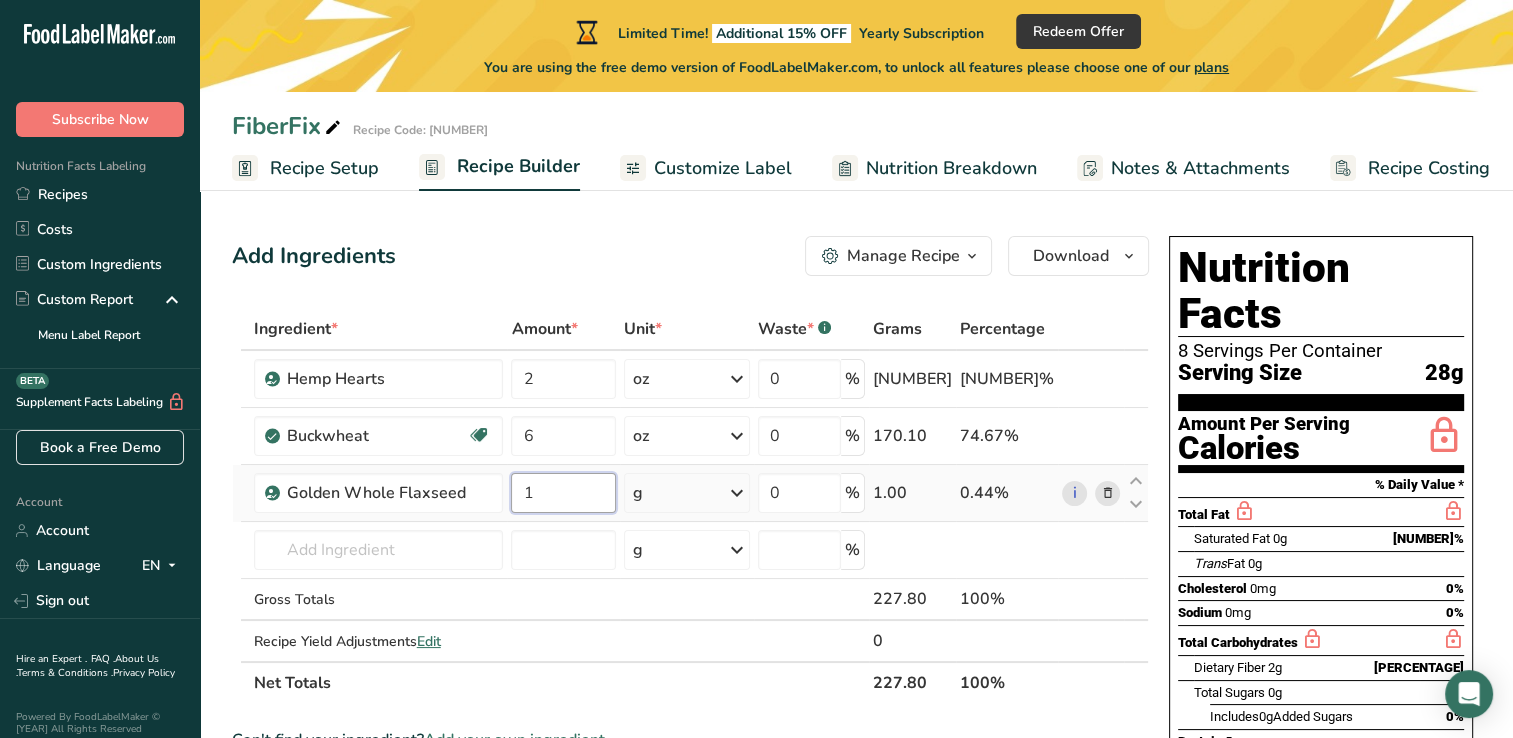 type on "1" 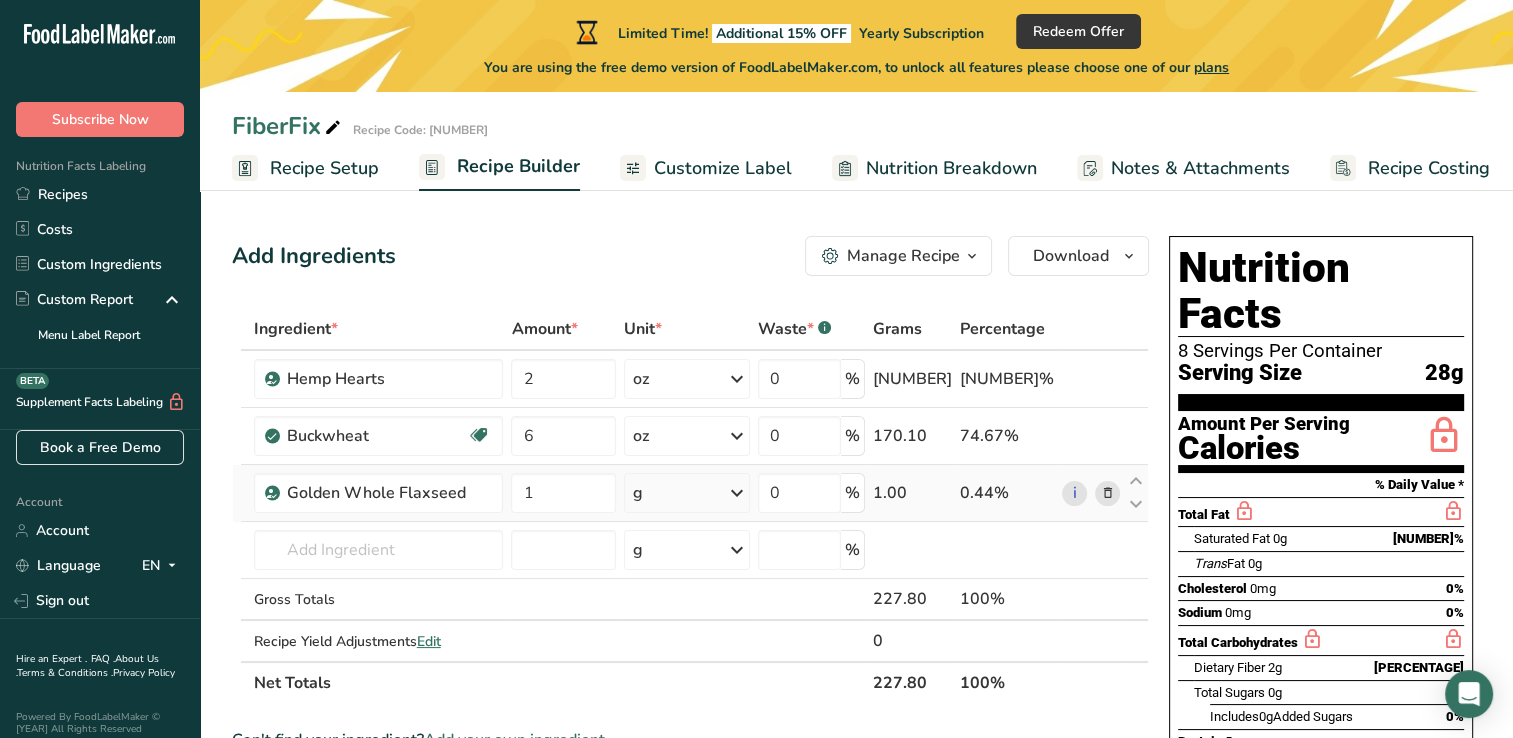 click on "Ingredient *
Amount *
Unit *
Waste *   .a-a{fill:#347362;}.b-a{fill:#fff;}          Grams
Percentage
Hemp Hearts
[NUMBER]
oz
Weight Units
g
kg
mg
mcg
lb
oz
See less
Volume Units
l
Volume units require a density conversion. If you know your ingredient's density enter it below. Otherwise, click on "RIA" our AI Regulatory bot - she will be able to help you
lb/ft3
g/cm3
Confirm
mL
Volume units require a density conversion. If you know your ingredient's density enter it below. Otherwise, click on "RIA" our AI Regulatory bot - she will be able to help you" at bounding box center (690, 506) 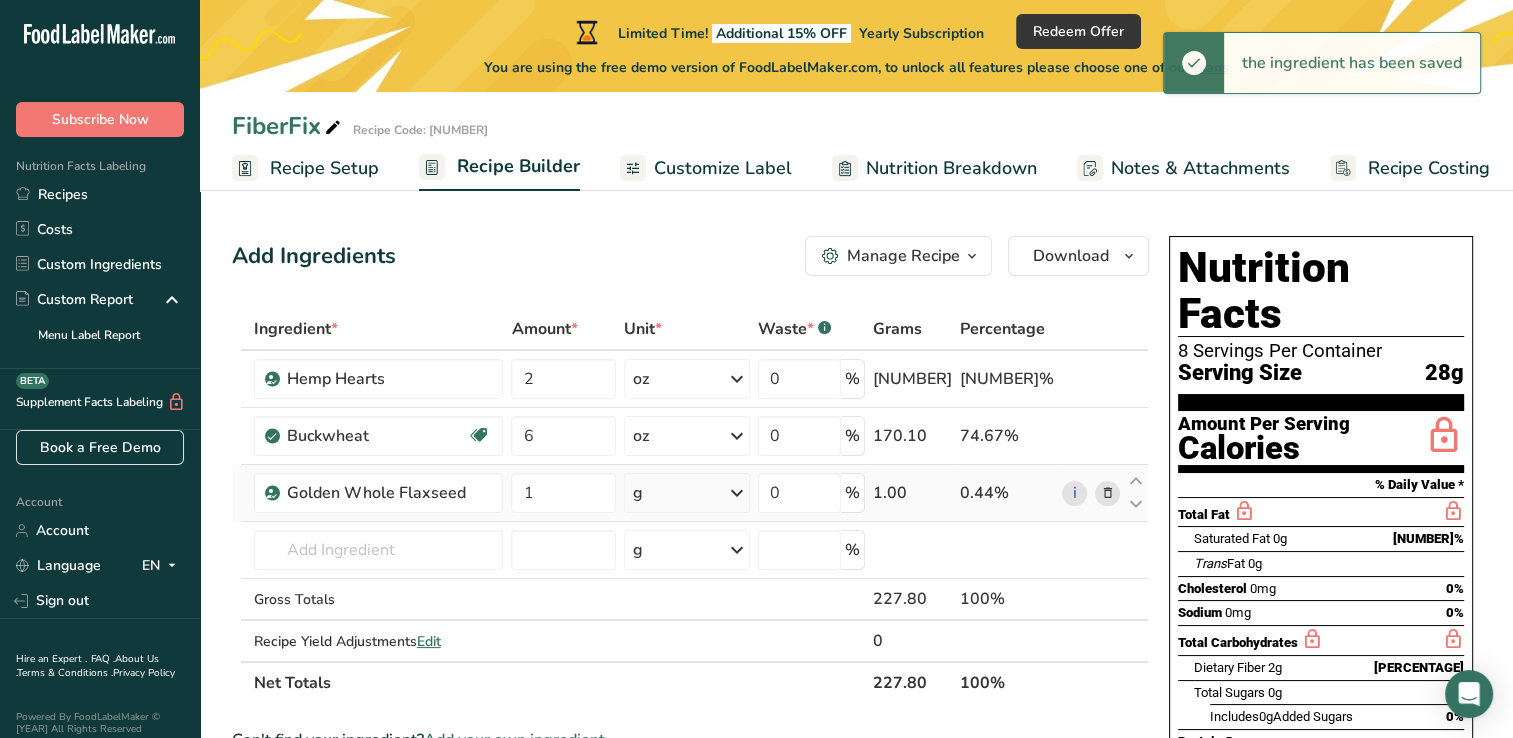 click at bounding box center (737, 493) 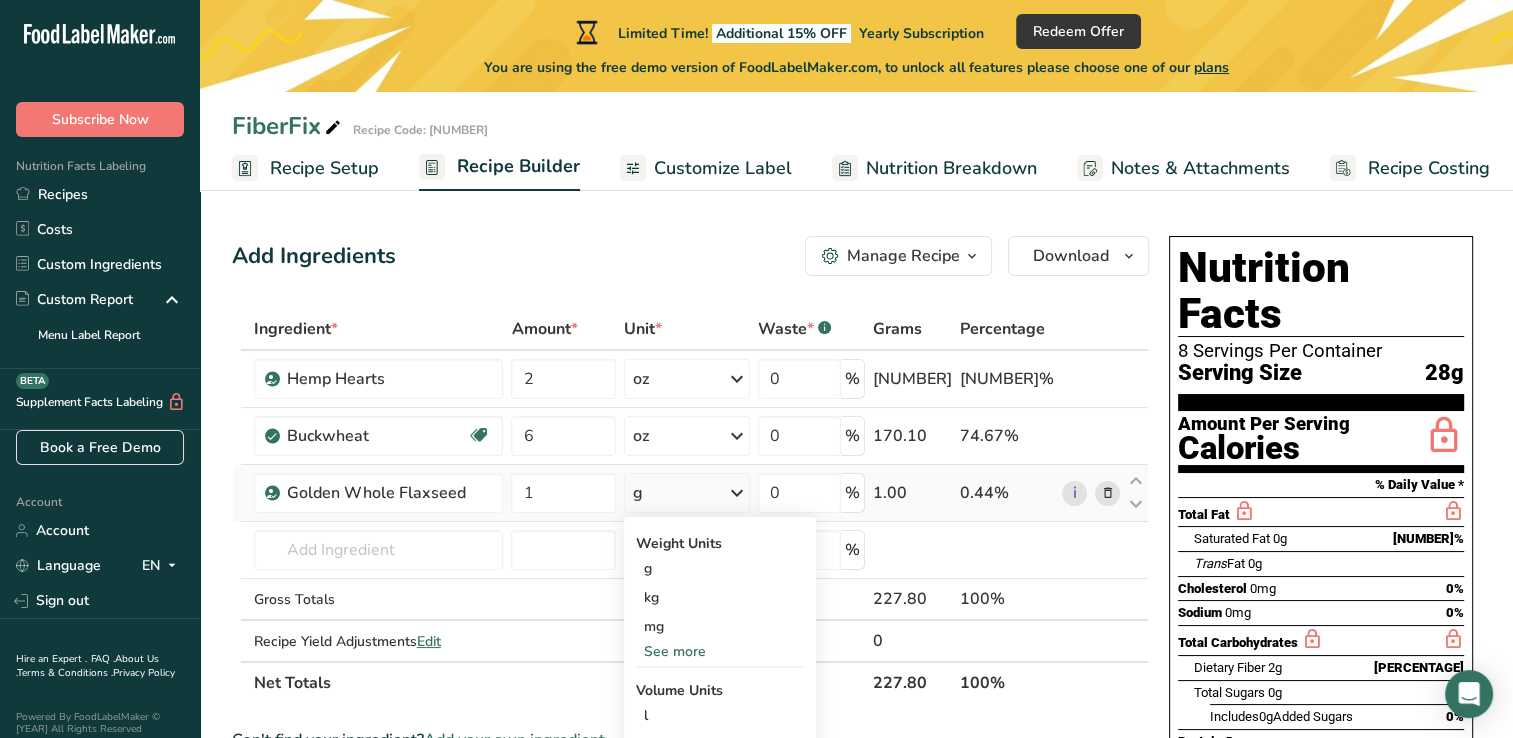 click on "See more" at bounding box center (720, 651) 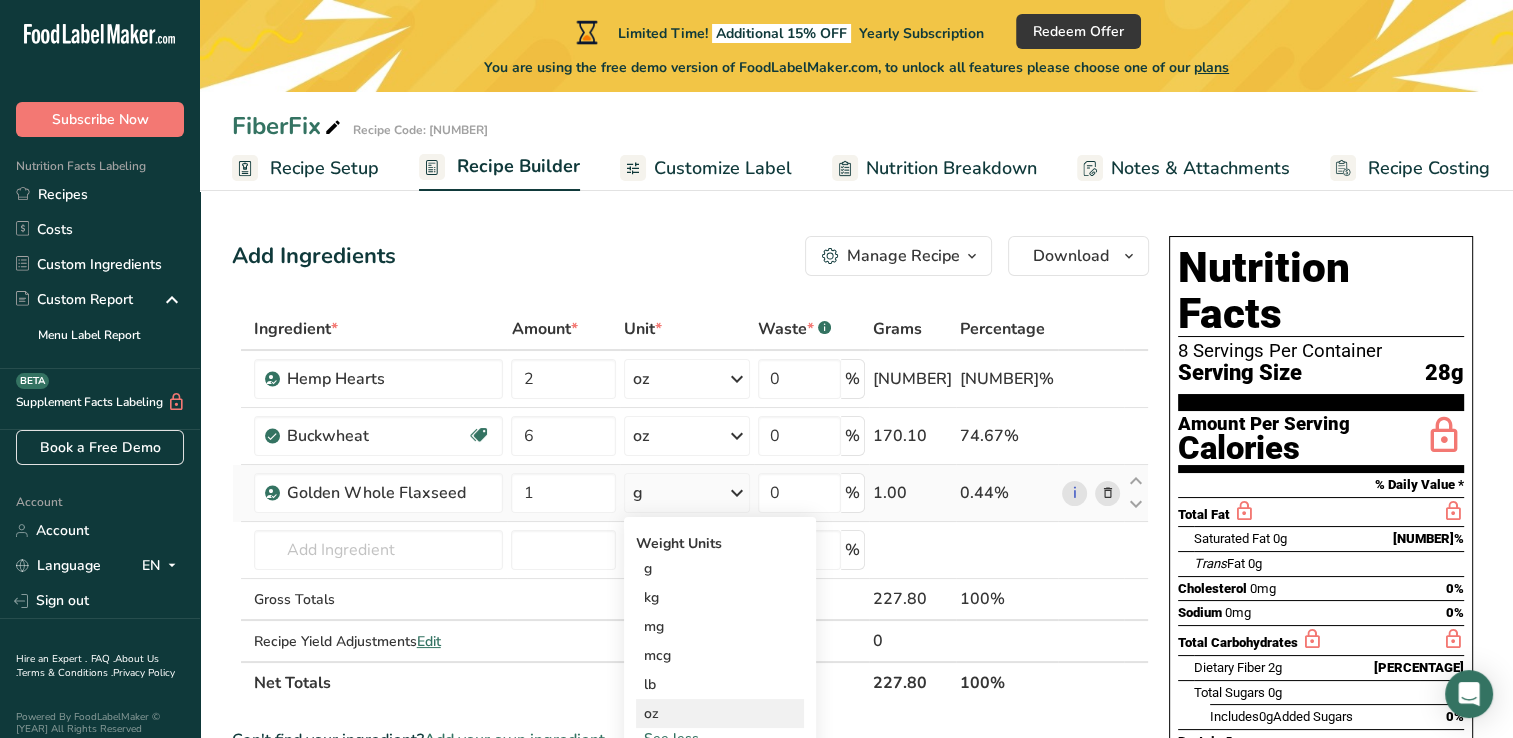 click on "oz" at bounding box center (720, 713) 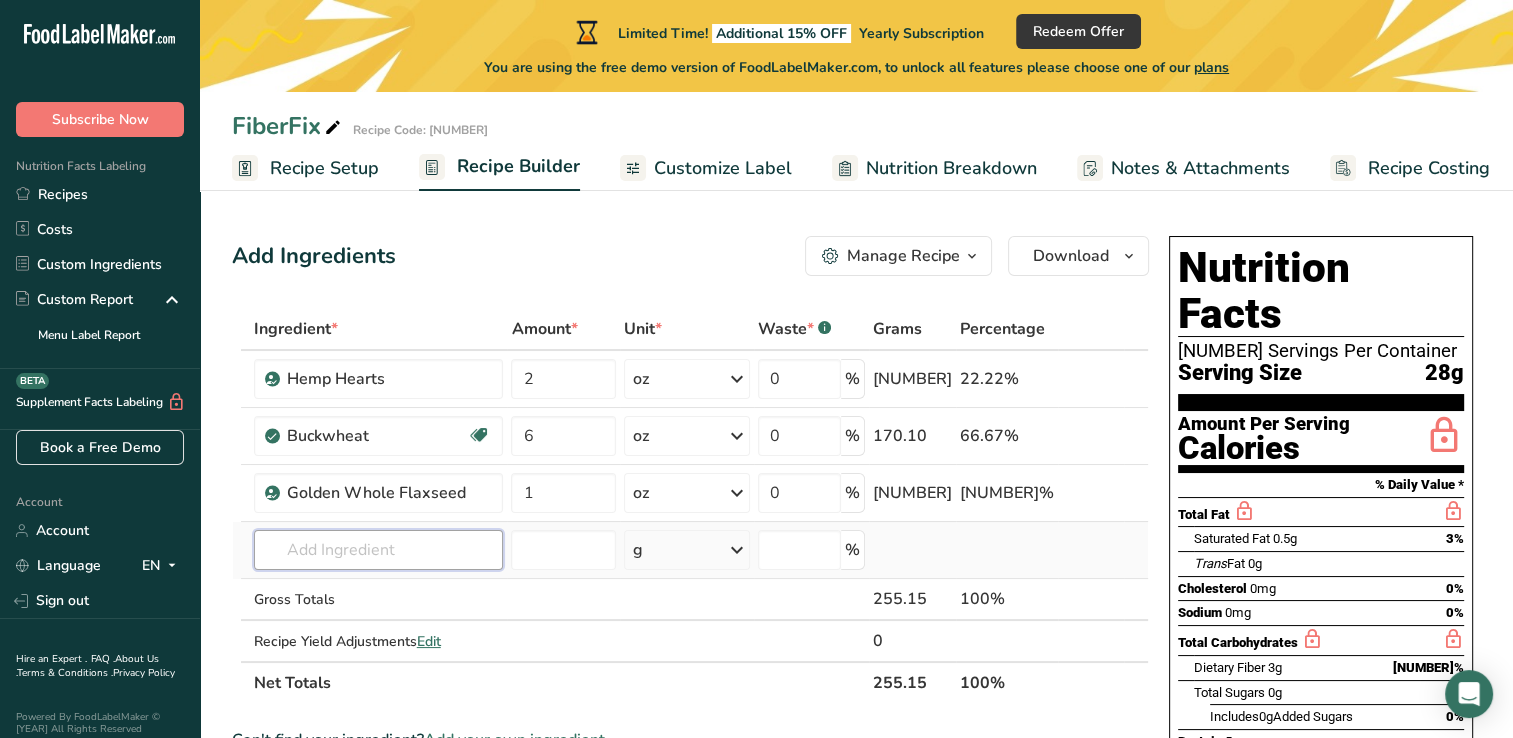 click at bounding box center [379, 550] 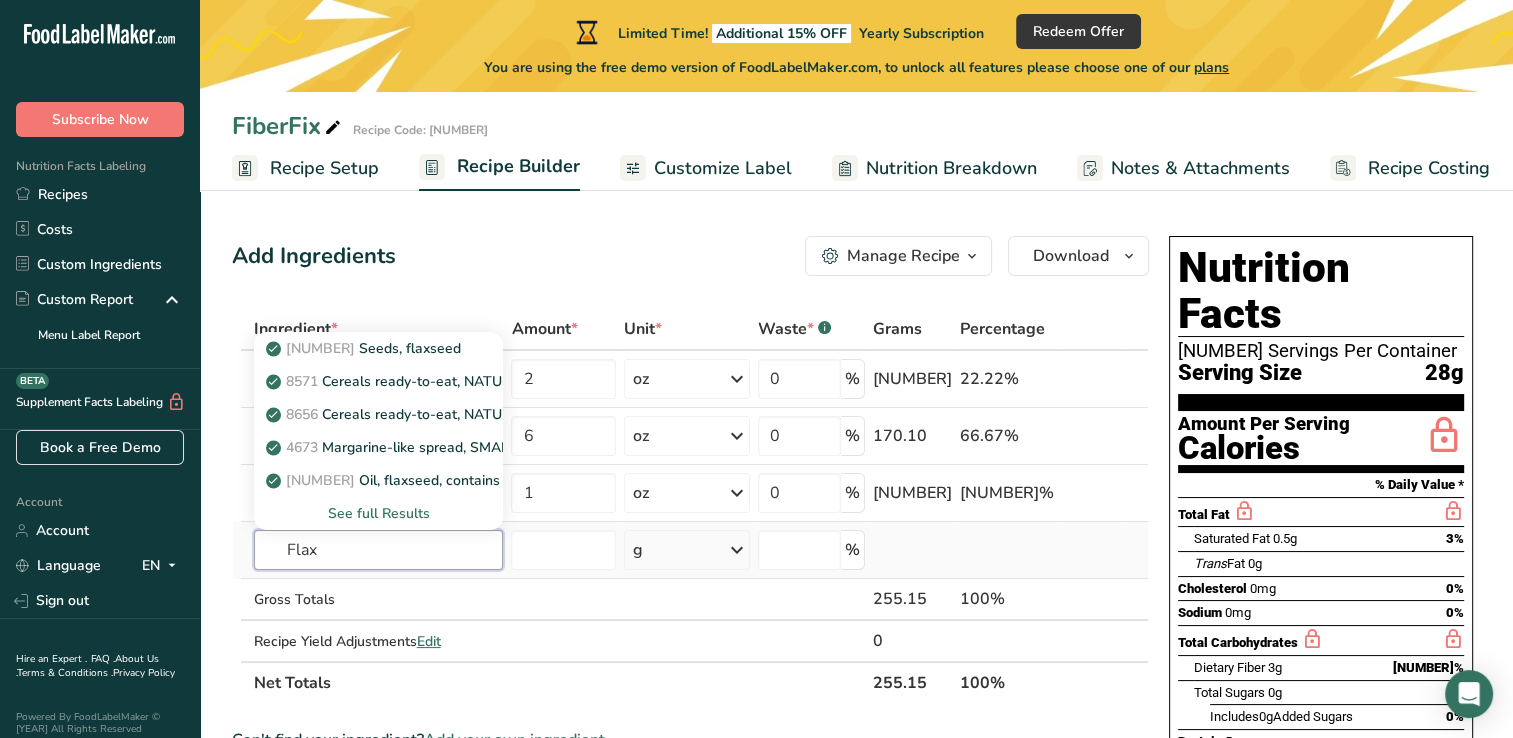 type on "Flax" 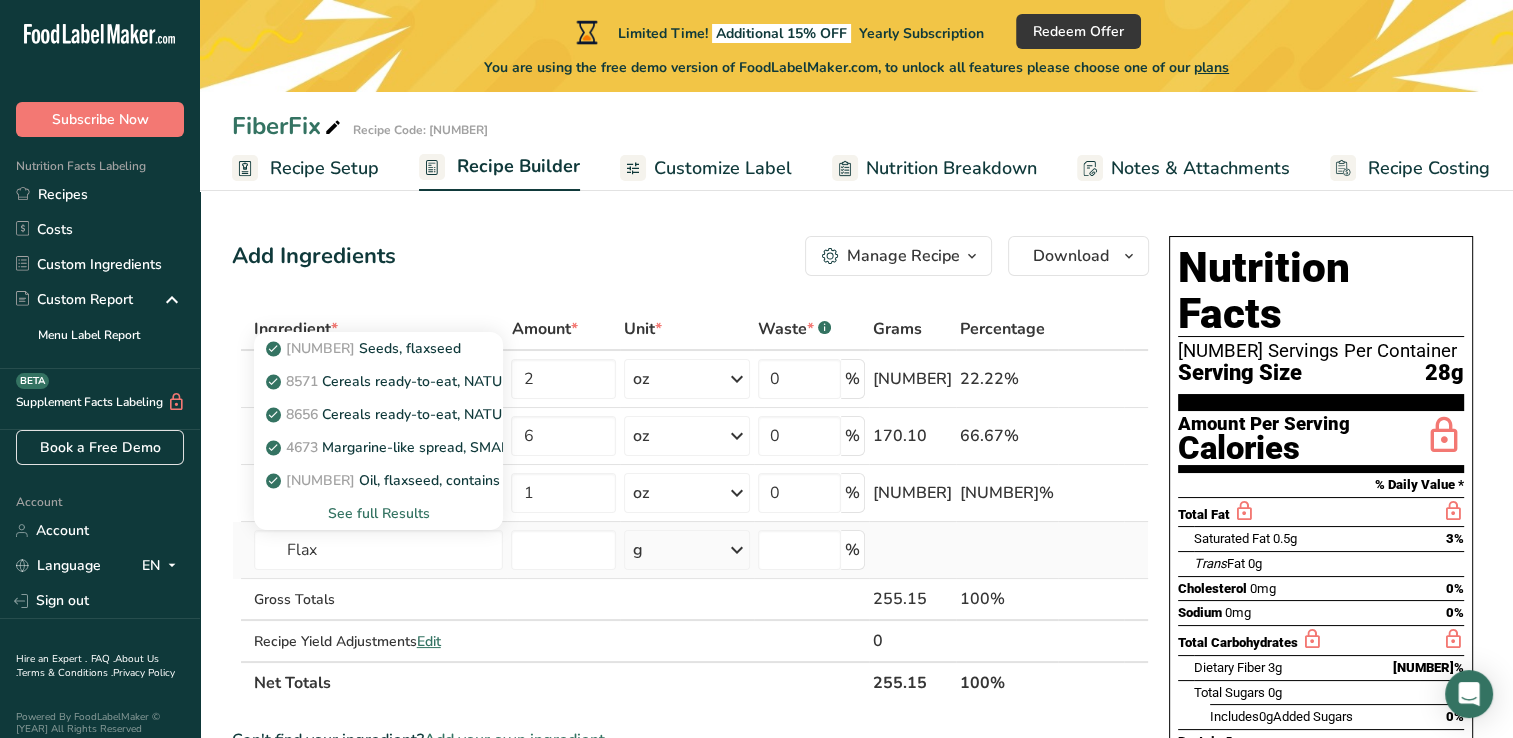 type 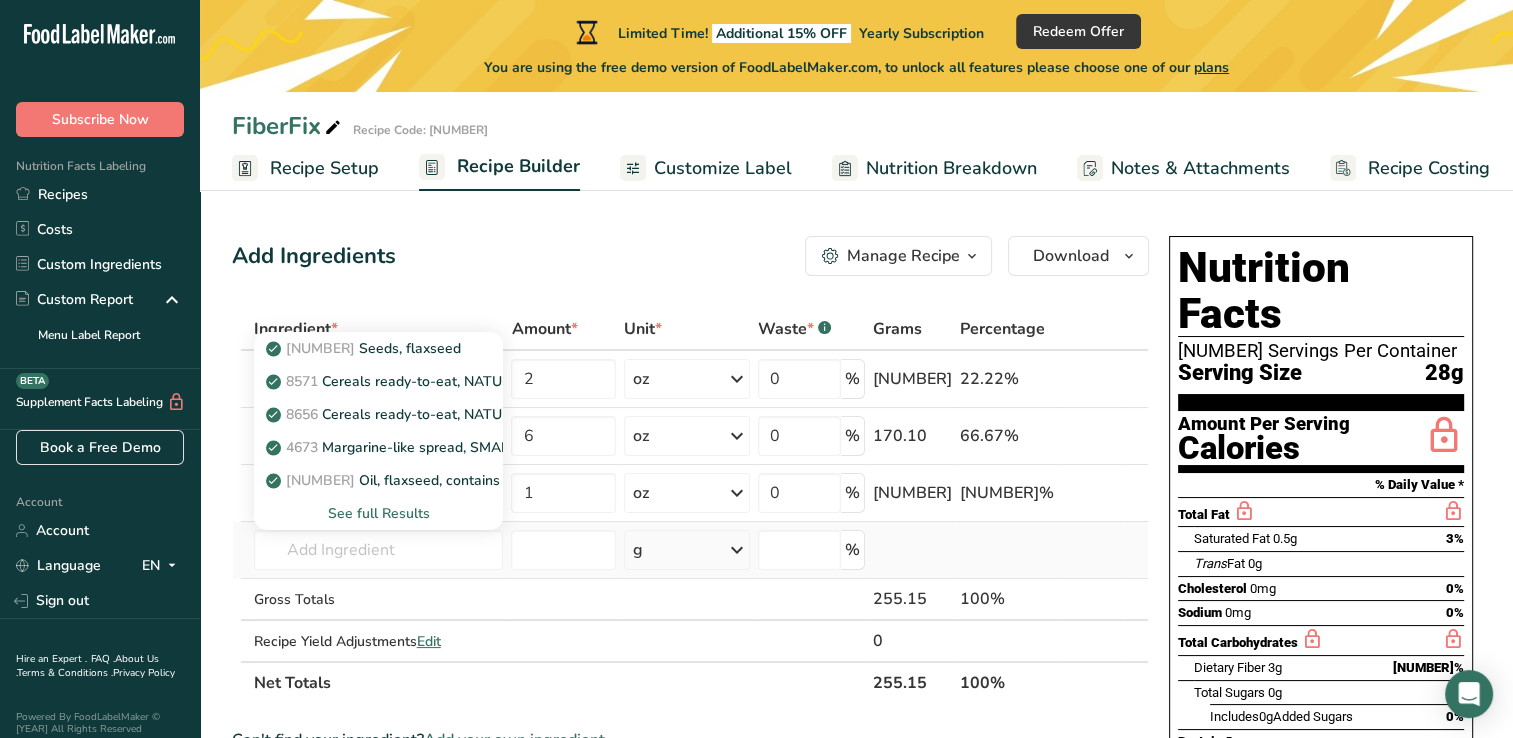 click on "See full Results" at bounding box center [379, 513] 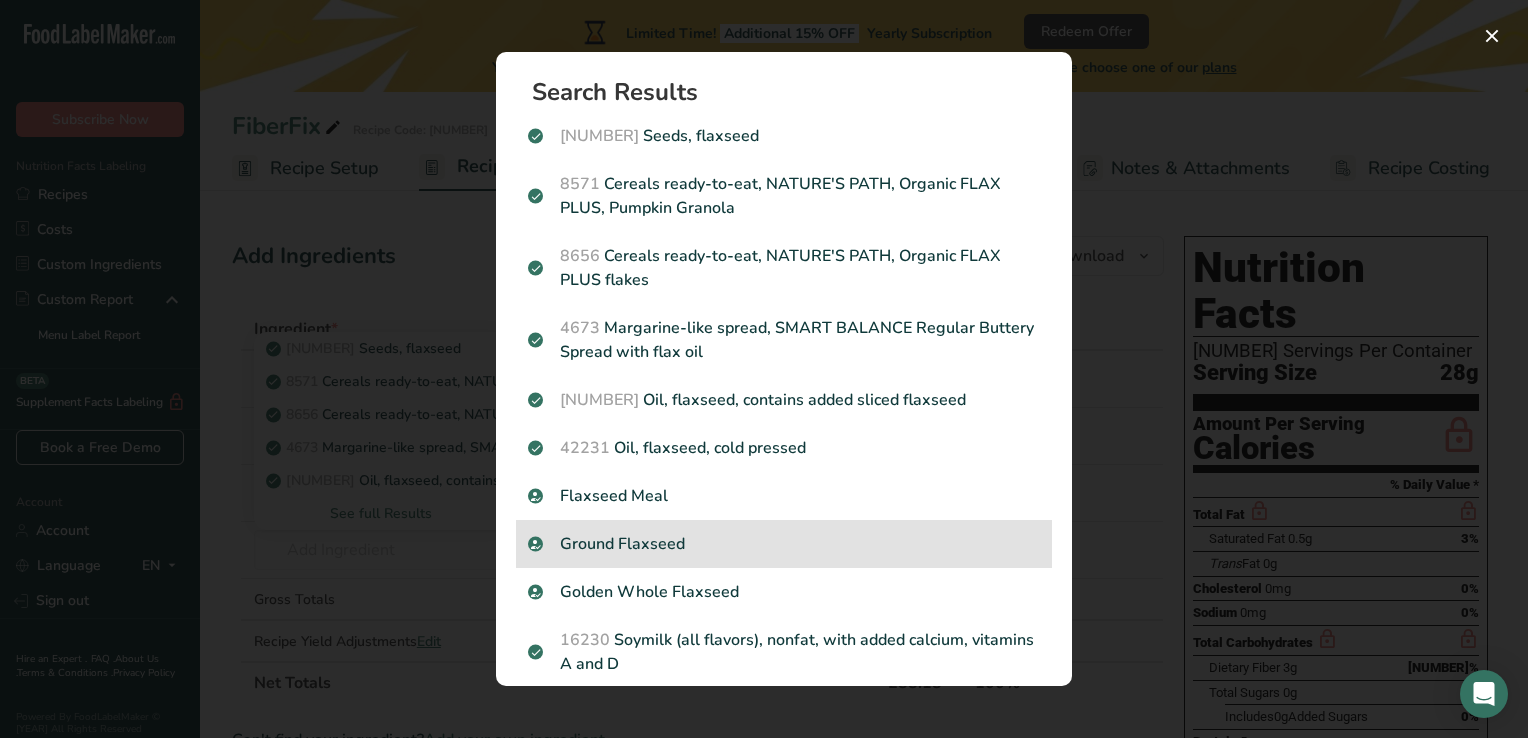 click on "Ground Flaxseed" at bounding box center (784, 544) 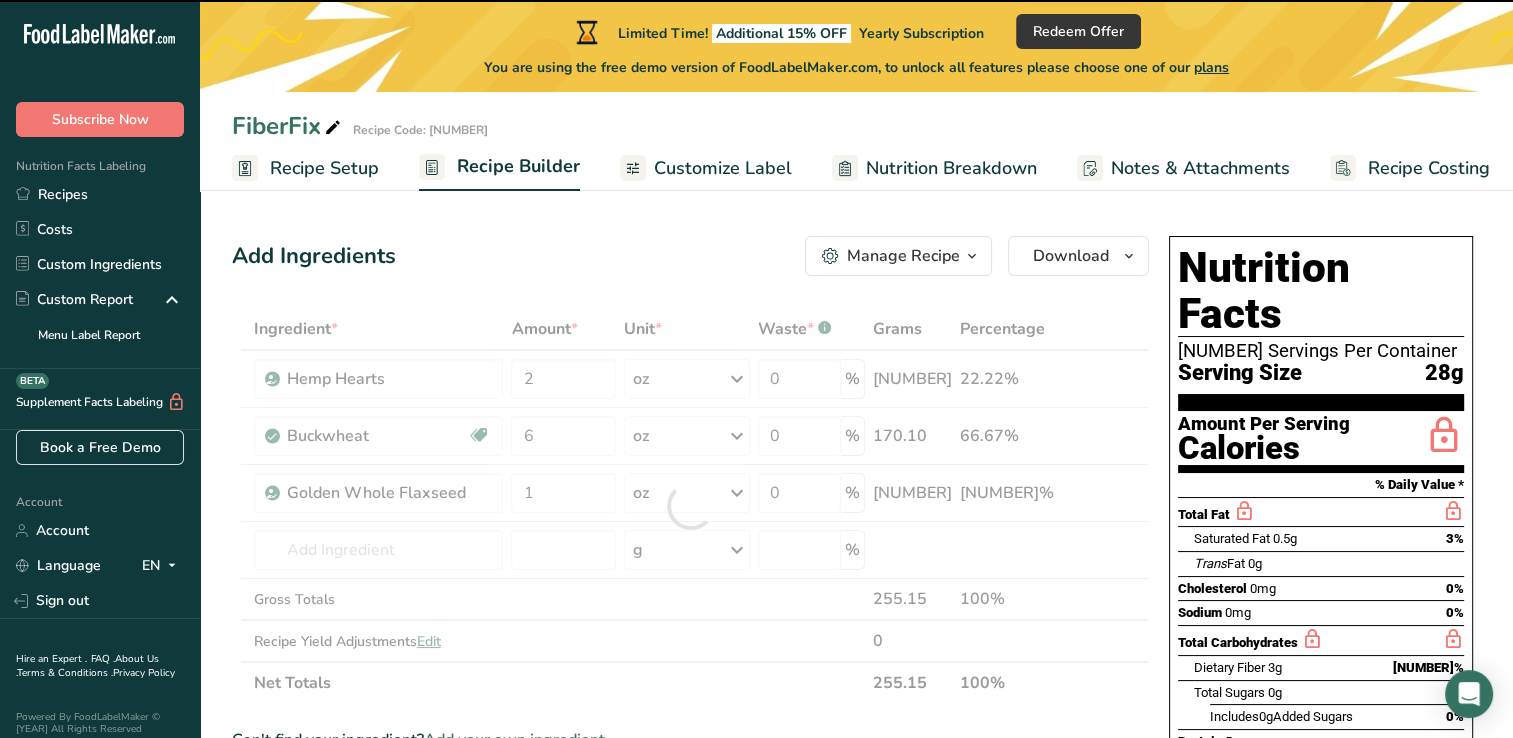 type on "0" 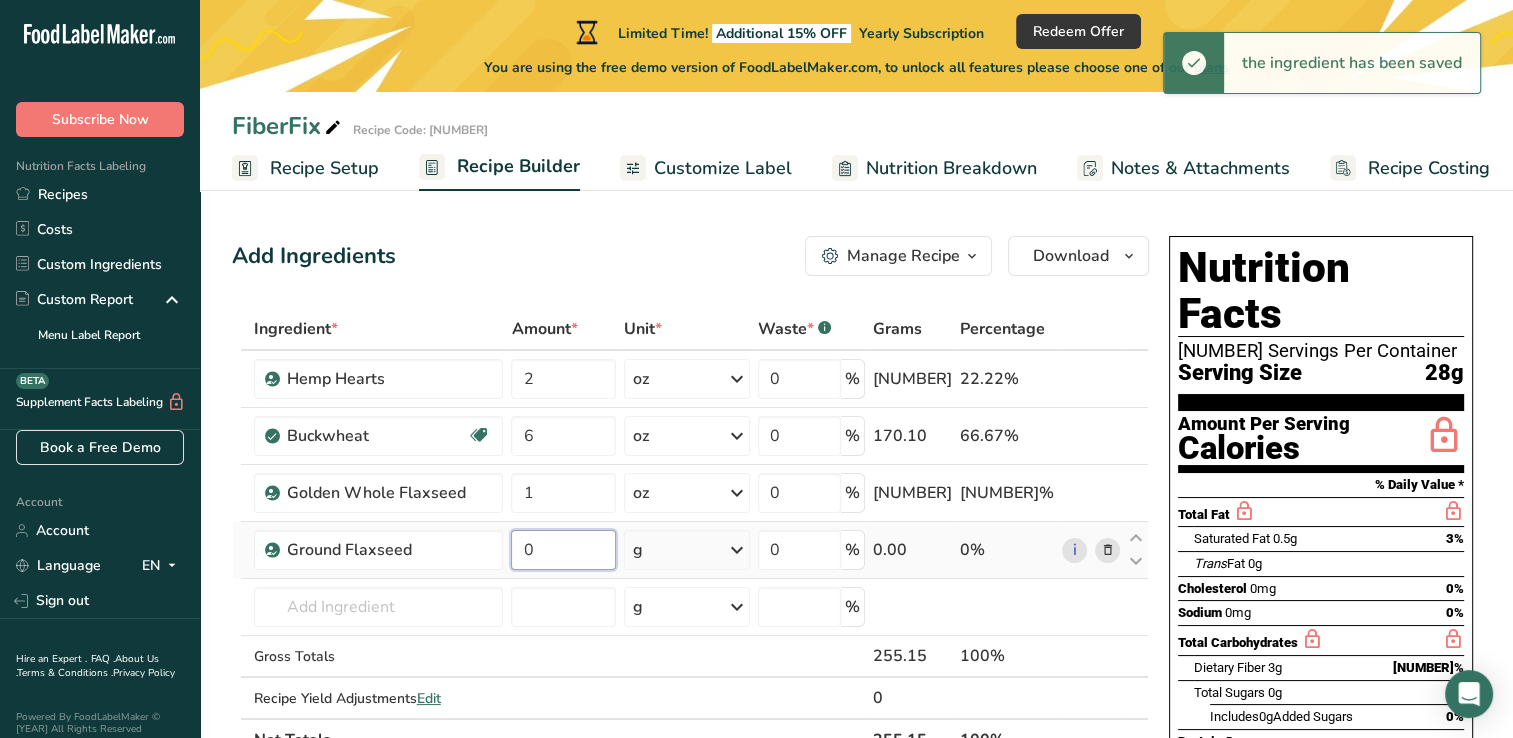 drag, startPoint x: 553, startPoint y: 546, endPoint x: 537, endPoint y: 549, distance: 16.27882 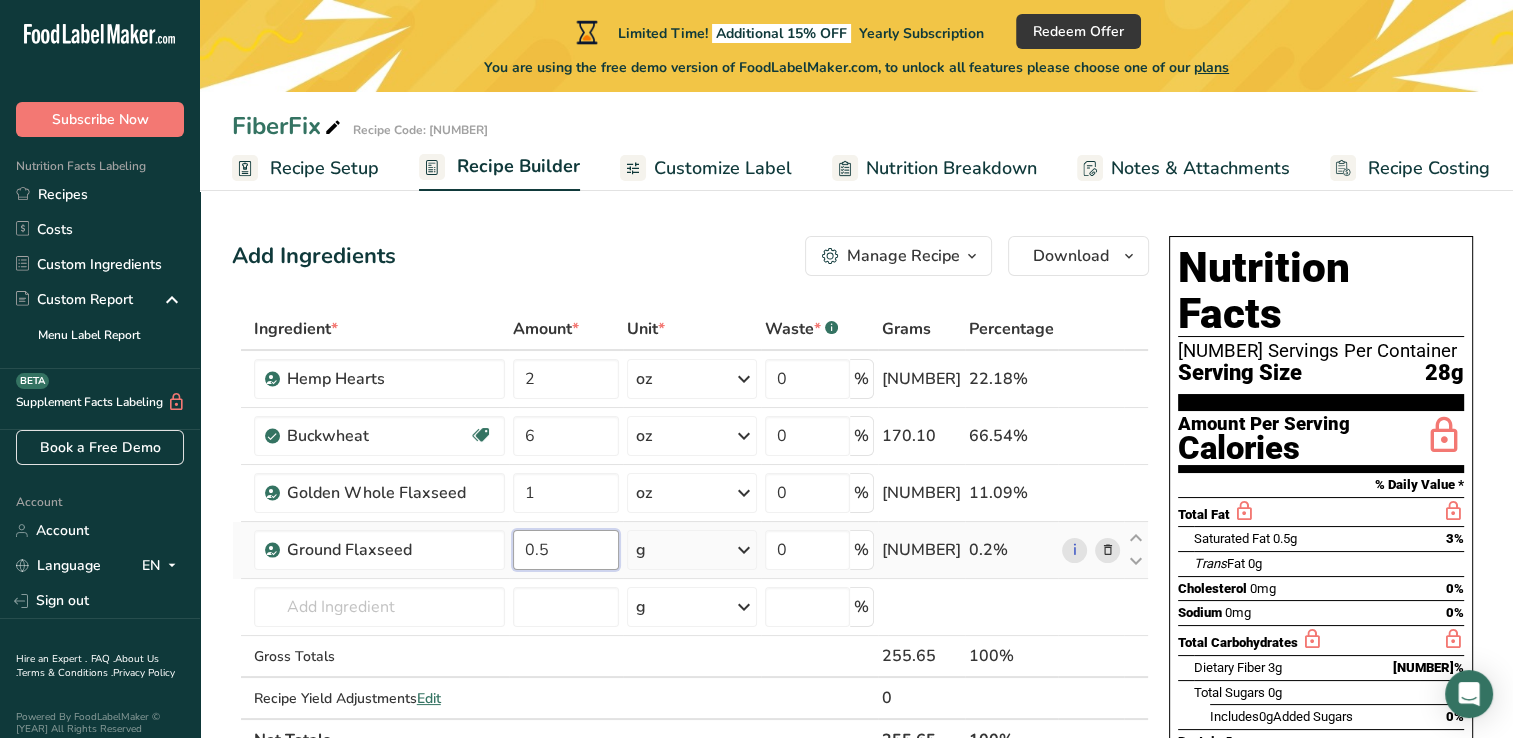 type on "0.5" 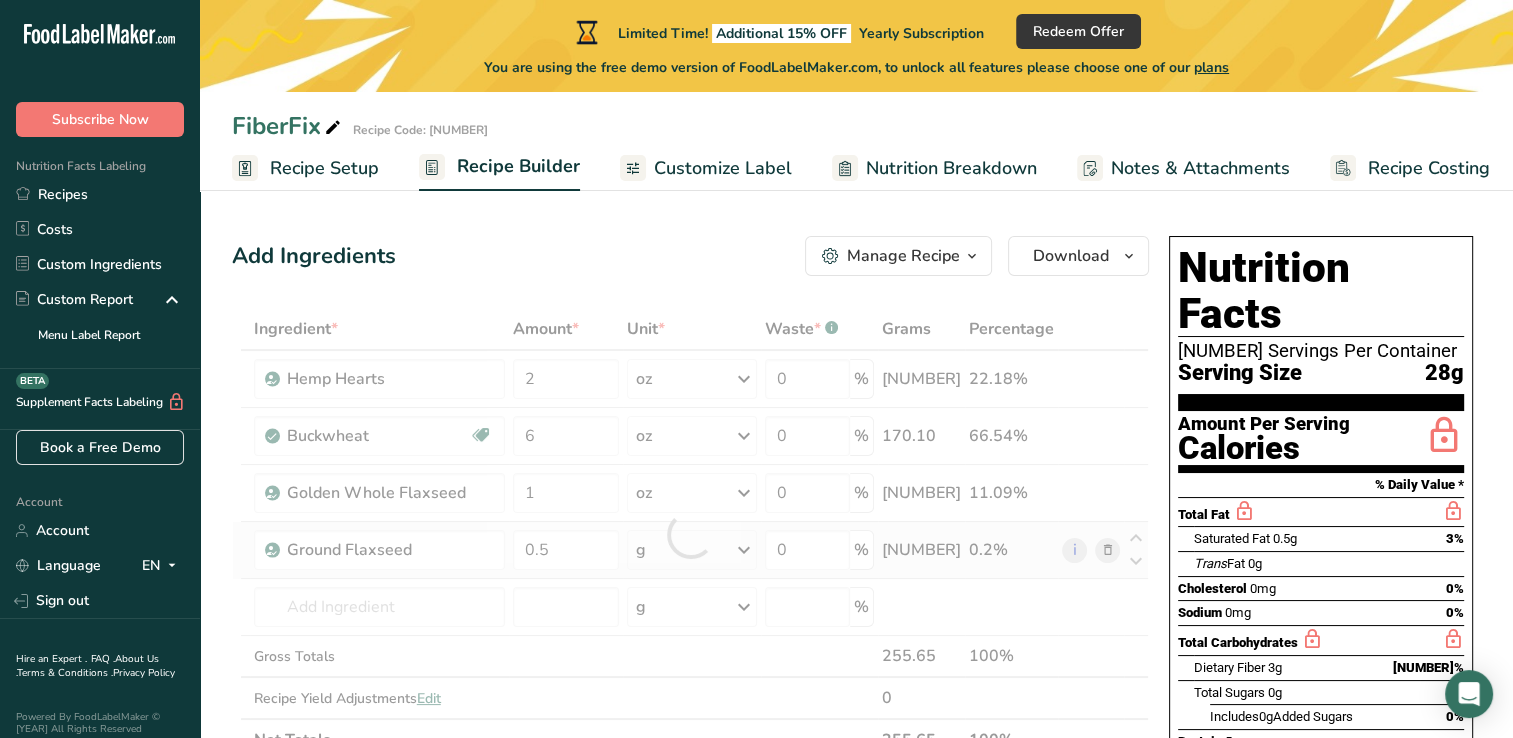click on "Ingredient *
Amount *
Unit *
Waste *   .a-a{fill:#347362;}.b-a{fill:#fff;}          Grams
Percentage
Hemp Hearts
[NUMBER]
oz
Weight Units
g
kg
mg
mcg
lb
oz
See less
Volume Units
l
Volume units require a density conversion. If you know your ingredient's density enter it below. Otherwise, click on "RIA" our AI Regulatory bot - she will be able to help you
lb/ft3
g/cm3
Confirm
mL
Volume units require a density conversion. If you know your ingredient's density enter it below. Otherwise, click on "RIA" our AI Regulatory bot - she will be able to help you" at bounding box center (690, 534) 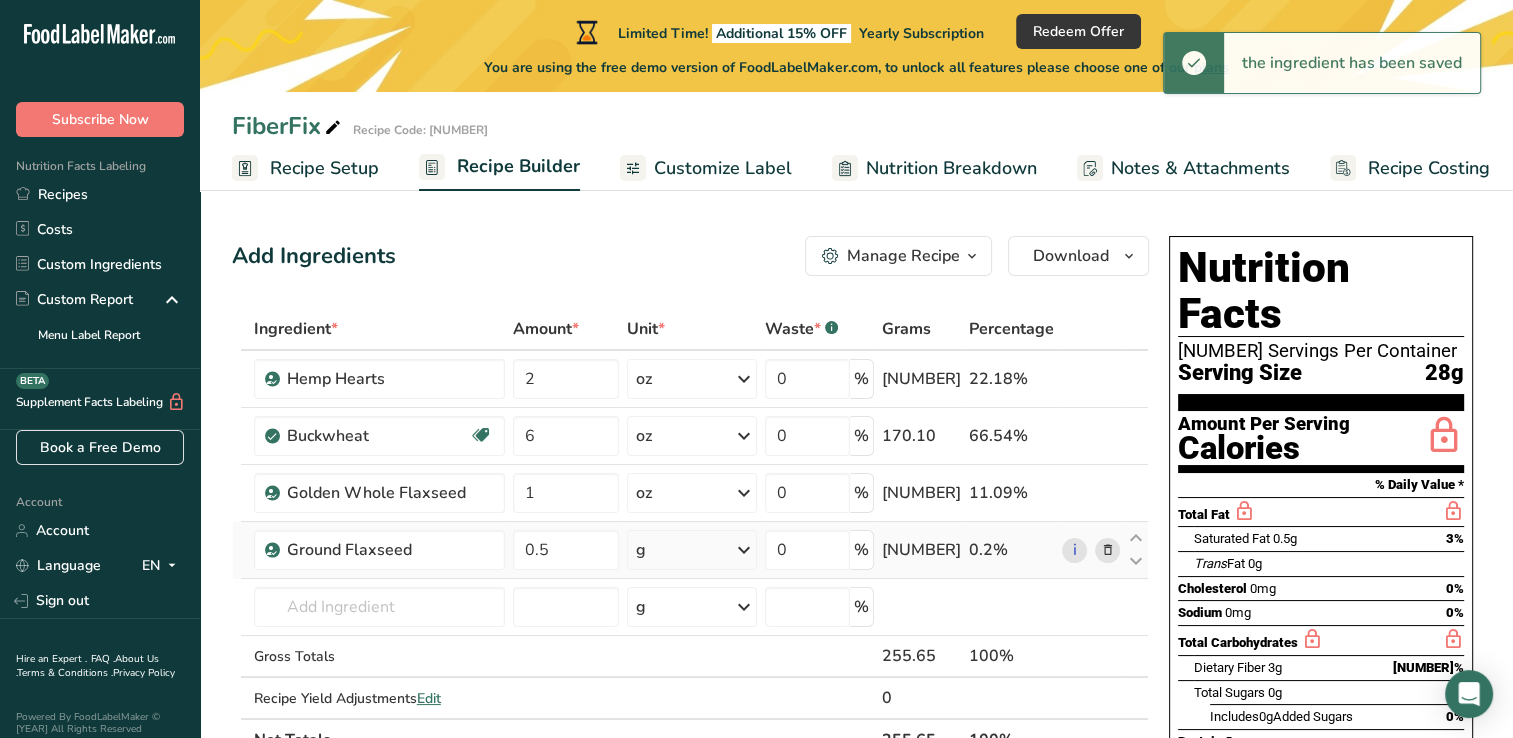 click at bounding box center (744, 550) 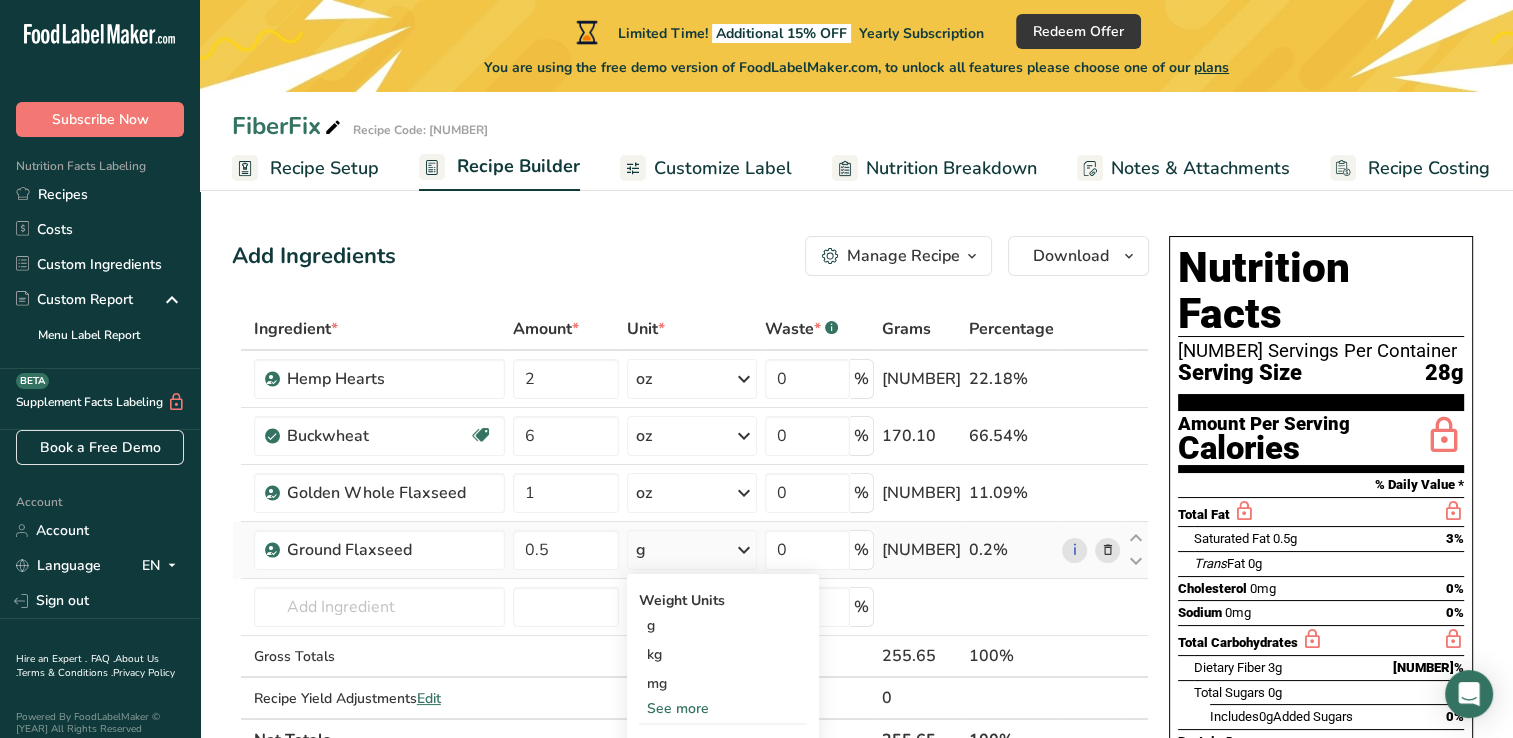click on "See more" at bounding box center [723, 708] 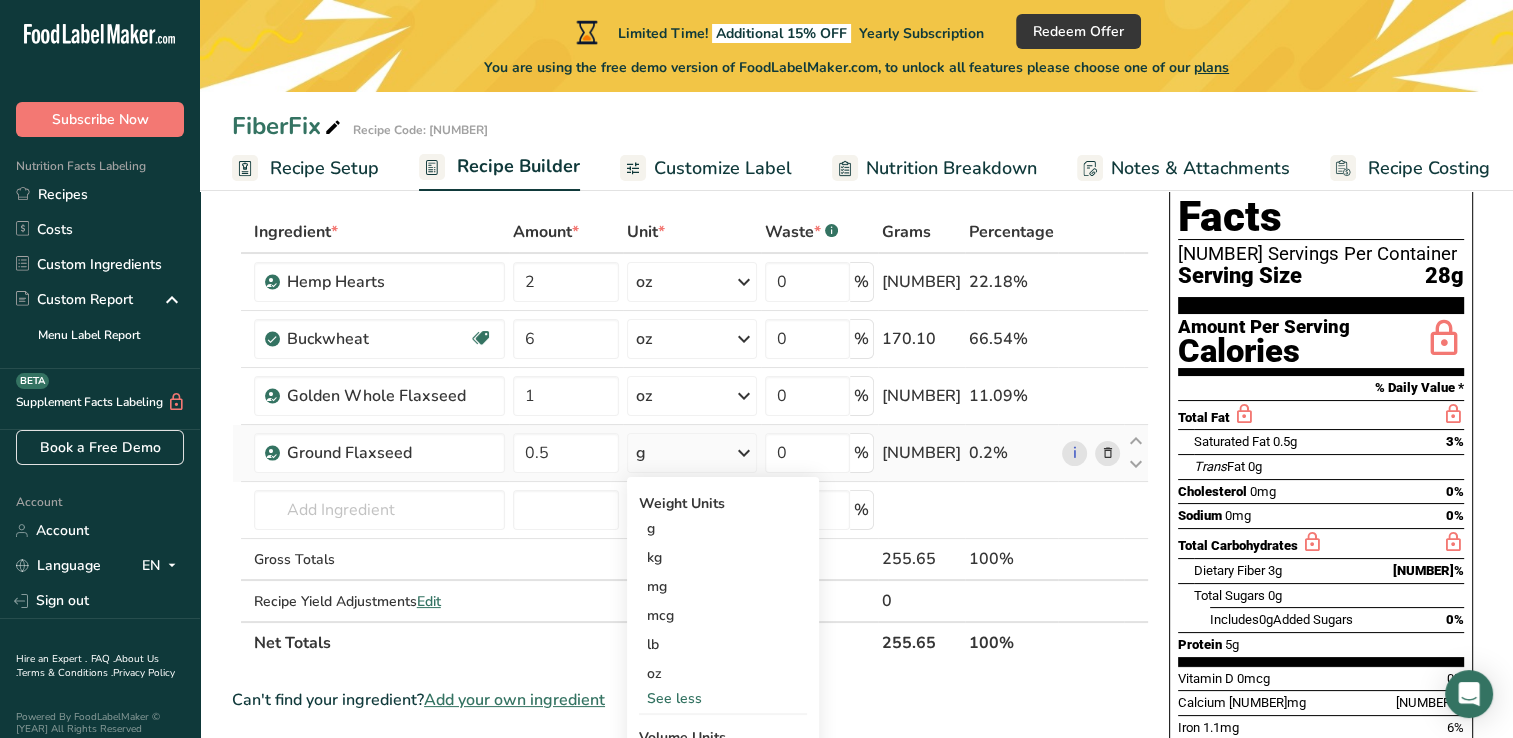scroll, scrollTop: 100, scrollLeft: 0, axis: vertical 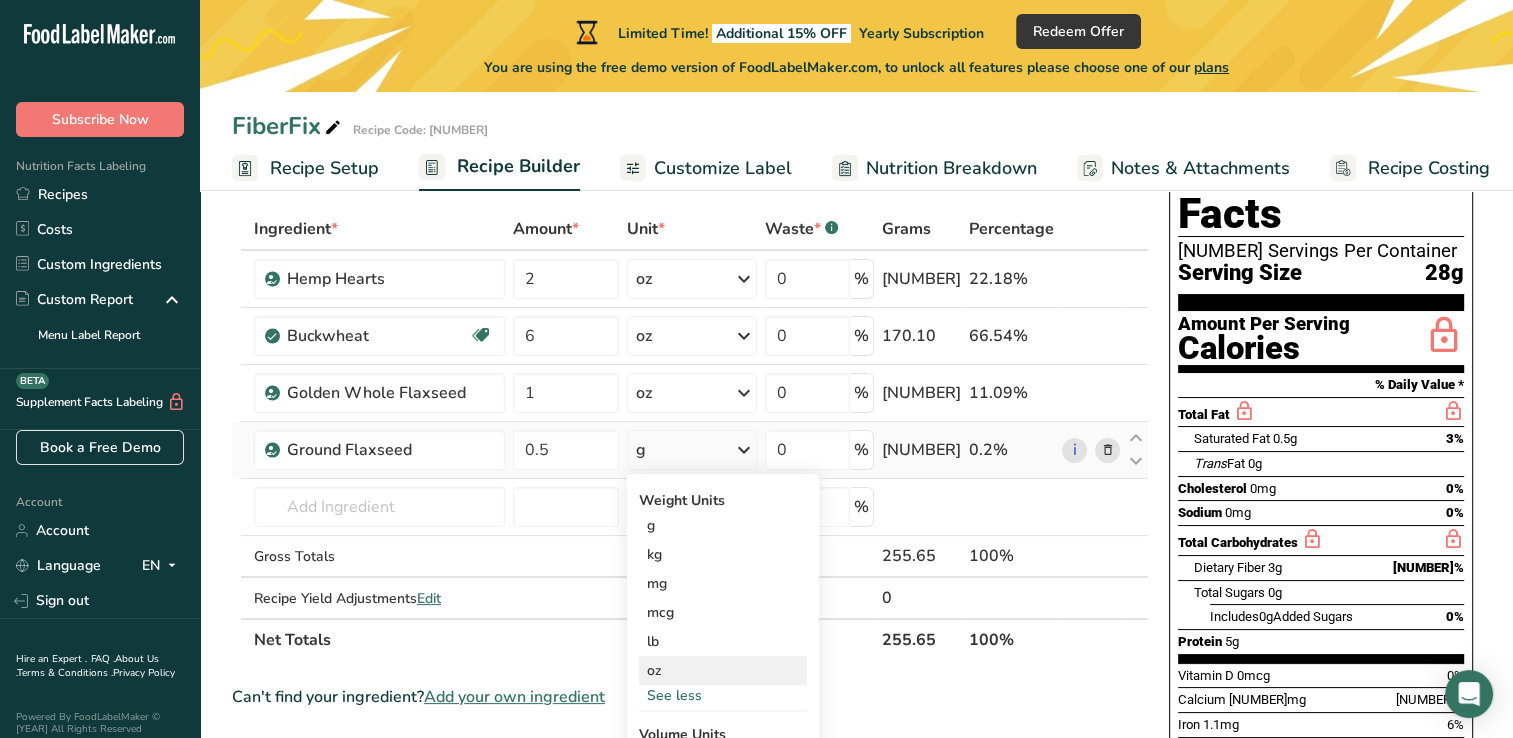 click on "oz" at bounding box center [723, 670] 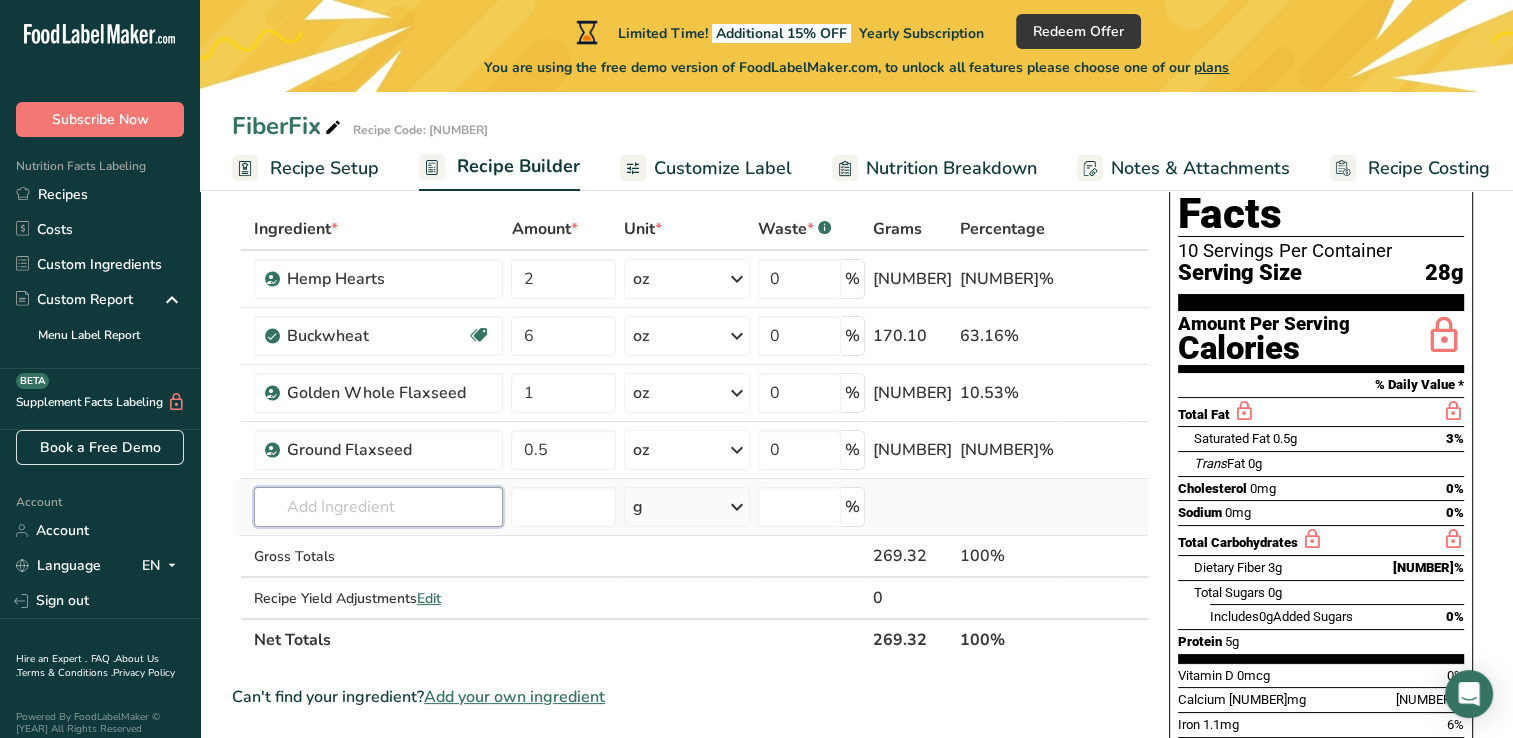 click at bounding box center [379, 507] 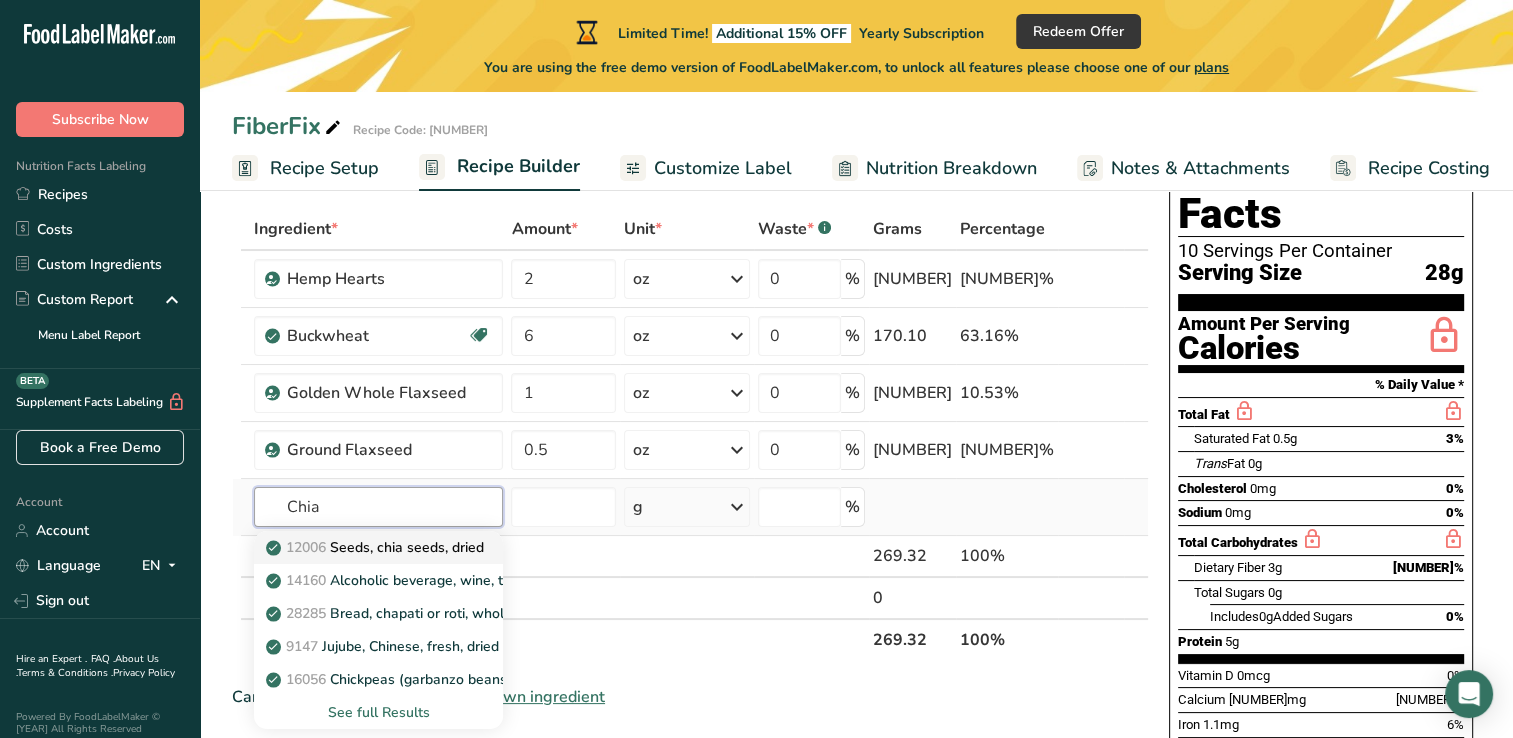 type on "Chia" 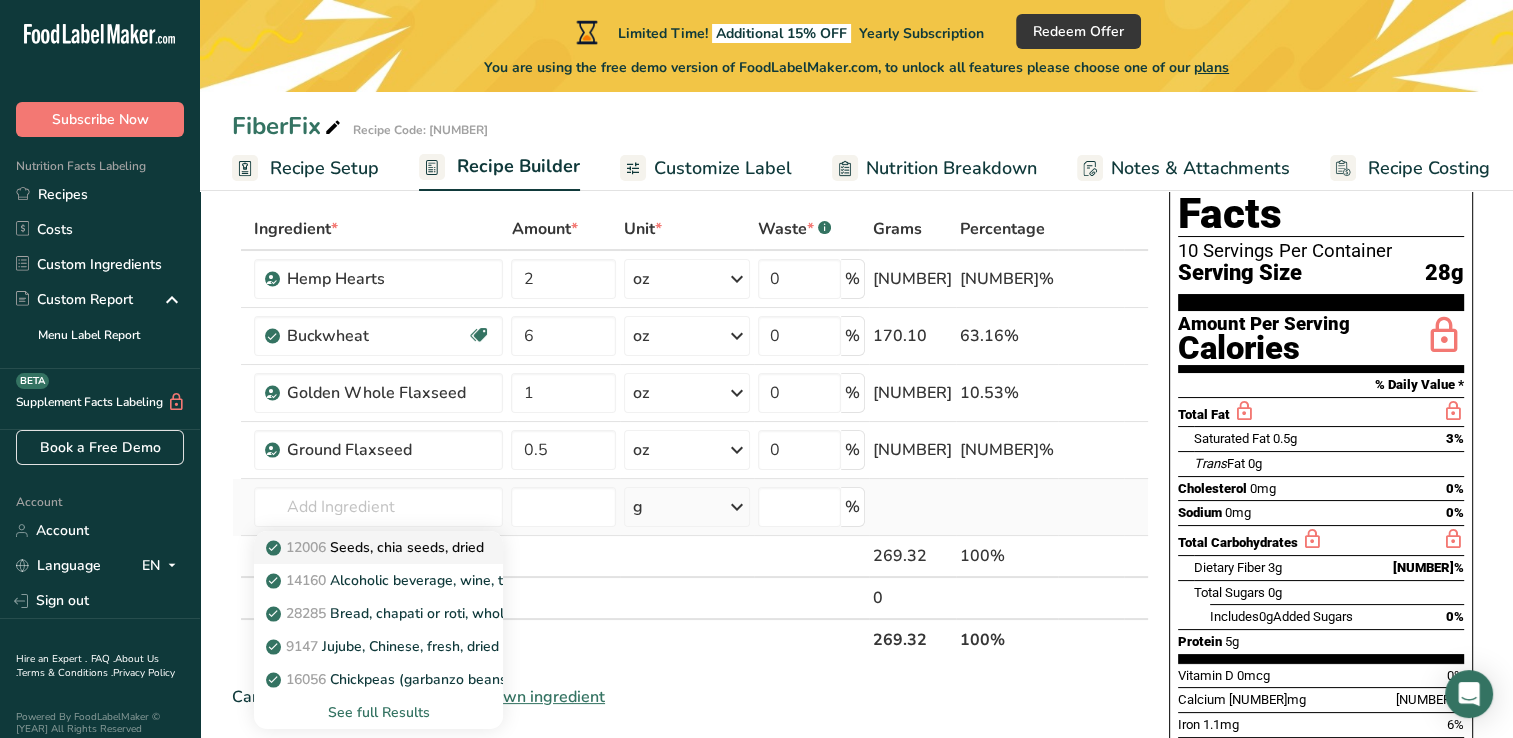 click on "12006
Seeds, chia seeds, dried" at bounding box center [377, 547] 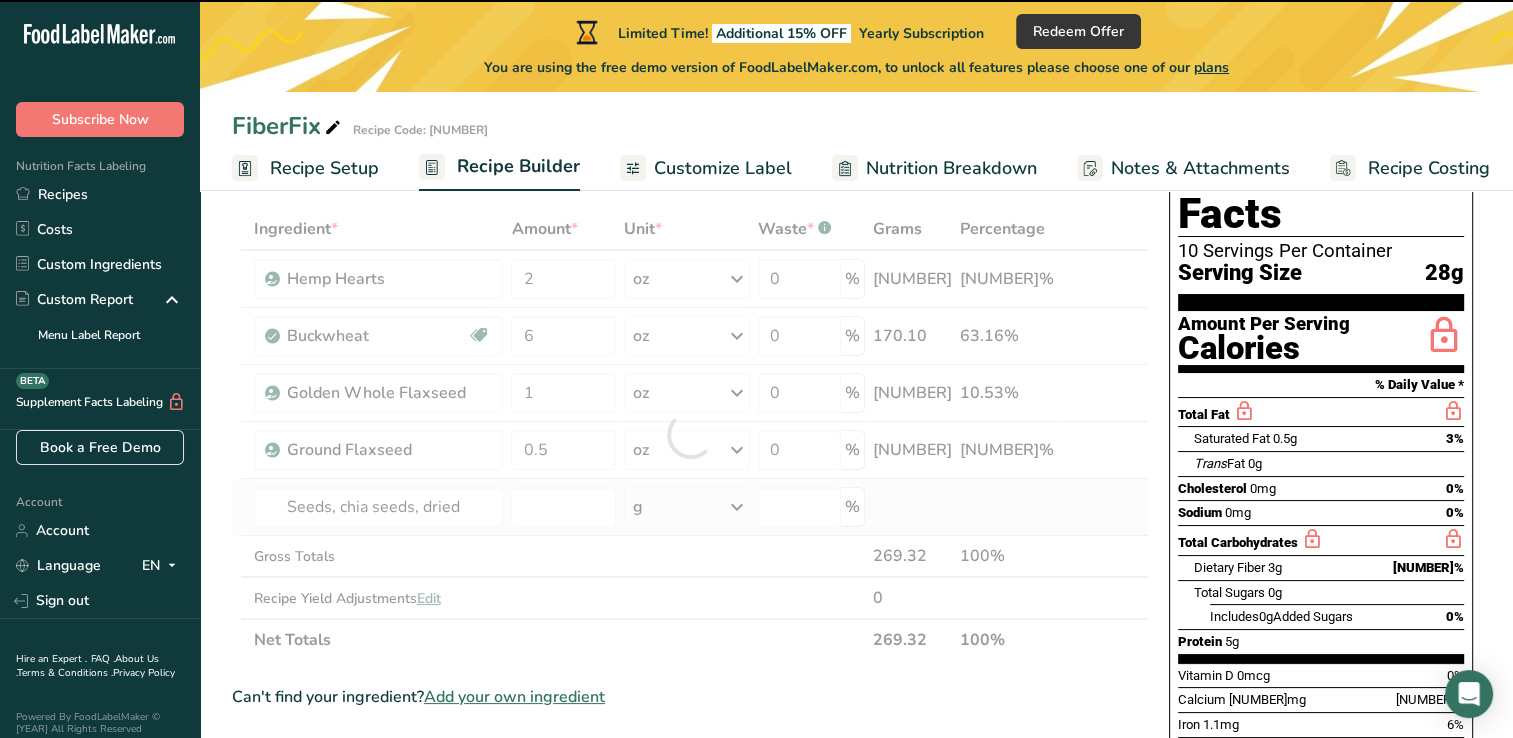 type on "0" 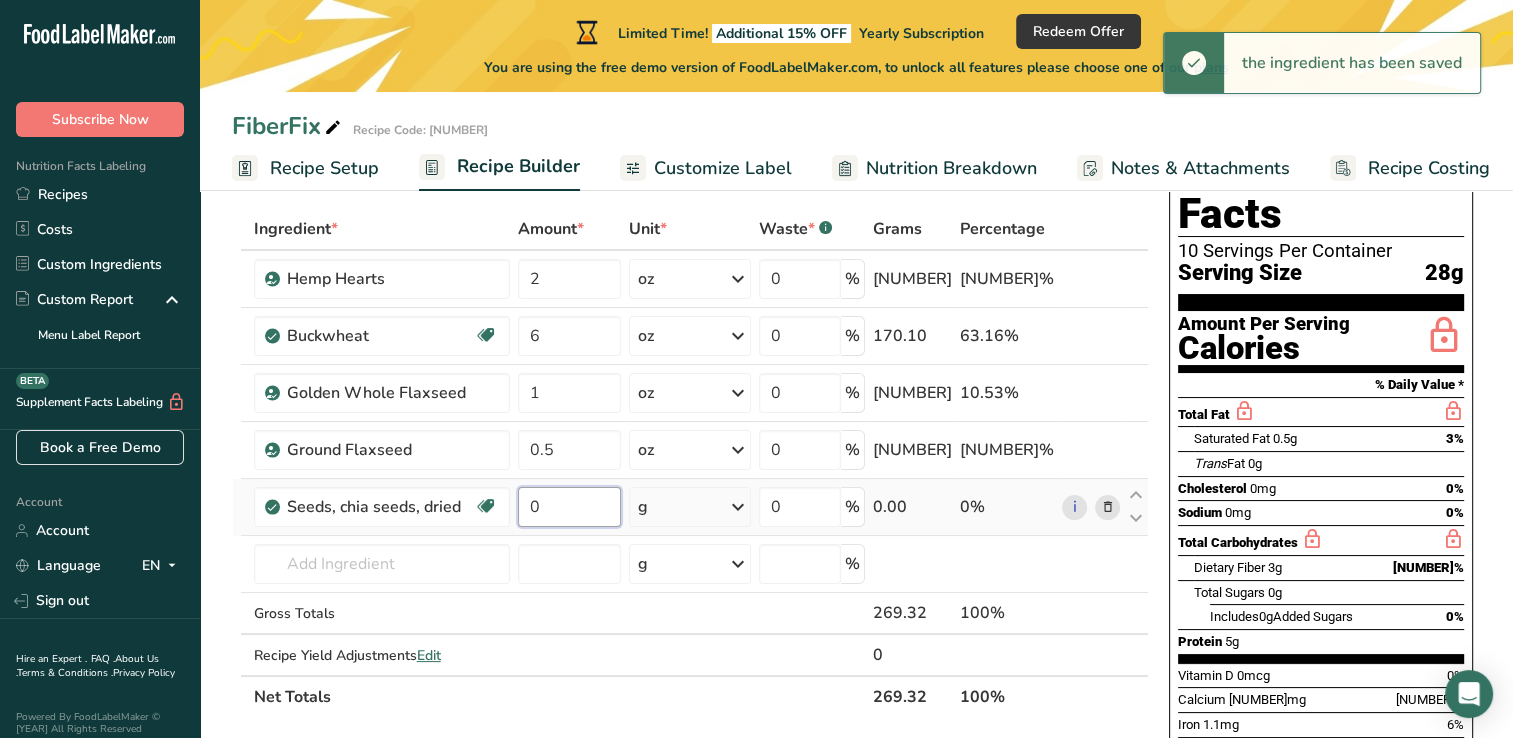 click on "0" at bounding box center (569, 507) 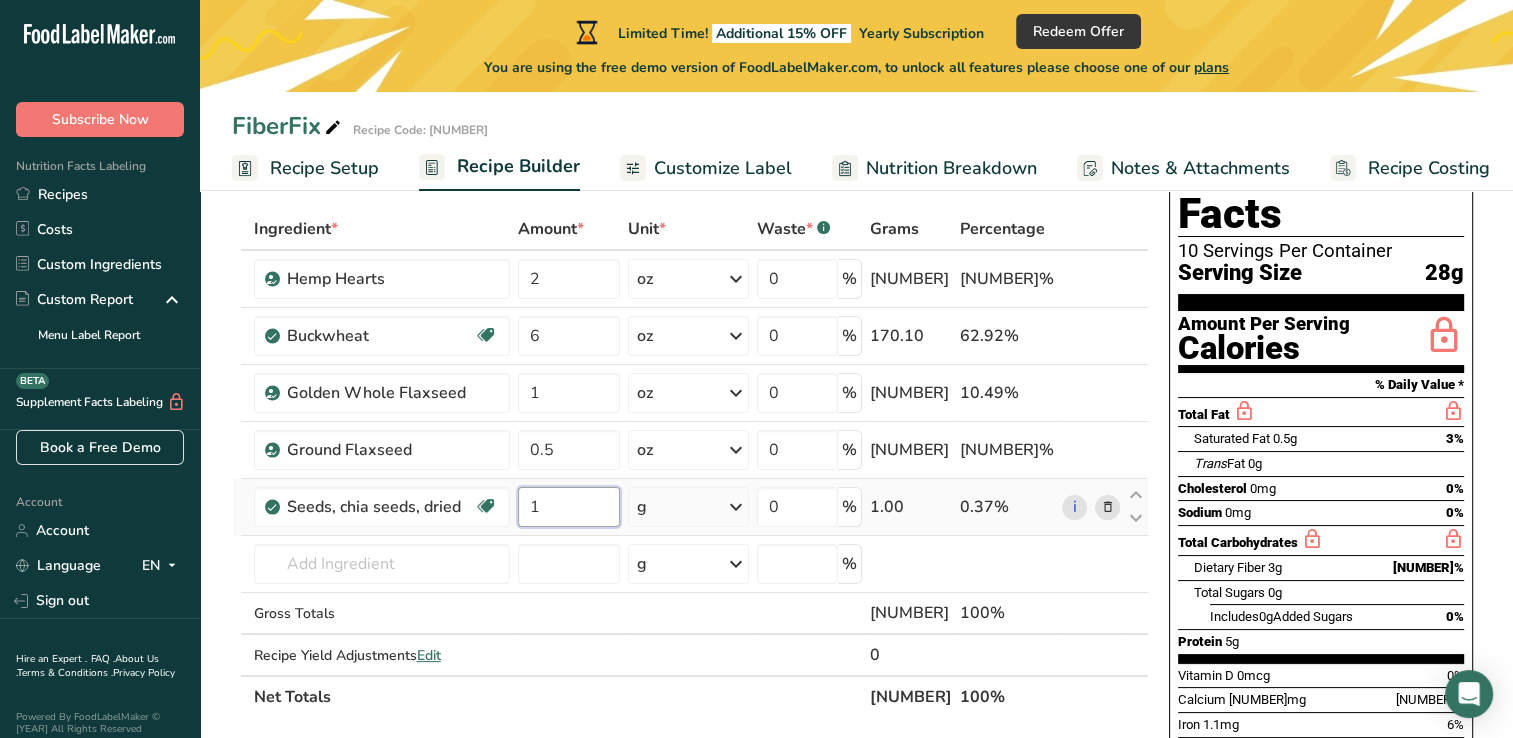 type on "1" 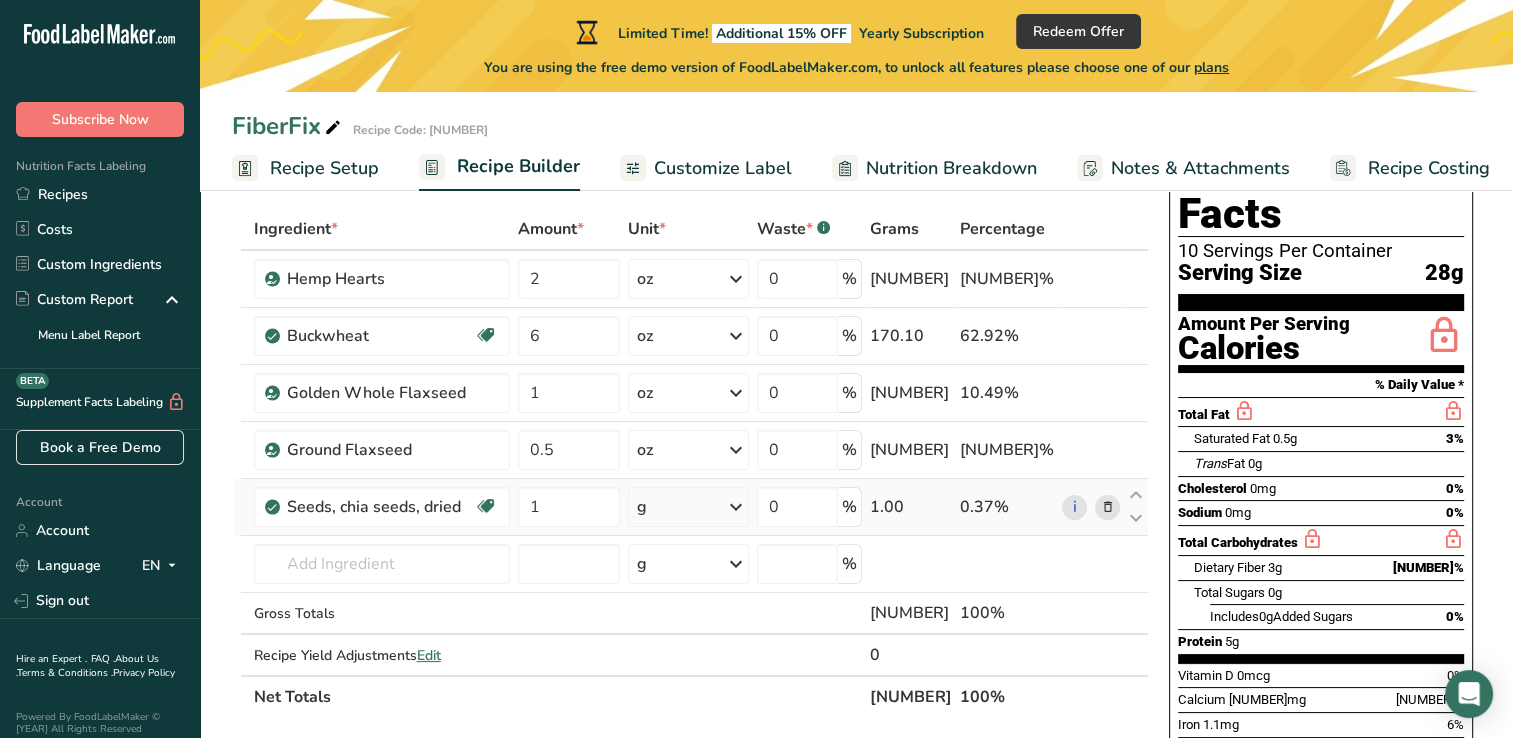 click on "Ingredient *
Amount *
Unit *
Waste *   .a-a{fill:#347362;}.b-a{fill:#fff;}          Grams
Percentage
Hemp Hearts
[NUMBER]
oz
Weight Units
g
kg
mg
mcg
lb
oz
See less
Volume Units
l
Volume units require a density conversion. If you know your ingredient's density enter it below. Otherwise, click on "RIA" our AI Regulatory bot - she will be able to help you
lb/ft3
g/cm3
Confirm
mL
Volume units require a density conversion. If you know your ingredient's density enter it below. Otherwise, click on "RIA" our AI Regulatory bot - she will be able to help you" at bounding box center (690, 463) 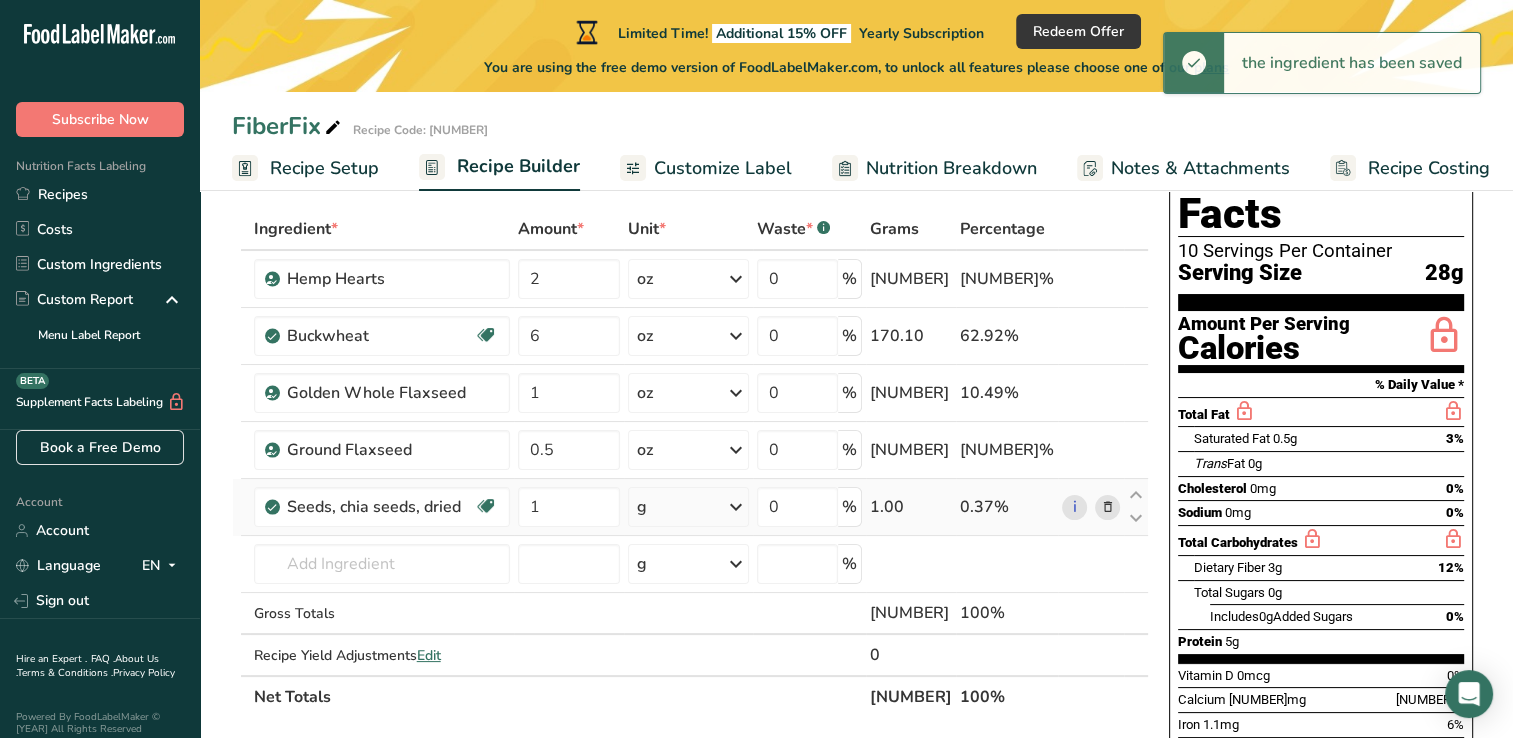 click at bounding box center (736, 507) 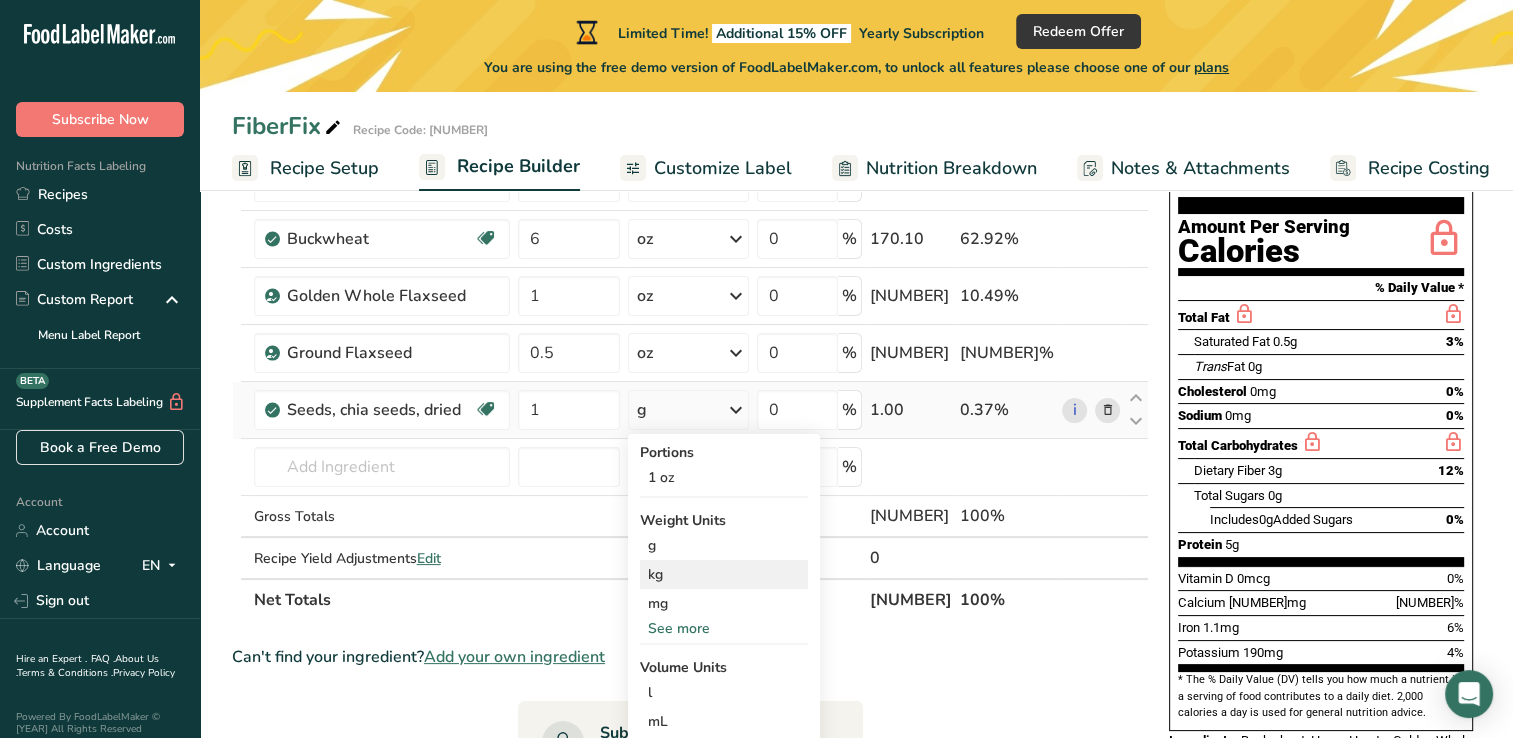 scroll, scrollTop: 200, scrollLeft: 0, axis: vertical 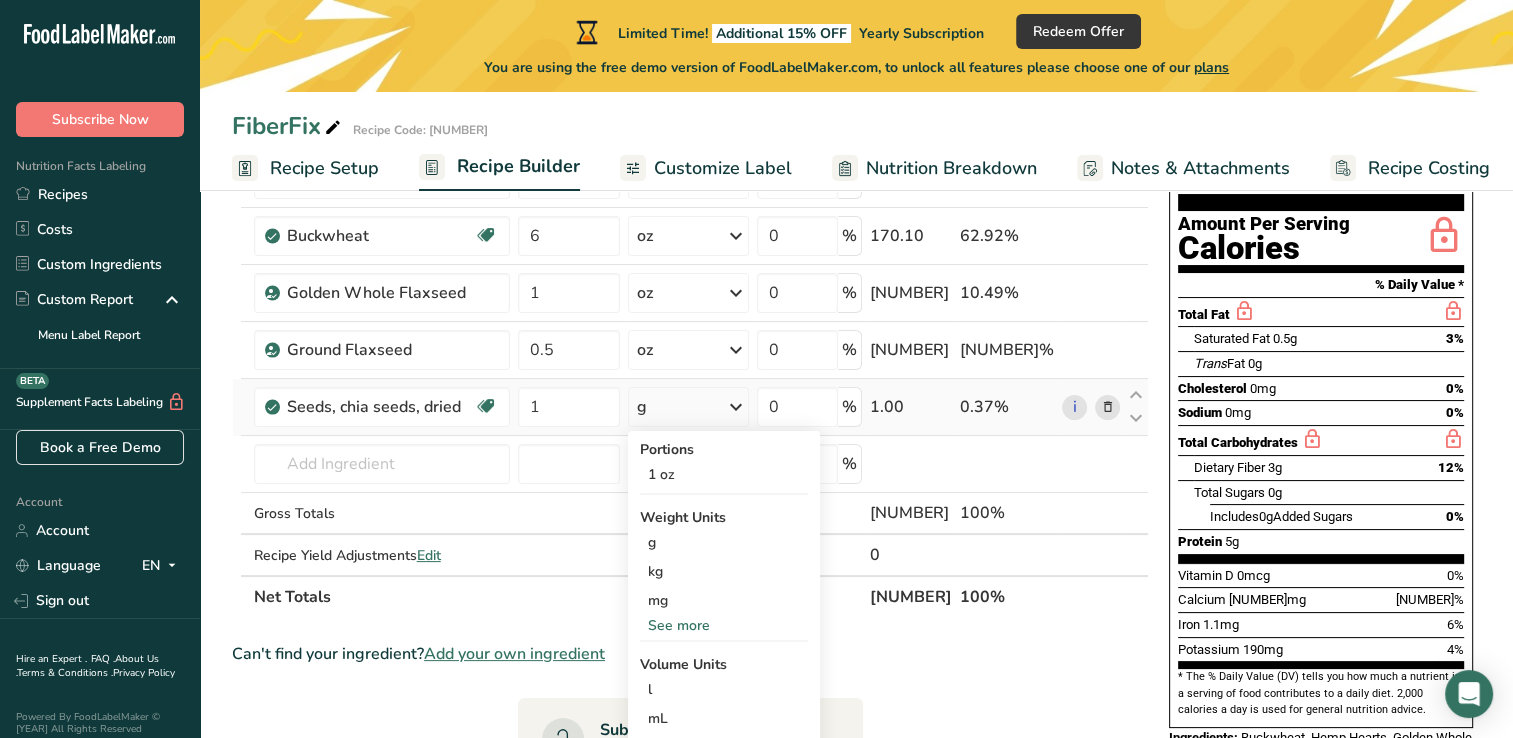 click on "See more" at bounding box center (724, 625) 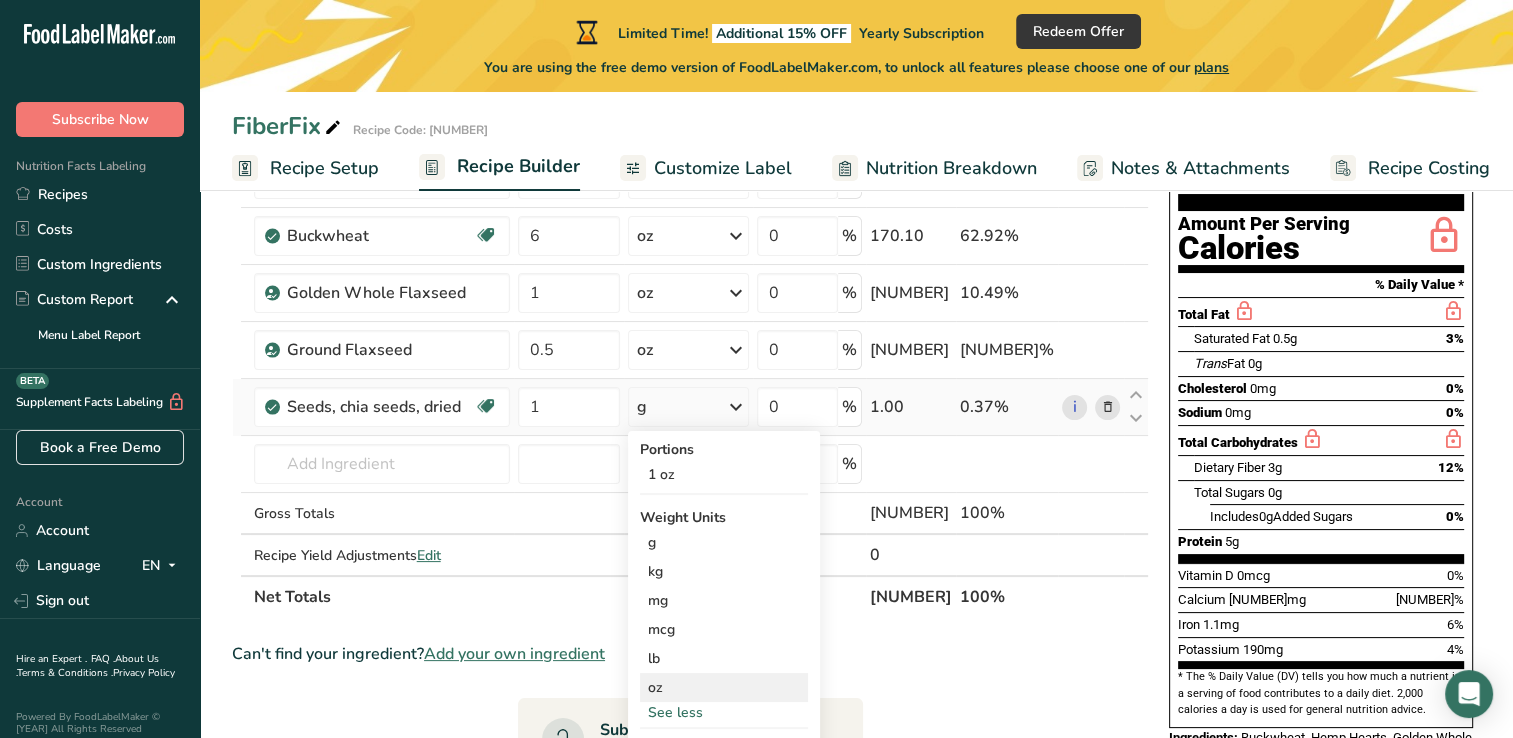 click on "oz" at bounding box center [724, 687] 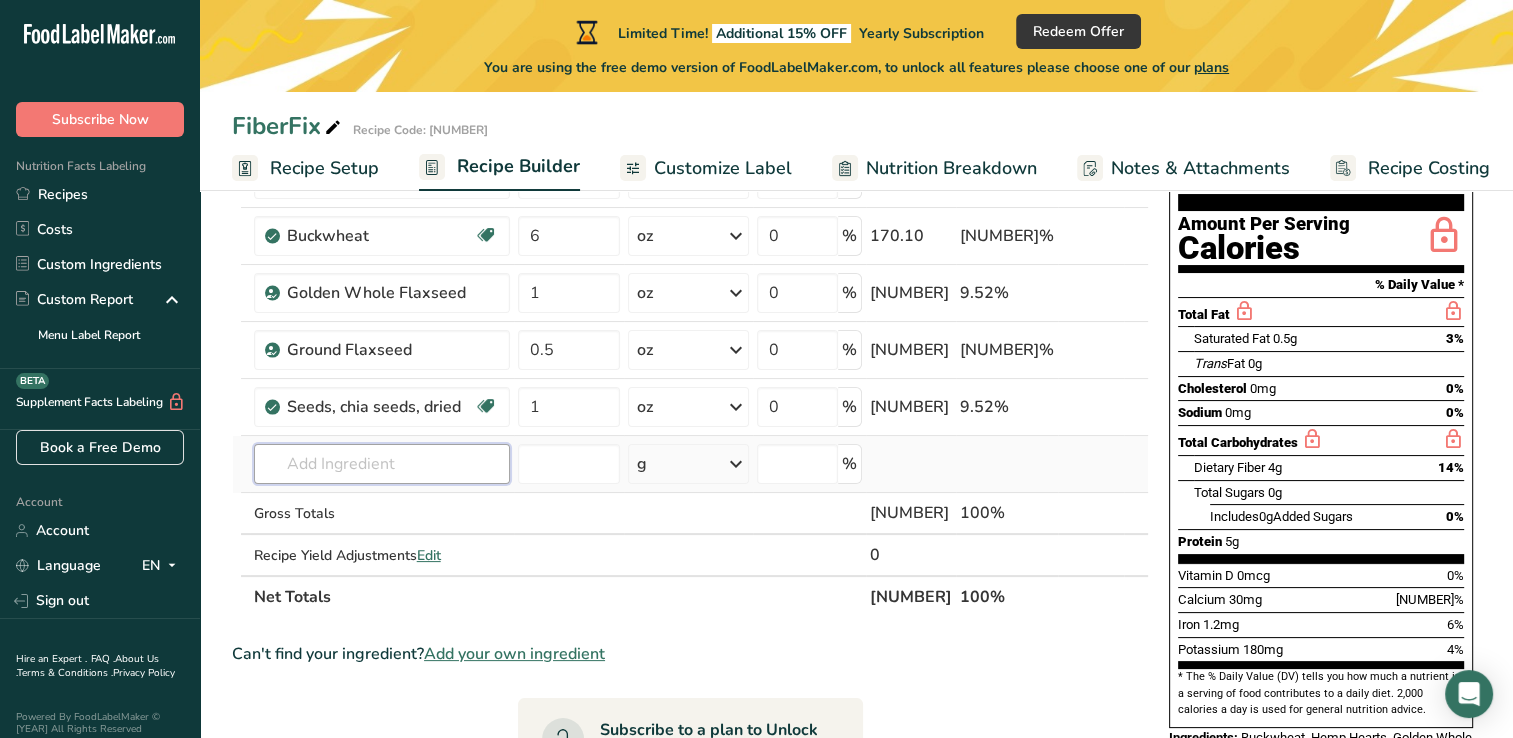click at bounding box center (382, 464) 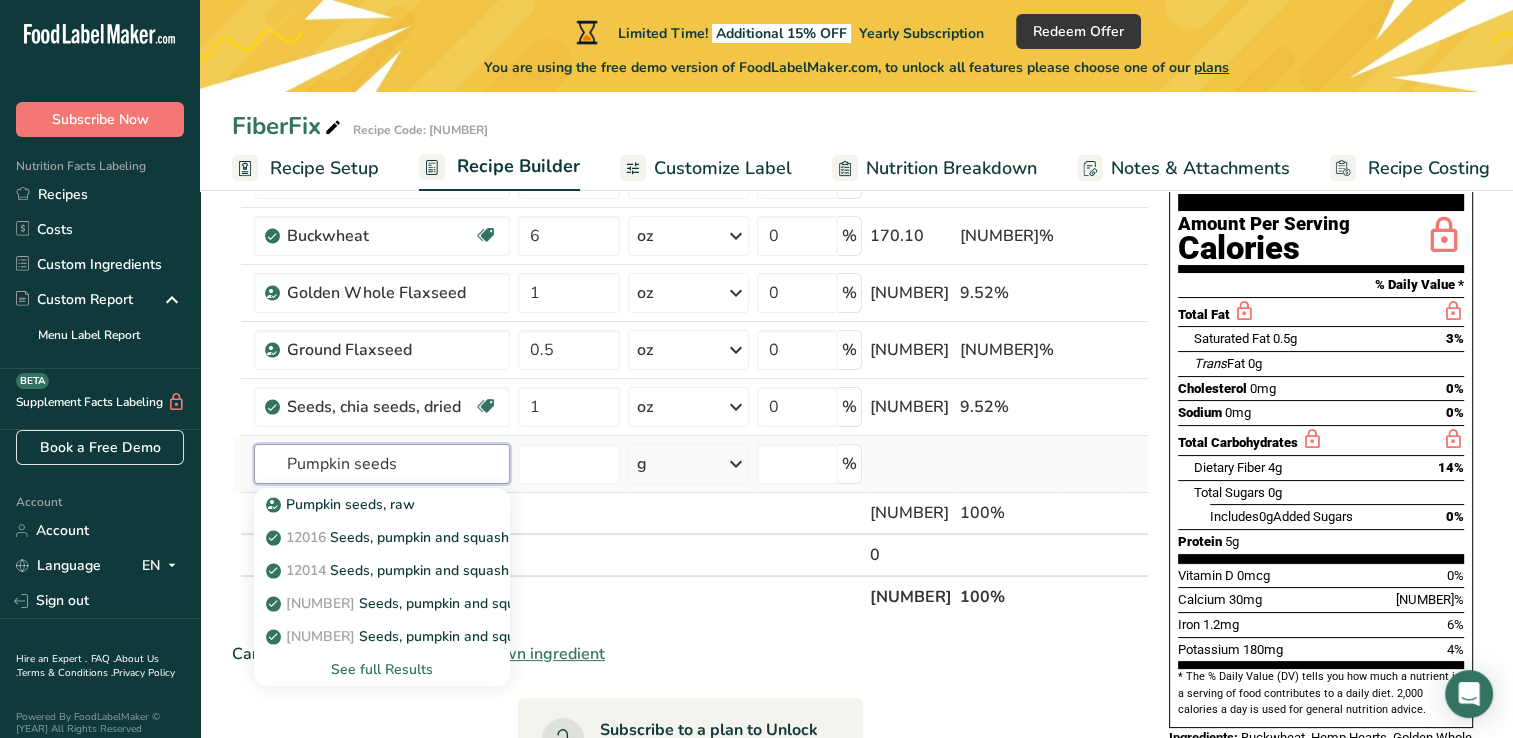 type on "Pumpkin seeds" 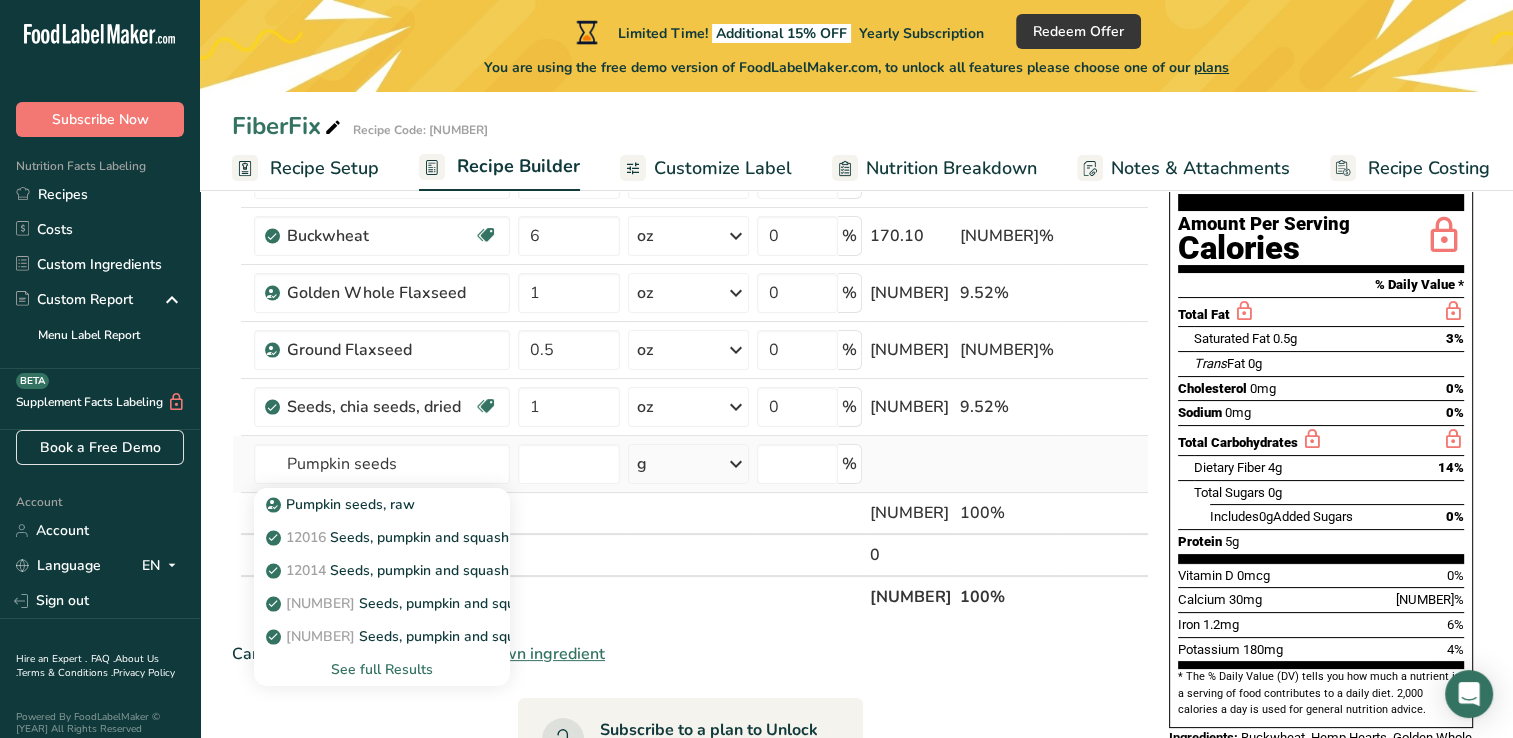 type 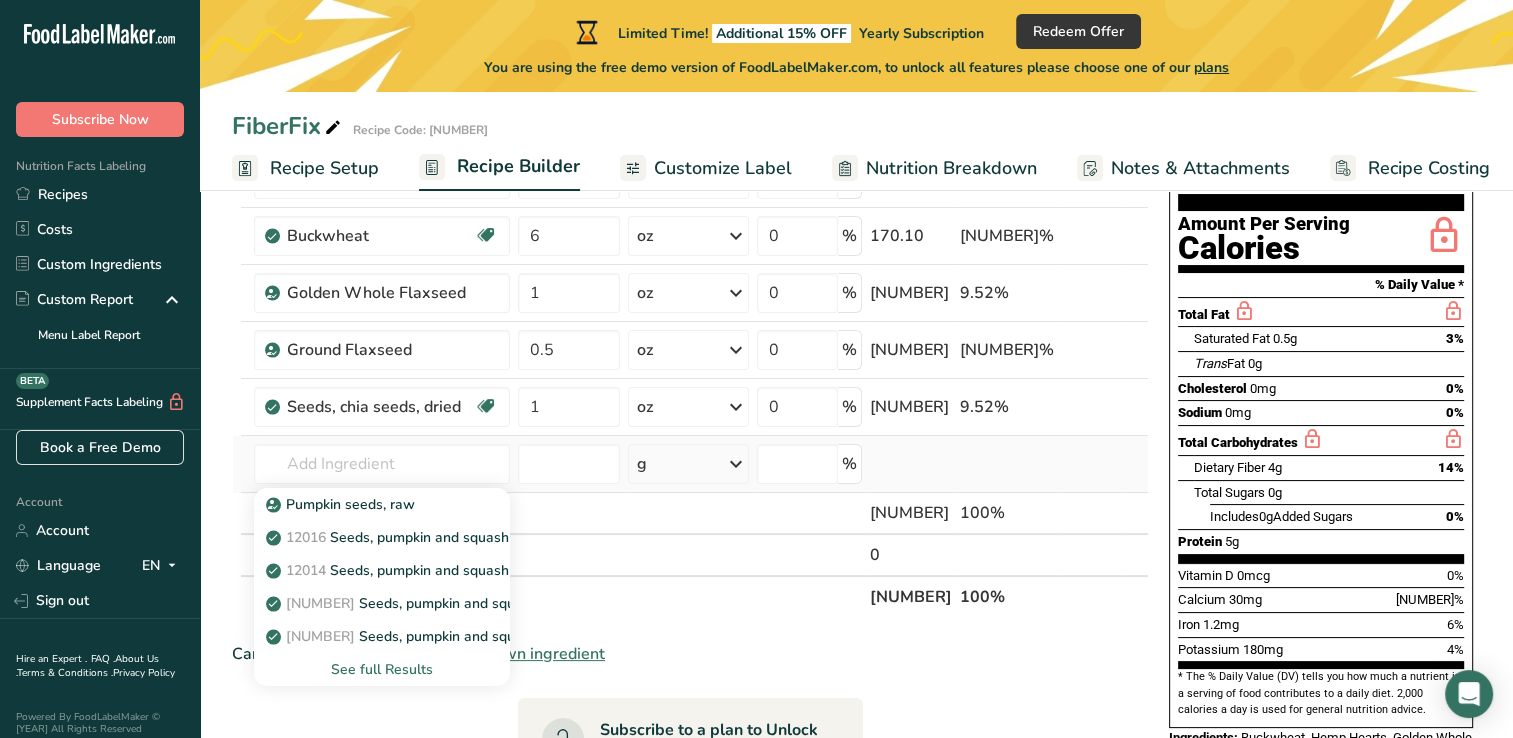 click on "See full Results" at bounding box center (382, 669) 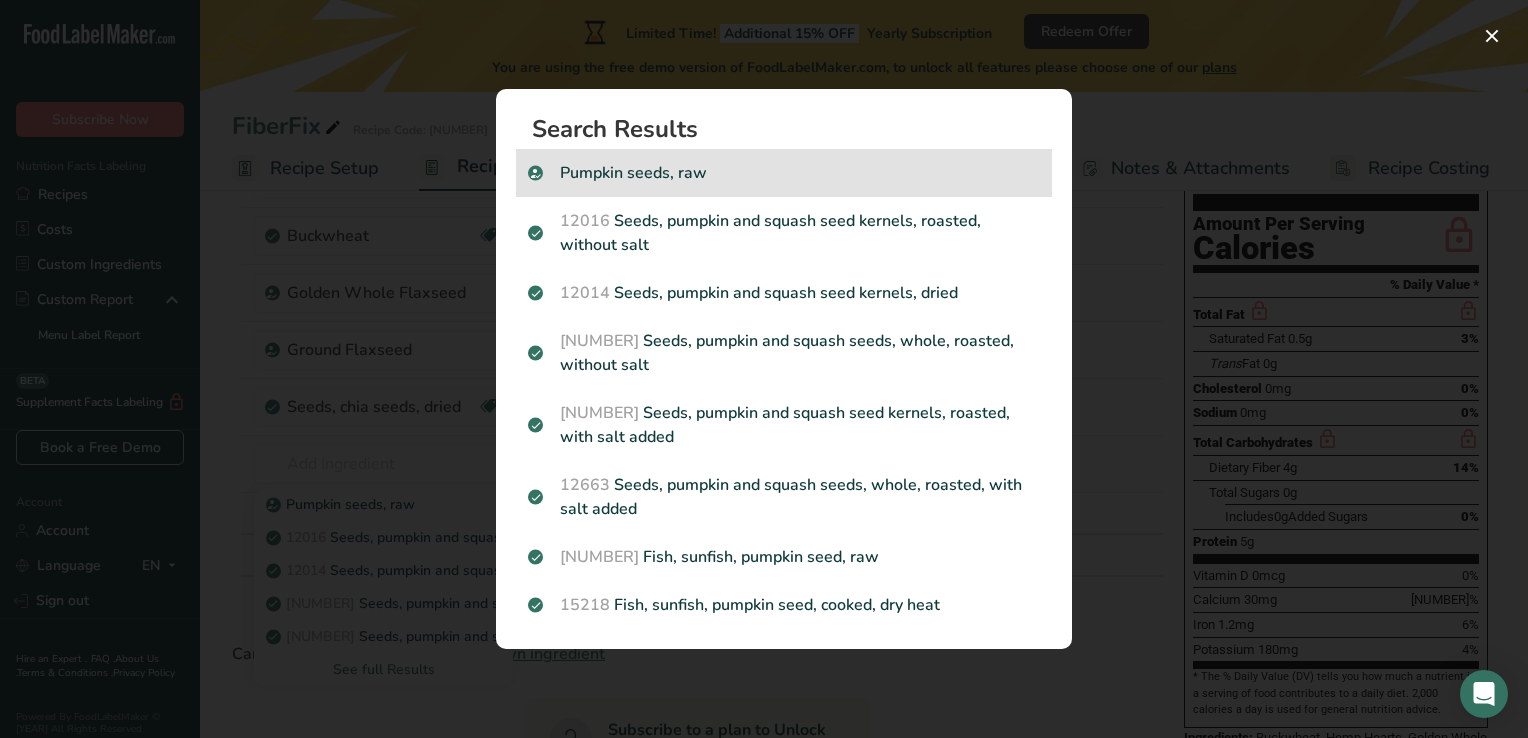 click on "Pumpkin seeds, raw" at bounding box center [784, 173] 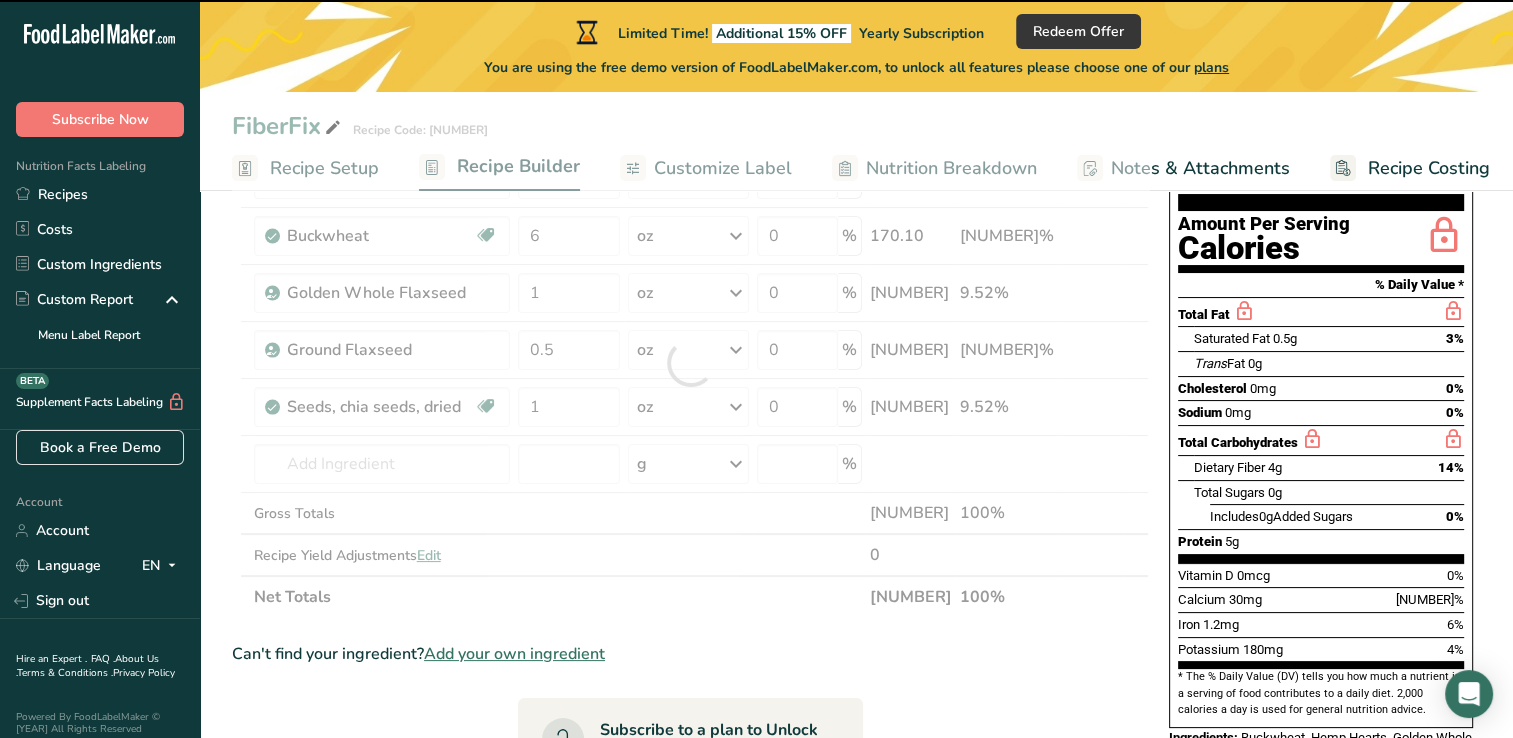 type on "0" 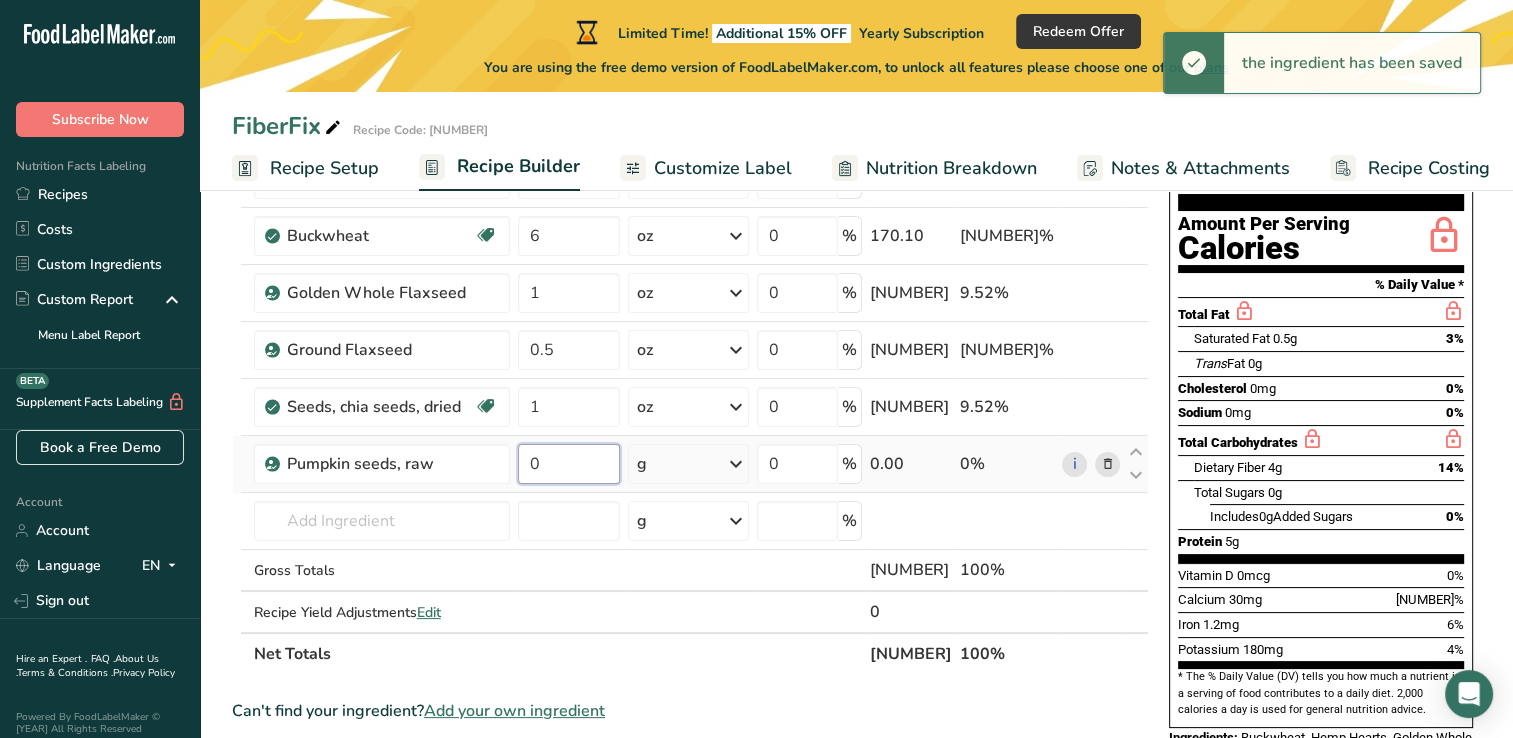 click on "0" at bounding box center (569, 464) 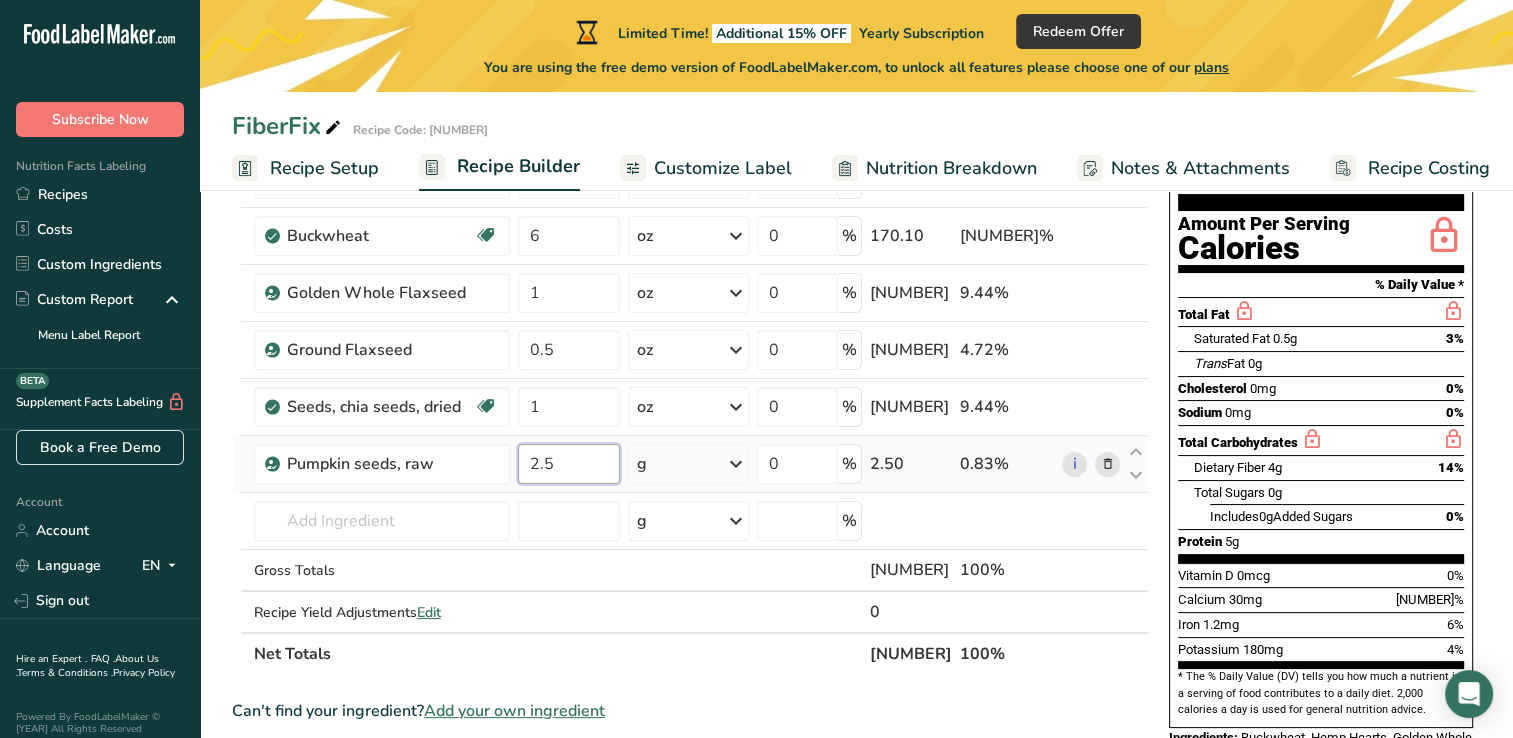 type on "2.5" 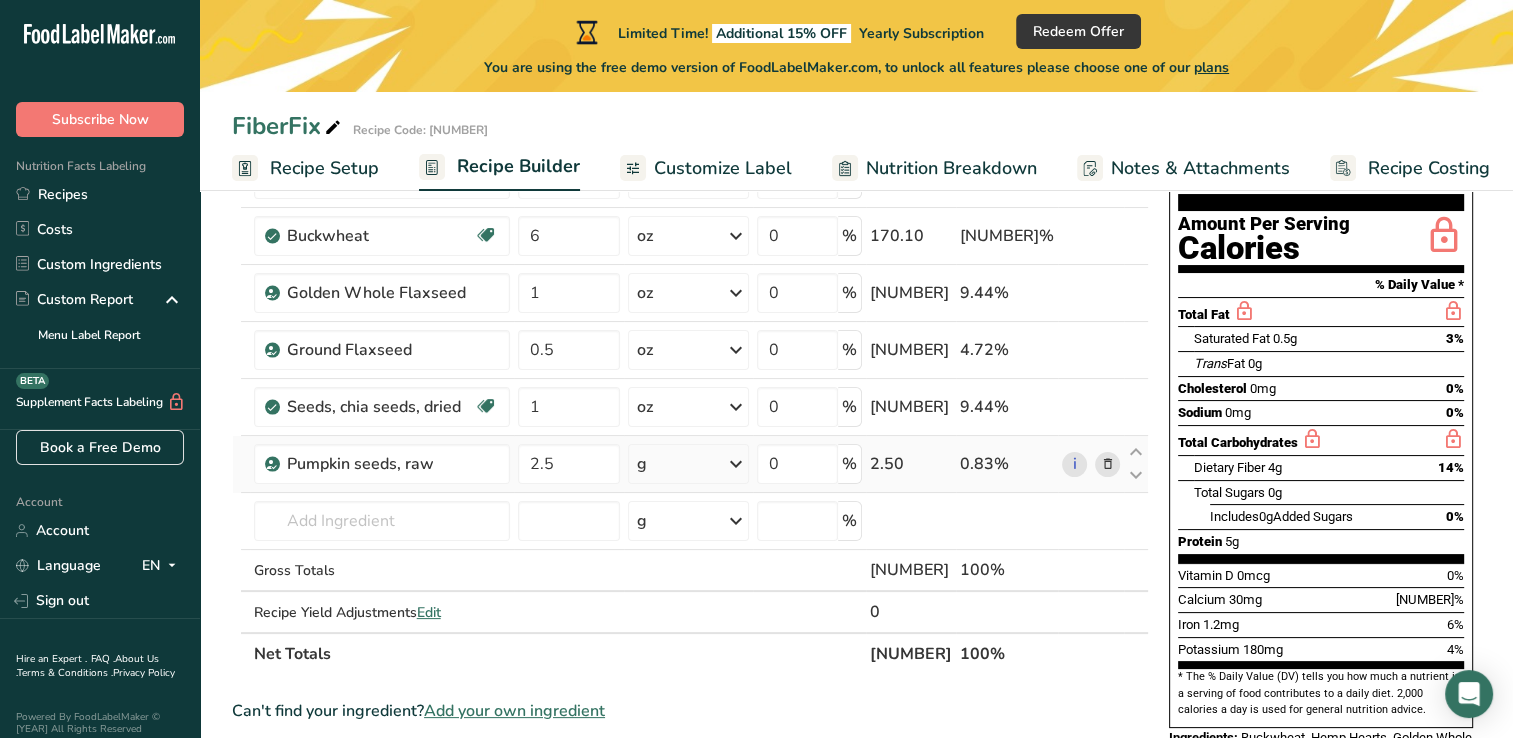 click on "Ingredient *
Amount *
Unit *
Waste *   .a-a{fill:#347362;}.b-a{fill:#fff;}          Grams
Percentage
Hemp Hearts
[NUMBER]
oz
Weight Units
g
kg
mg
mcg
lb
oz
See less
Volume Units
l
Volume units require a density conversion. If you know your ingredient's density enter it below. Otherwise, click on "RIA" our AI Regulatory bot - she will be able to help you
lb/ft3
g/cm3
Confirm
mL
Volume units require a density conversion. If you know your ingredient's density enter it below. Otherwise, click on "RIA" our AI Regulatory bot - she will be able to help you" at bounding box center (690, 391) 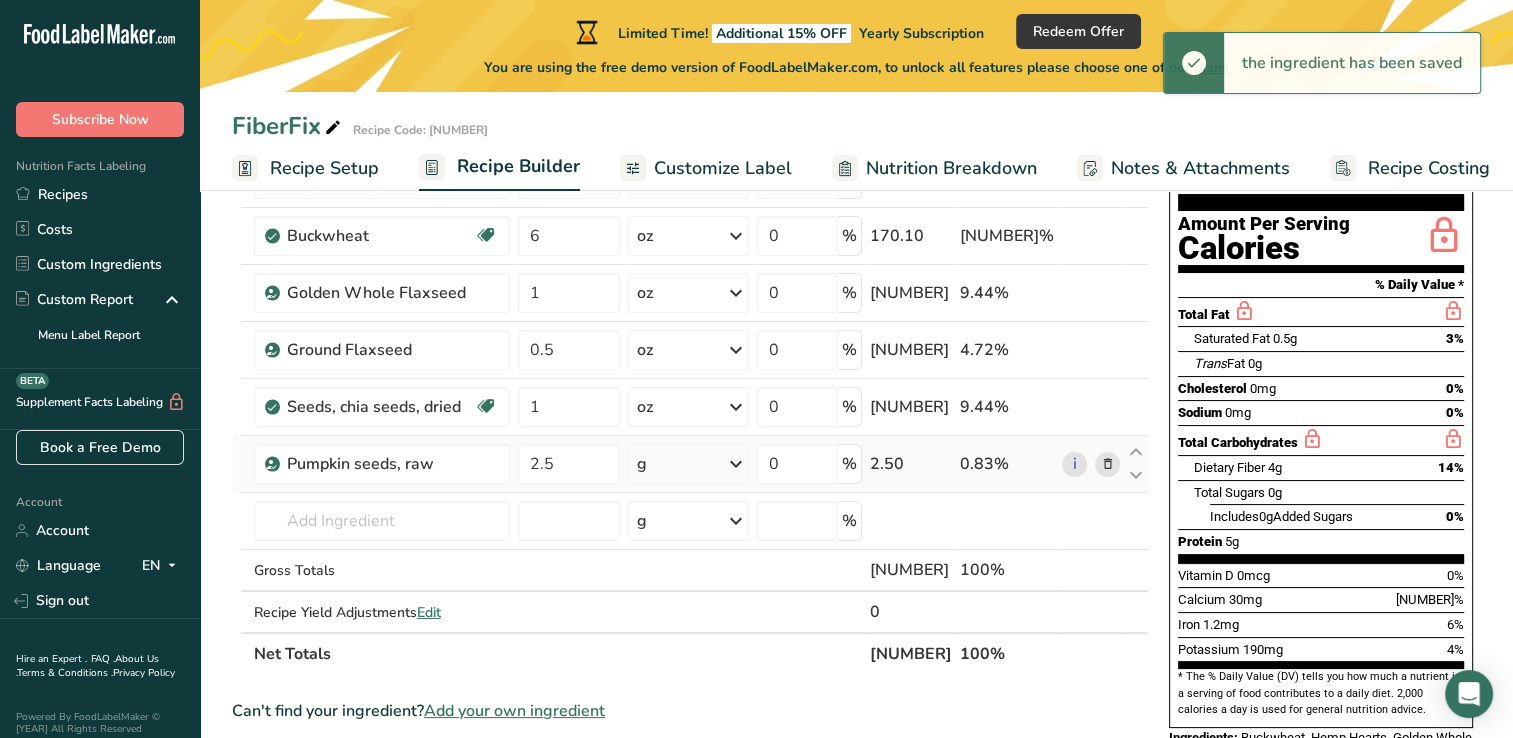 click at bounding box center (736, 464) 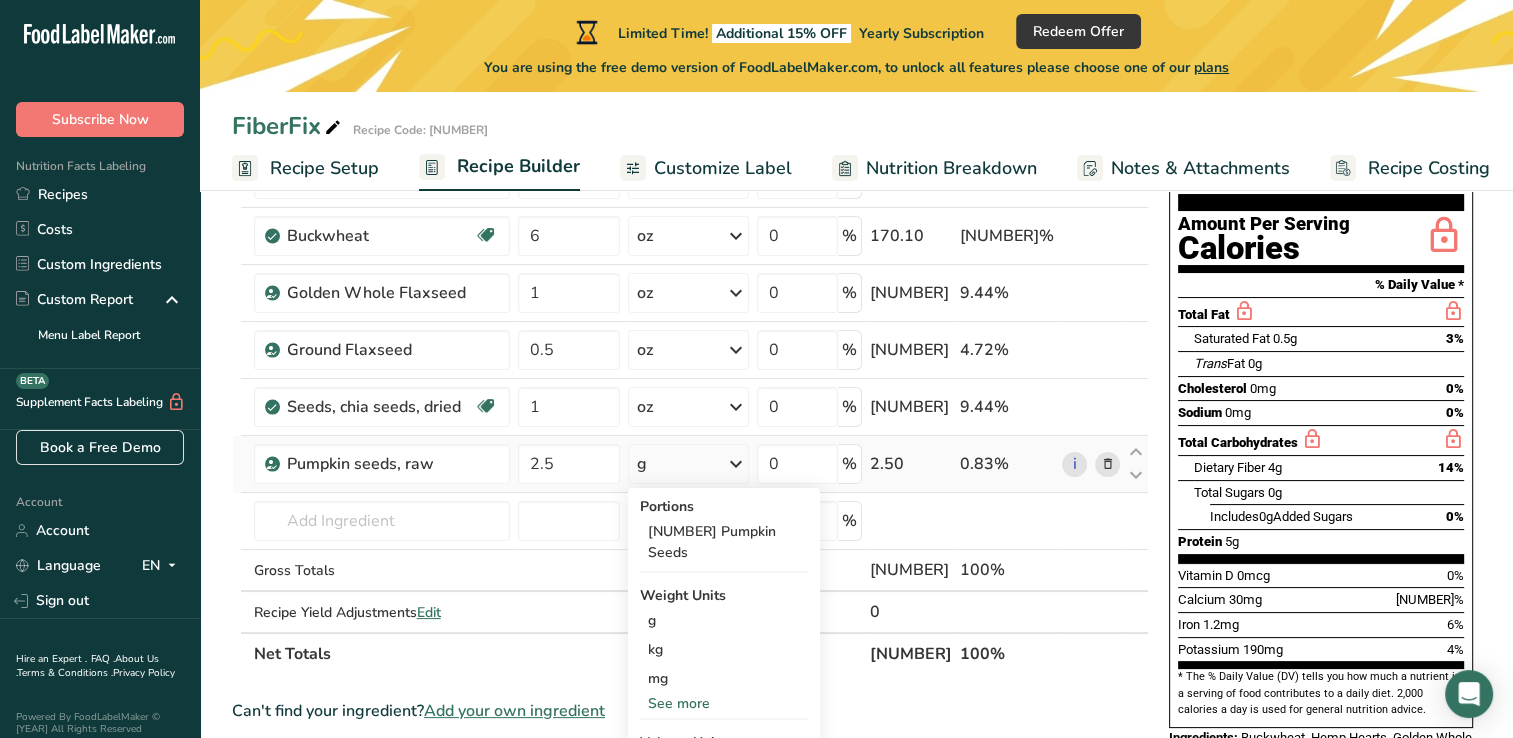 click on "See more" at bounding box center [724, 703] 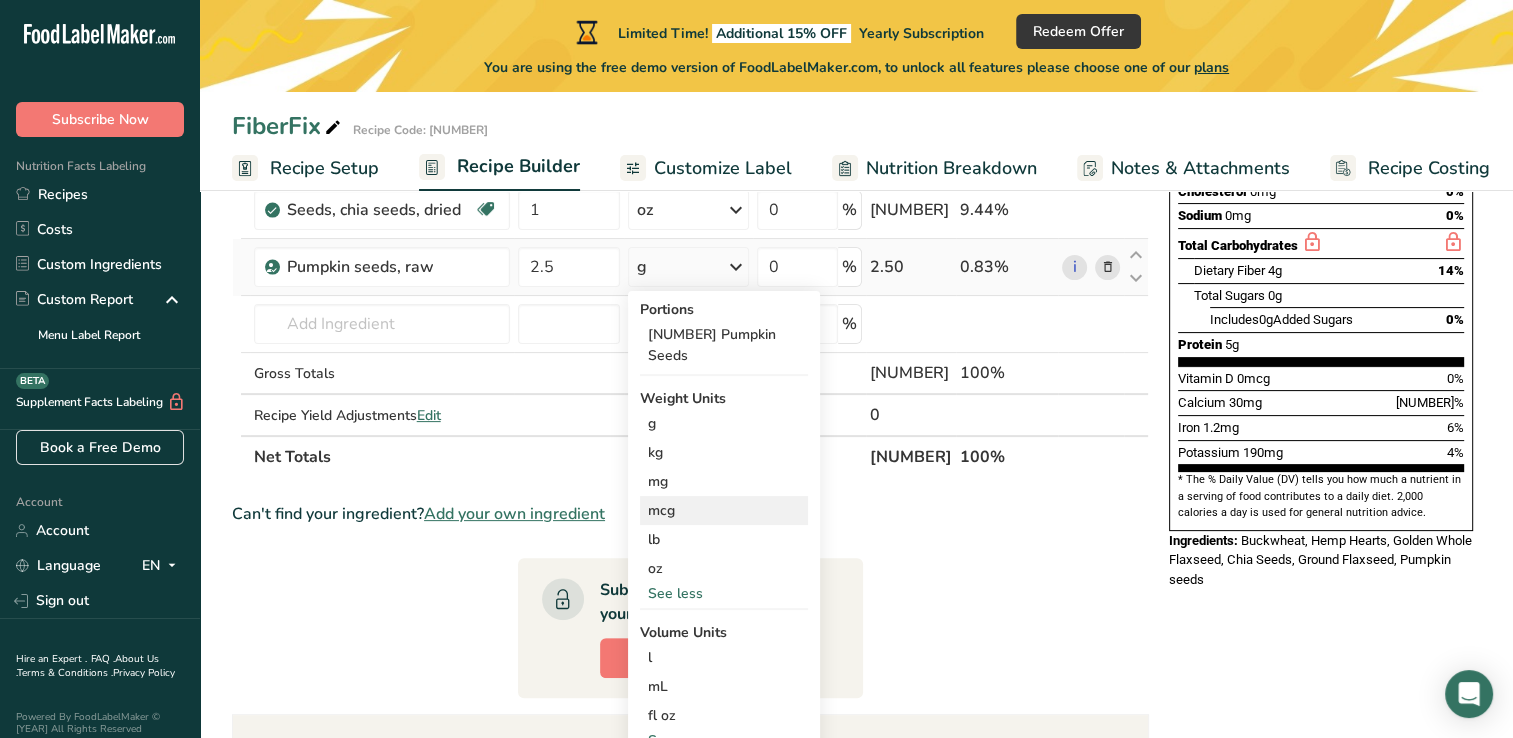 scroll, scrollTop: 400, scrollLeft: 0, axis: vertical 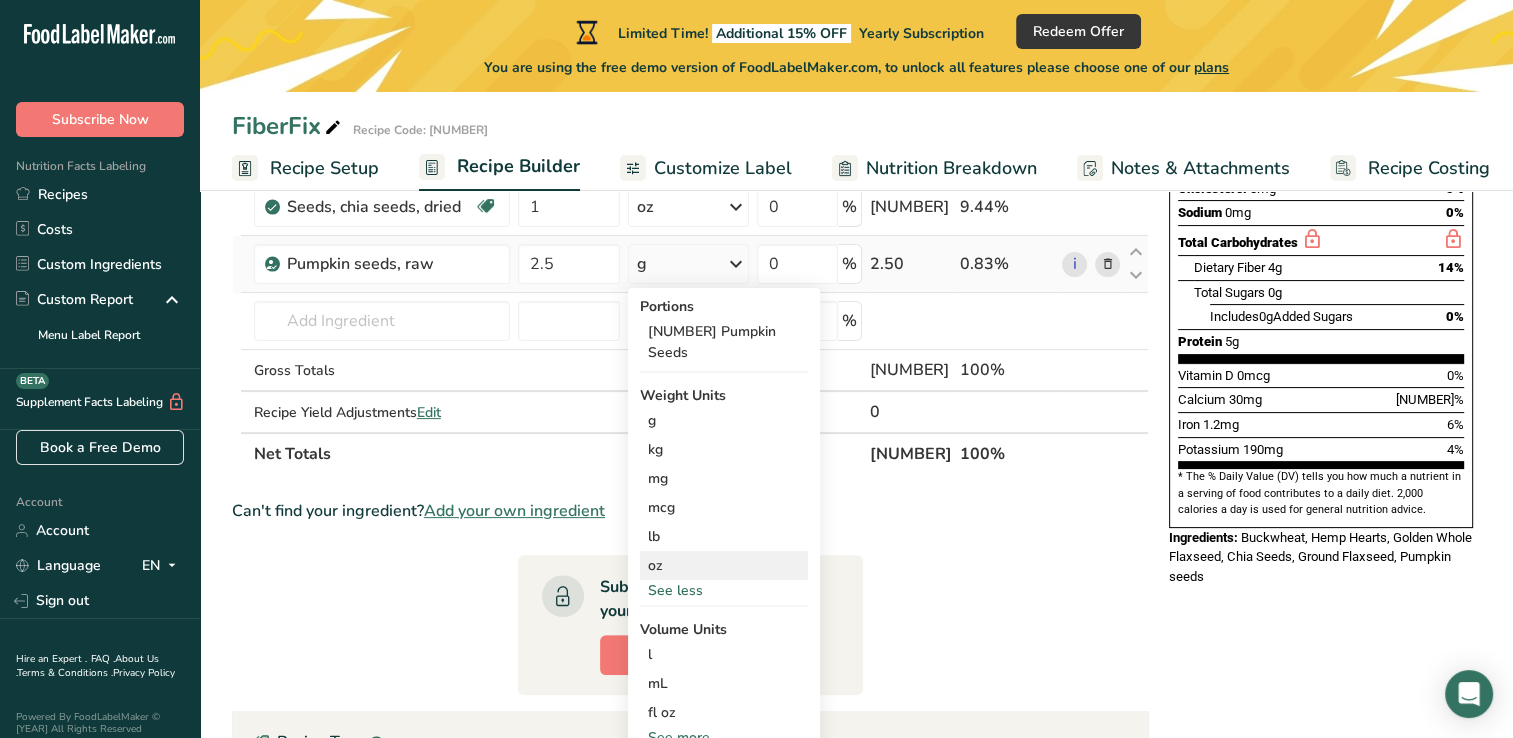 click on "oz" at bounding box center [724, 565] 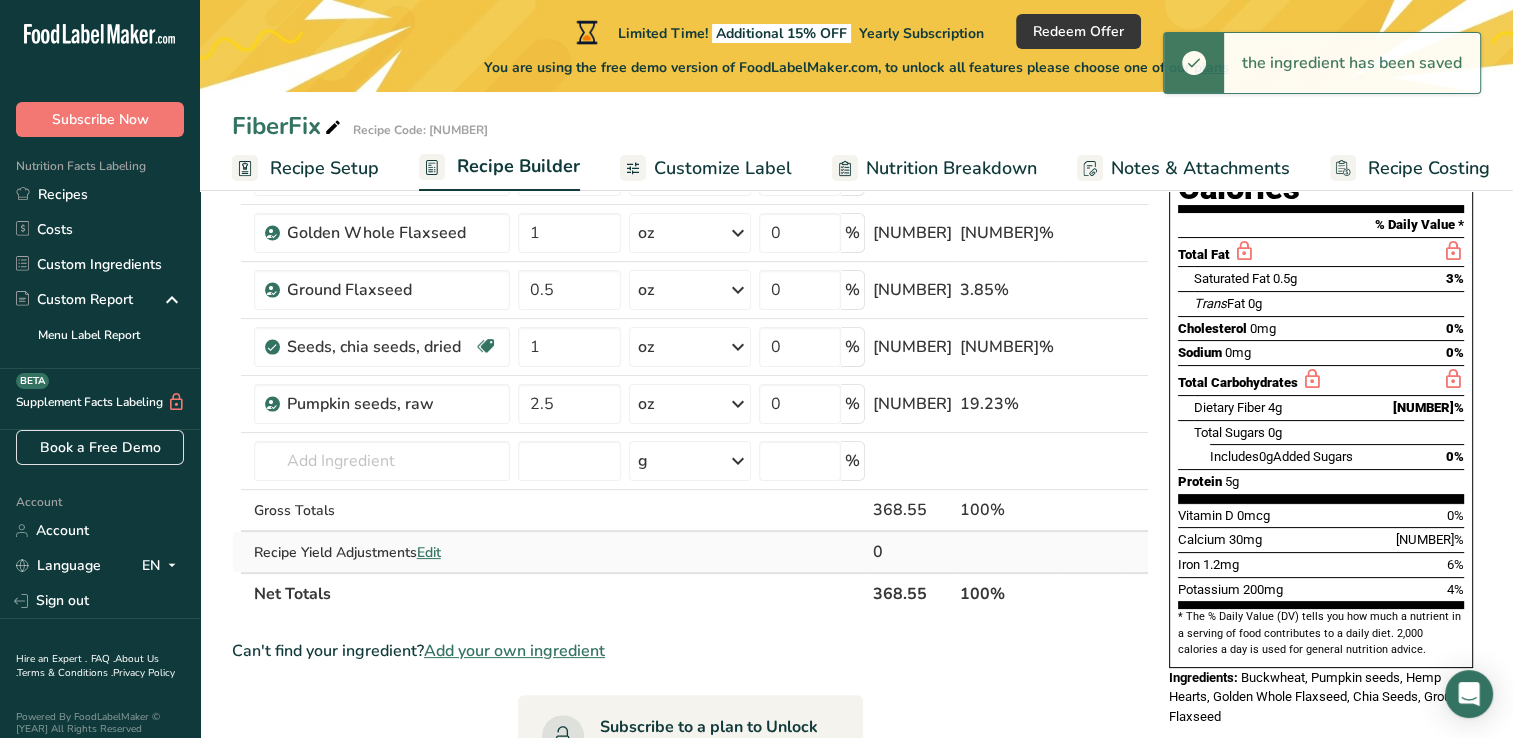 scroll, scrollTop: 200, scrollLeft: 0, axis: vertical 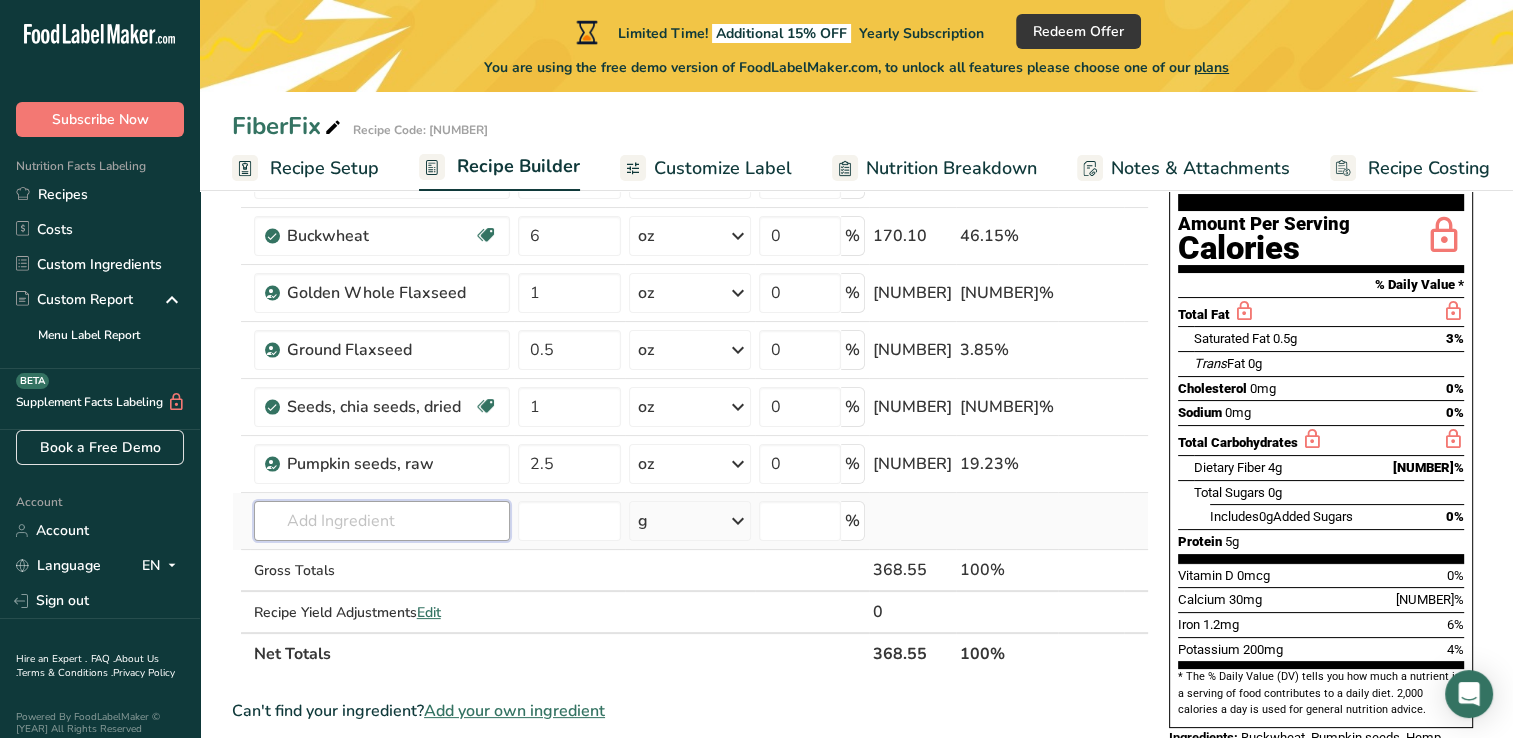 click at bounding box center (382, 521) 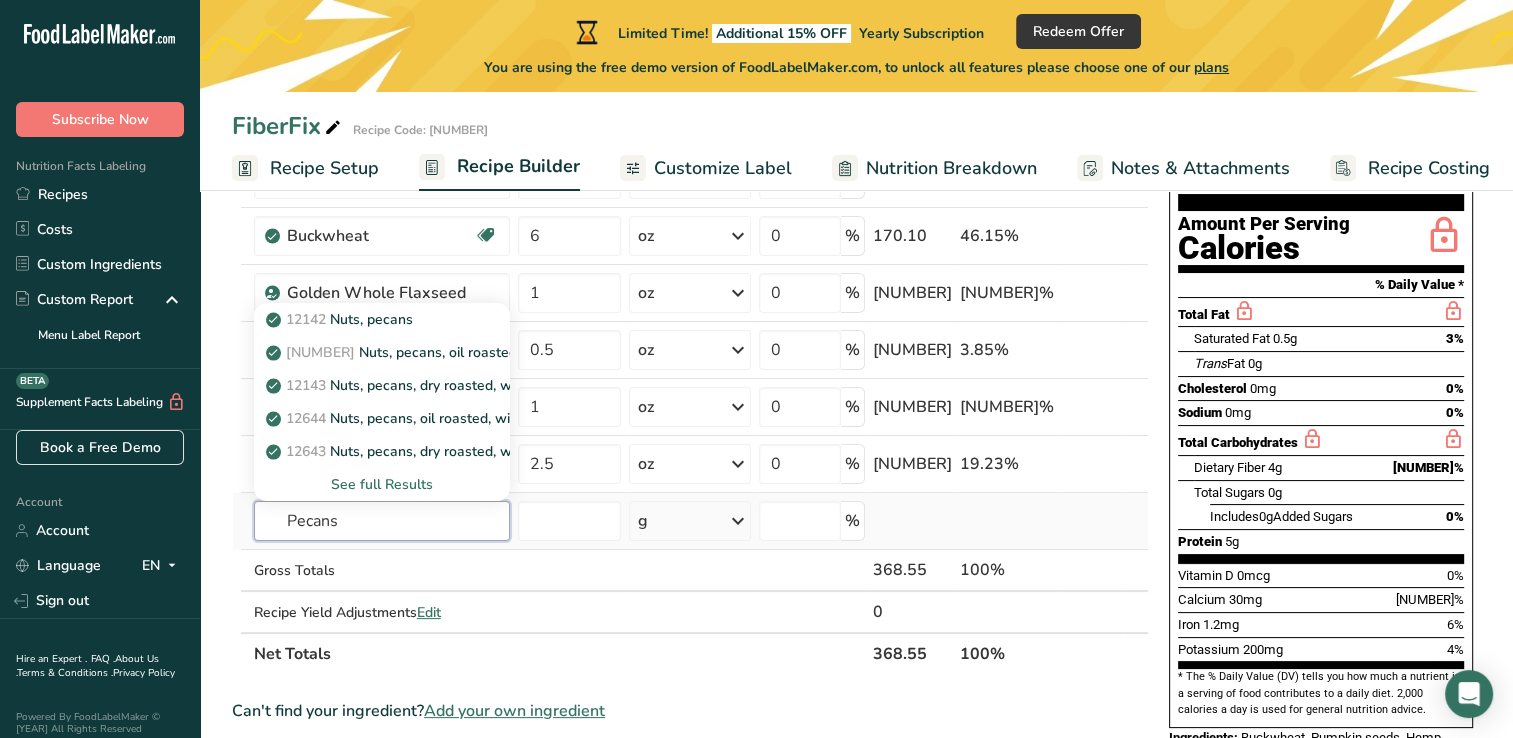 type on "Pecans" 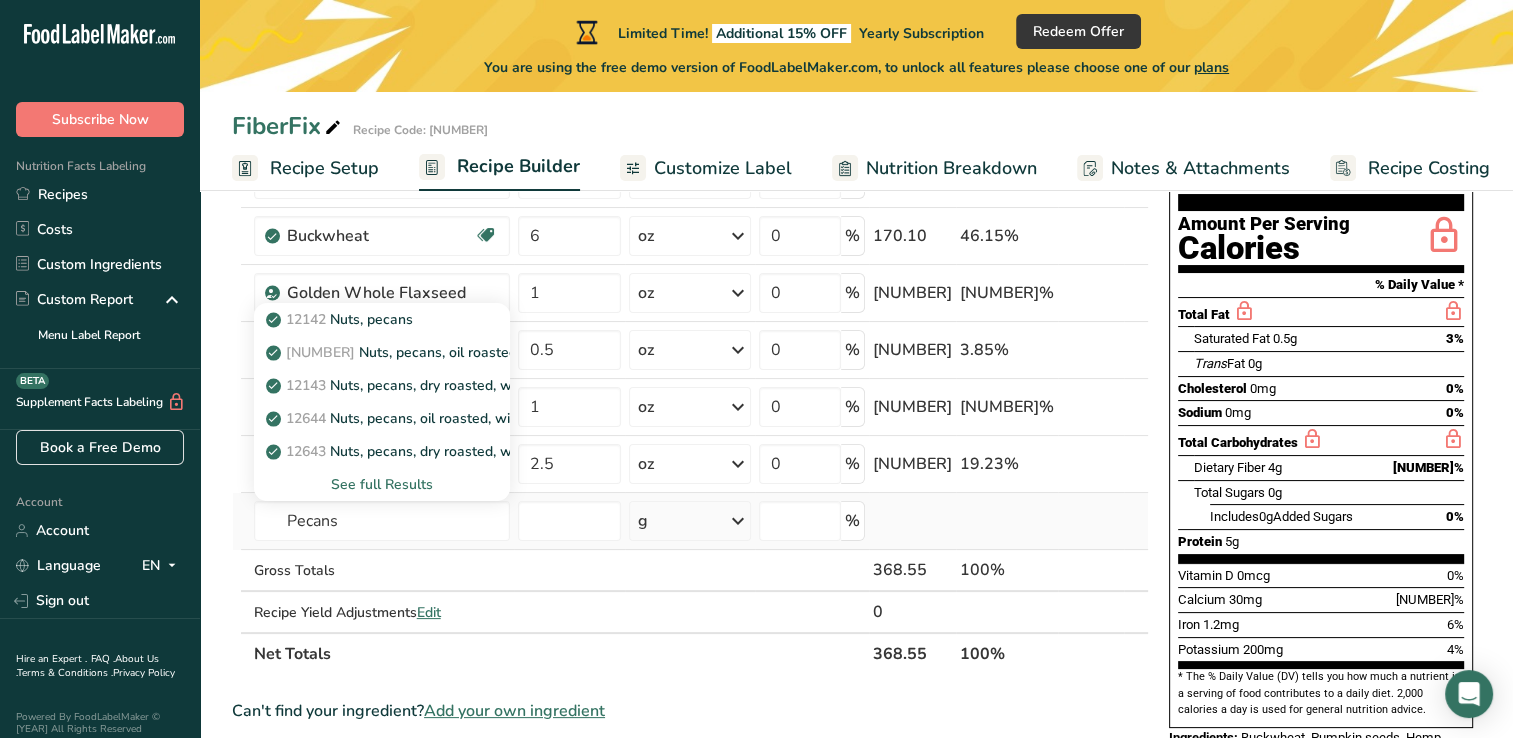 type 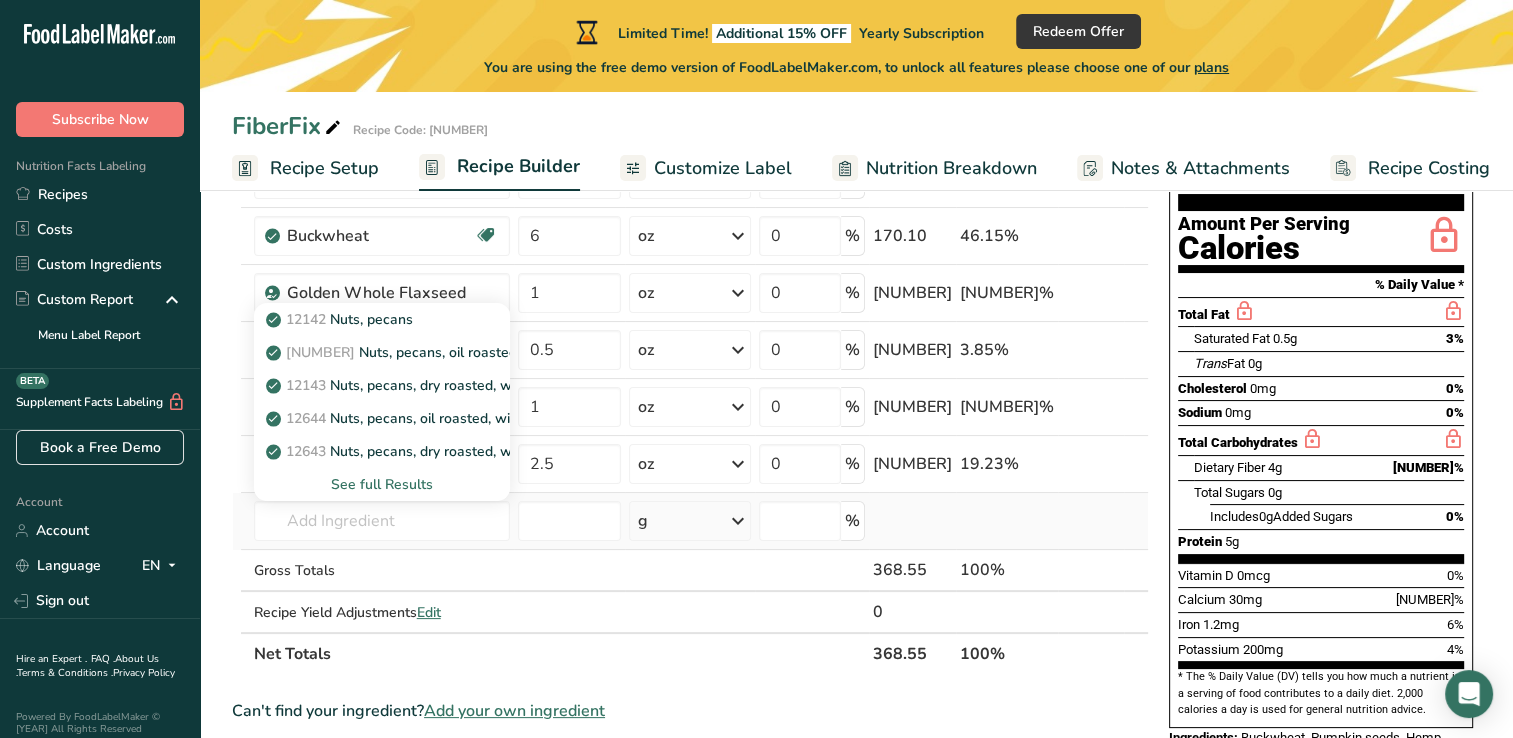 click on "See full Results" at bounding box center [382, 484] 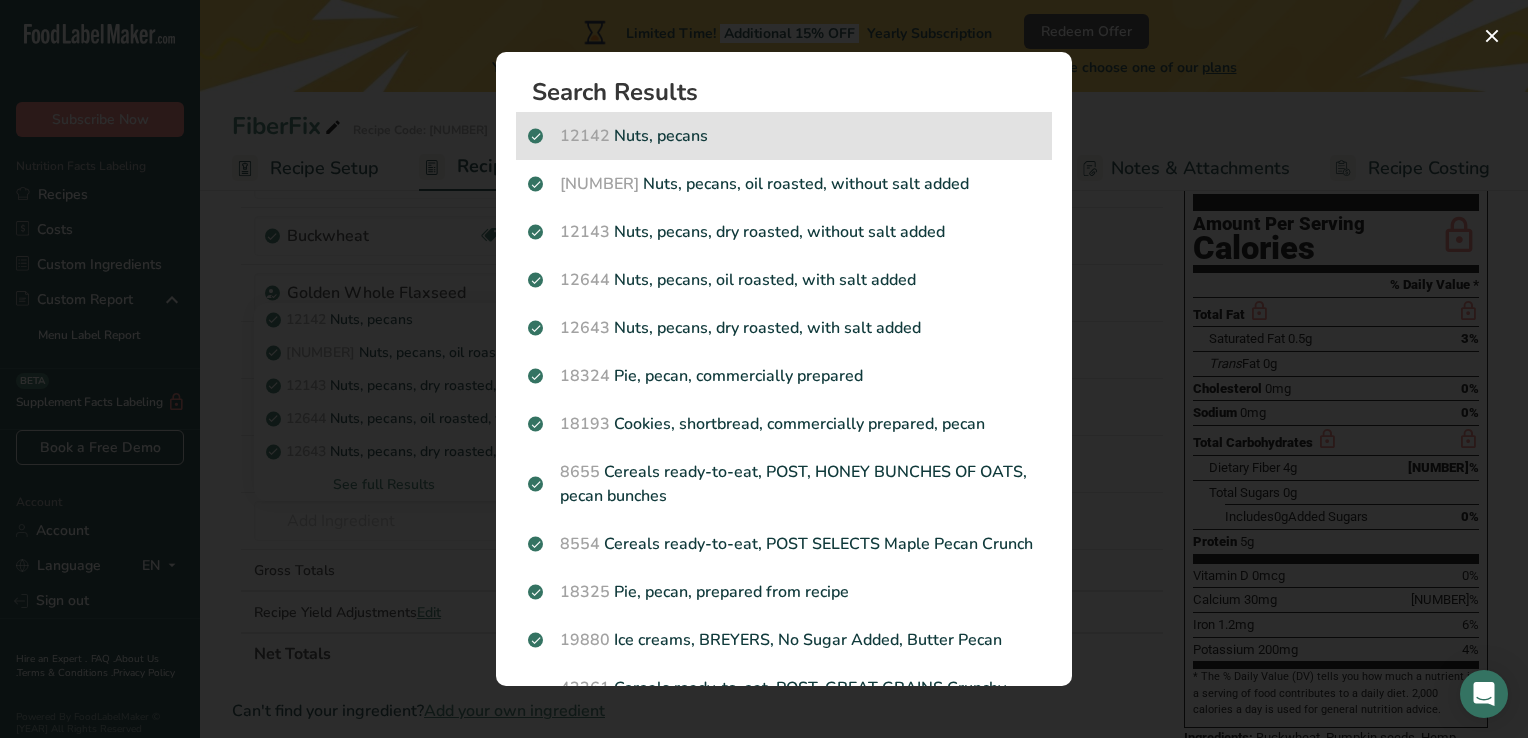 click on "[NUMBER]
Nuts, pecans" at bounding box center [784, 136] 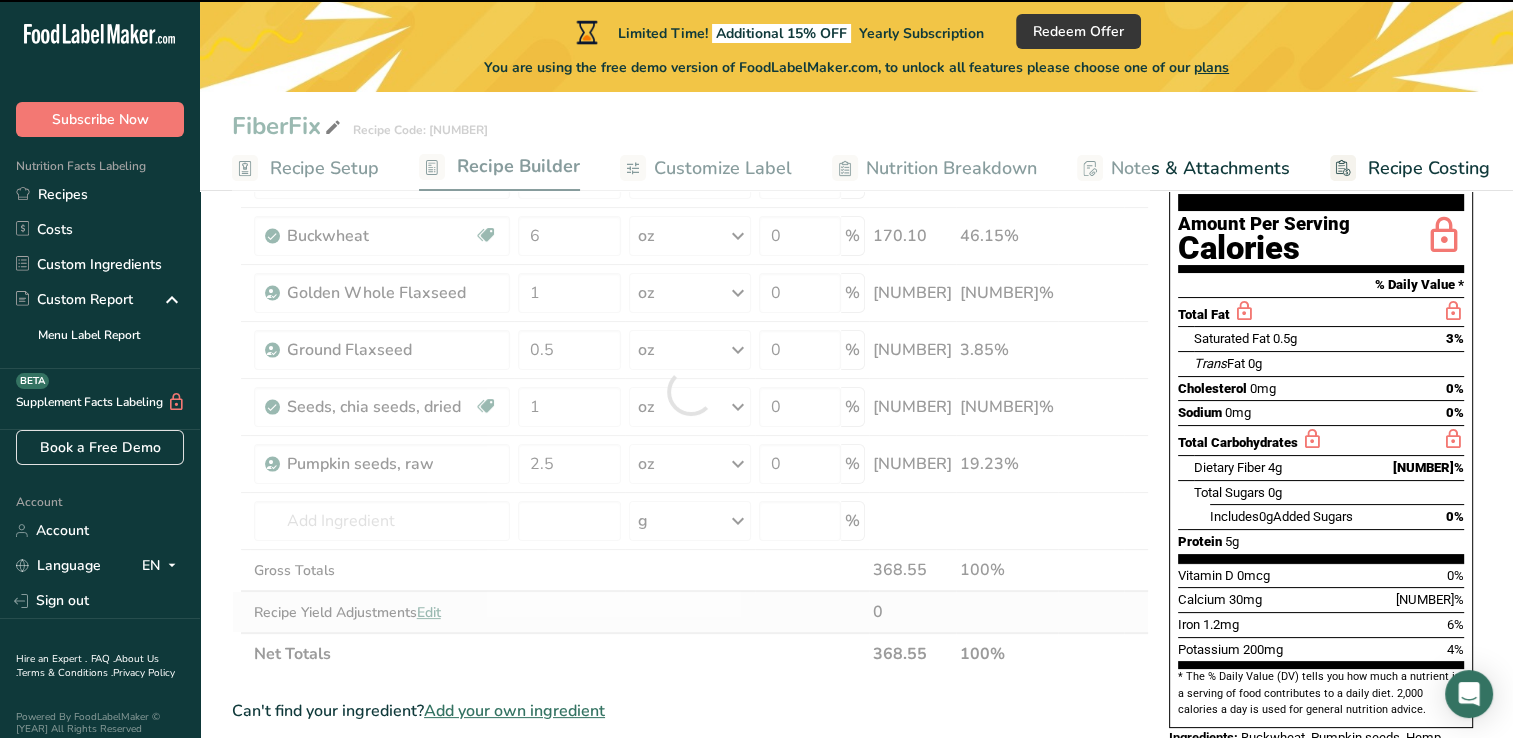 type on "0" 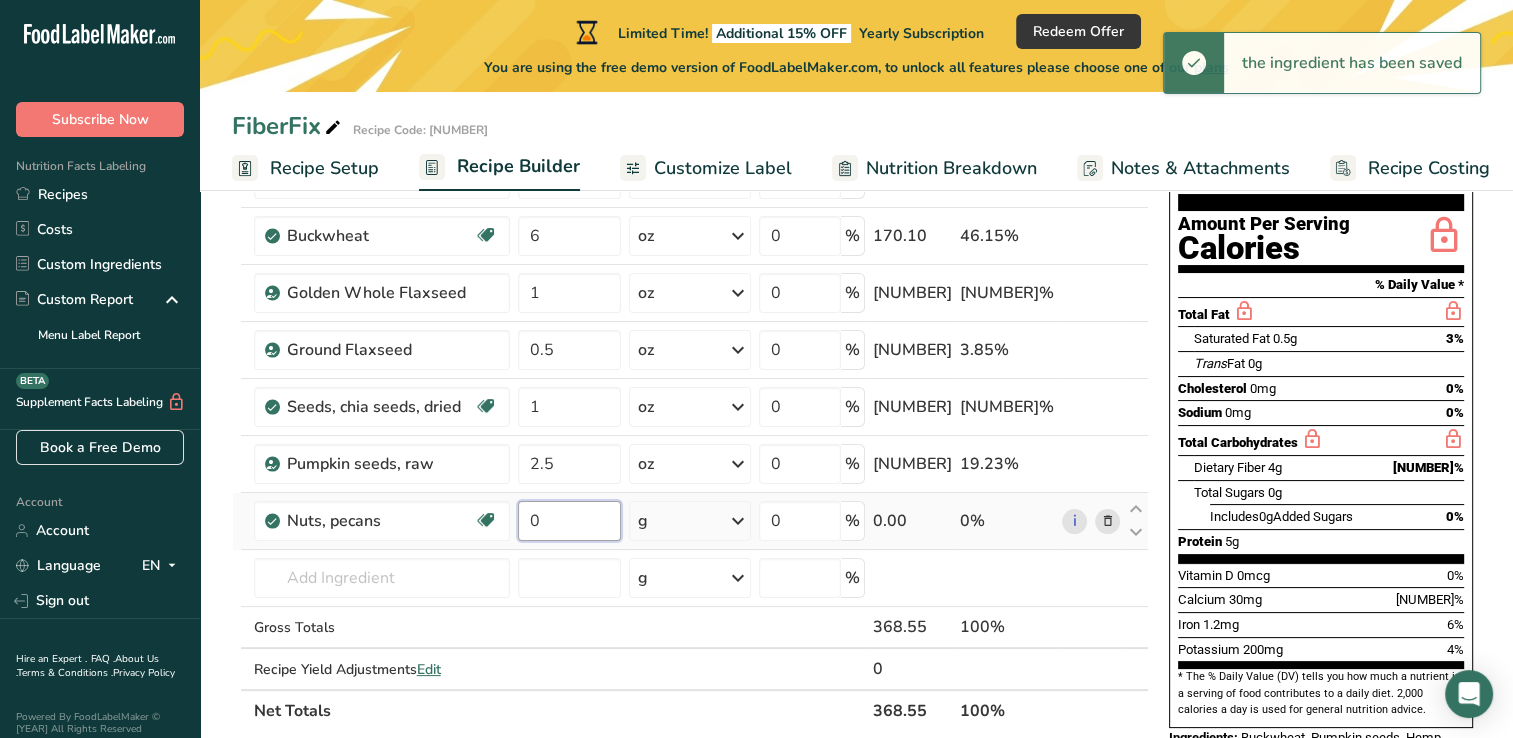 click on "0" at bounding box center [569, 521] 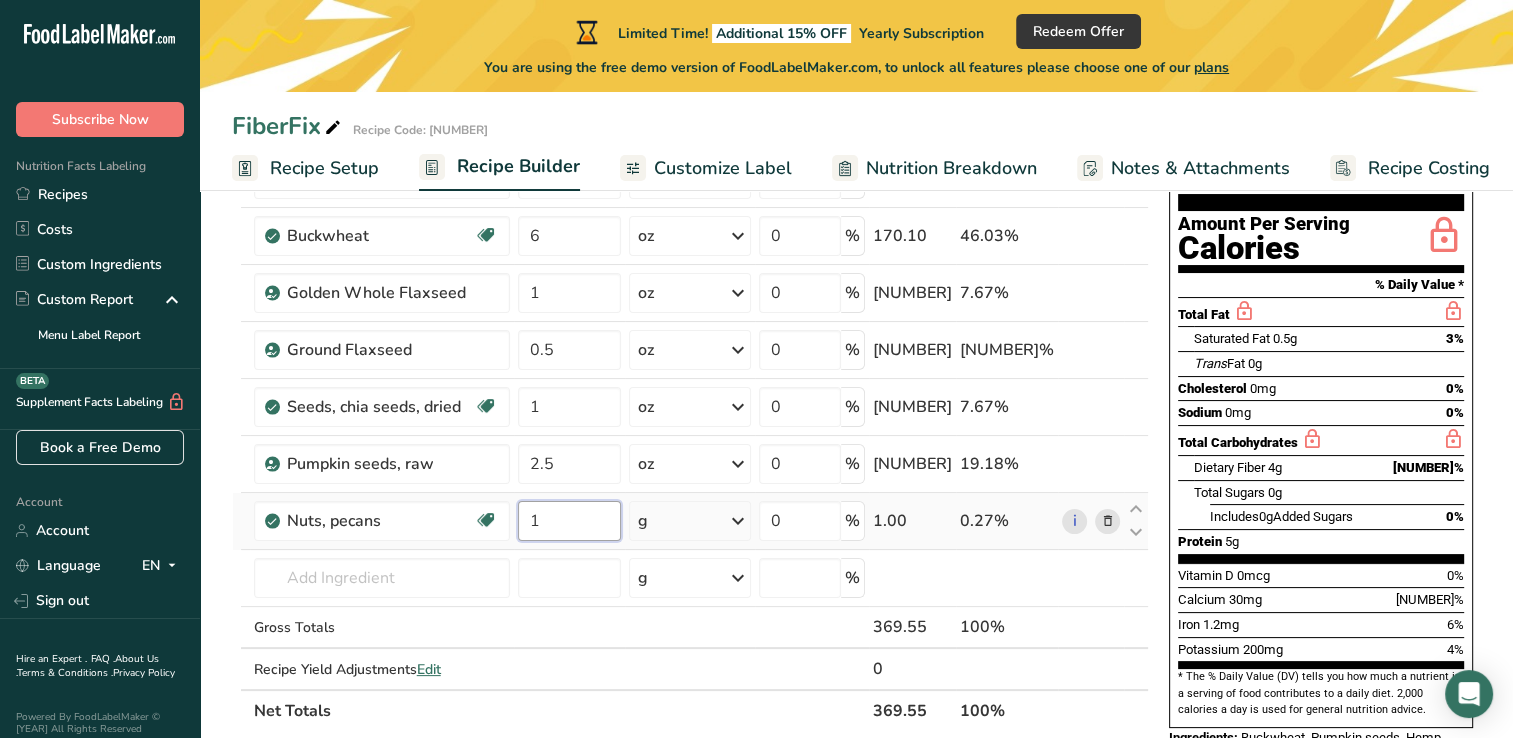 type on "1" 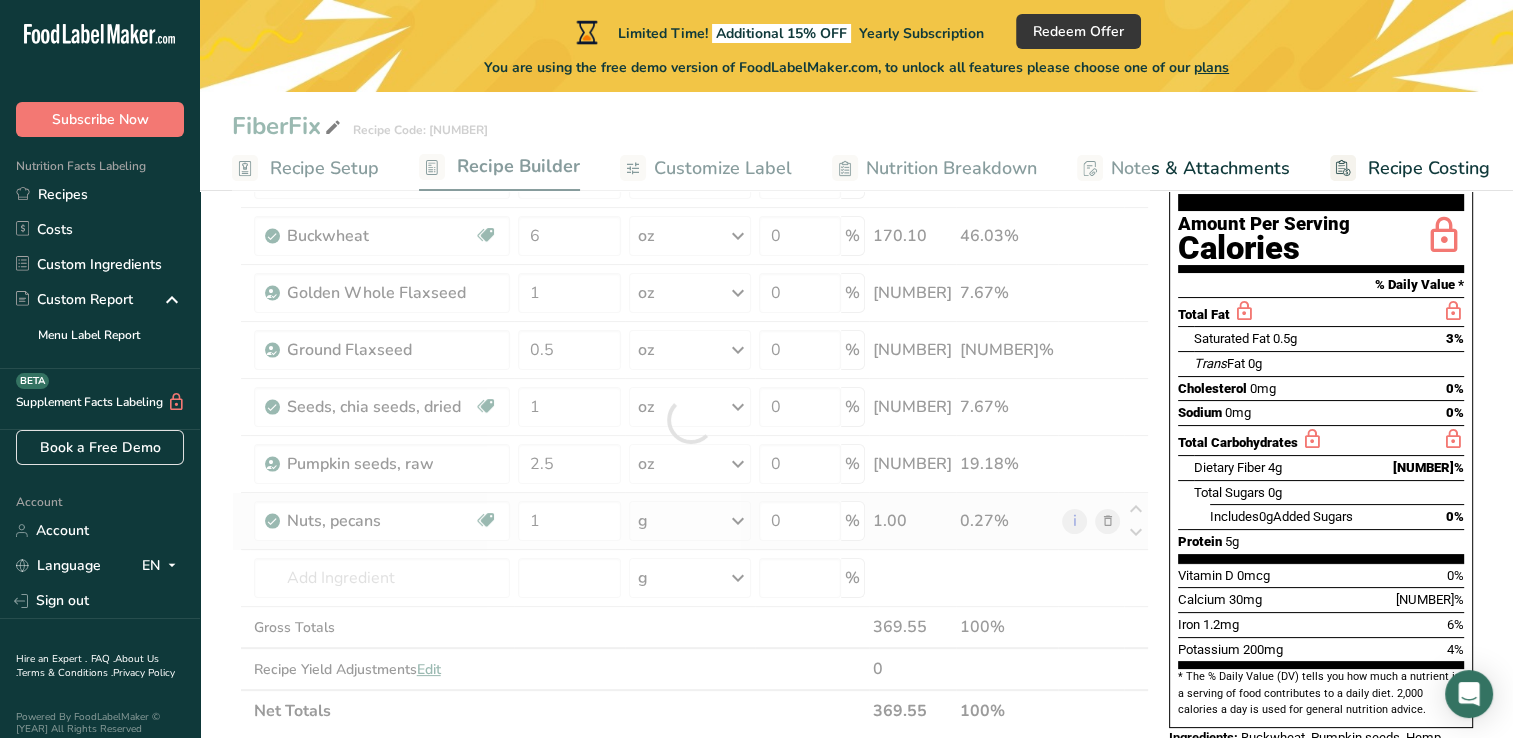 click on "Ingredient *
Amount *
Unit *
Waste *   .a-a{fill:#347362;}.b-a{fill:#fff;}          Grams
Percentage
Hemp Hearts
[NUMBER]
oz
Weight Units
g
kg
mg
mcg
lb
oz
See less
Volume Units
l
Volume units require a density conversion. If you know your ingredient's density enter it below. Otherwise, click on "RIA" our AI Regulatory bot - she will be able to help you
lb/ft3
g/cm3
Confirm
mL
Volume units require a density conversion. If you know your ingredient's density enter it below. Otherwise, click on "RIA" our AI Regulatory bot - she will be able to help you" at bounding box center [690, 420] 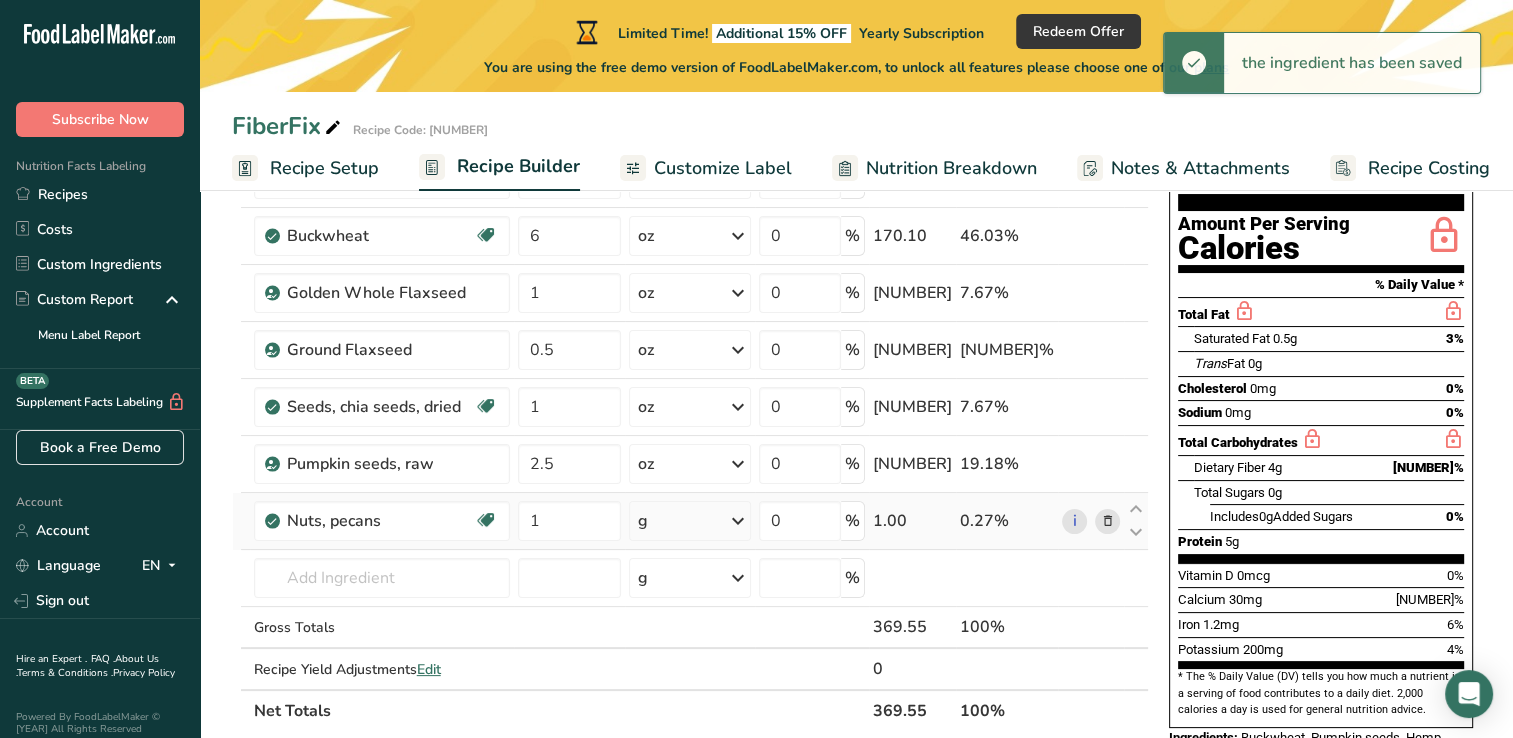 click at bounding box center (738, 521) 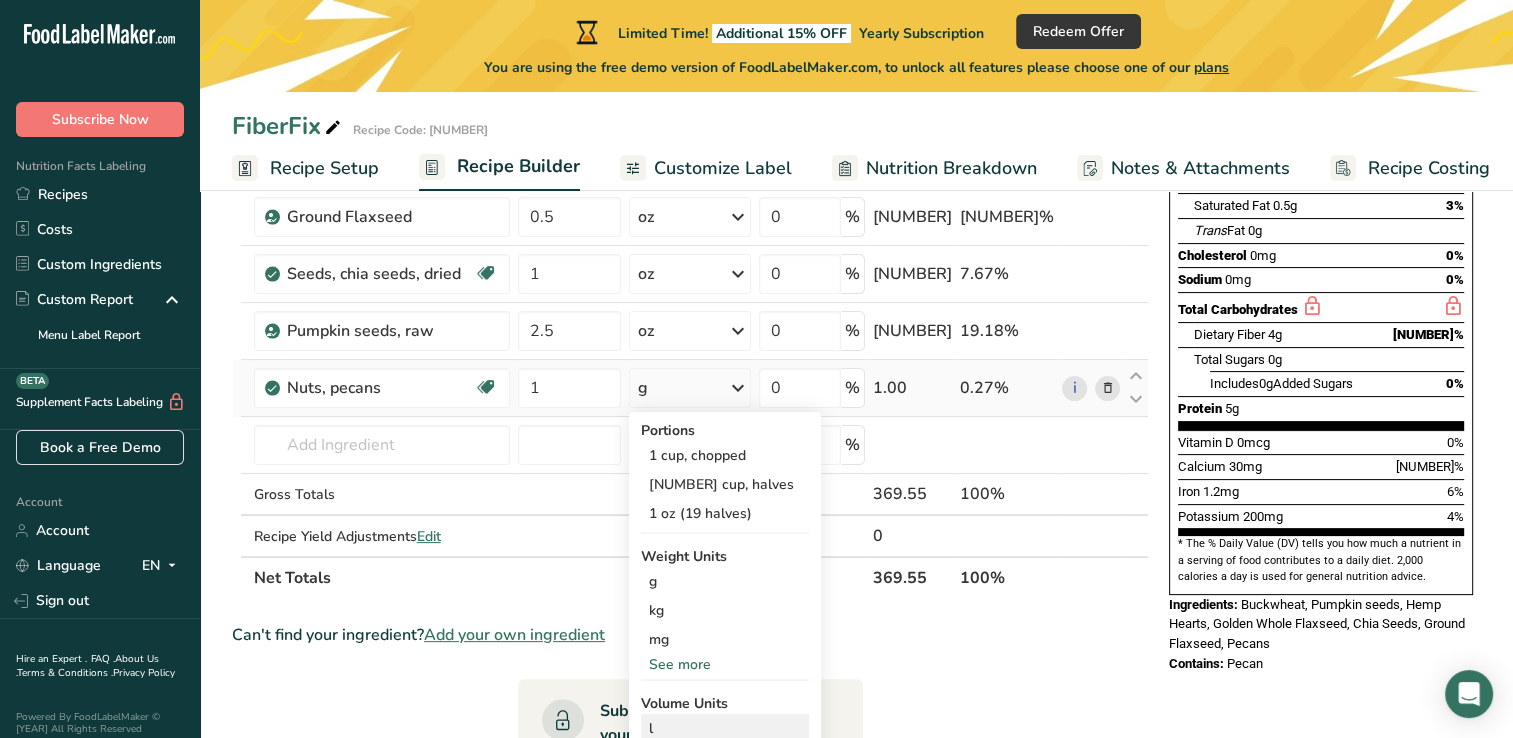 scroll, scrollTop: 400, scrollLeft: 0, axis: vertical 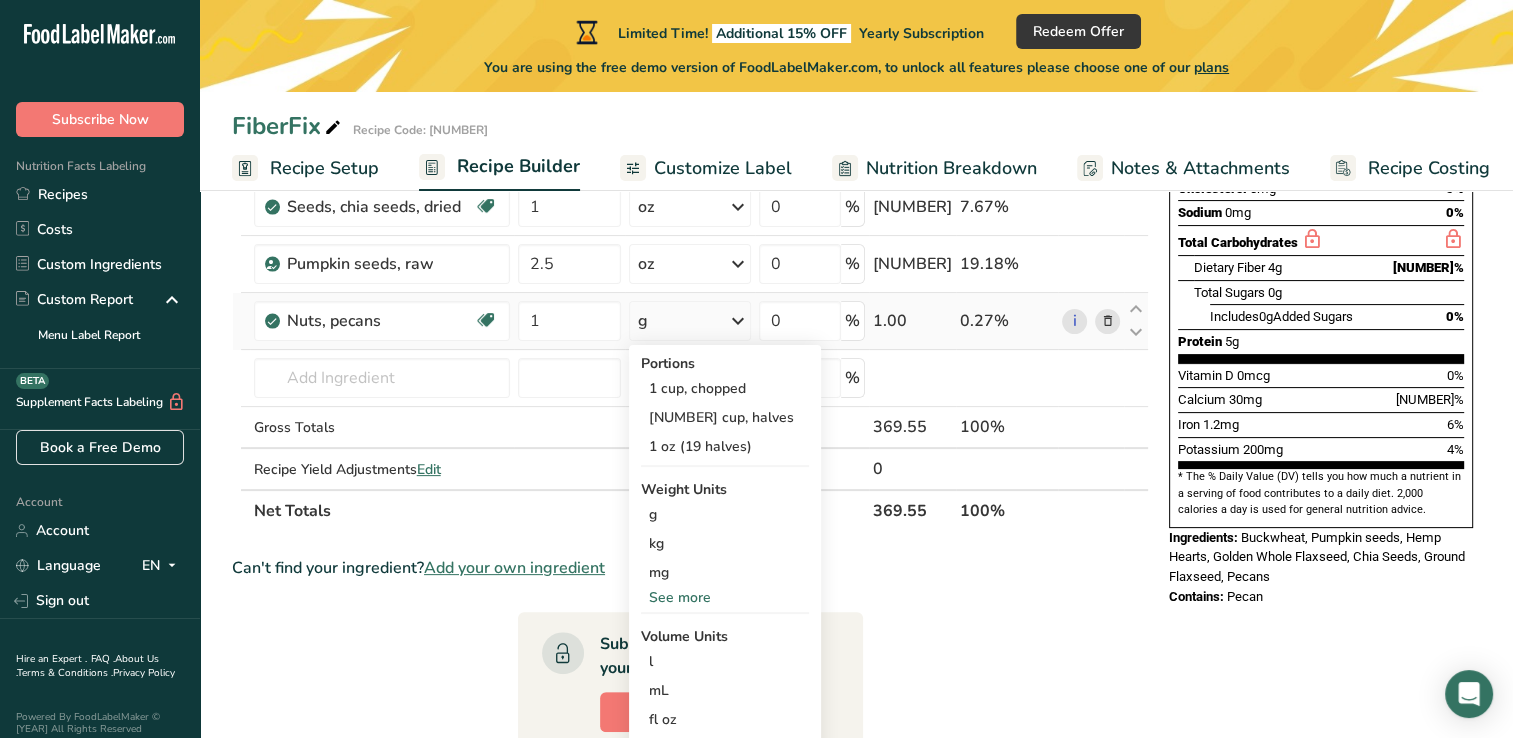 click on "See more" at bounding box center [725, 597] 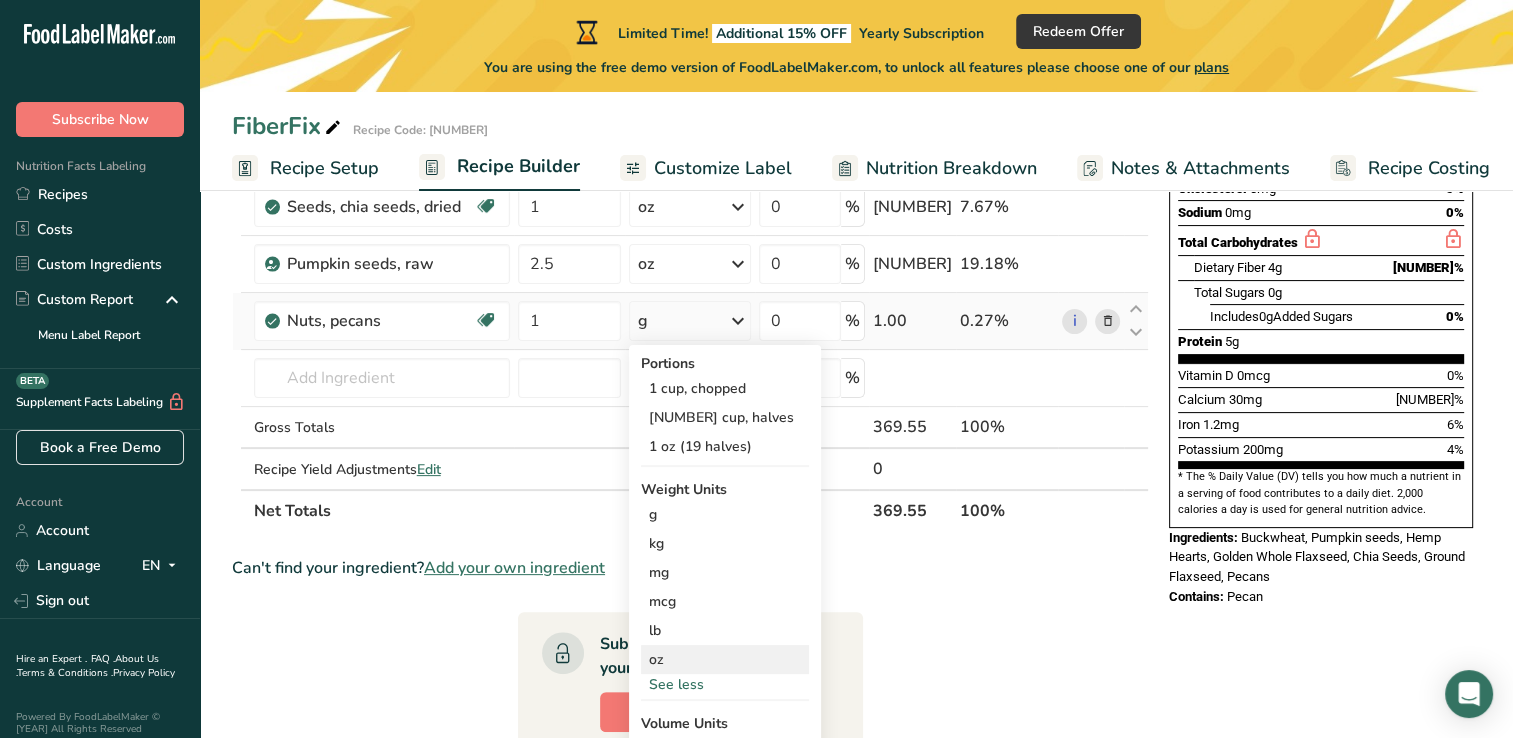 click on "oz" at bounding box center (725, 659) 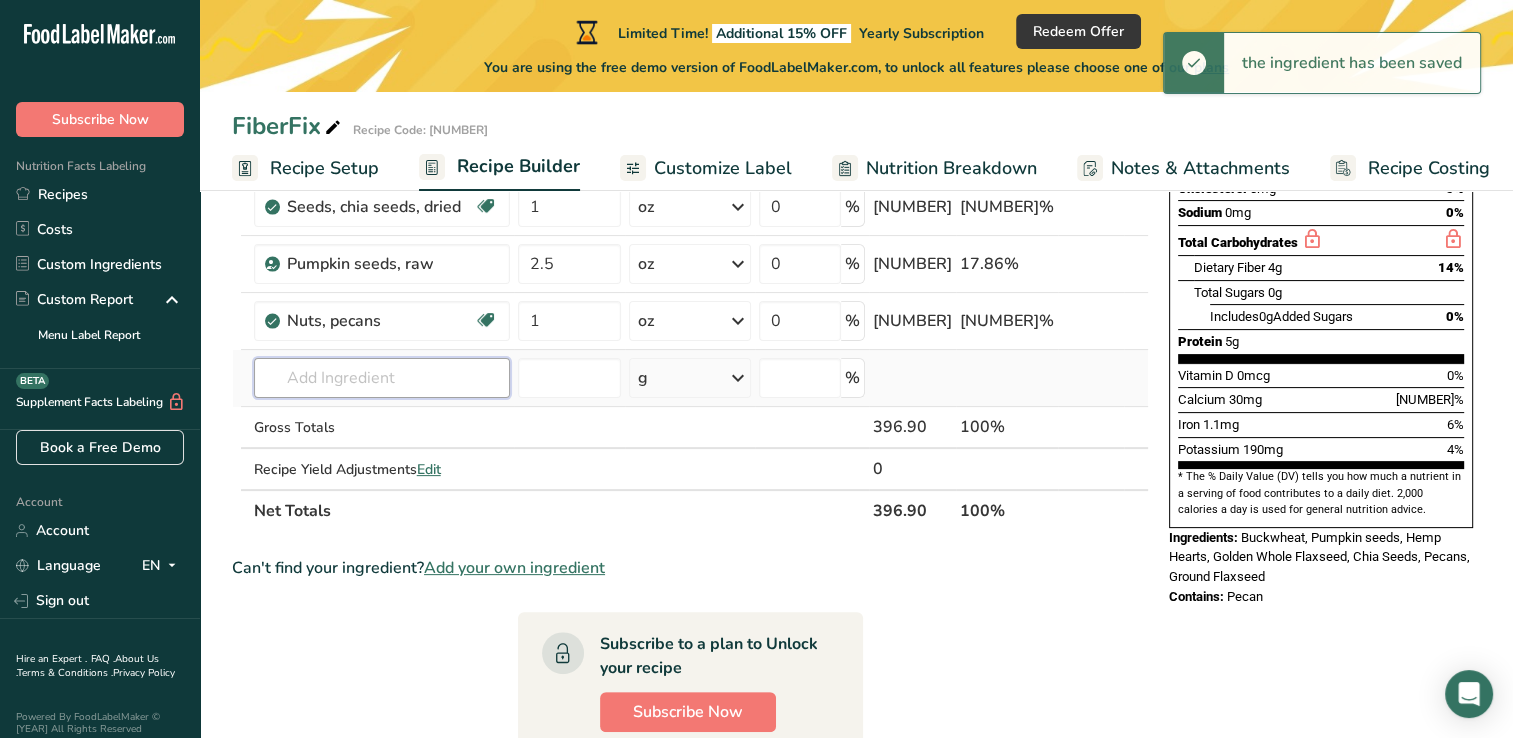 click at bounding box center [382, 378] 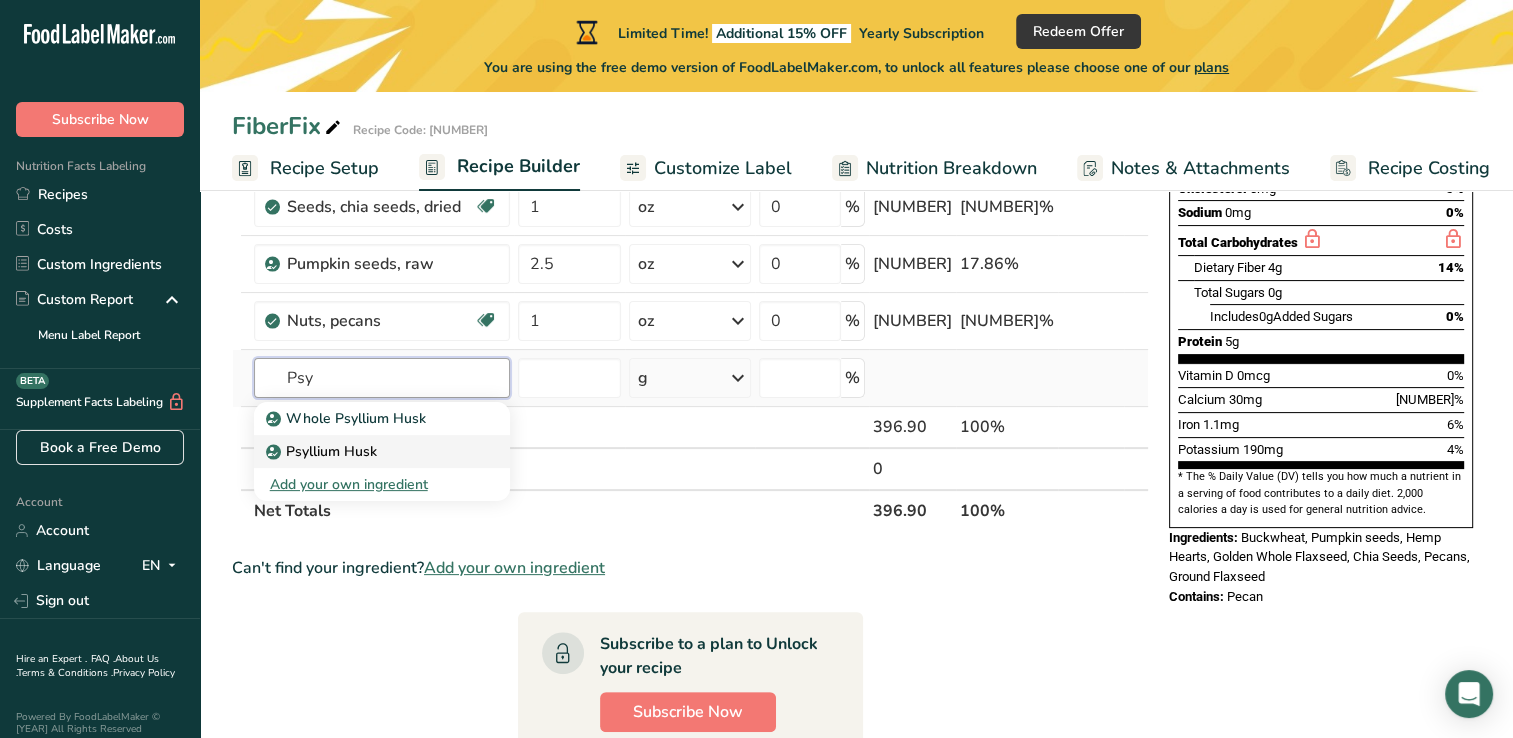 type on "Psy" 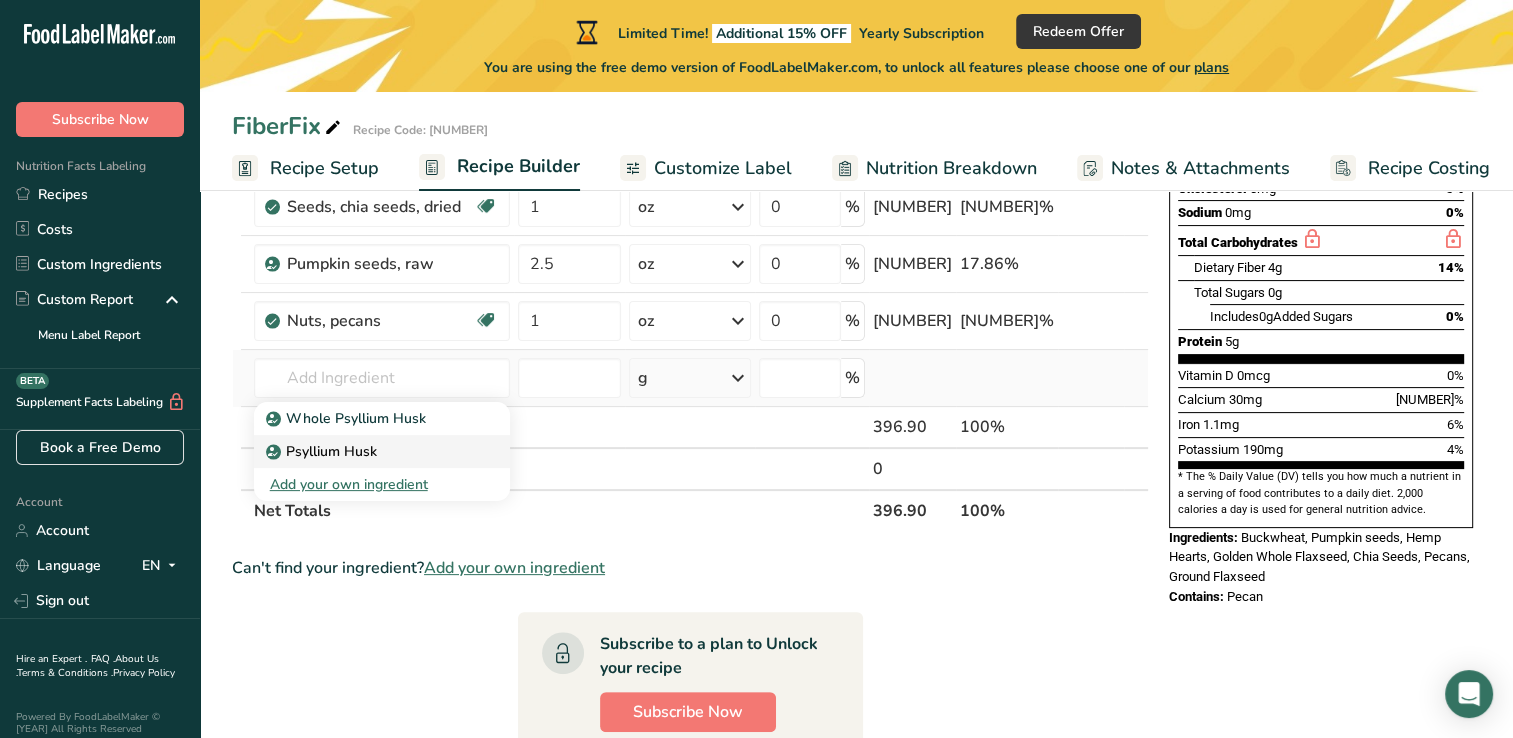 click on "Psyllium Husk" at bounding box center [323, 451] 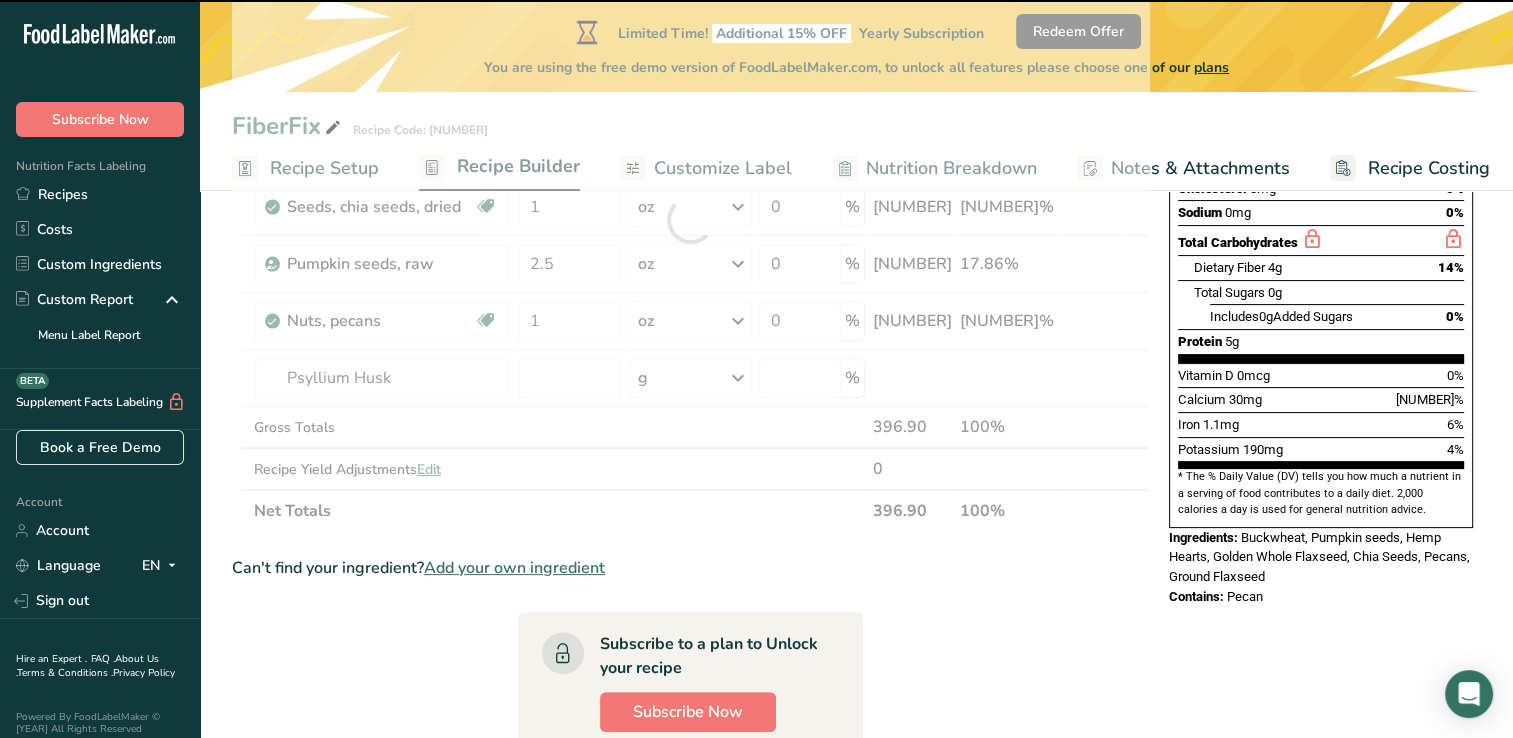 type on "0" 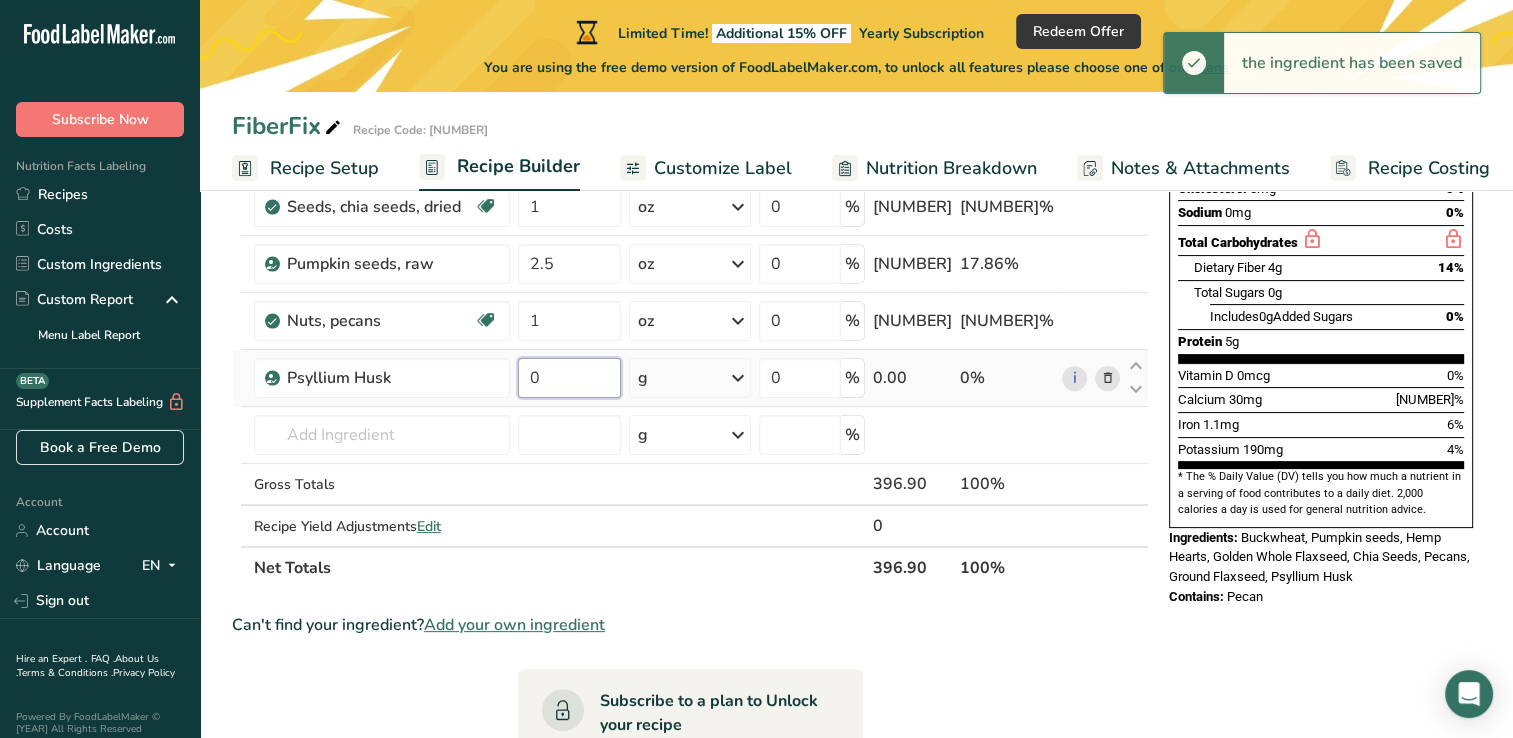 drag, startPoint x: 549, startPoint y: 374, endPoint x: 528, endPoint y: 376, distance: 21.095022 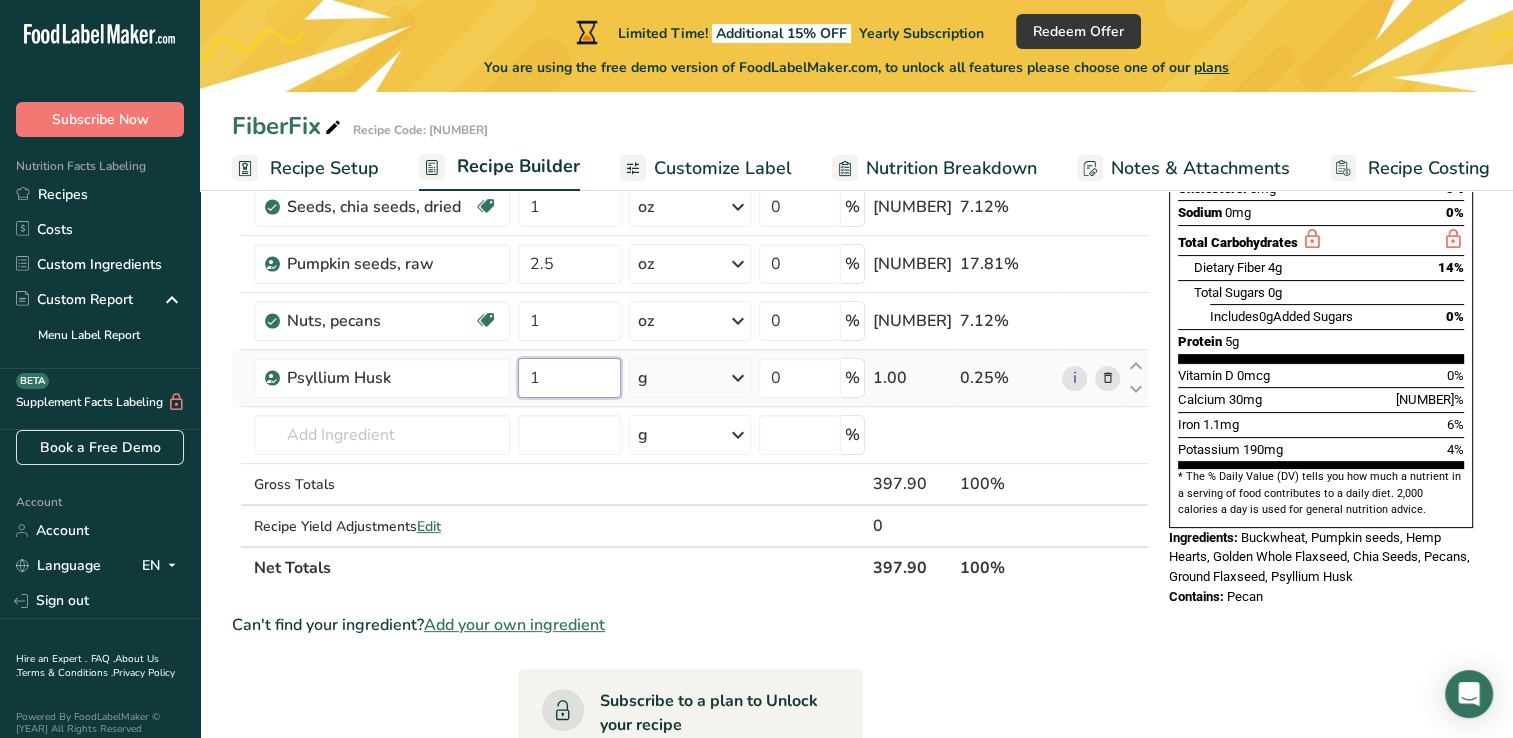 type on "1" 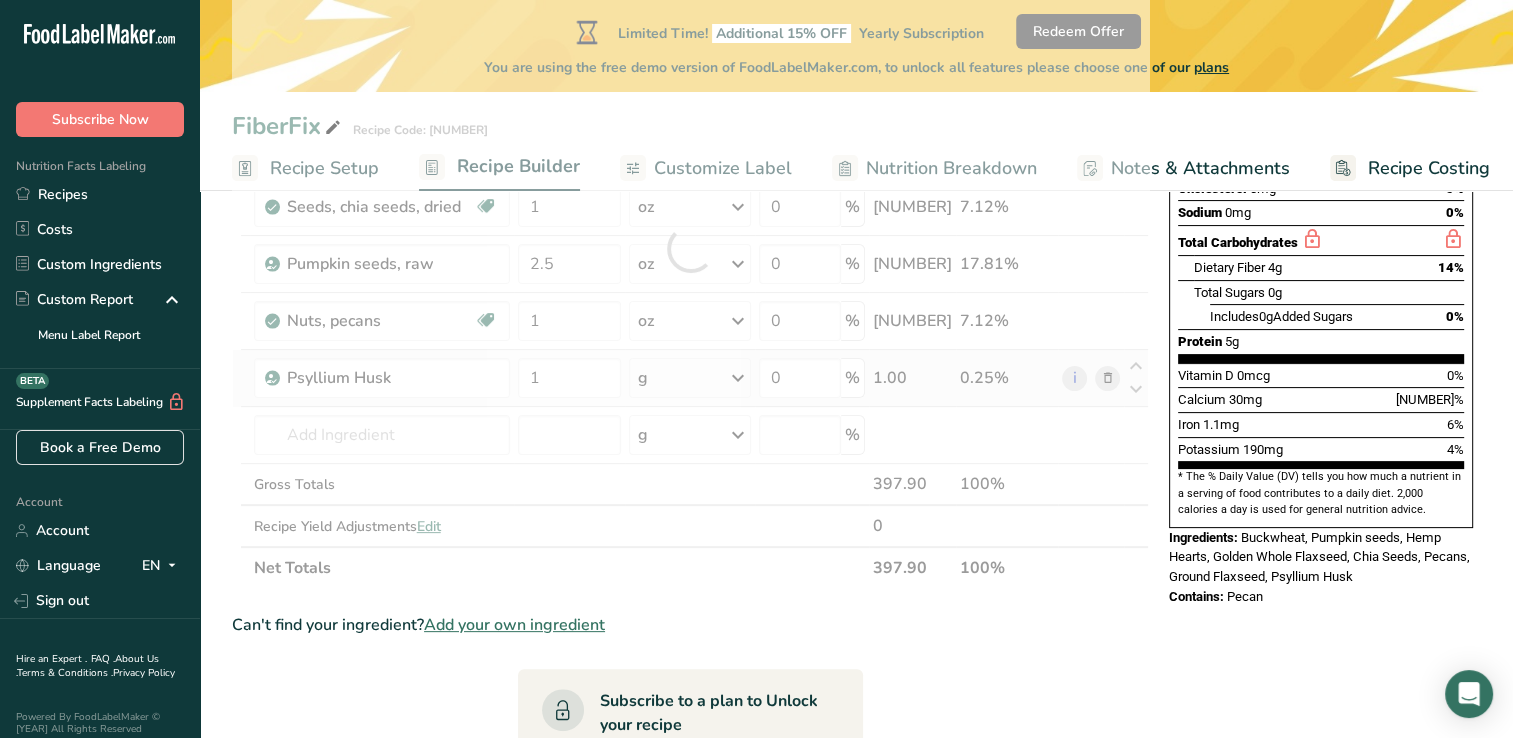 click on "Ingredient *
Amount *
Unit *
Waste *   .a-a{fill:#347362;}.b-a{fill:#fff;}          Grams
Percentage
Hemp Hearts
[NUMBER]
oz
Weight Units
g
kg
mg
mcg
lb
oz
See less
Volume Units
l
Volume units require a density conversion. If you know your ingredient's density enter it below. Otherwise, click on "RIA" our AI Regulatory bot - she will be able to help you
lb/ft3
g/cm3
Confirm
mL
Volume units require a density conversion. If you know your ingredient's density enter it below. Otherwise, click on "RIA" our AI Regulatory bot - she will be able to help you" at bounding box center (690, 248) 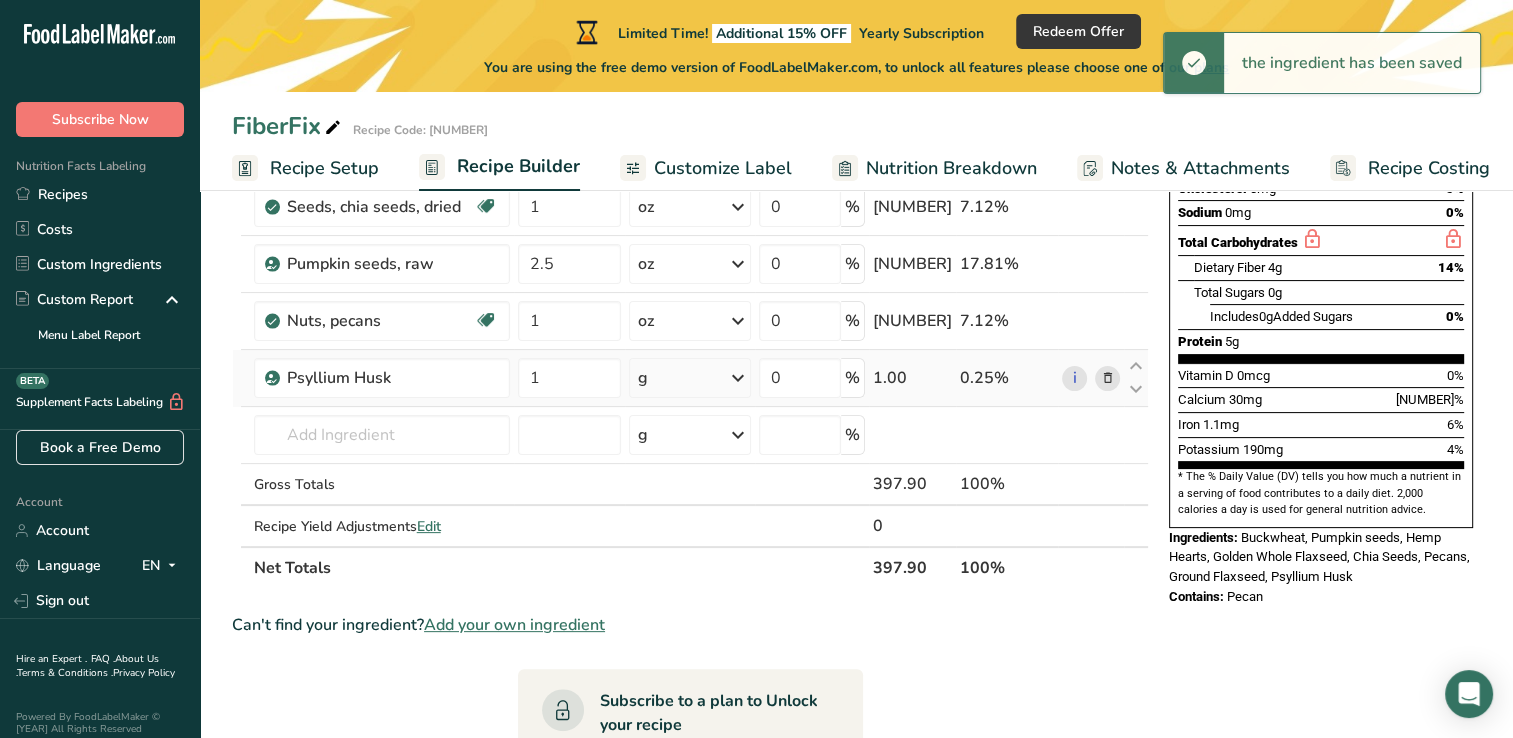 click at bounding box center (738, 378) 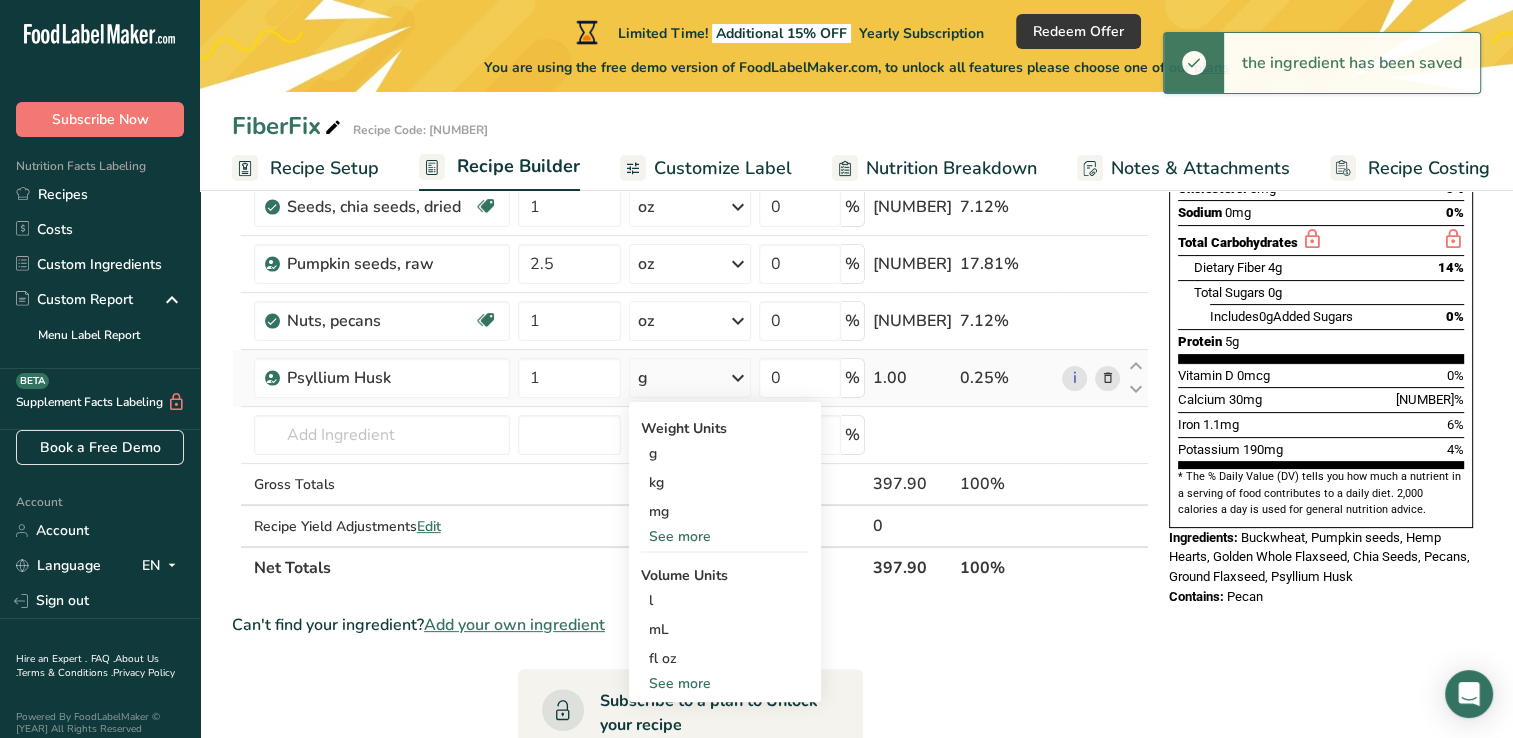 click on "See more" at bounding box center (725, 536) 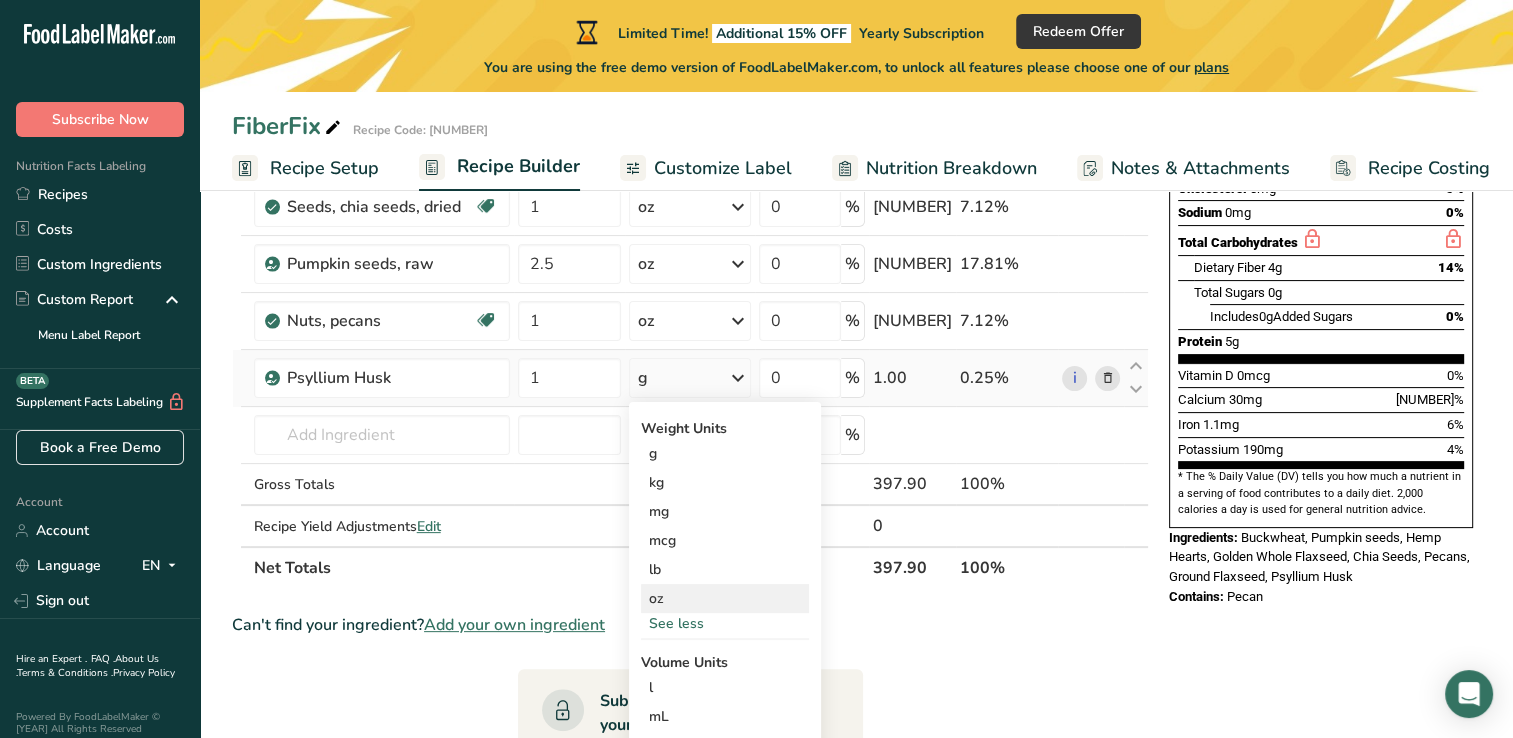 click on "oz" at bounding box center (725, 598) 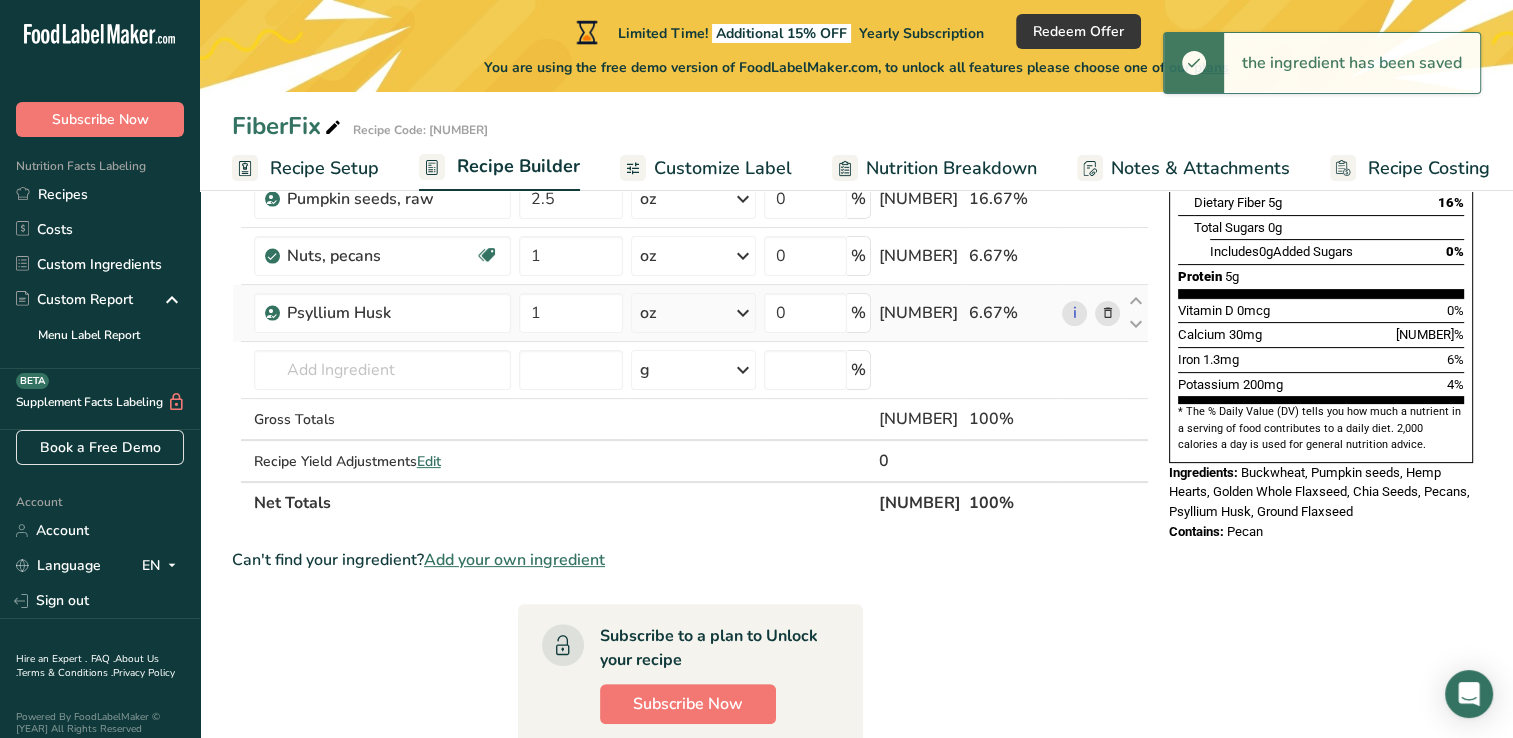 scroll, scrollTop: 500, scrollLeft: 0, axis: vertical 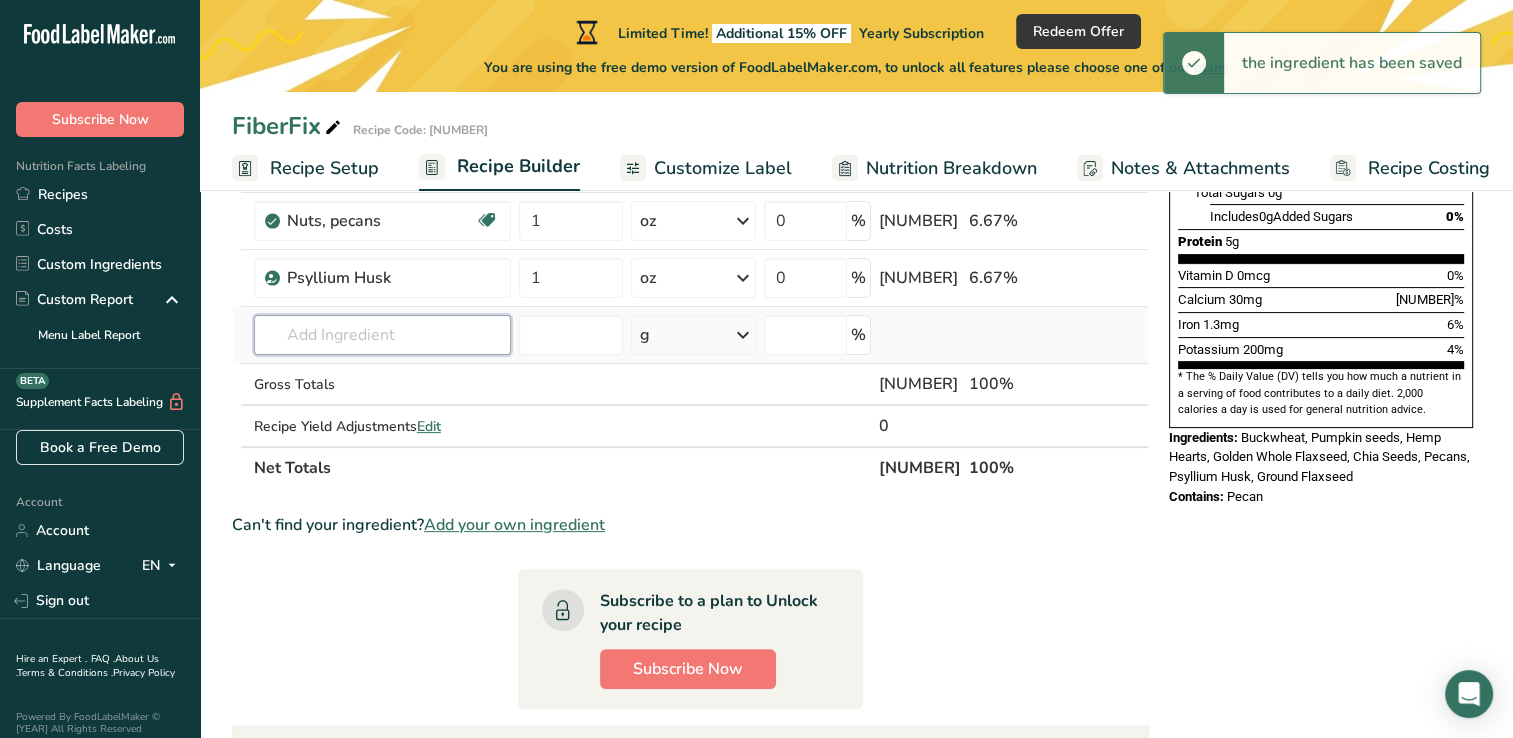 click at bounding box center (382, 335) 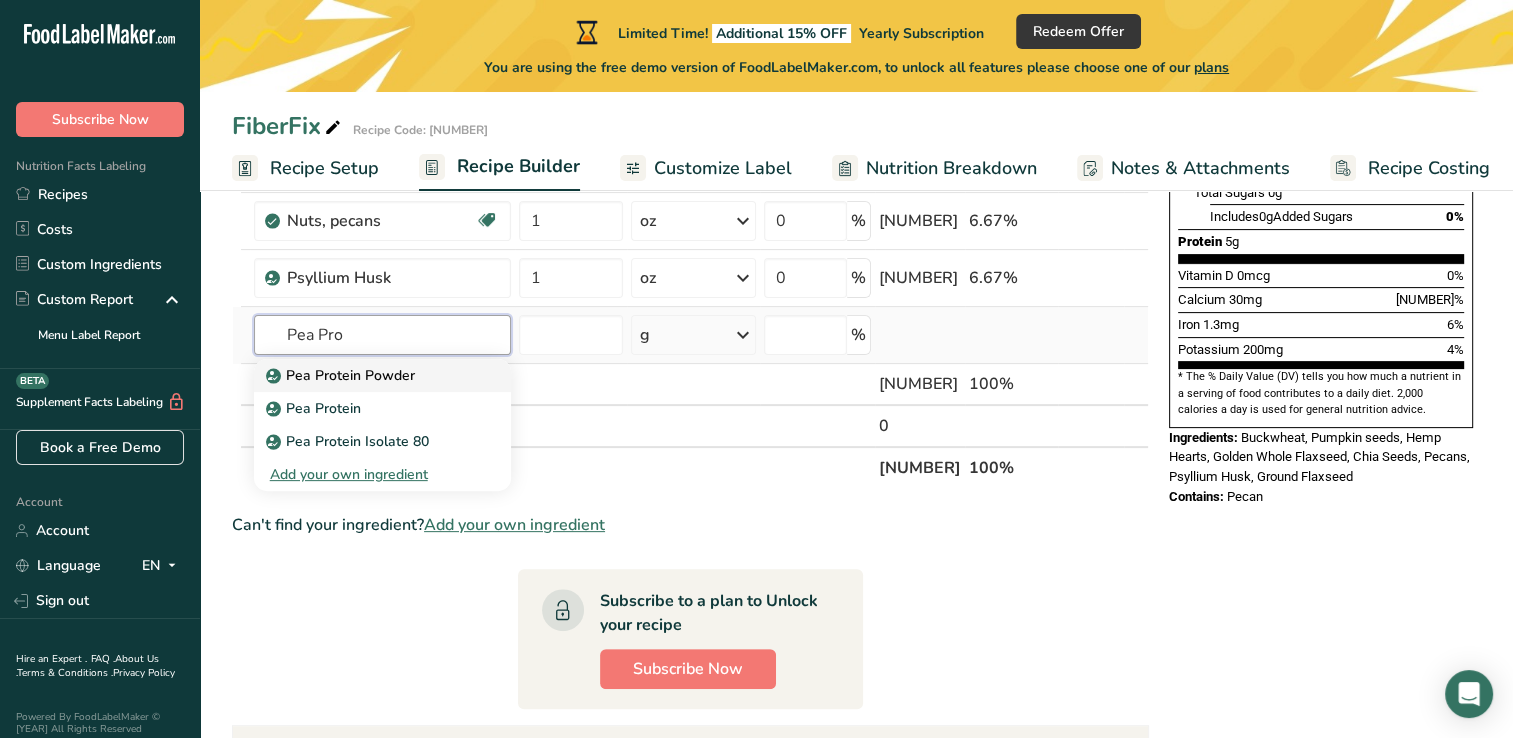 type on "Pea Pro" 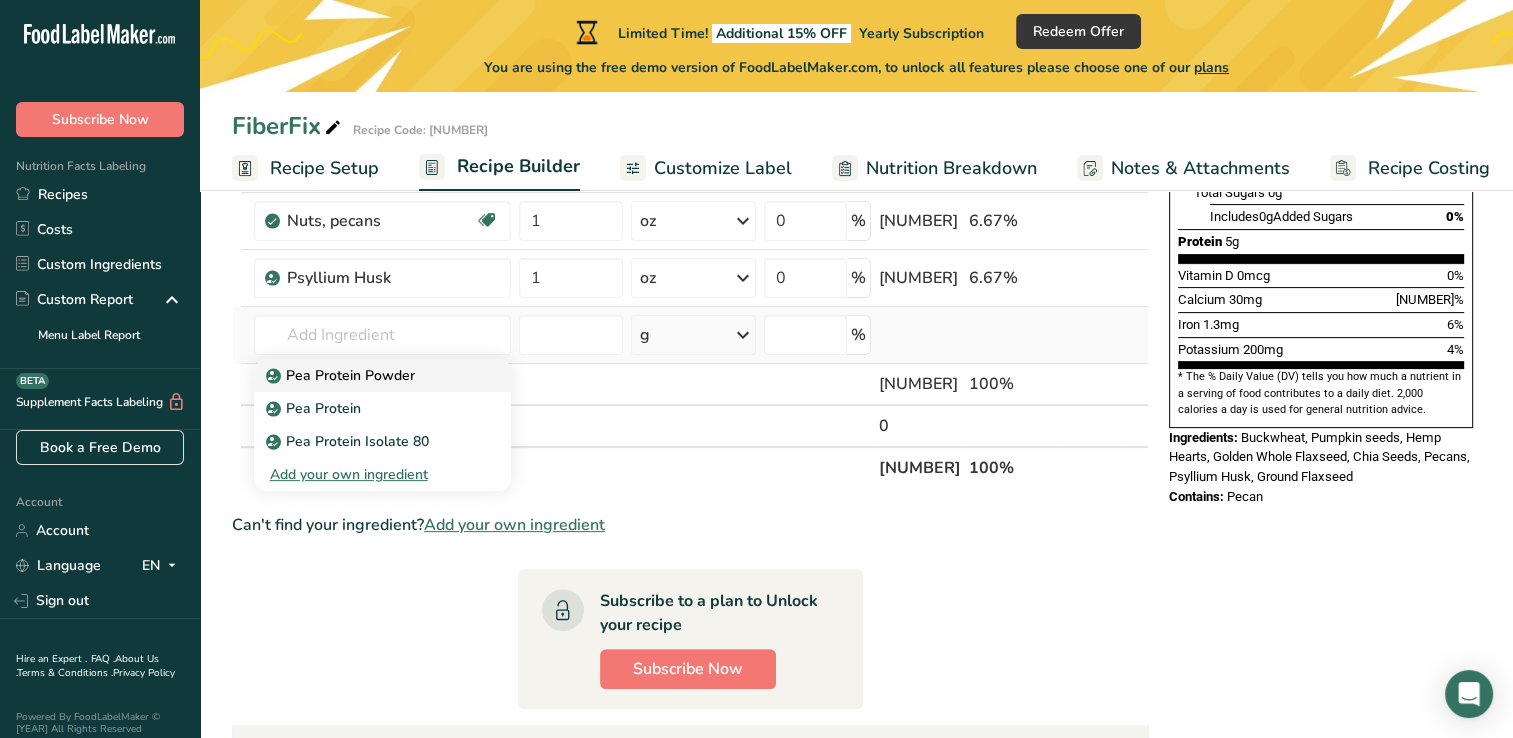click on "Pea Protein Powder" at bounding box center (342, 375) 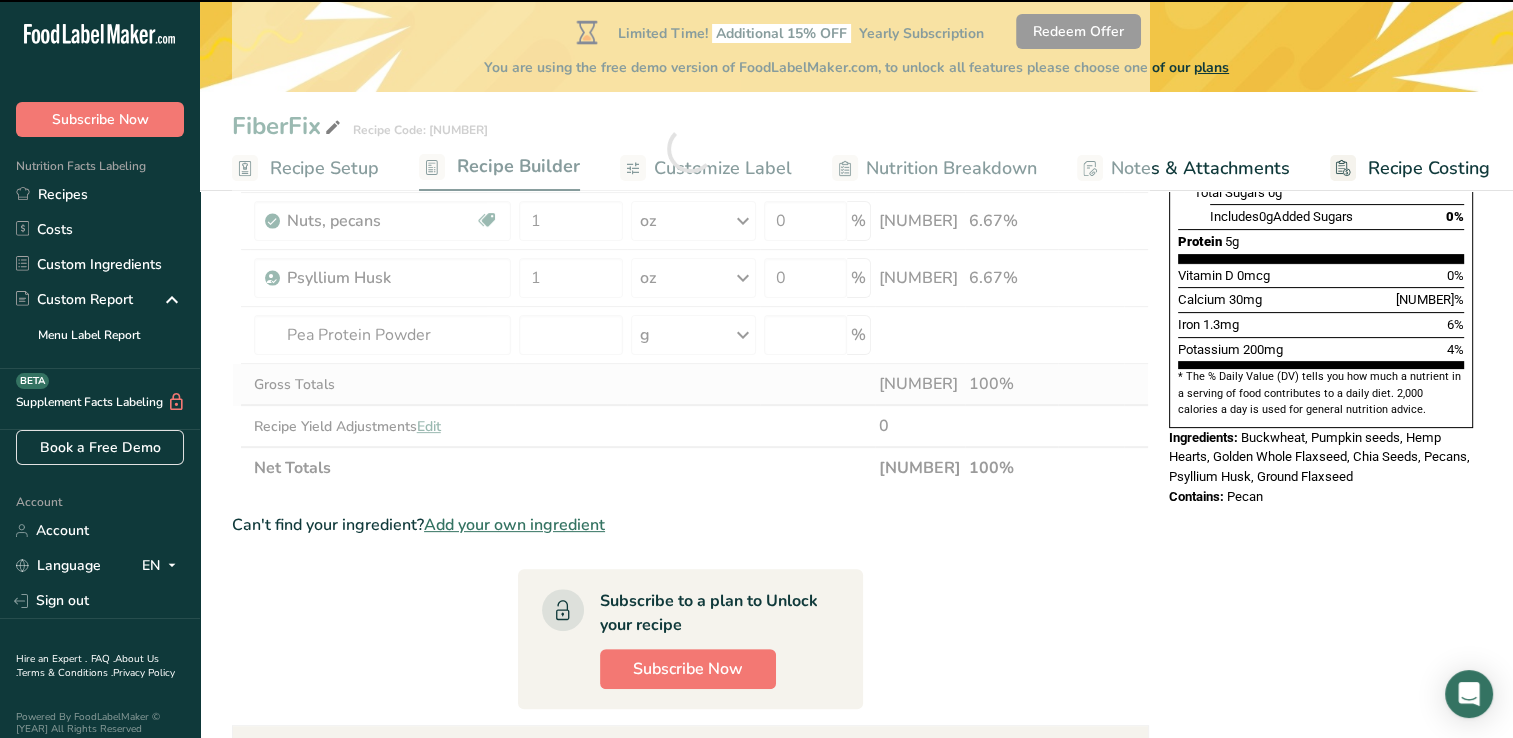 type on "0" 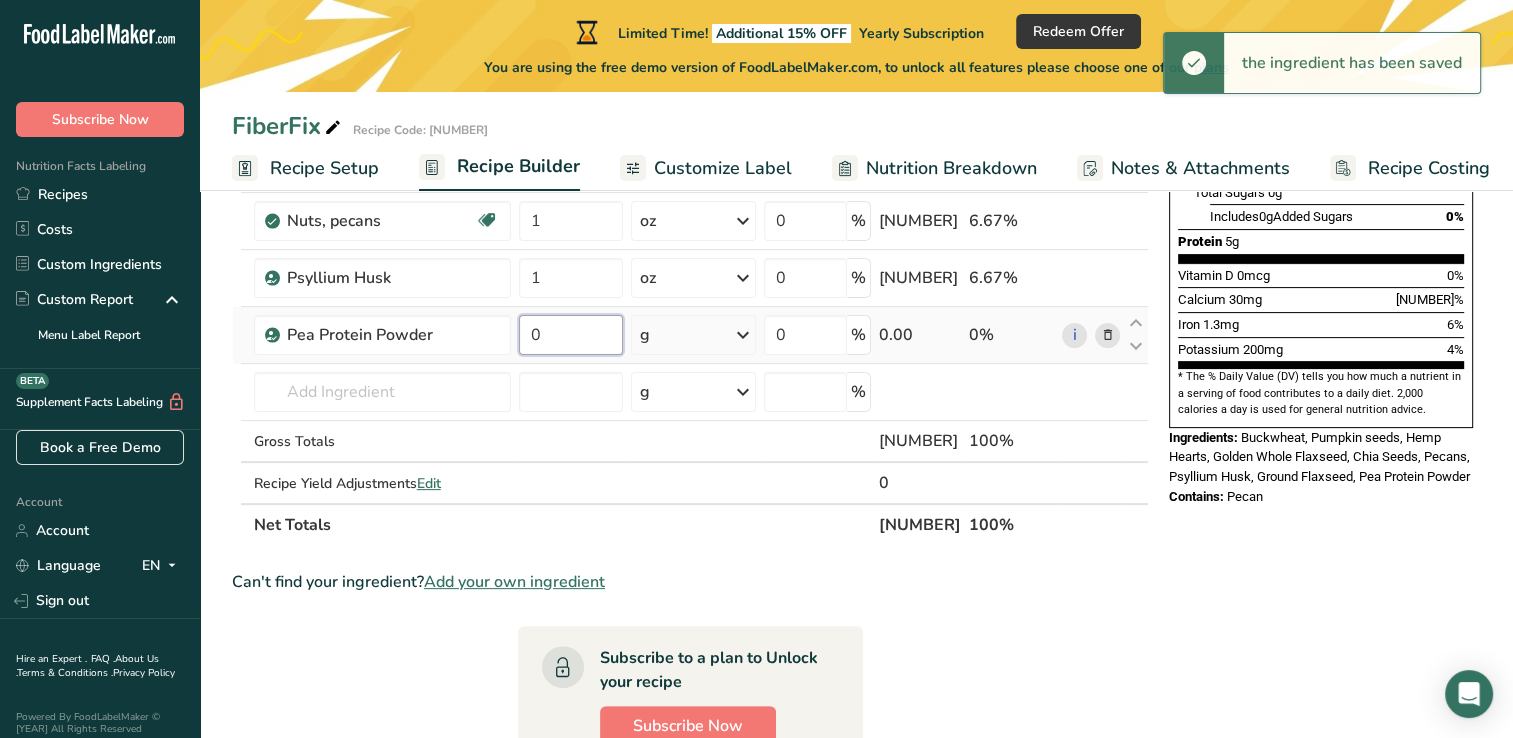click on "0" at bounding box center (571, 335) 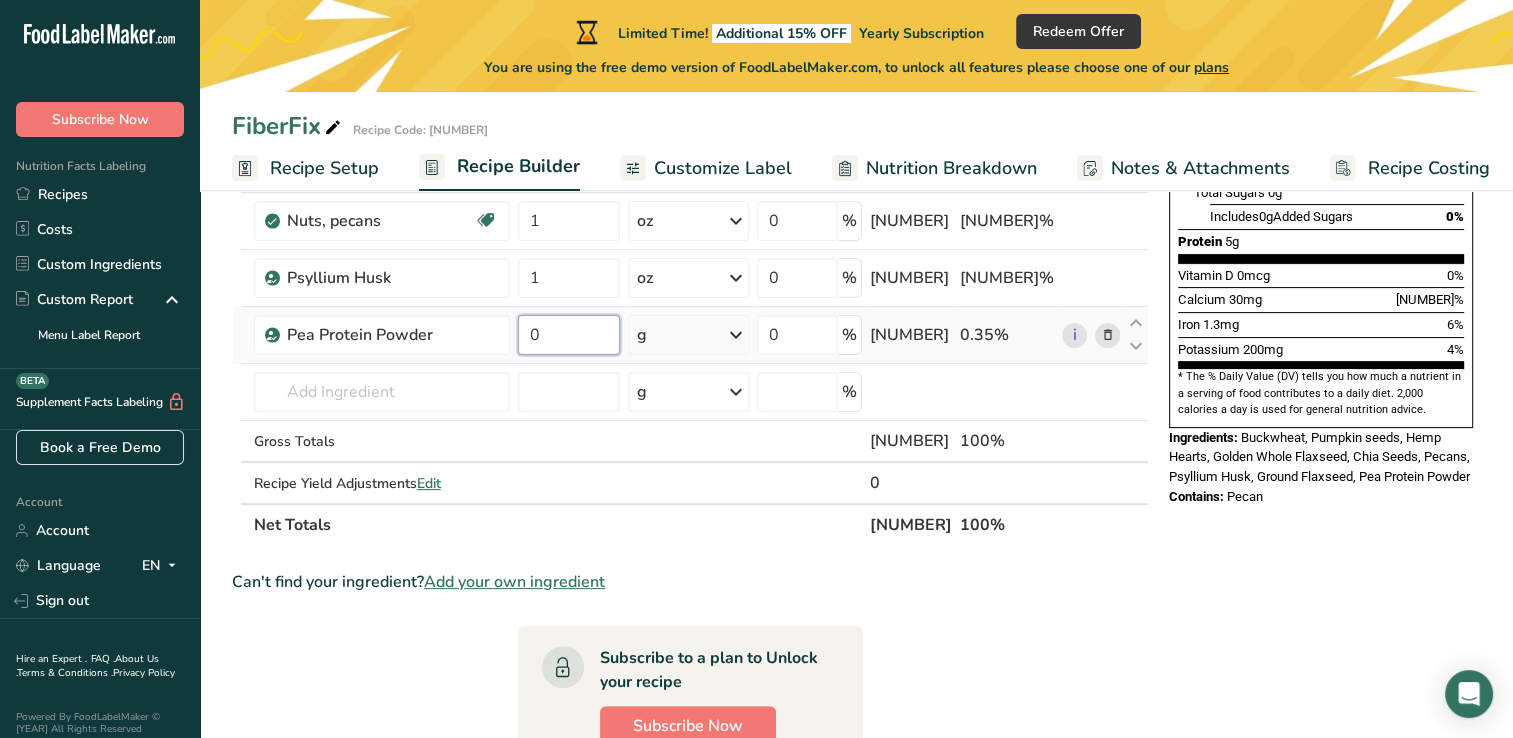 type on "[NUMBER]" 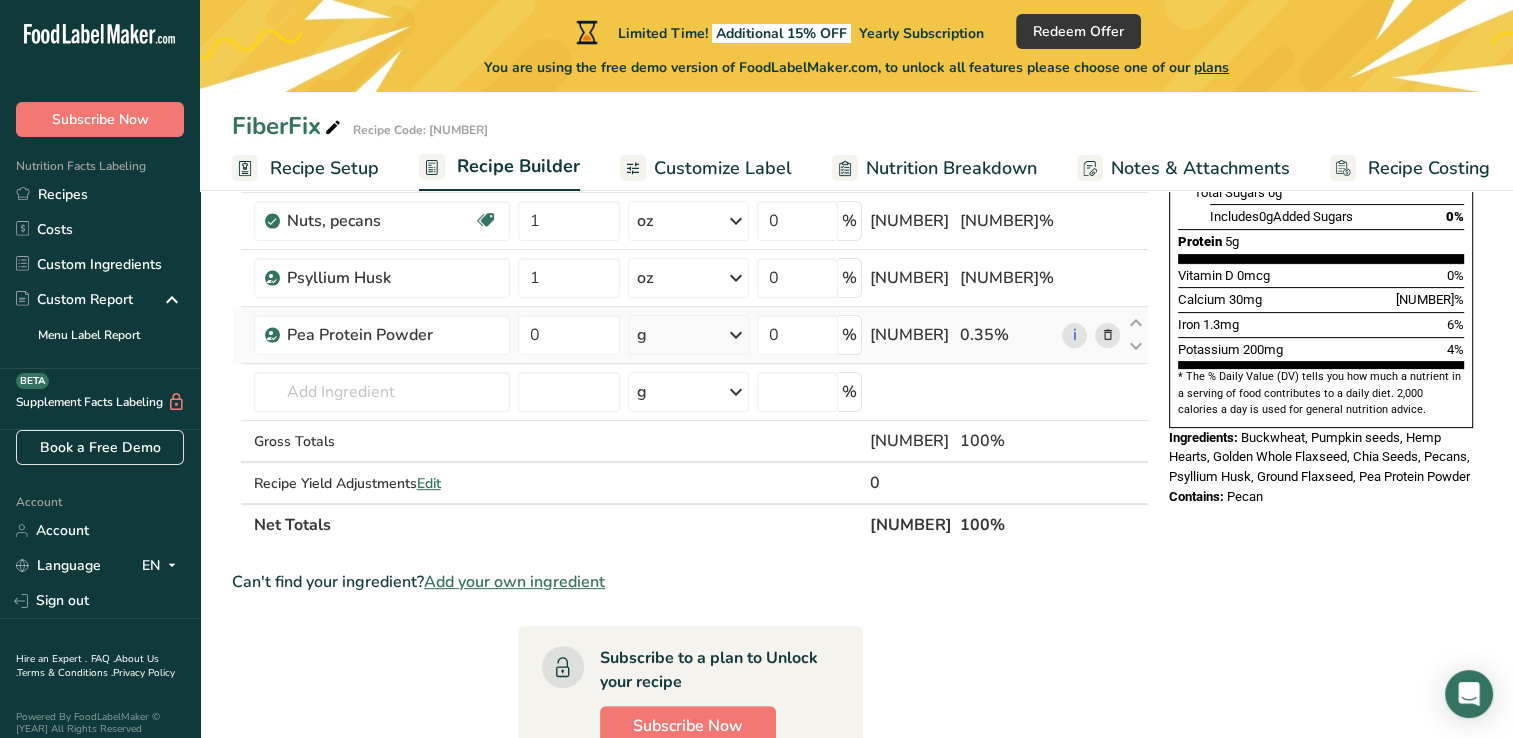 click on "Ingredient *
Amount *
Unit *
Waste *   .a-a{fill:#347362;}.b-a{fill:#fff;}          Grams
Percentage
Hemp Hearts
[NUMBER]
oz
Weight Units
g
kg
mg
mcg
lb
oz
See less
Volume Units
l
Volume units require a density conversion. If you know your ingredient's density enter it below. Otherwise, click on "RIA" our AI Regulatory bot - she will be able to help you
lb/ft3
g/cm3
Confirm
mL
Volume units require a density conversion. If you know your ingredient's density enter it below. Otherwise, click on "RIA" our AI Regulatory bot - she will be able to help you" at bounding box center [690, 177] 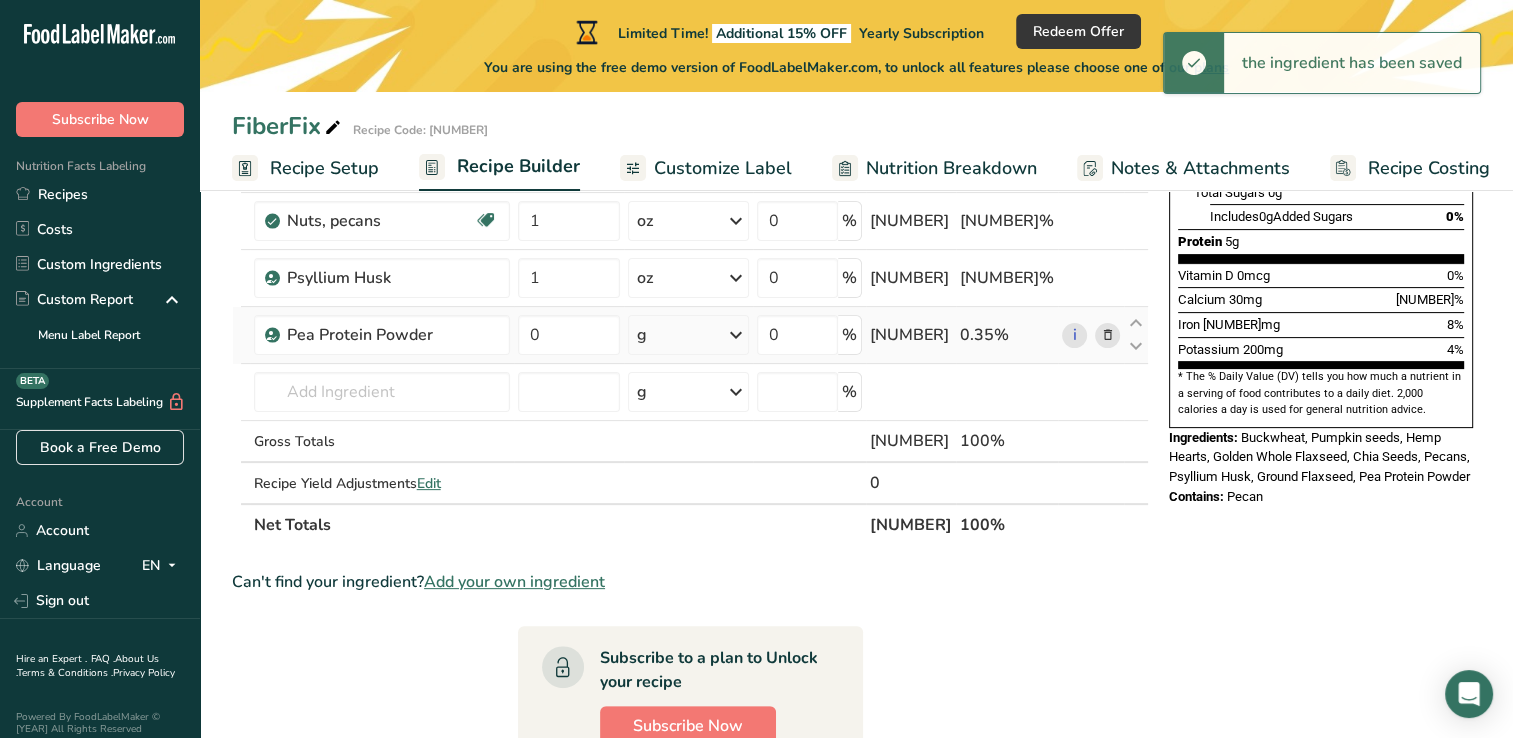 click at bounding box center [736, 335] 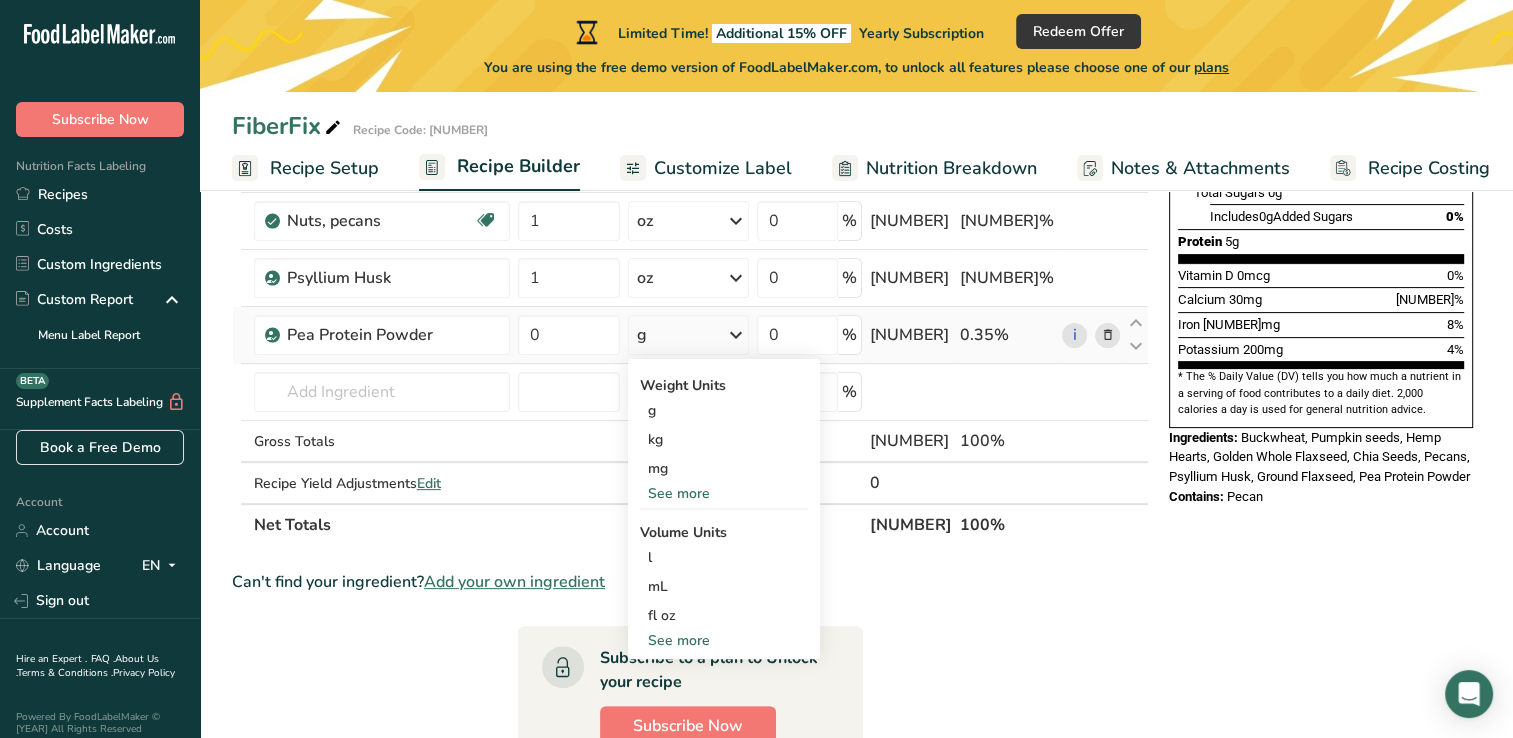 click on "See more" at bounding box center [724, 493] 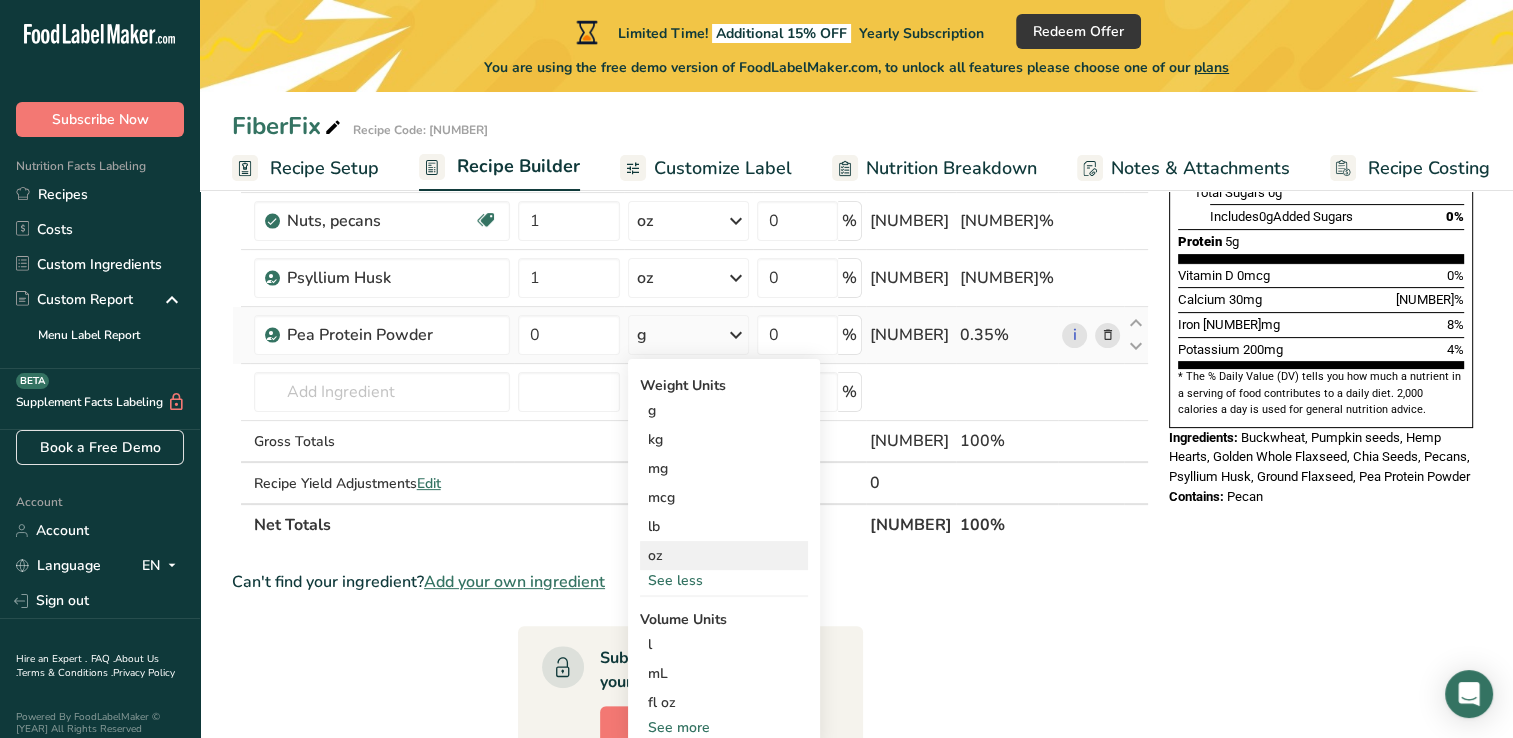 click on "oz" at bounding box center [724, 555] 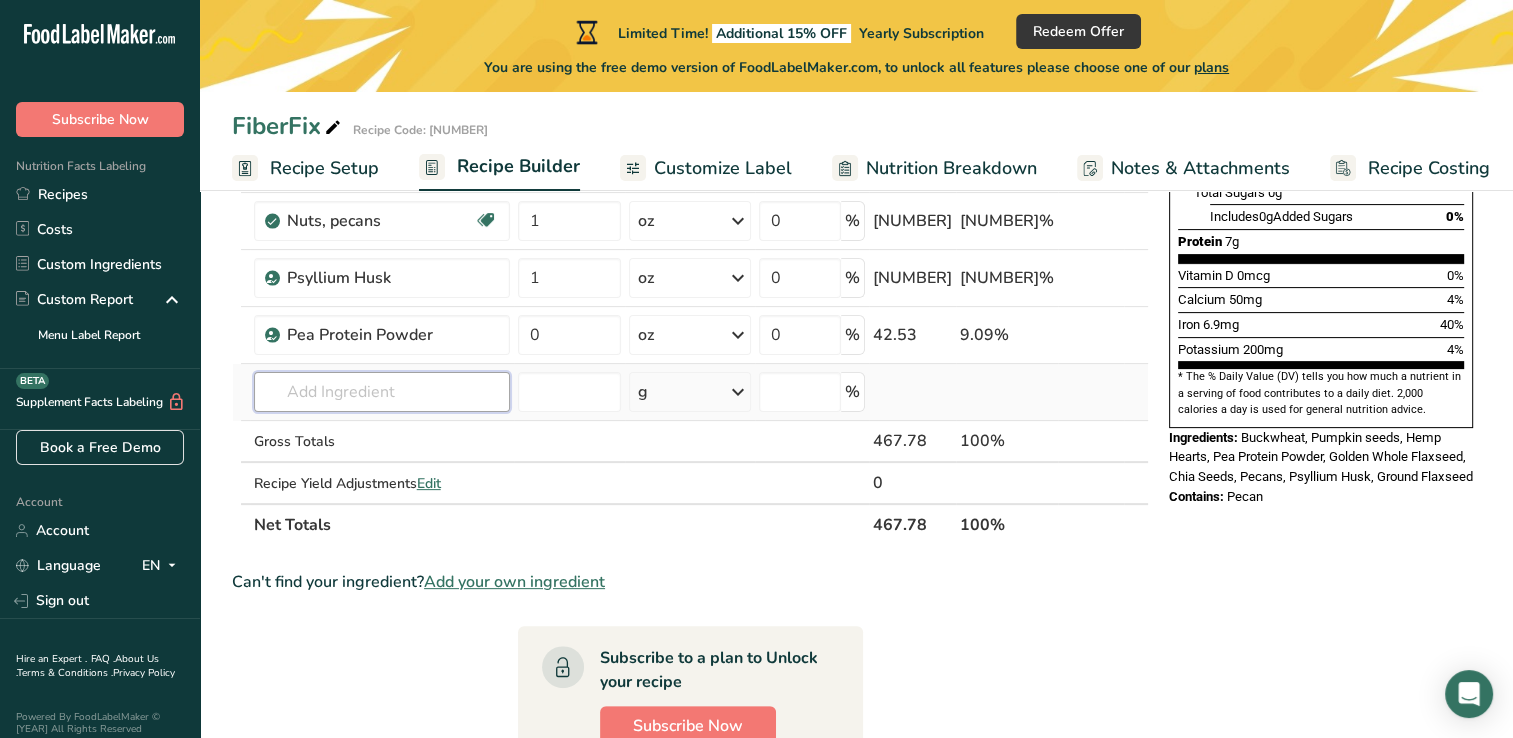 click at bounding box center (382, 392) 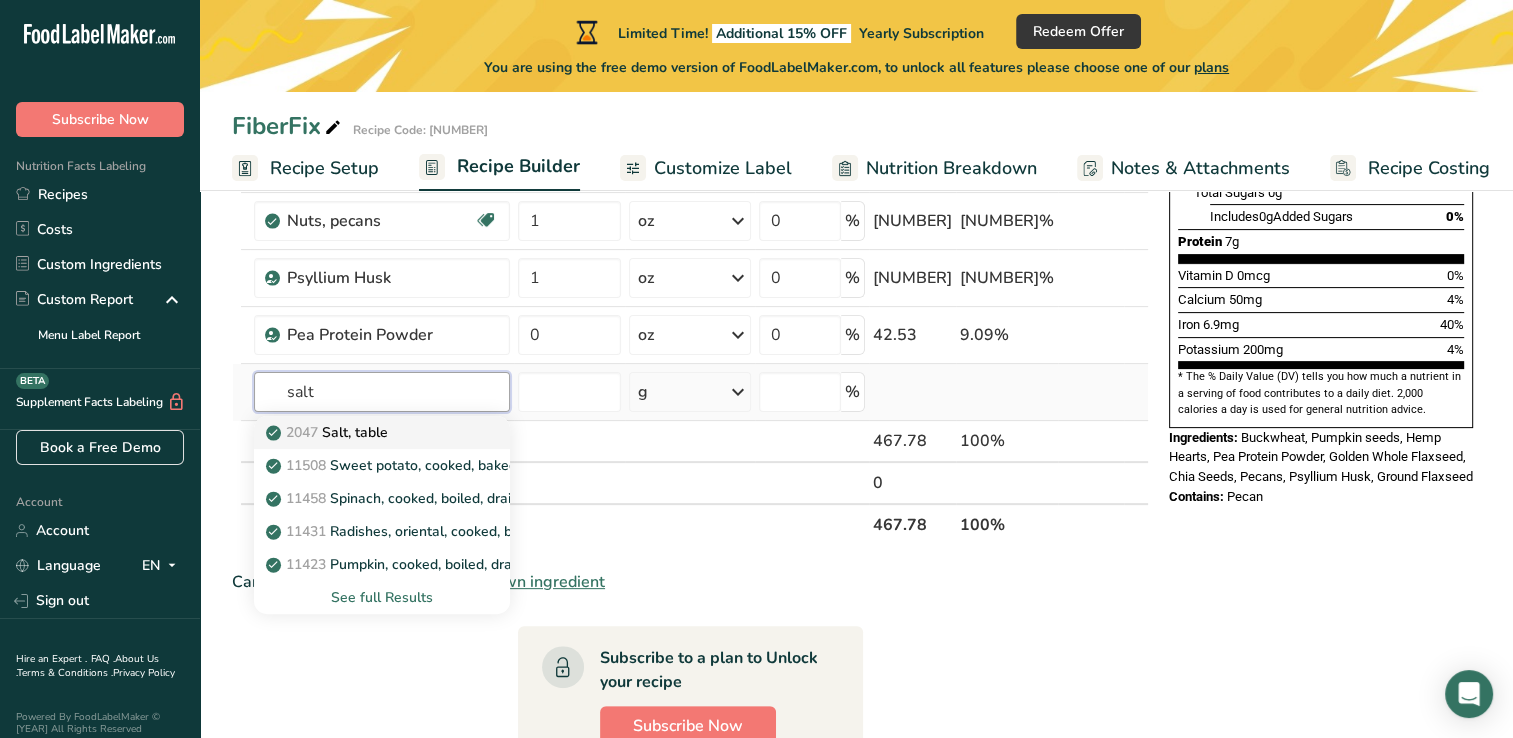 type on "salt" 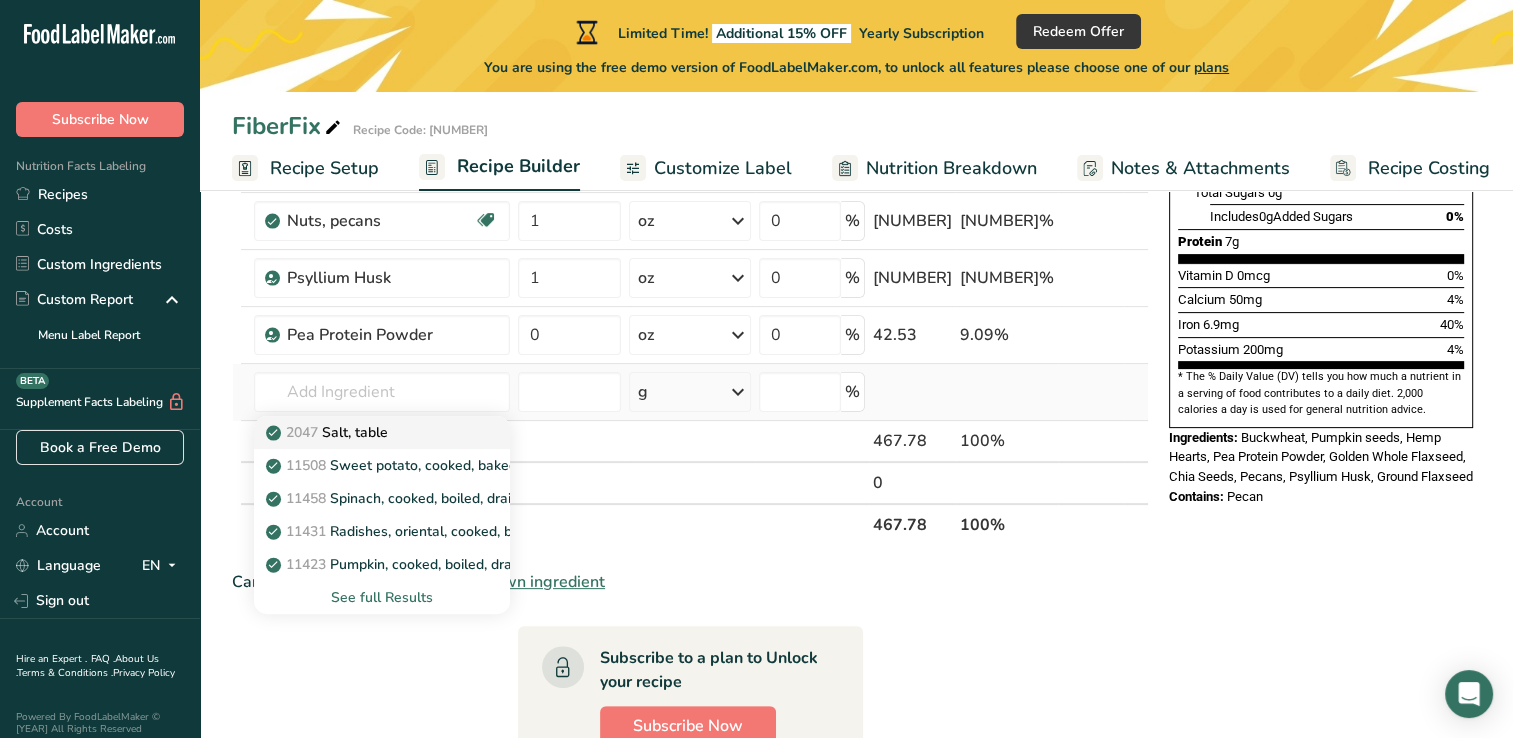 click on "2047
Salt, table" at bounding box center (329, 432) 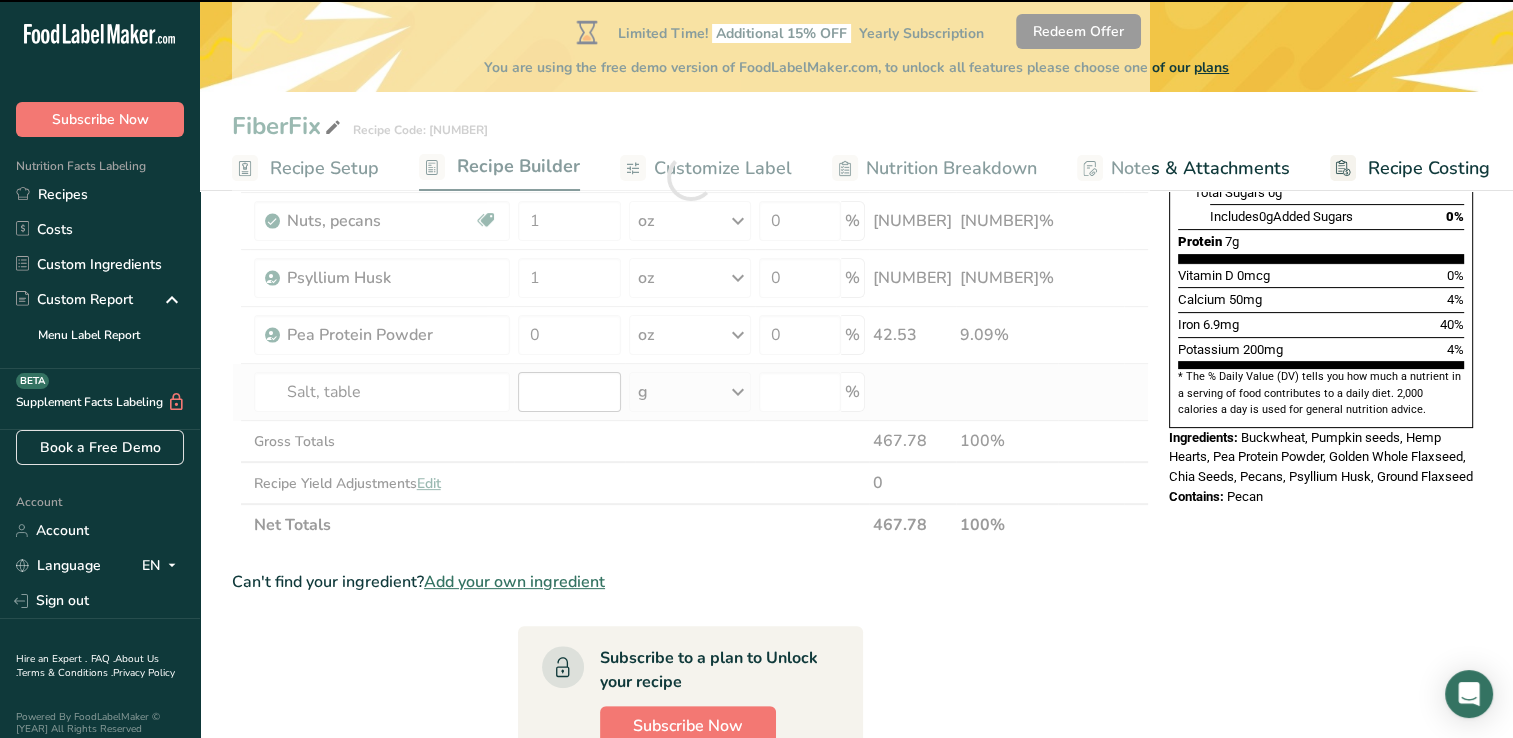 type on "0" 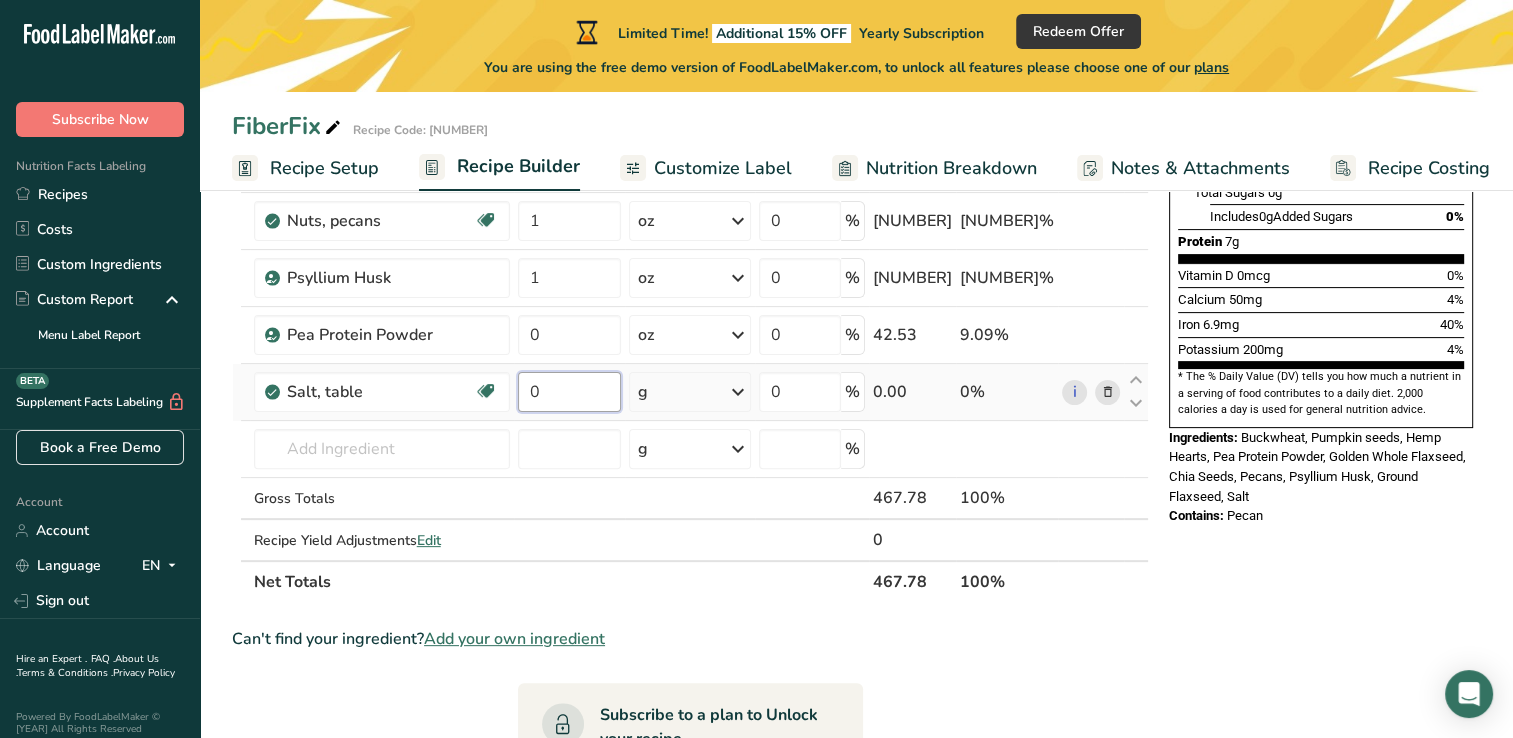 click on "0" at bounding box center [569, 392] 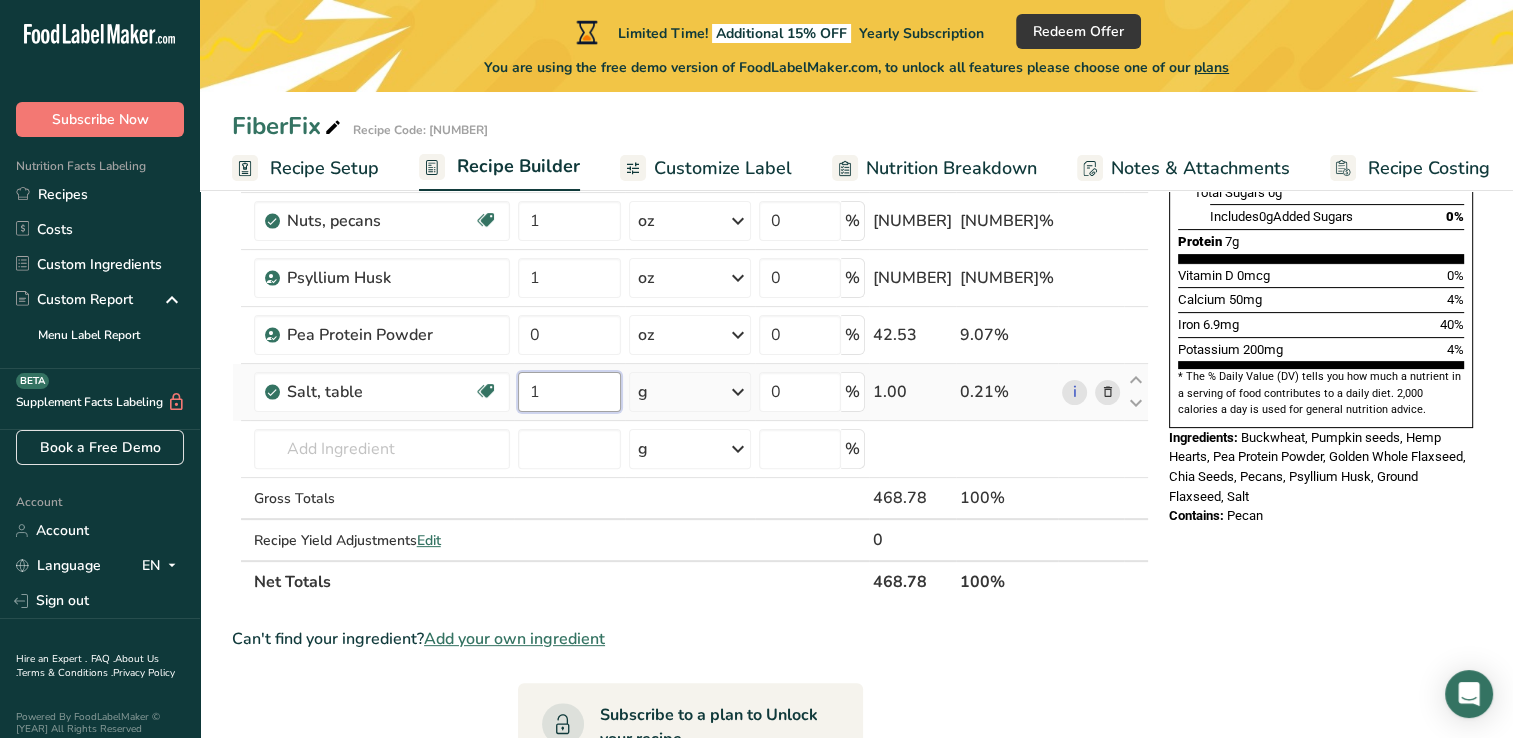 type on "1" 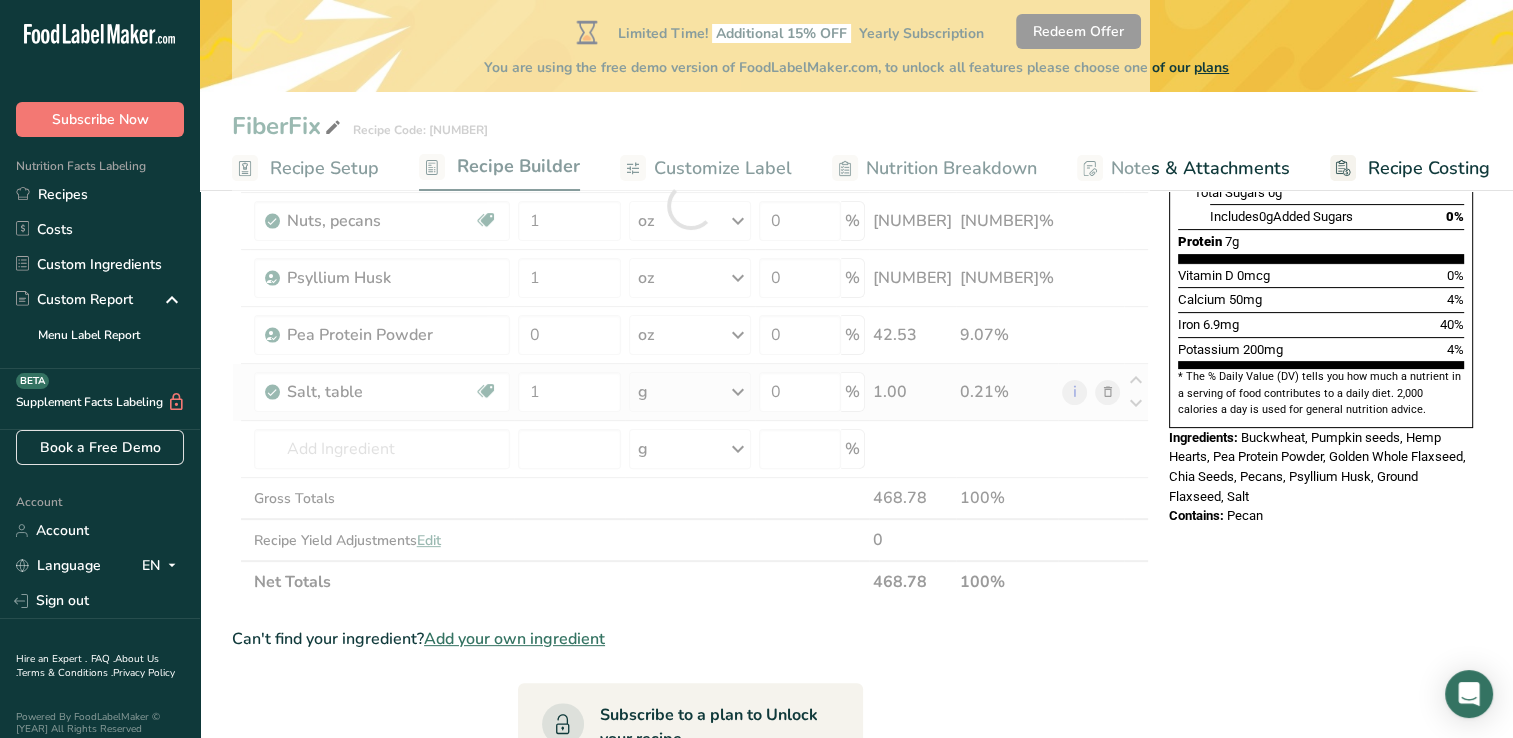 click on "Ingredient *
Amount *
Unit *
Waste *   .a-a{fill:#347362;}.b-a{fill:#fff;}          Grams
Percentage
Hemp Hearts
[NUMBER]
oz
Weight Units
g
kg
mg
mcg
lb
oz
See less
Volume Units
l
Volume units require a density conversion. If you know your ingredient's density enter it below. Otherwise, click on "RIA" our AI Regulatory bot - she will be able to help you
lb/ft3
g/cm3
Confirm
mL
Volume units require a density conversion. If you know your ingredient's density enter it below. Otherwise, click on "RIA" our AI Regulatory bot - she will be able to help you" at bounding box center [690, 205] 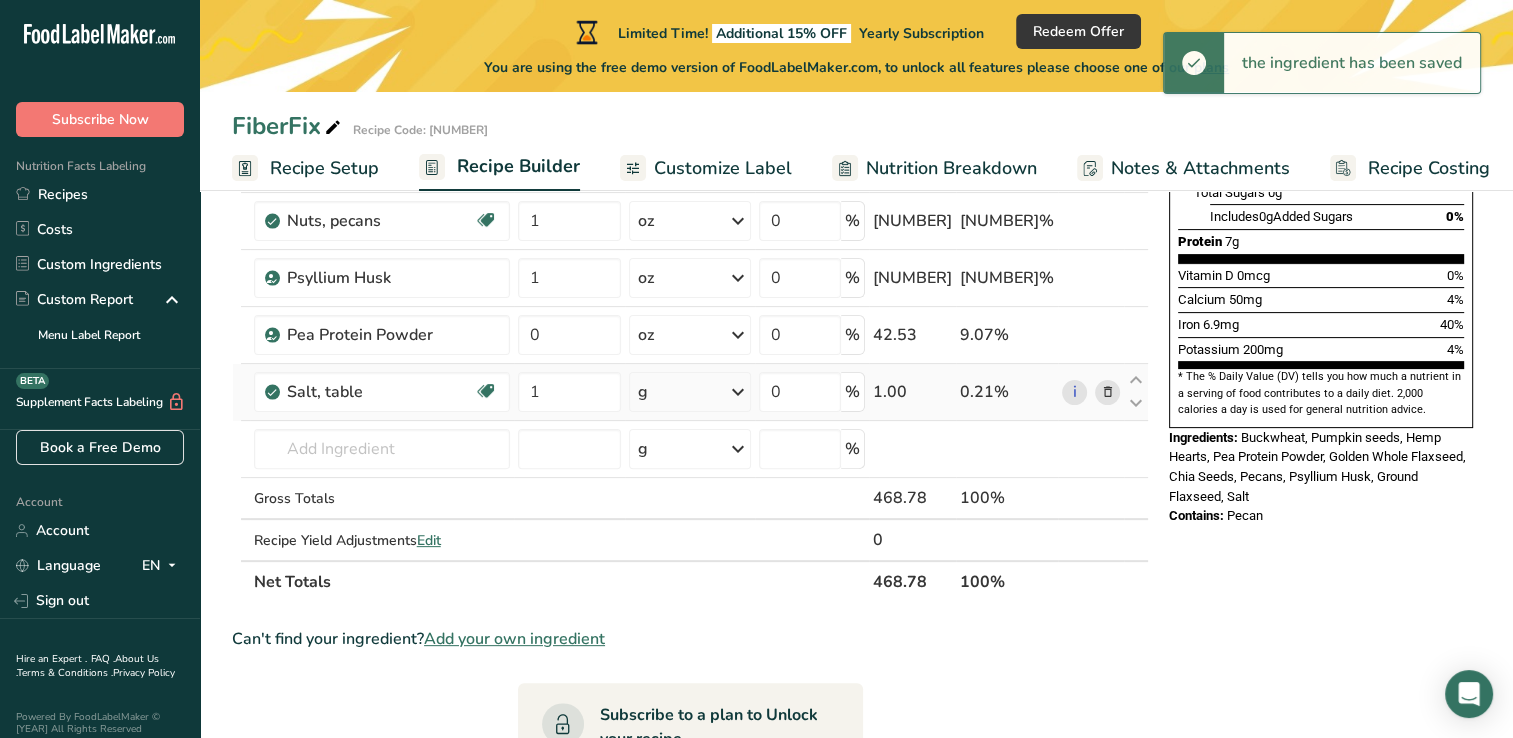 click at bounding box center (738, 392) 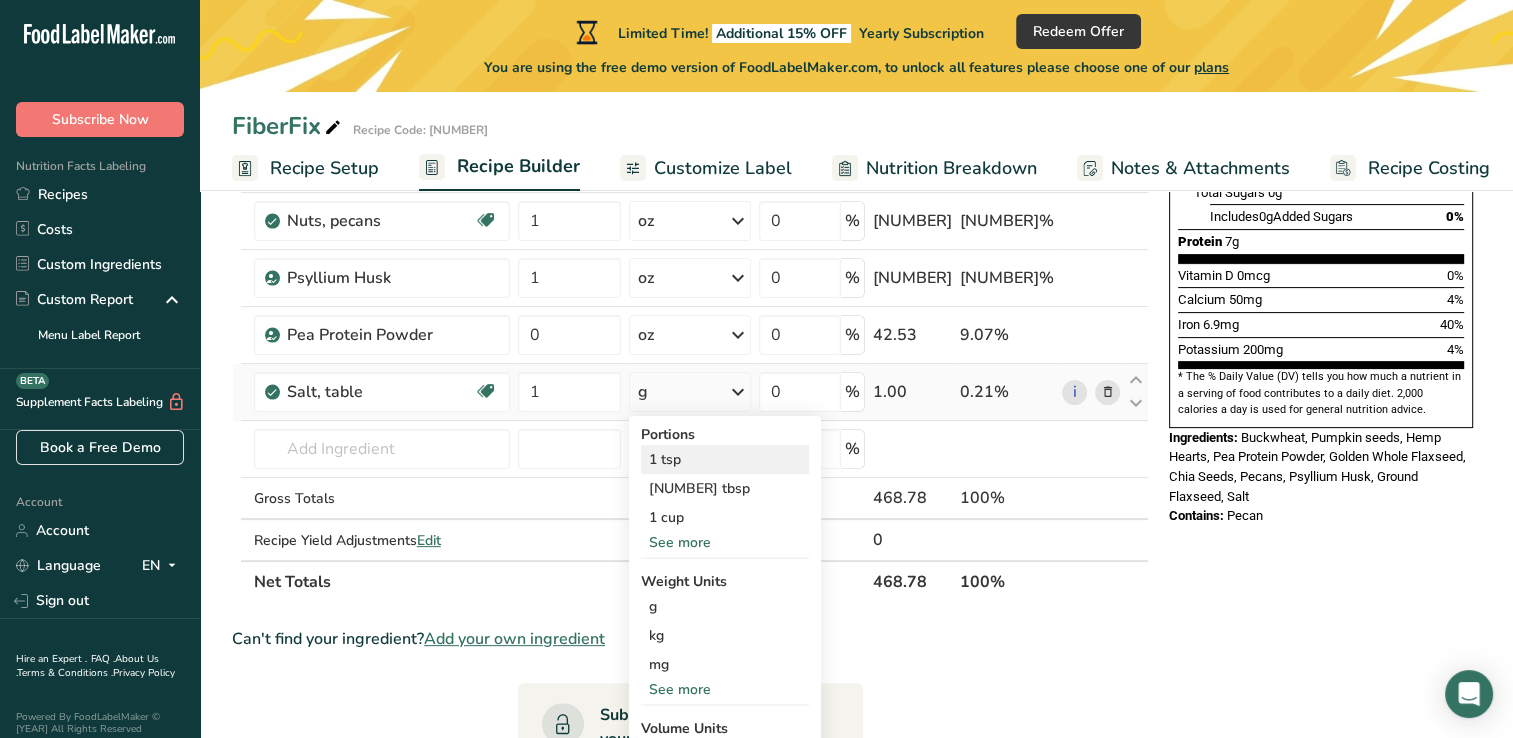 click on "1 tsp" at bounding box center (725, 459) 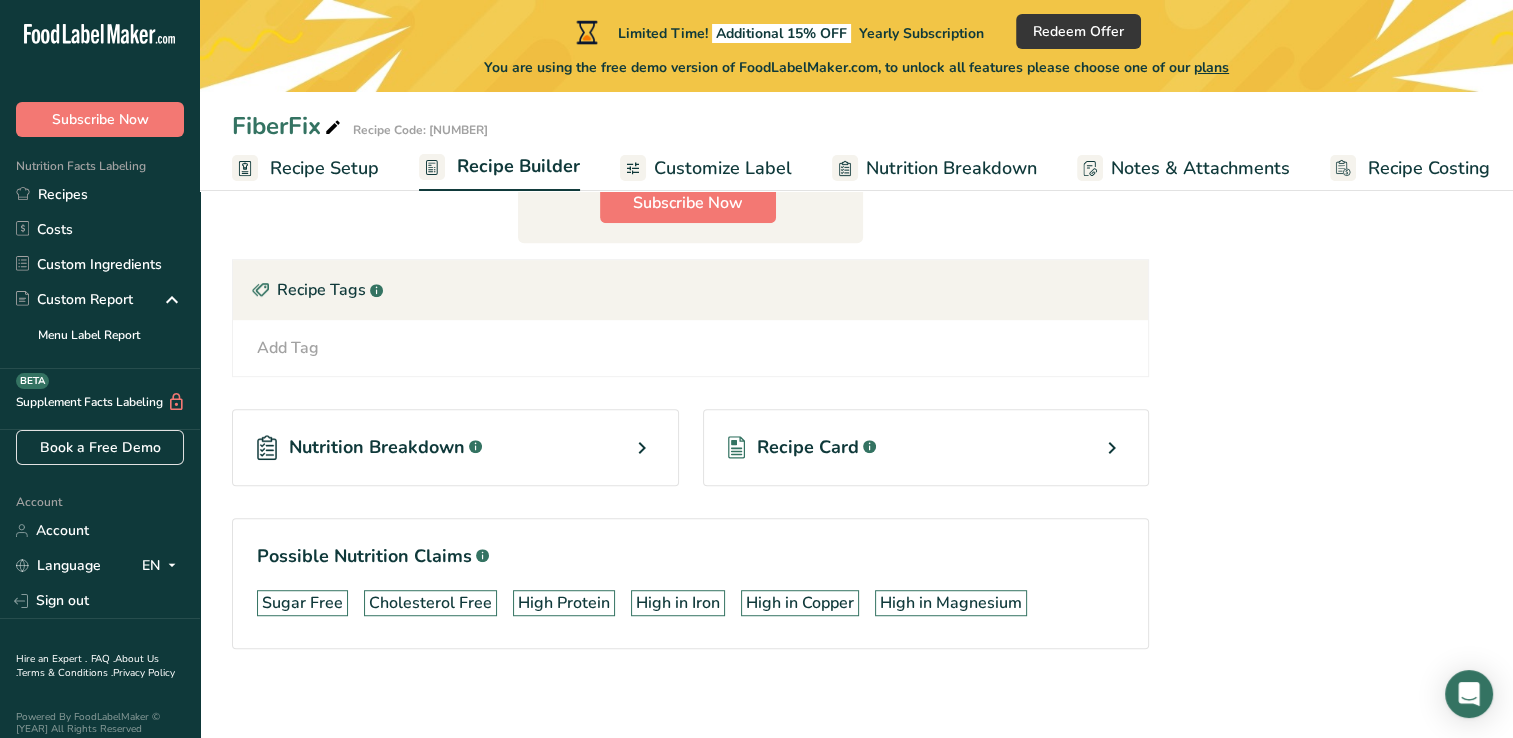 scroll, scrollTop: 1081, scrollLeft: 0, axis: vertical 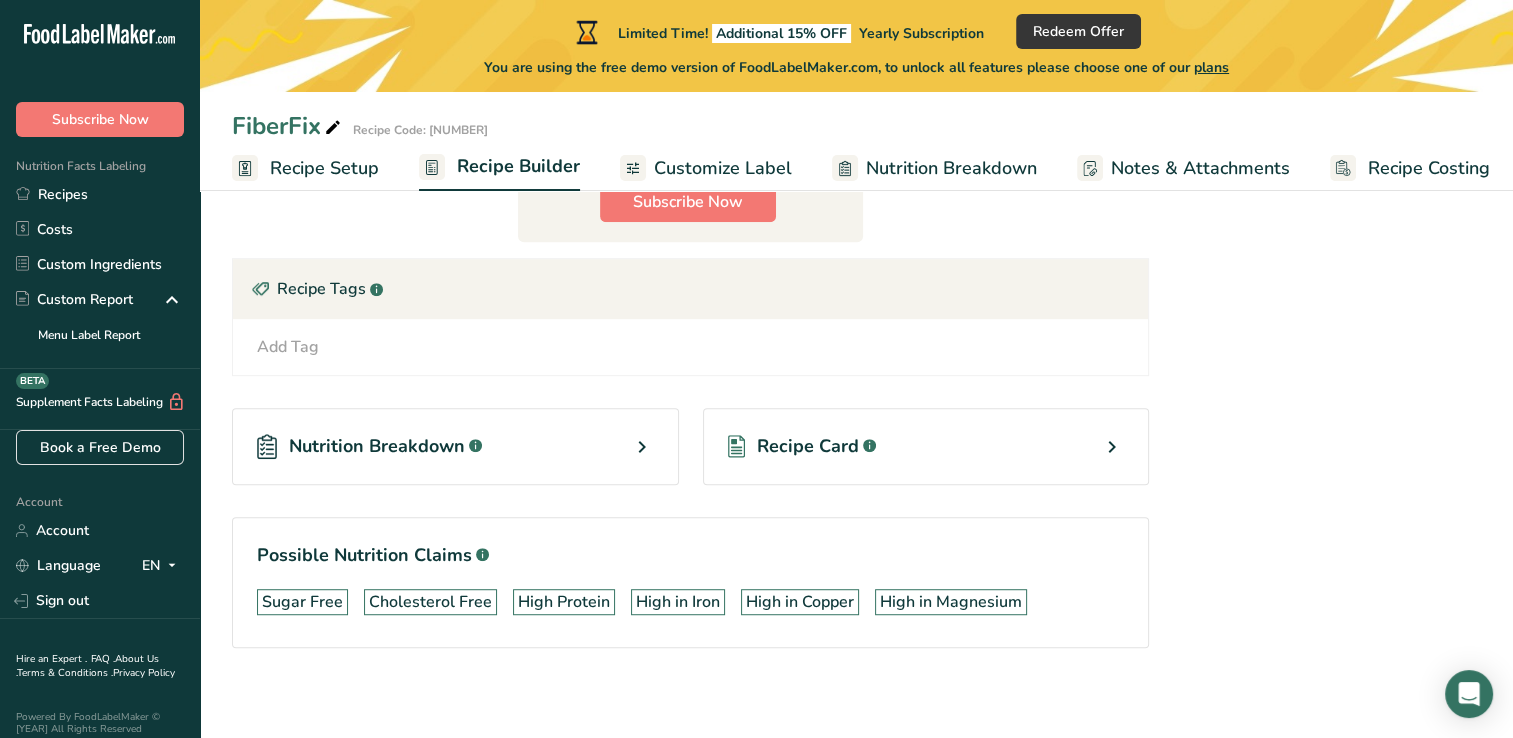 click at bounding box center (642, 447) 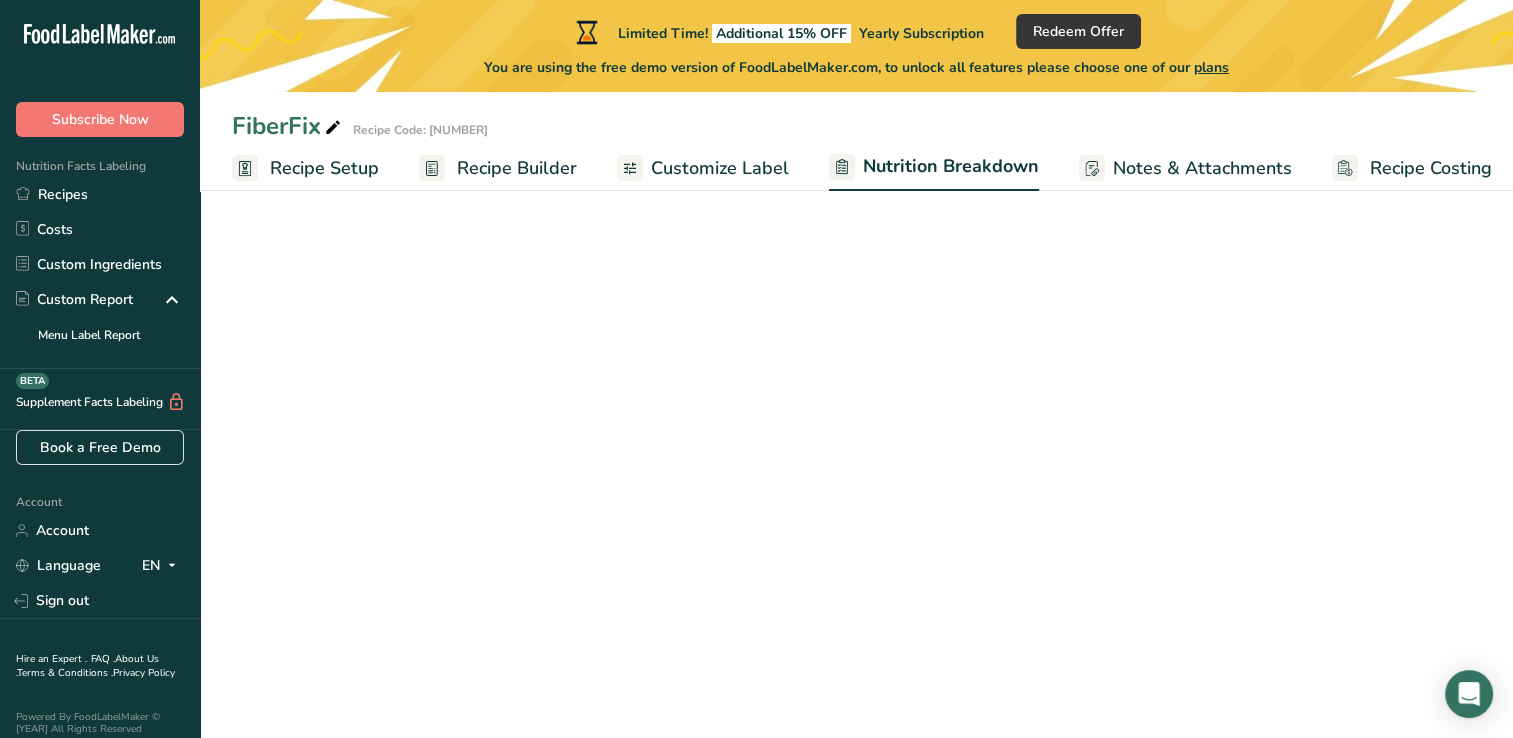 select on "Calories" 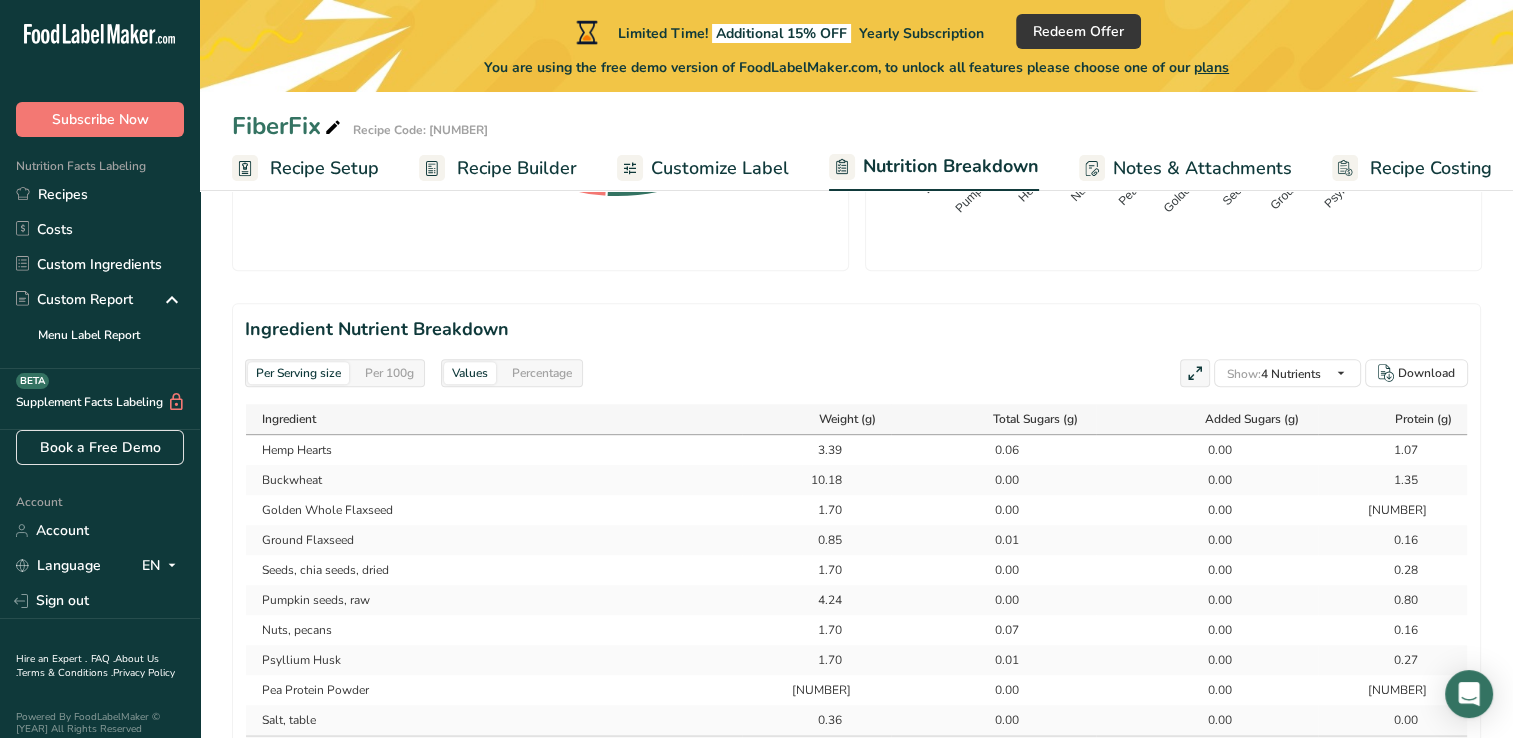 scroll, scrollTop: 781, scrollLeft: 0, axis: vertical 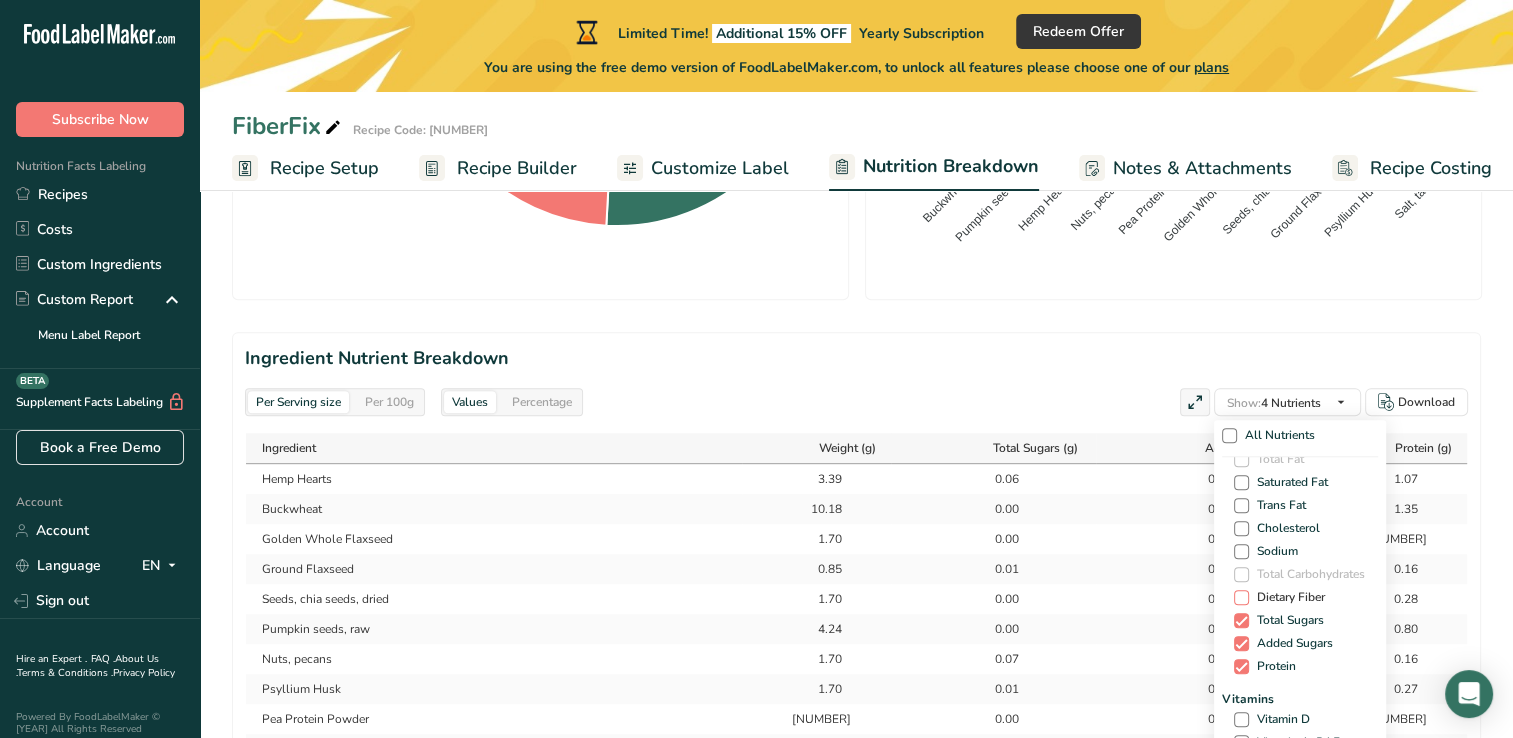 click at bounding box center [1241, 597] 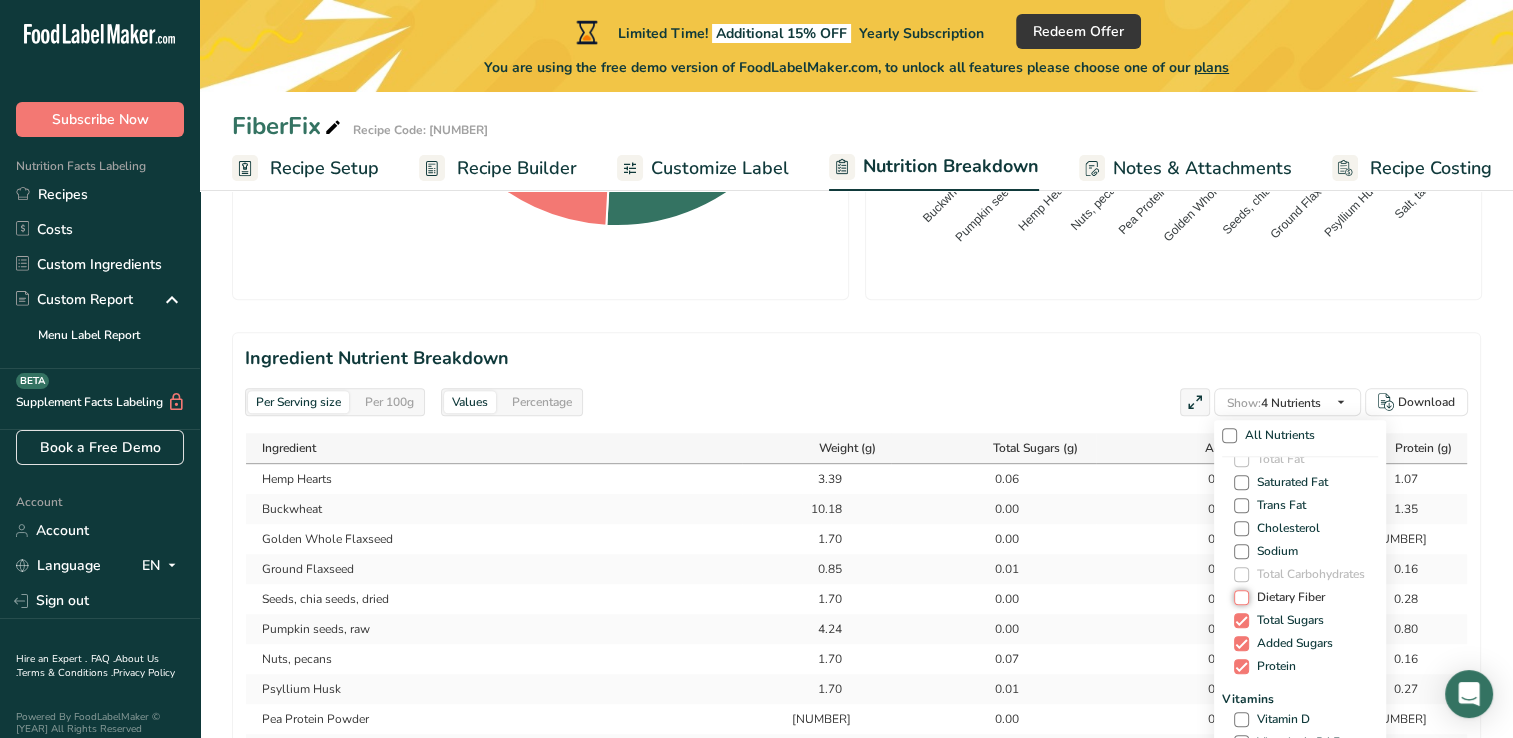 click on "Dietary Fiber" at bounding box center [1240, 597] 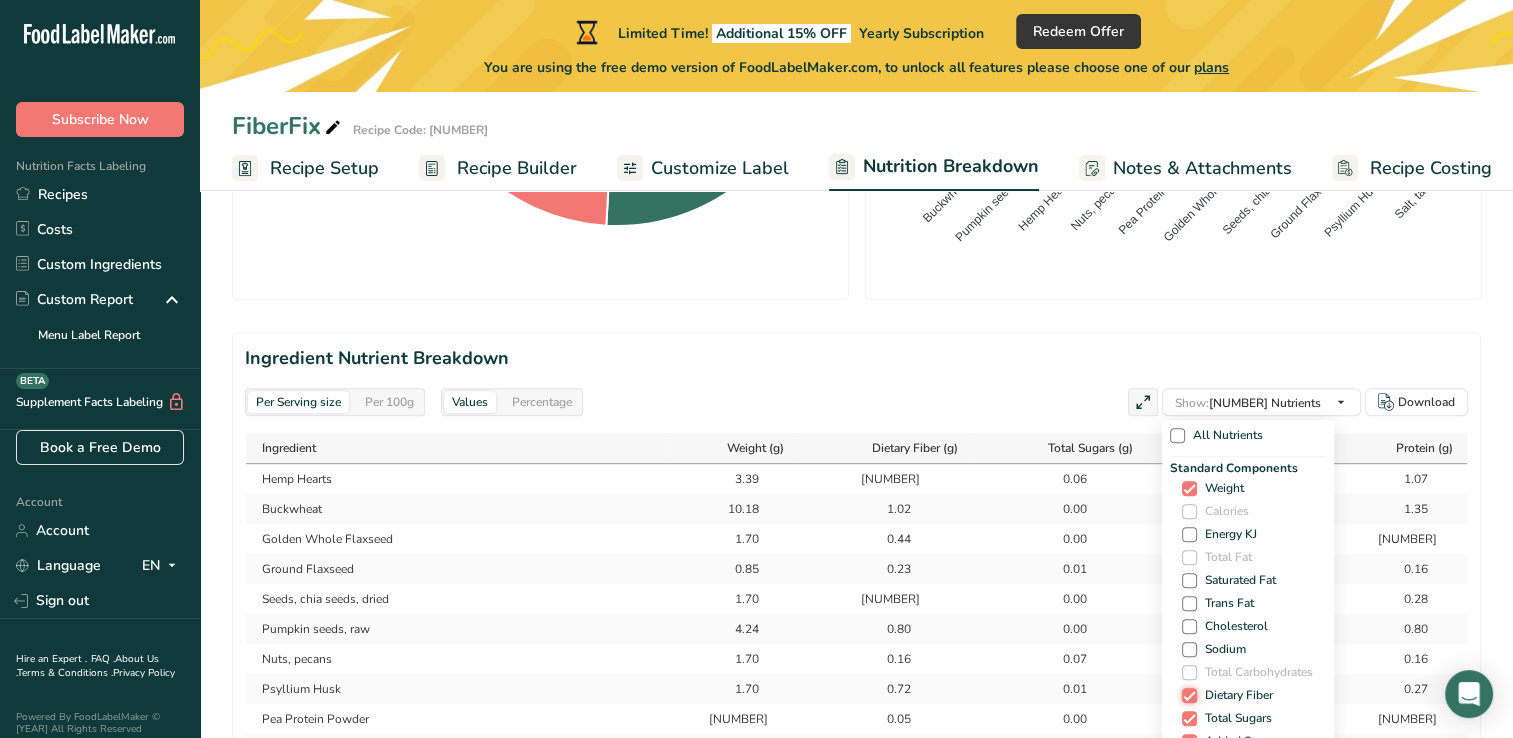 scroll, scrollTop: 0, scrollLeft: 0, axis: both 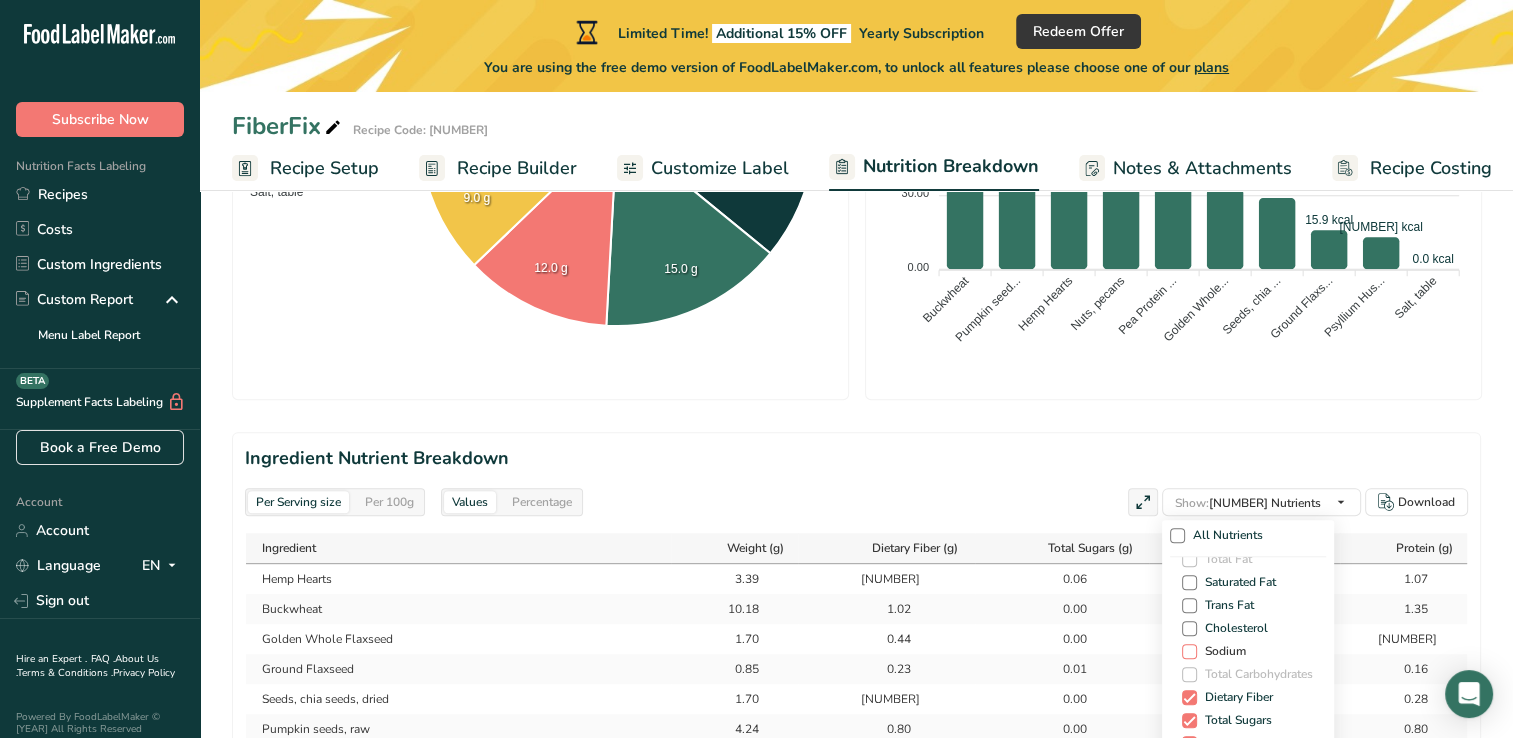 click at bounding box center (1189, 651) 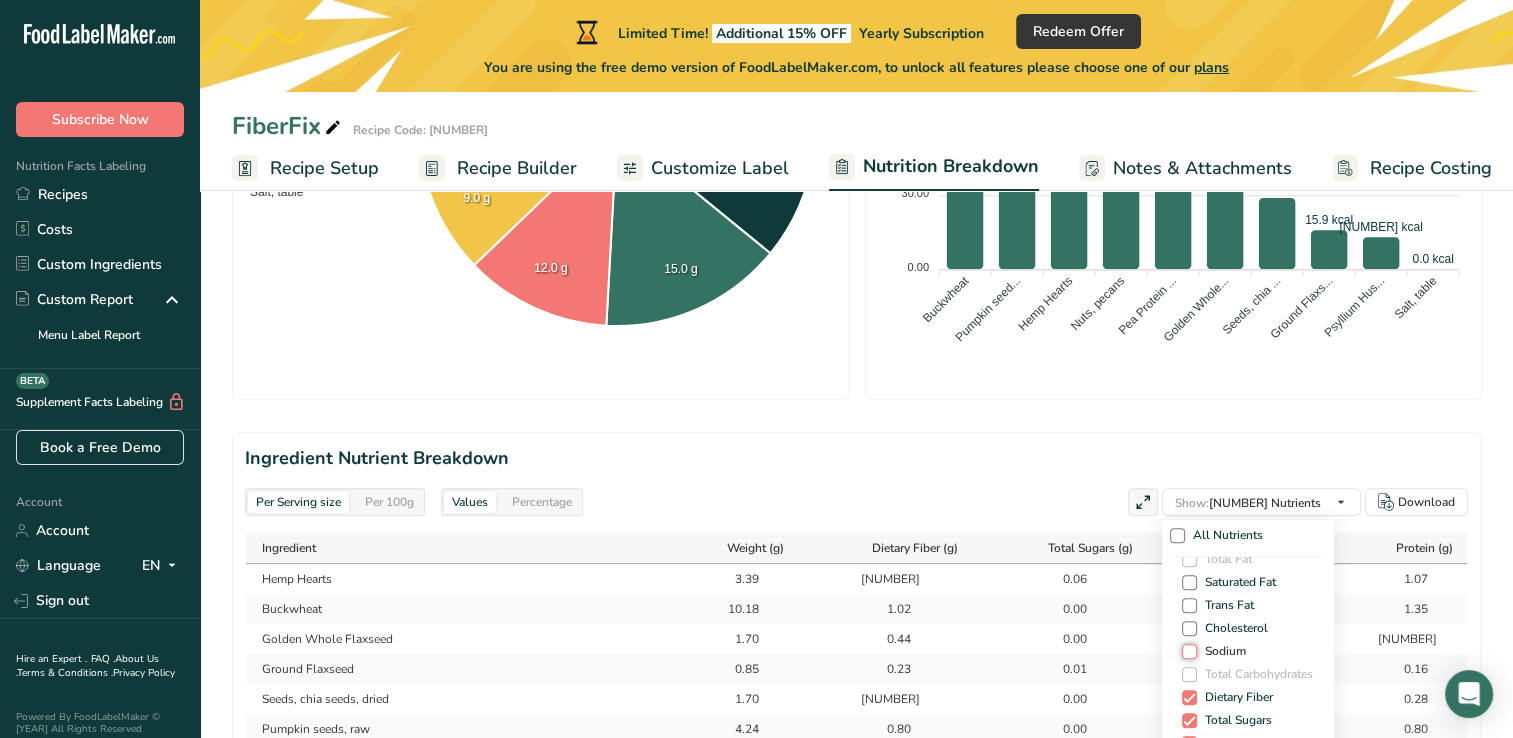 click on "Sodium" at bounding box center (1188, 651) 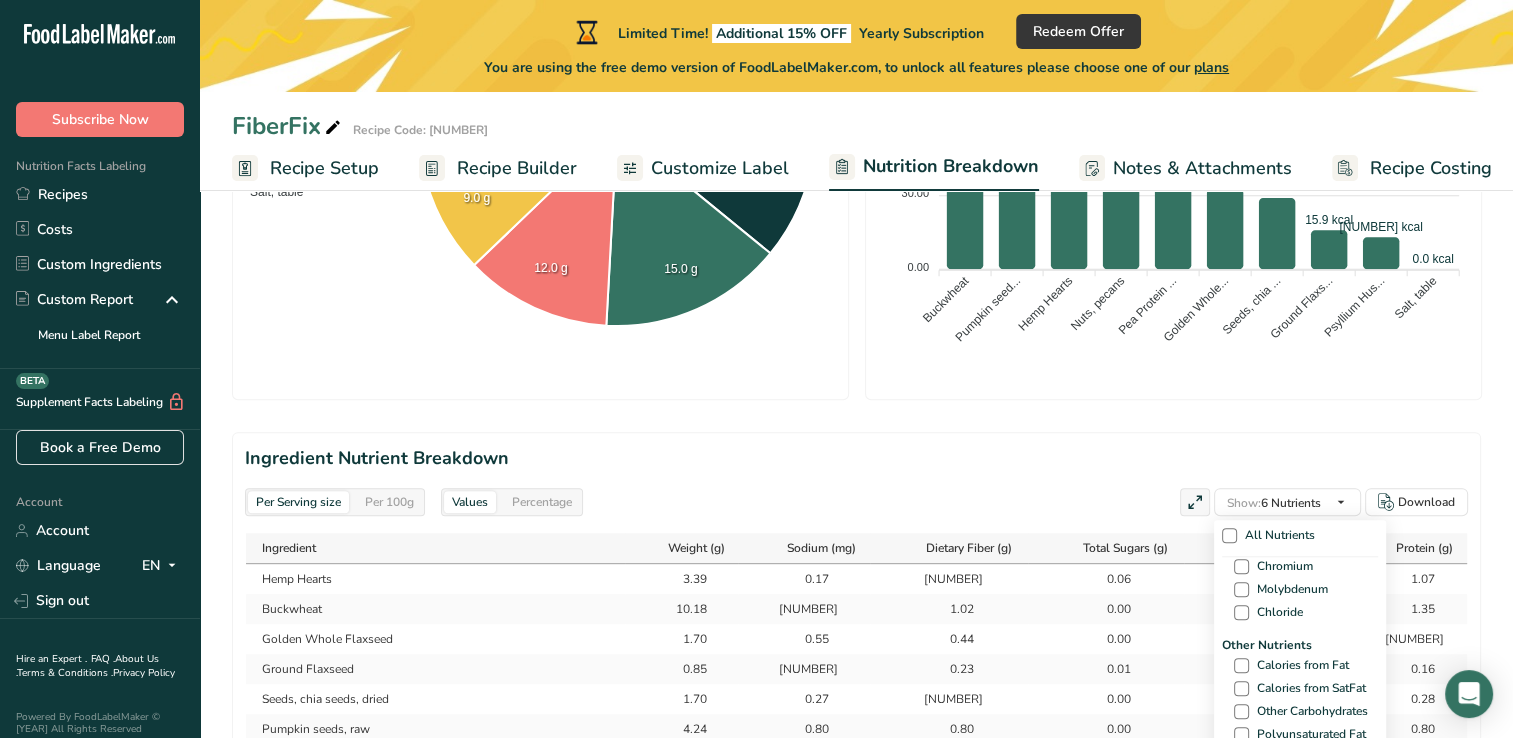scroll, scrollTop: 1000, scrollLeft: 0, axis: vertical 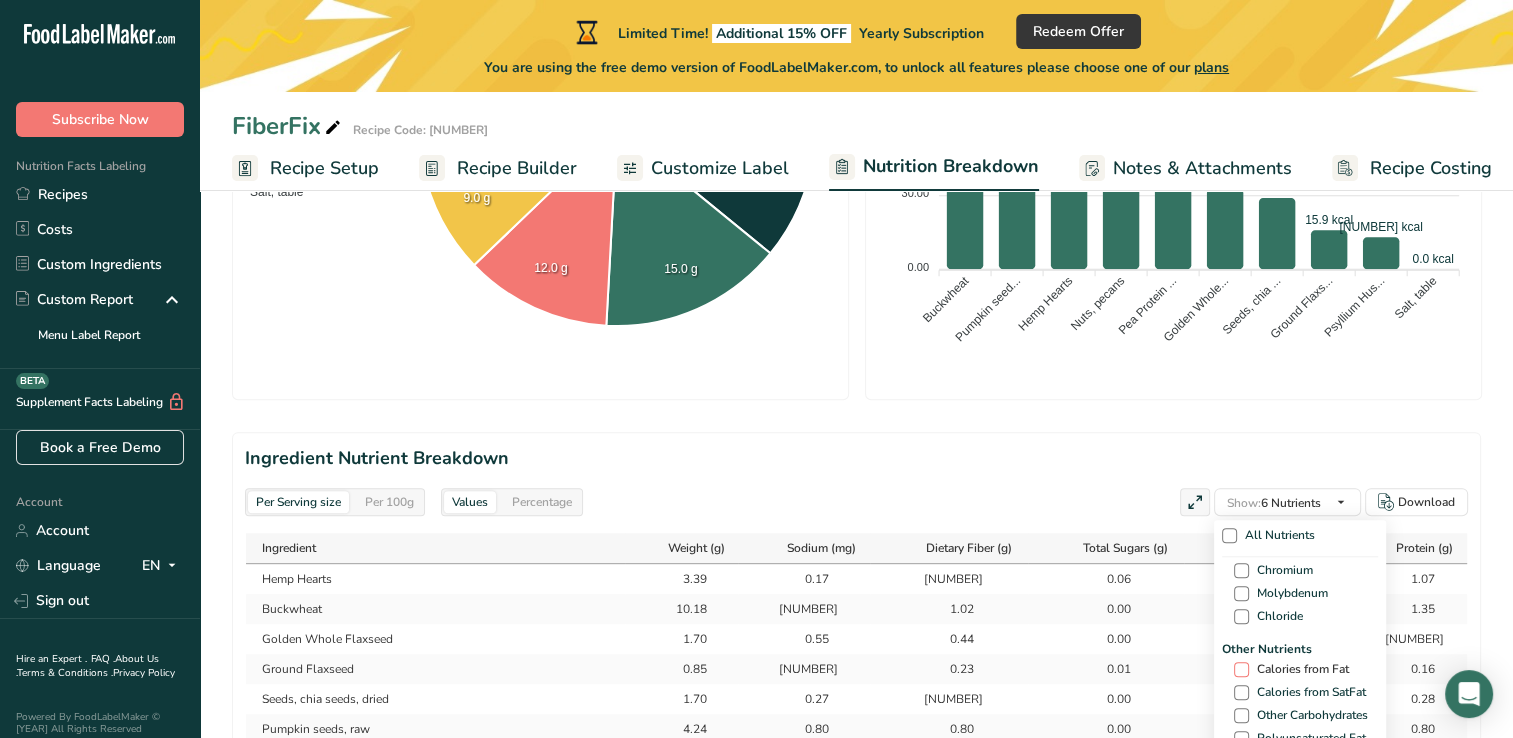 click at bounding box center [1241, 669] 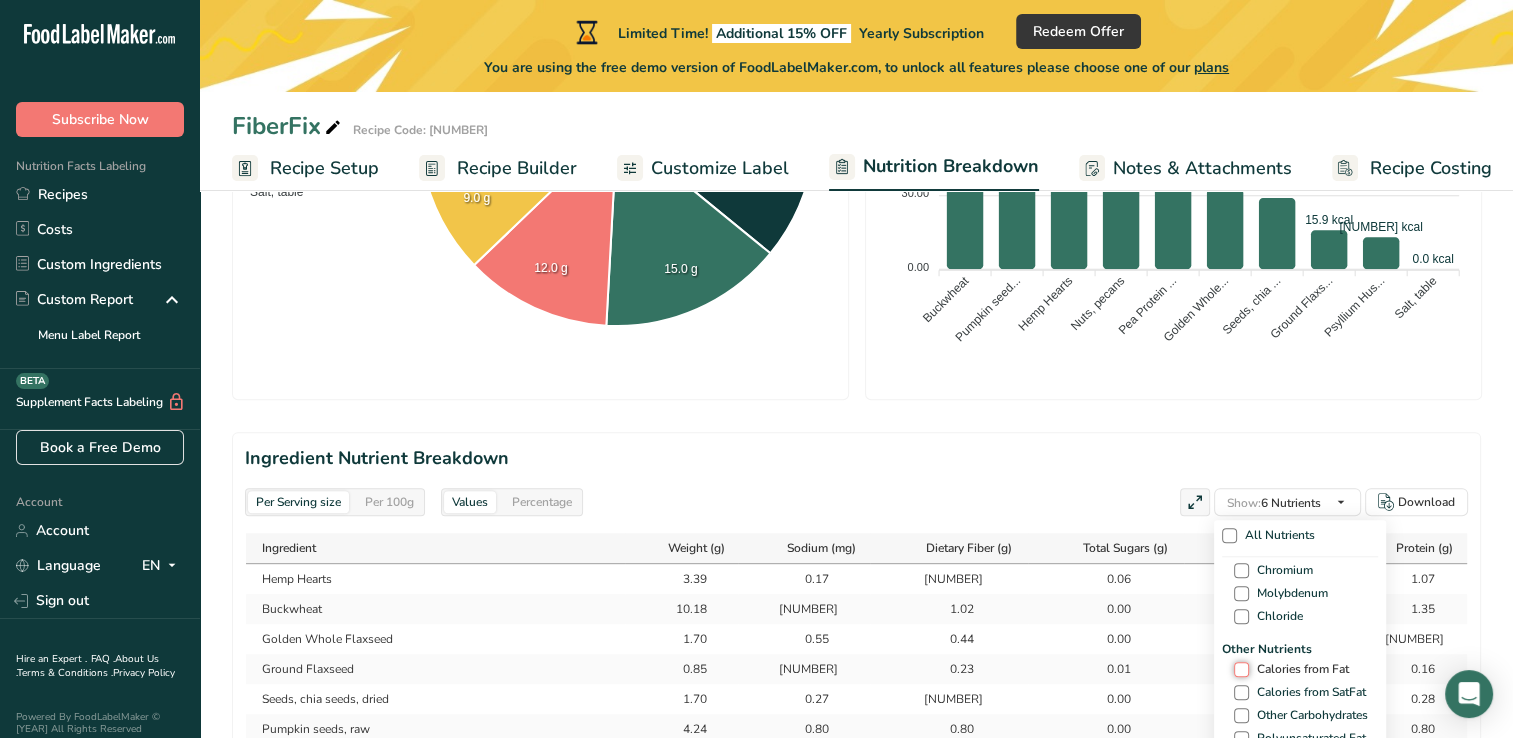 click on "Calories from Fat" at bounding box center (1240, 669) 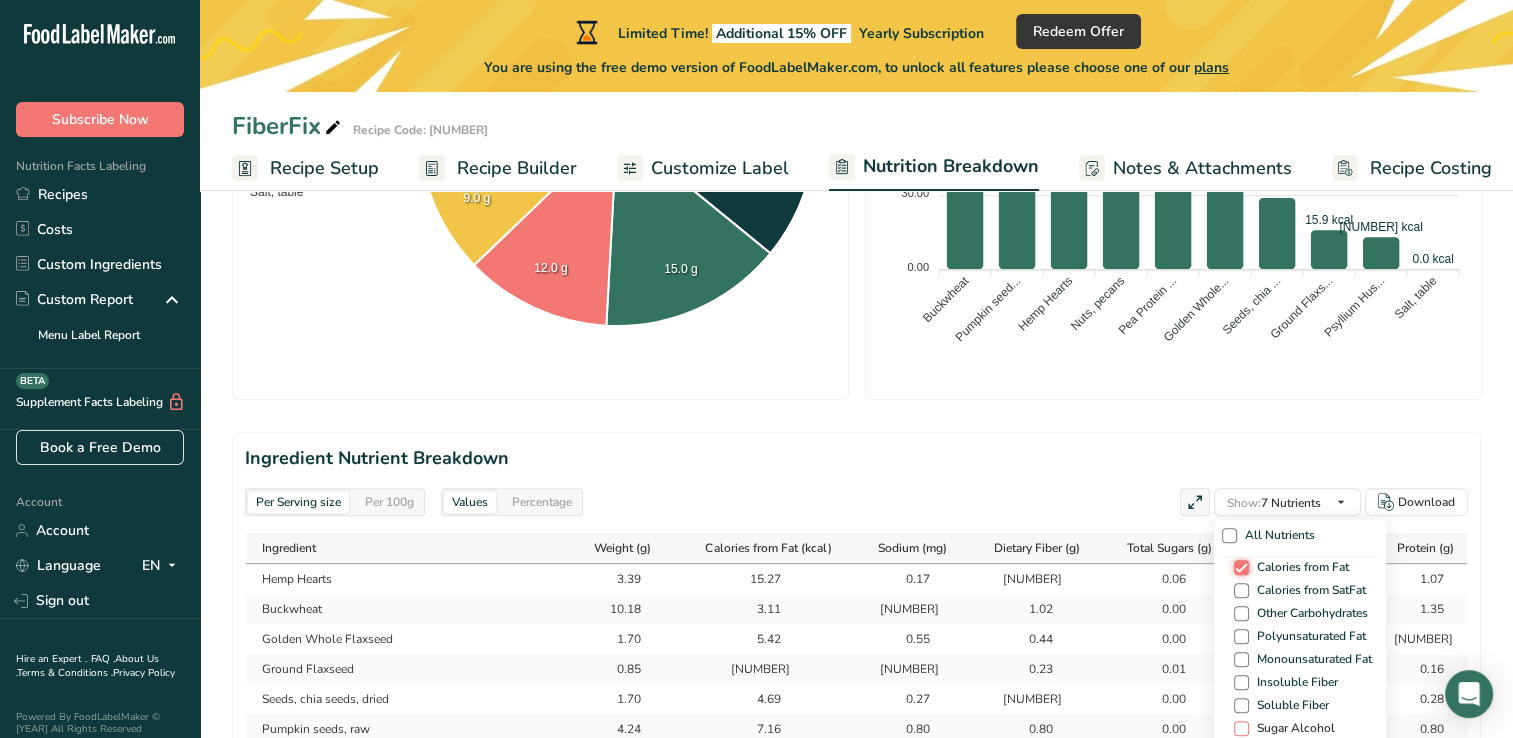 scroll, scrollTop: 1100, scrollLeft: 0, axis: vertical 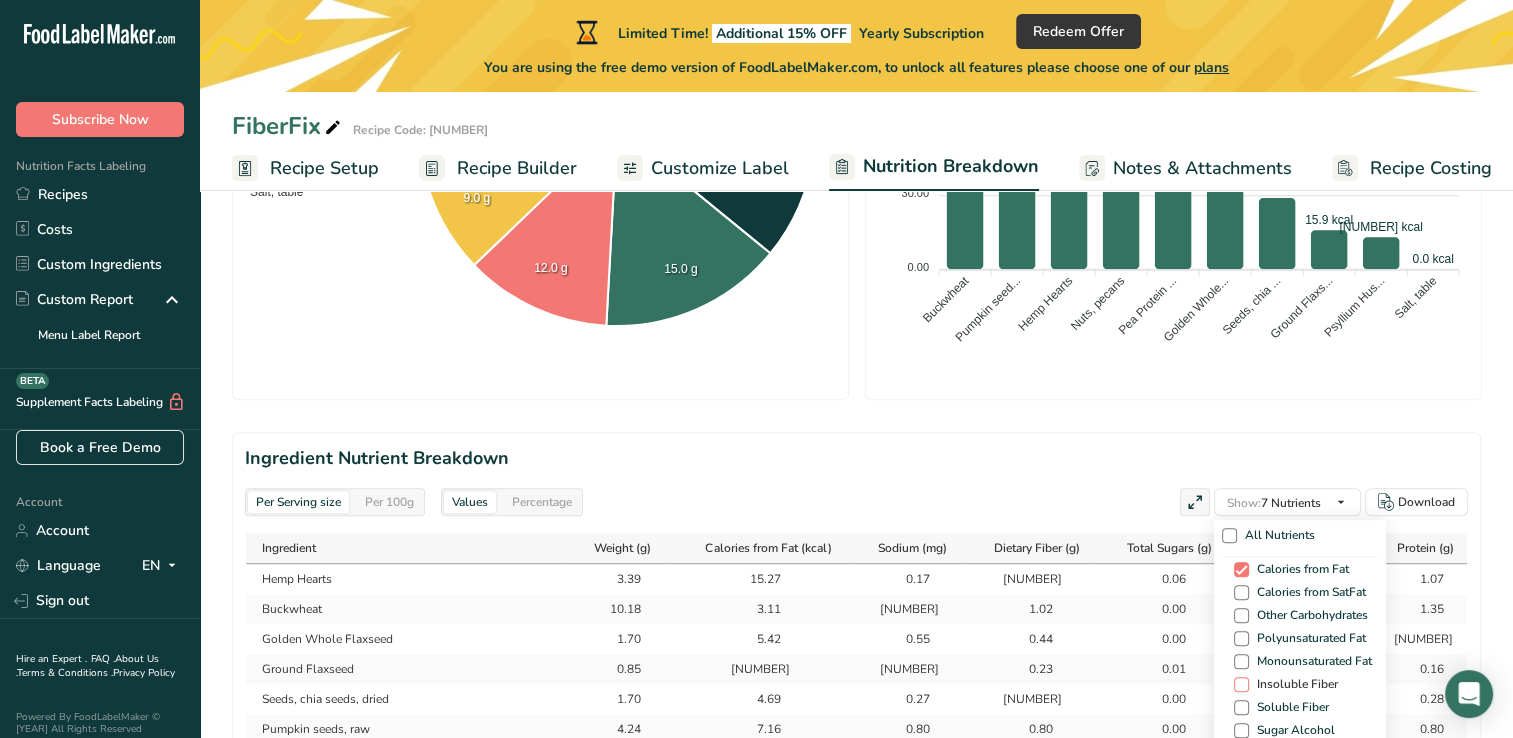 click at bounding box center [1241, 684] 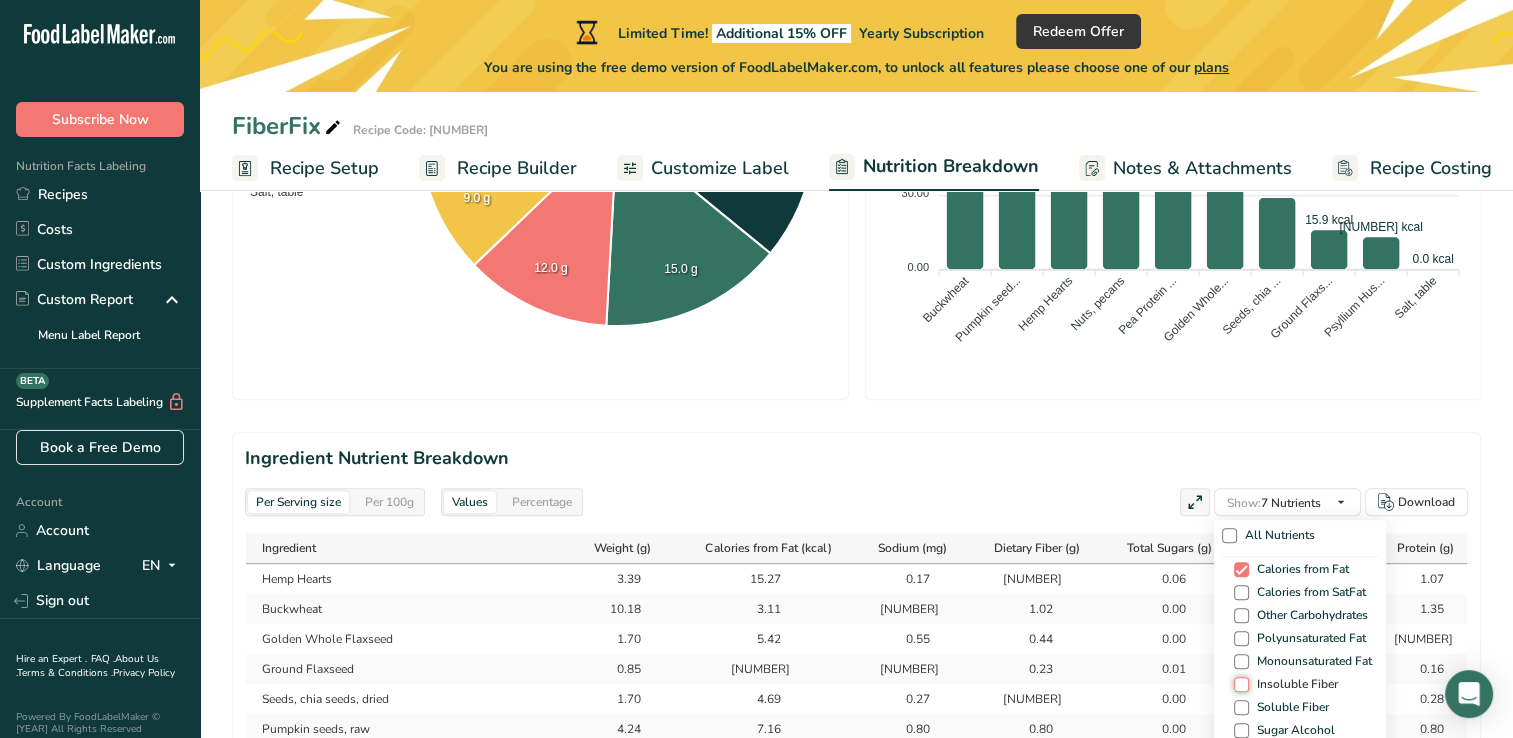 click on "Insoluble Fiber" at bounding box center [1240, 684] 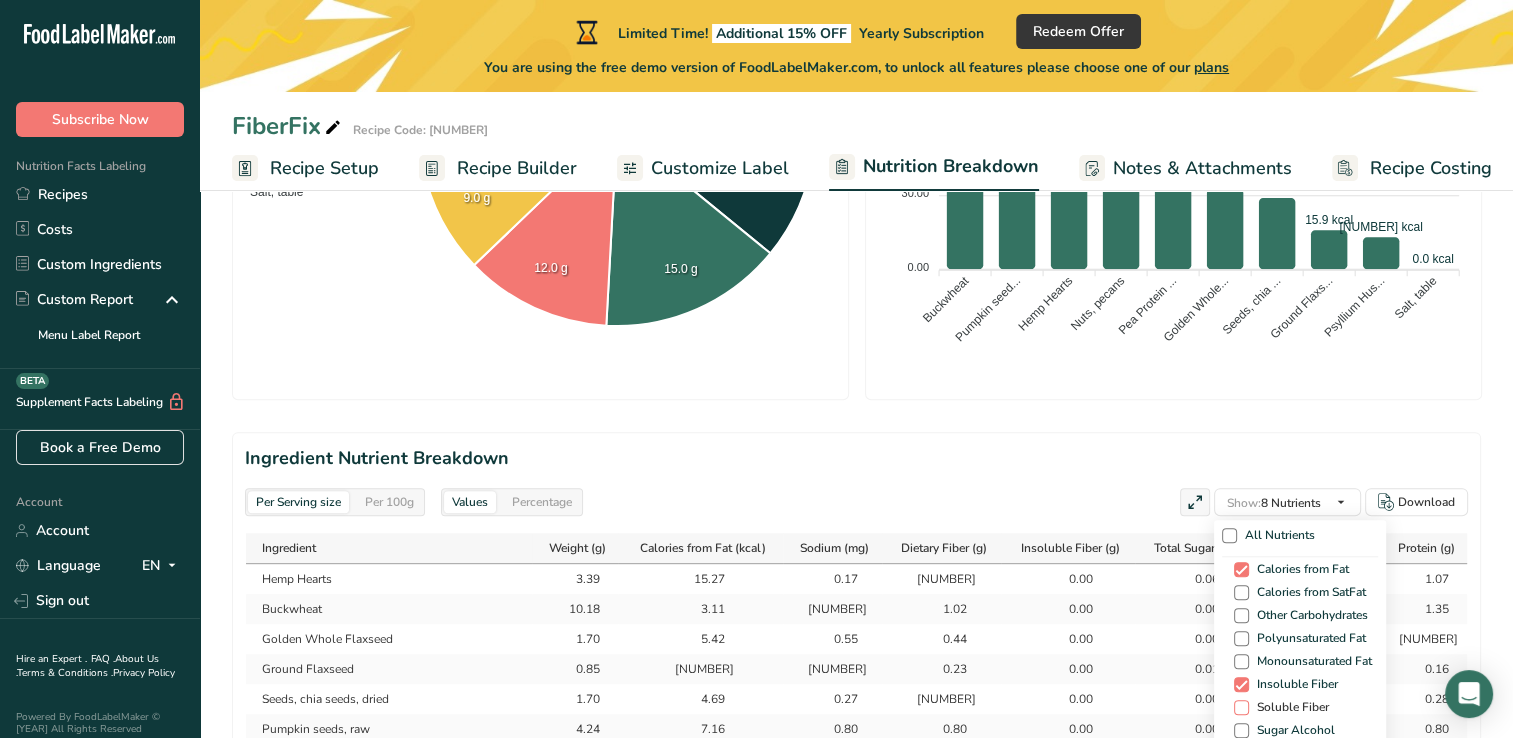 click at bounding box center (1241, 707) 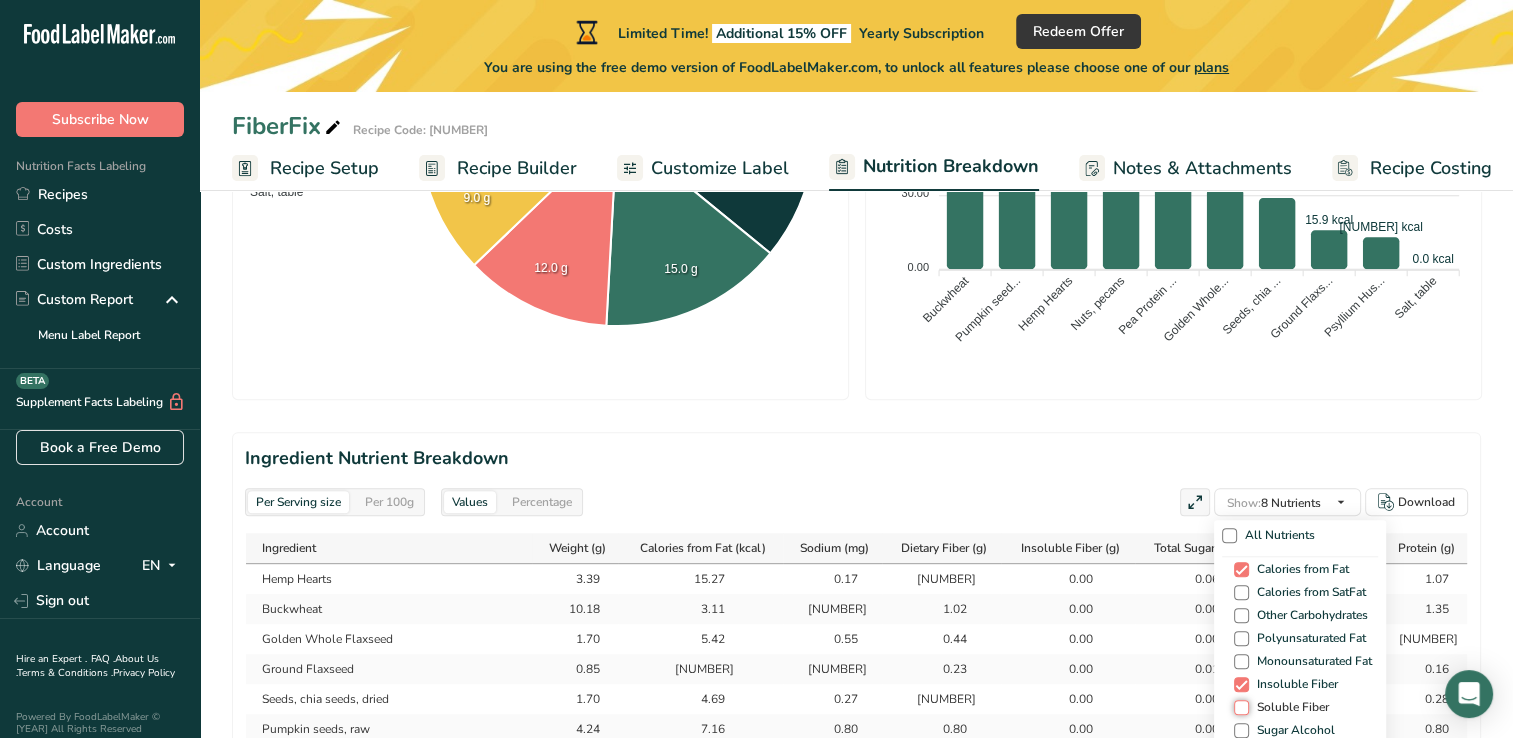 click on "Soluble Fiber" at bounding box center [1240, 707] 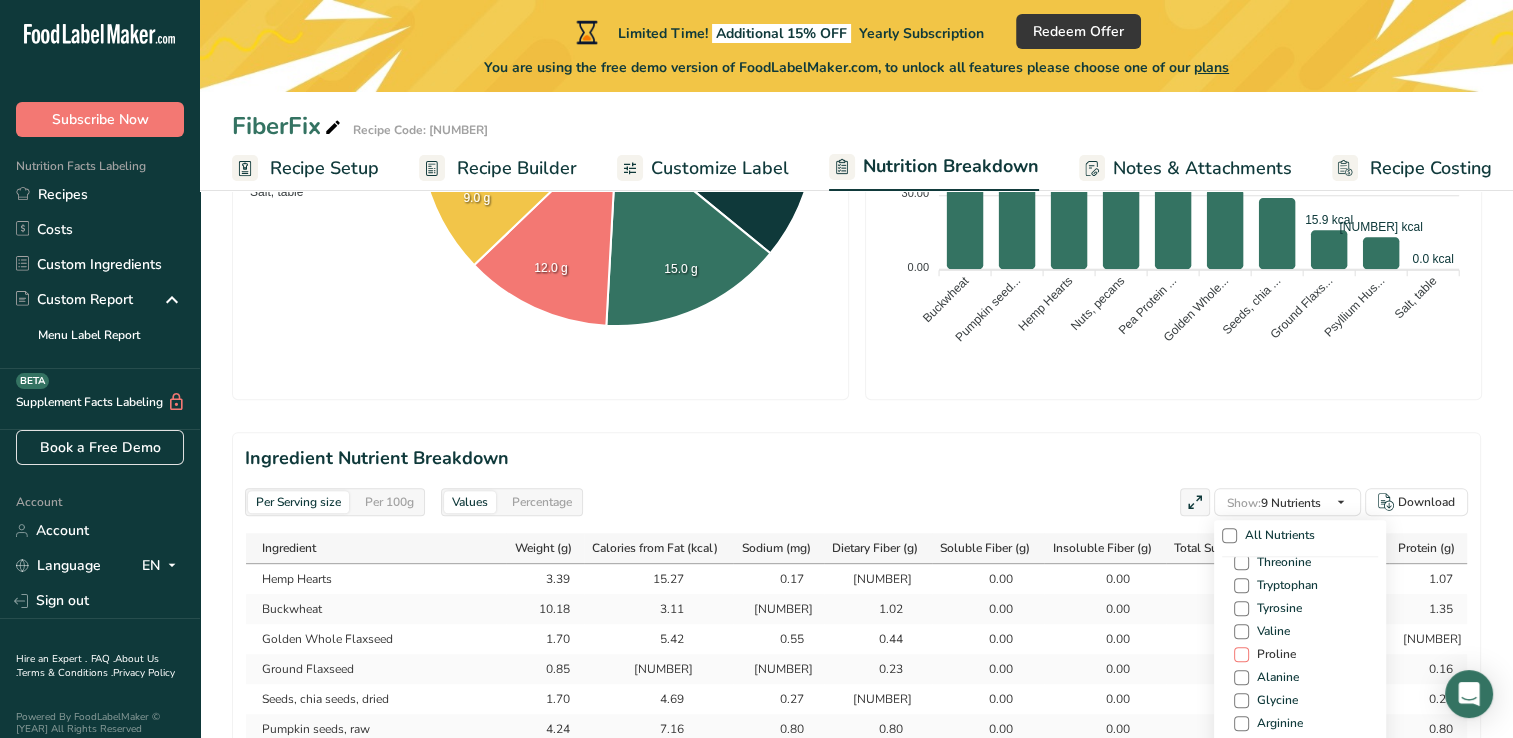 scroll, scrollTop: 1808, scrollLeft: 0, axis: vertical 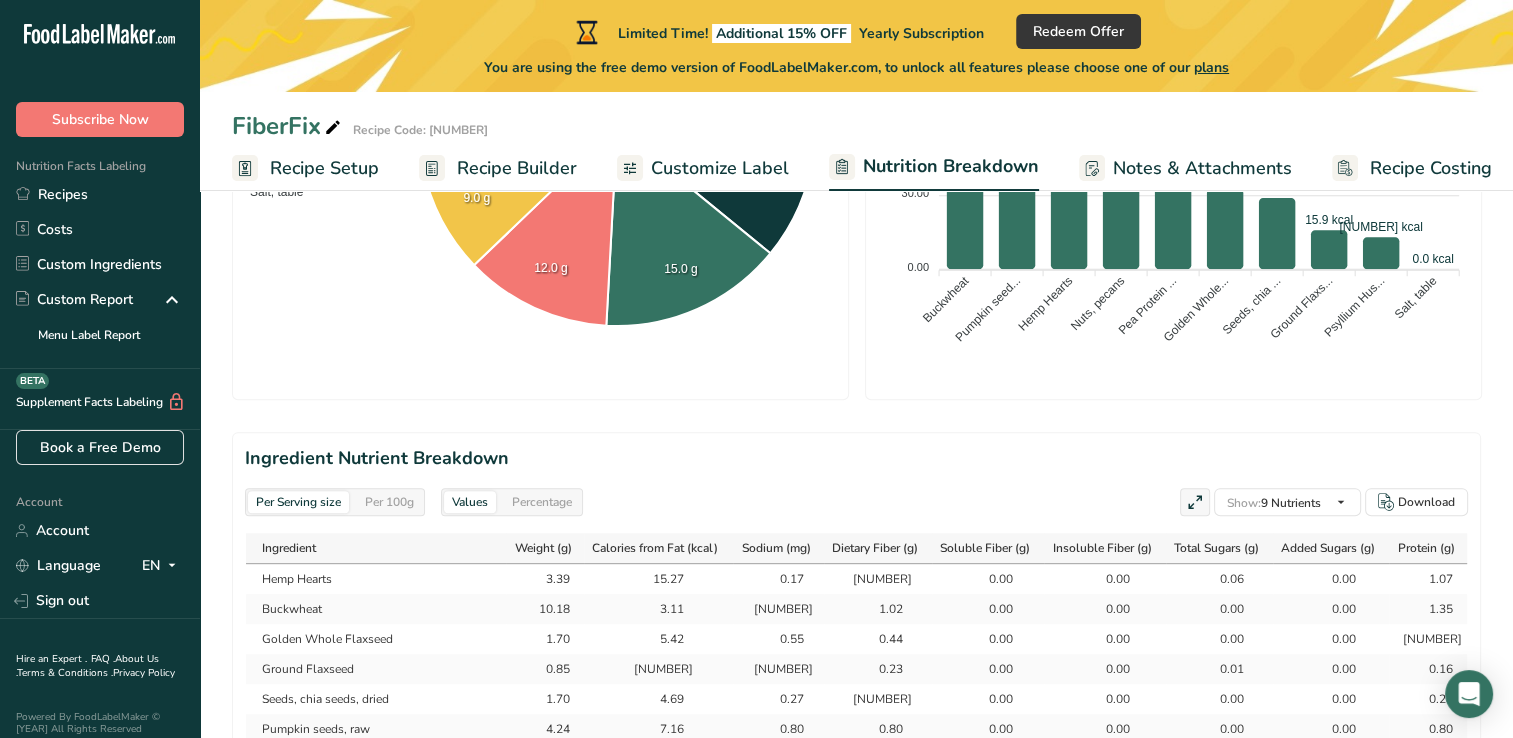 click on "Per Serving size" at bounding box center (298, 502) 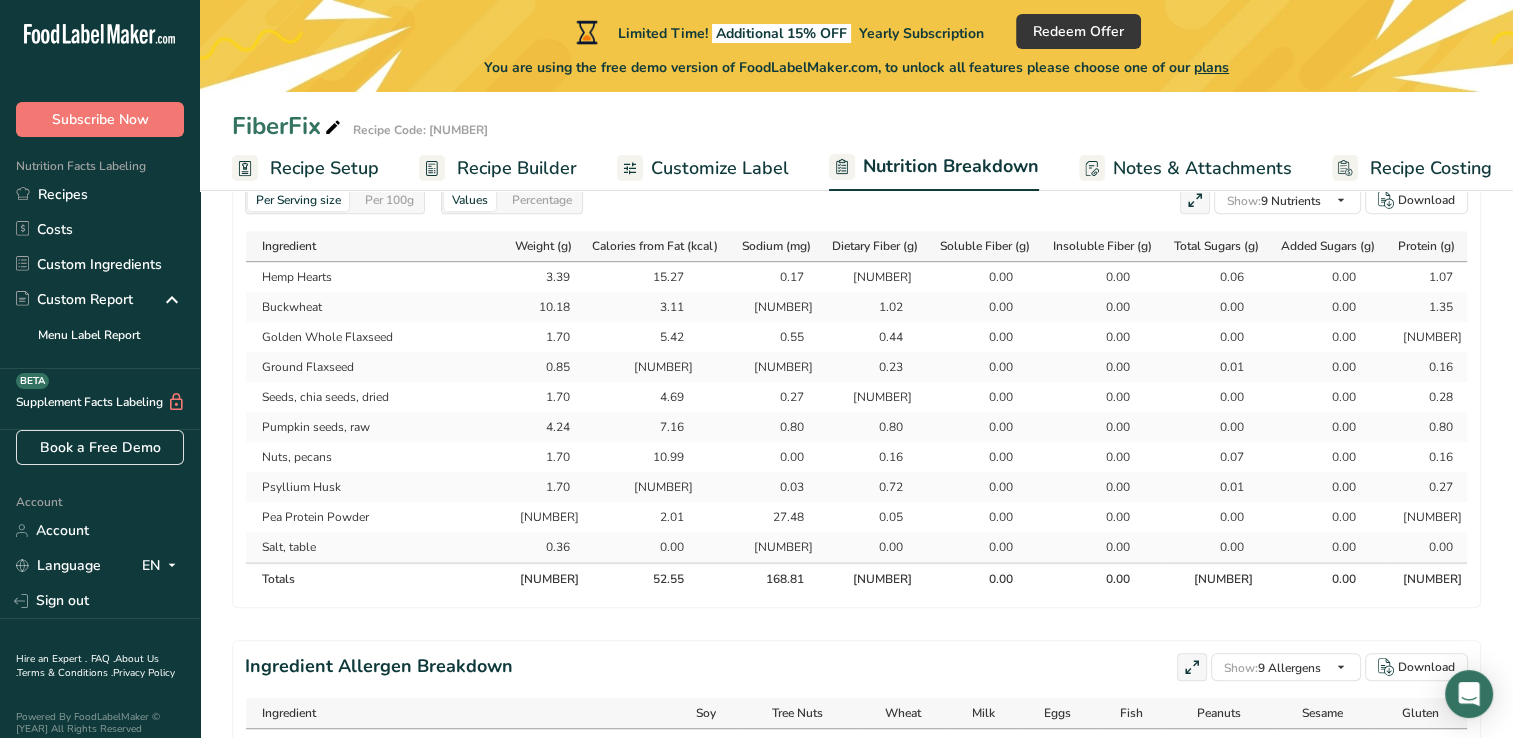 scroll, scrollTop: 981, scrollLeft: 0, axis: vertical 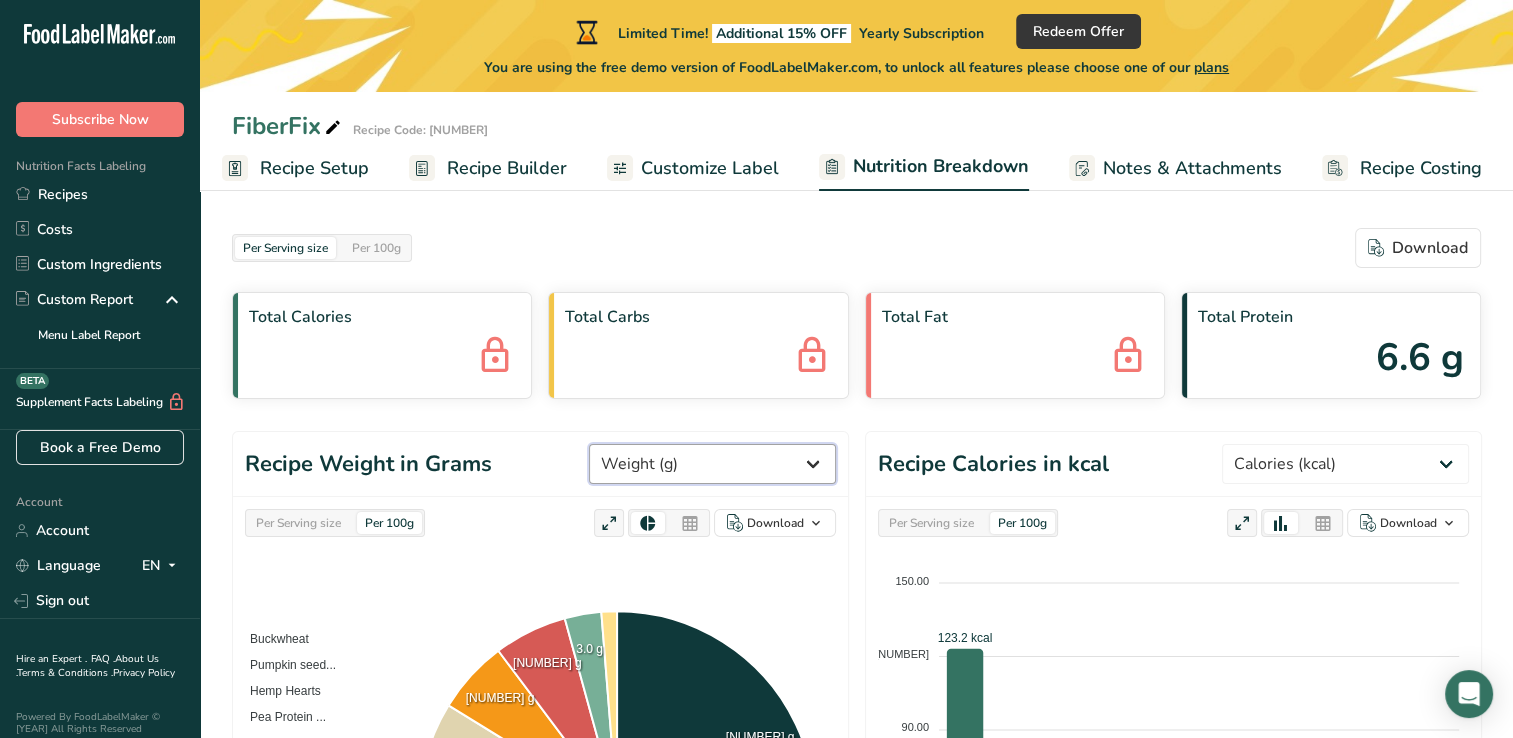 click on "Weight (g)
Calories (kcal)
Energy KJ (kj)
Total Fat (g)
Saturated Fat (g)
Trans Fat (g)
Cholesterol (mg)
Sodium (mg)
Total Carbohydrates (g)
Dietary Fiber (g)
Total Sugars (g)
Added Sugars (g)
Protein (g)
Vitamin D (mcg)
Vitamin A, RAE (mcg)
Vitamin C (mg)
Vitamin E (mg)
Vitamin K (mcg)
Thiamin (B1) (mg)
Riboflavin (B2) (mg)
Niacin (B3) (mg)
Vitamin B6 (mg)
Folate DFE (mcg)
(Folic Acid) (mcg)
Vitamin B12 (mcg)" at bounding box center [712, 464] 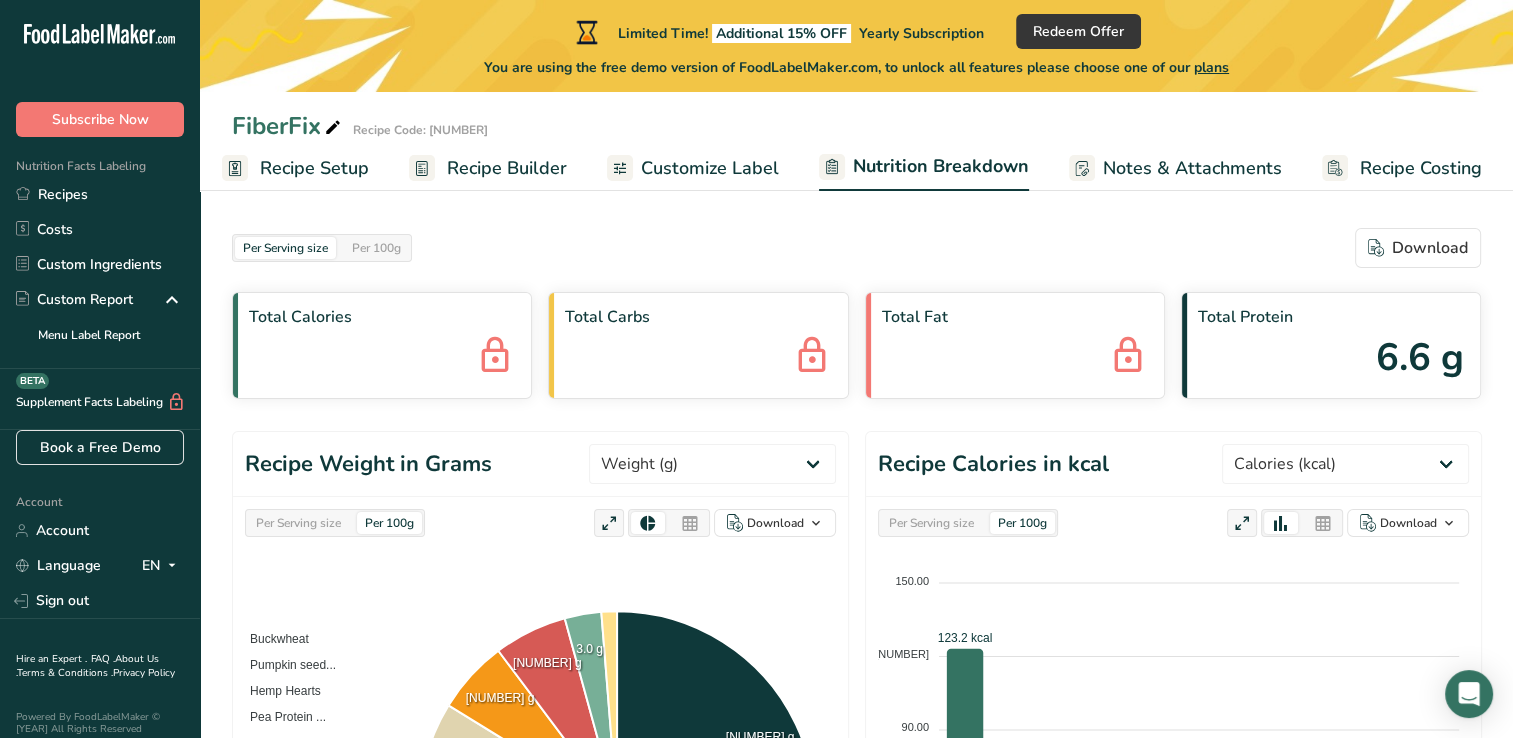 click on "Per Serving size
Per 100g
Download
As image (.png)
As table (.xlsx)
Buckwheat Pumpkin seed... Hemp Hearts Pea Protein ... Golden Whole... Seeds, chia ... Nuts, pecans Psyllium Hus... Ground Flaxs... Salt, table 35.9 g 15.0 g 12.0 g 9.0 g 6.0 g 6.0 g 6.0 g 6.0 g 3.0 g          Ingredients   Percentage (%)   Amount
Buckwheat
35.9 %
35.9
Pumpkin seeds, raw
14.96 %
14.96
Hemp Hearts
11.97 %
11.97
Pea Protein Powder
8.98 %
8.98
Golden Whole Flaxseed
5.98 %
5.98
Seeds, chia seeds, dried
5.98 %
5.98
Nuts, pecans" at bounding box center (540, 788) 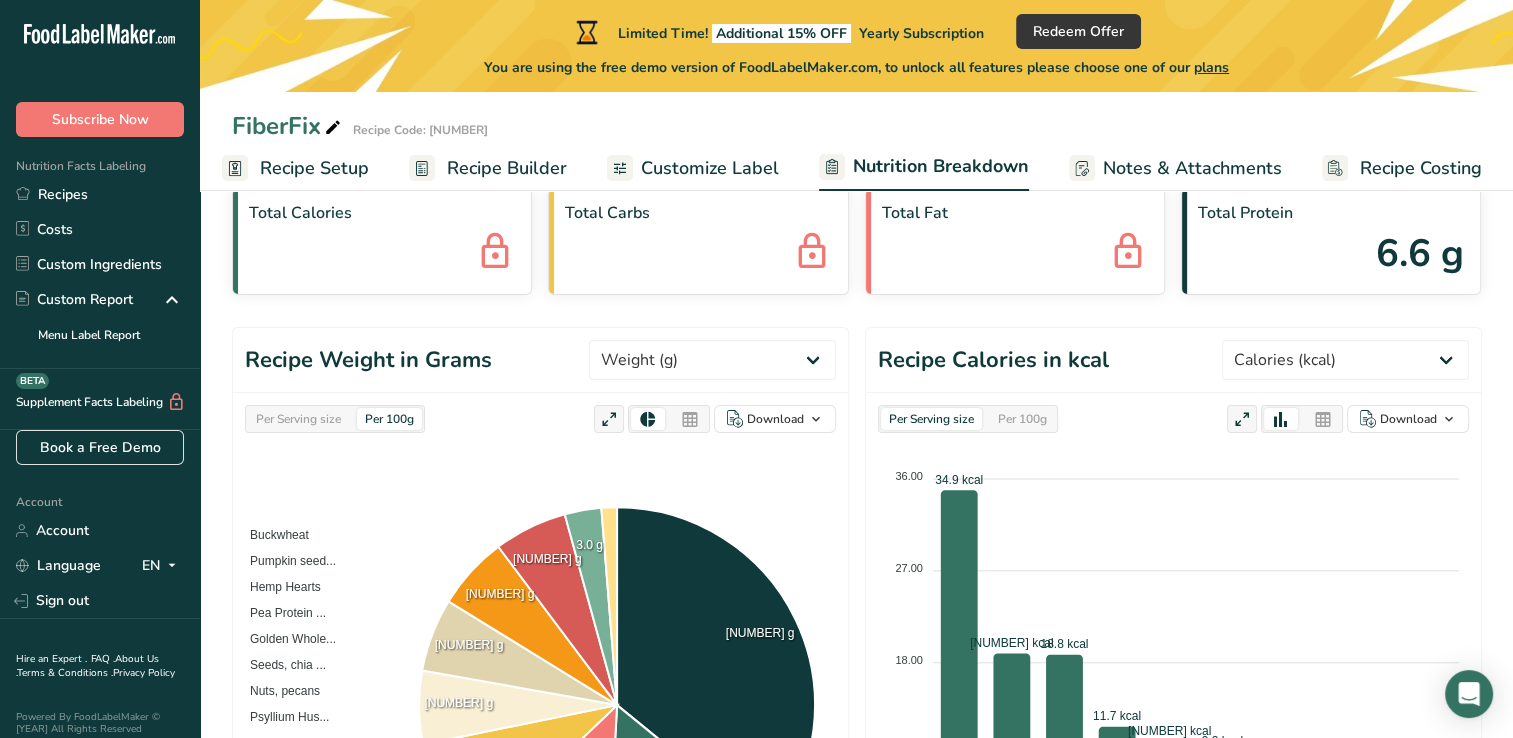 scroll, scrollTop: 100, scrollLeft: 0, axis: vertical 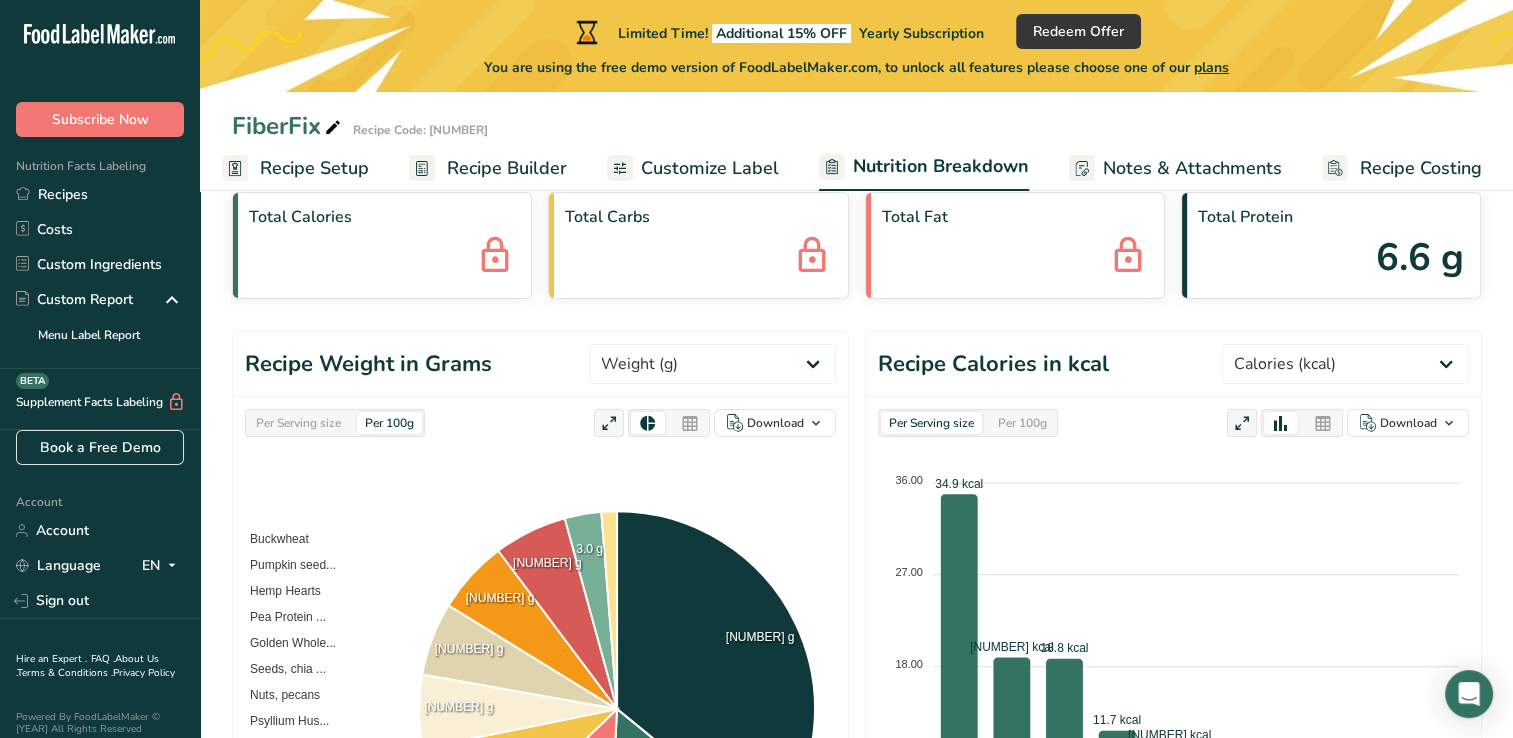 click on "Per Serving size" at bounding box center (298, 423) 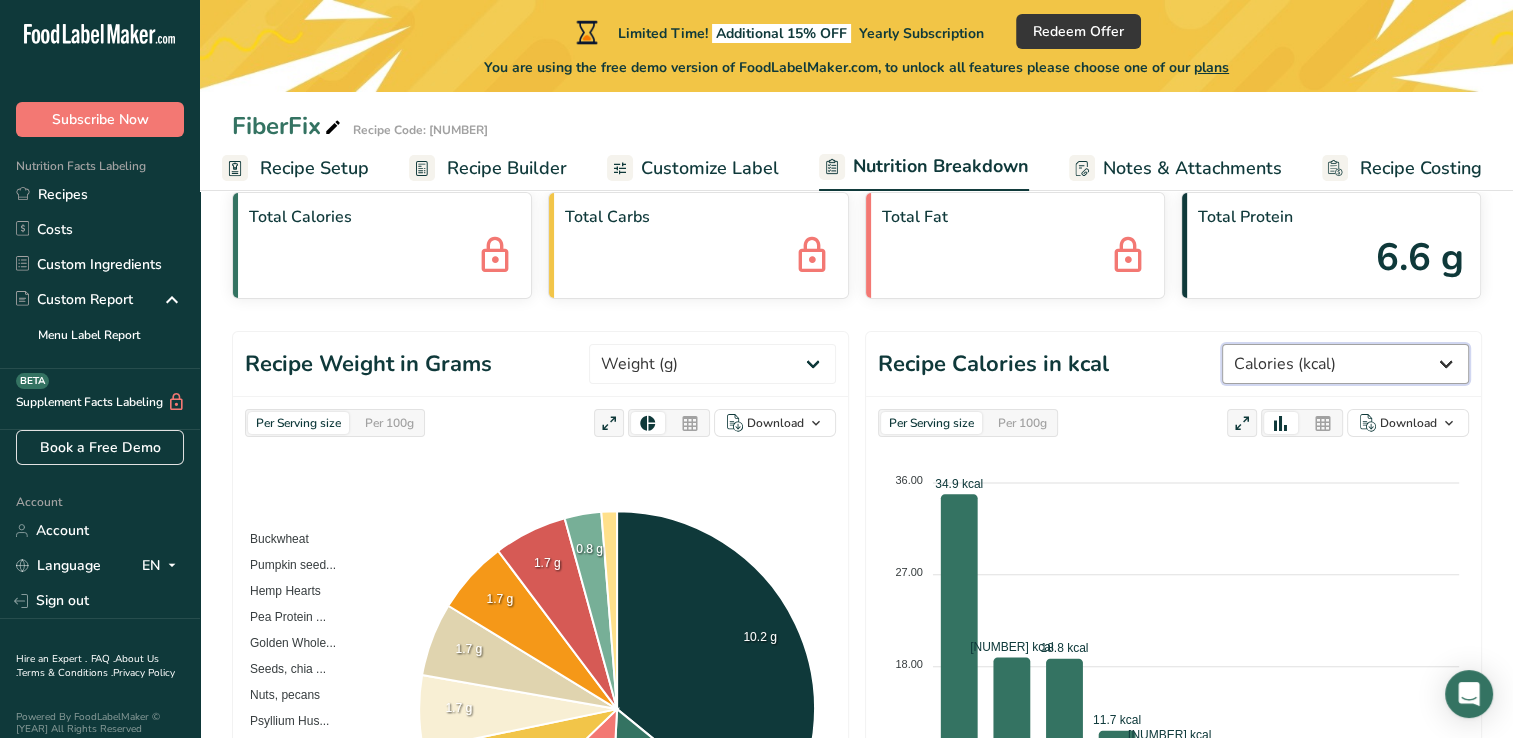 click on "Weight (g)
Calories (kcal)
Energy KJ (kj)
Total Fat (g)
Saturated Fat (g)
Trans Fat (g)
Cholesterol (mg)
Sodium (mg)
Total Carbohydrates (g)
Dietary Fiber (g)
Total Sugars (g)
Added Sugars (g)
Protein (g)
Vitamin D (mcg)
Vitamin A, RAE (mcg)
Vitamin C (mg)
Vitamin E (mg)
Vitamin K (mcg)
Thiamin (B1) (mg)
Riboflavin (B2) (mg)
Niacin (B3) (mg)
Vitamin B6 (mg)
Folate DFE (mcg)
(Folic Acid) (mcg)
Vitamin B12 (mcg)" at bounding box center (1345, 364) 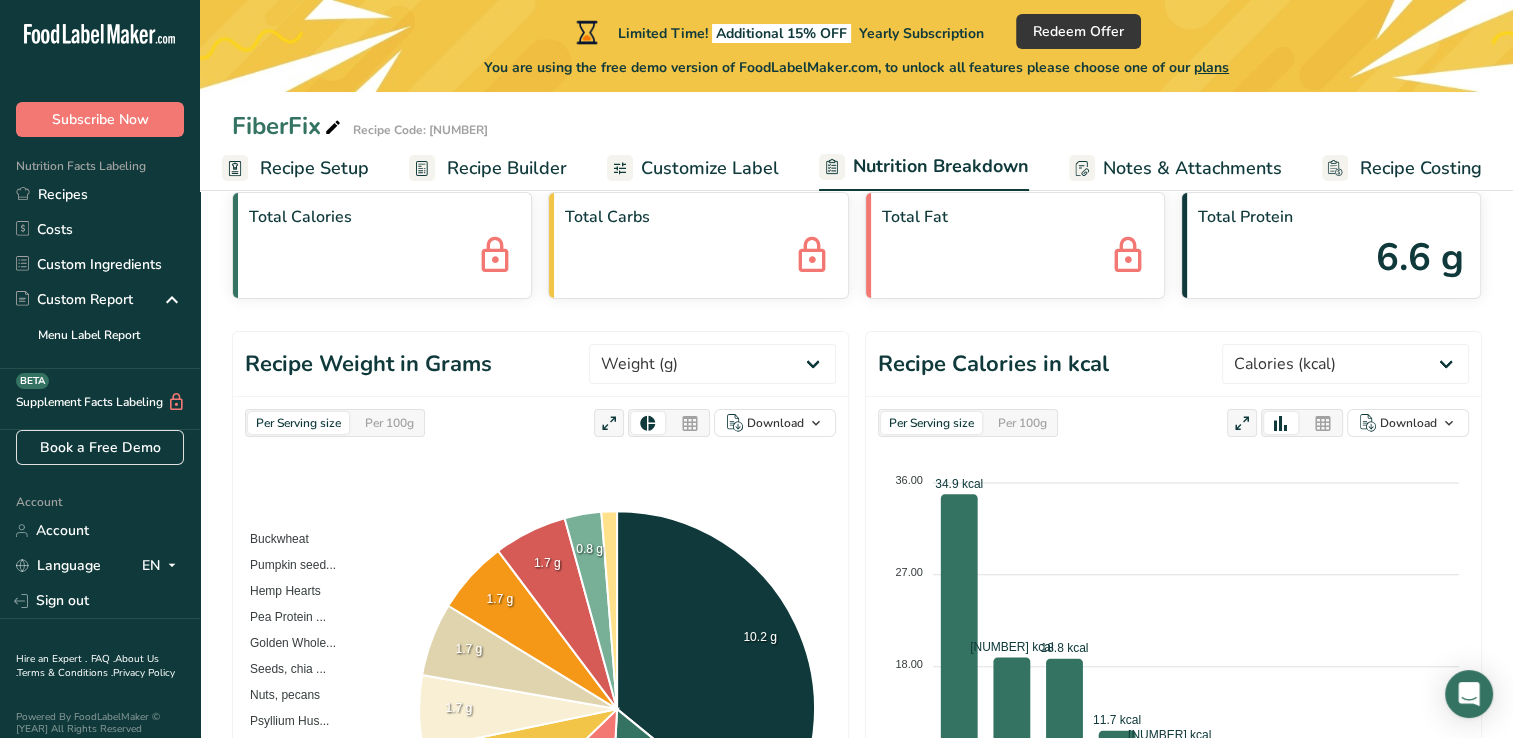 click 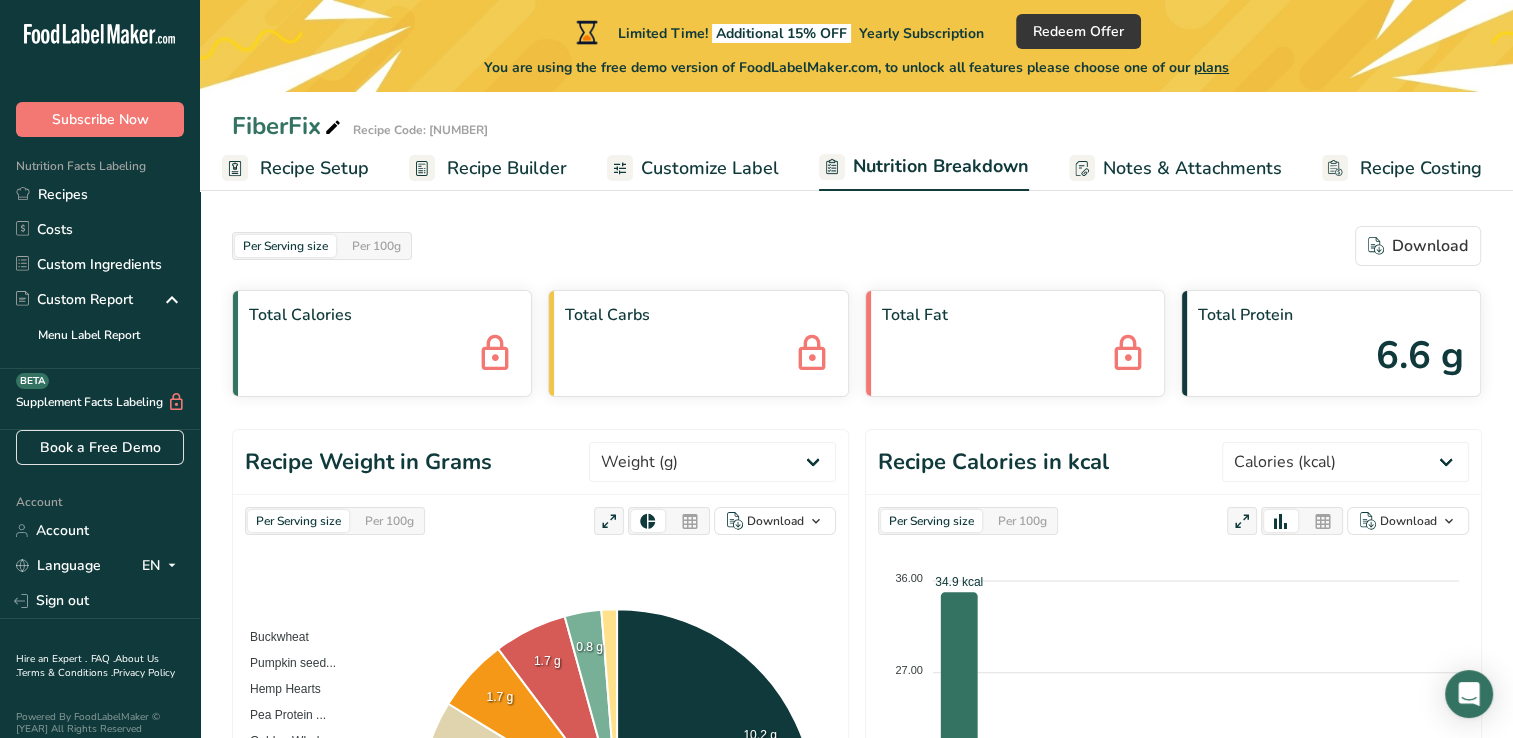 scroll, scrollTop: 0, scrollLeft: 0, axis: both 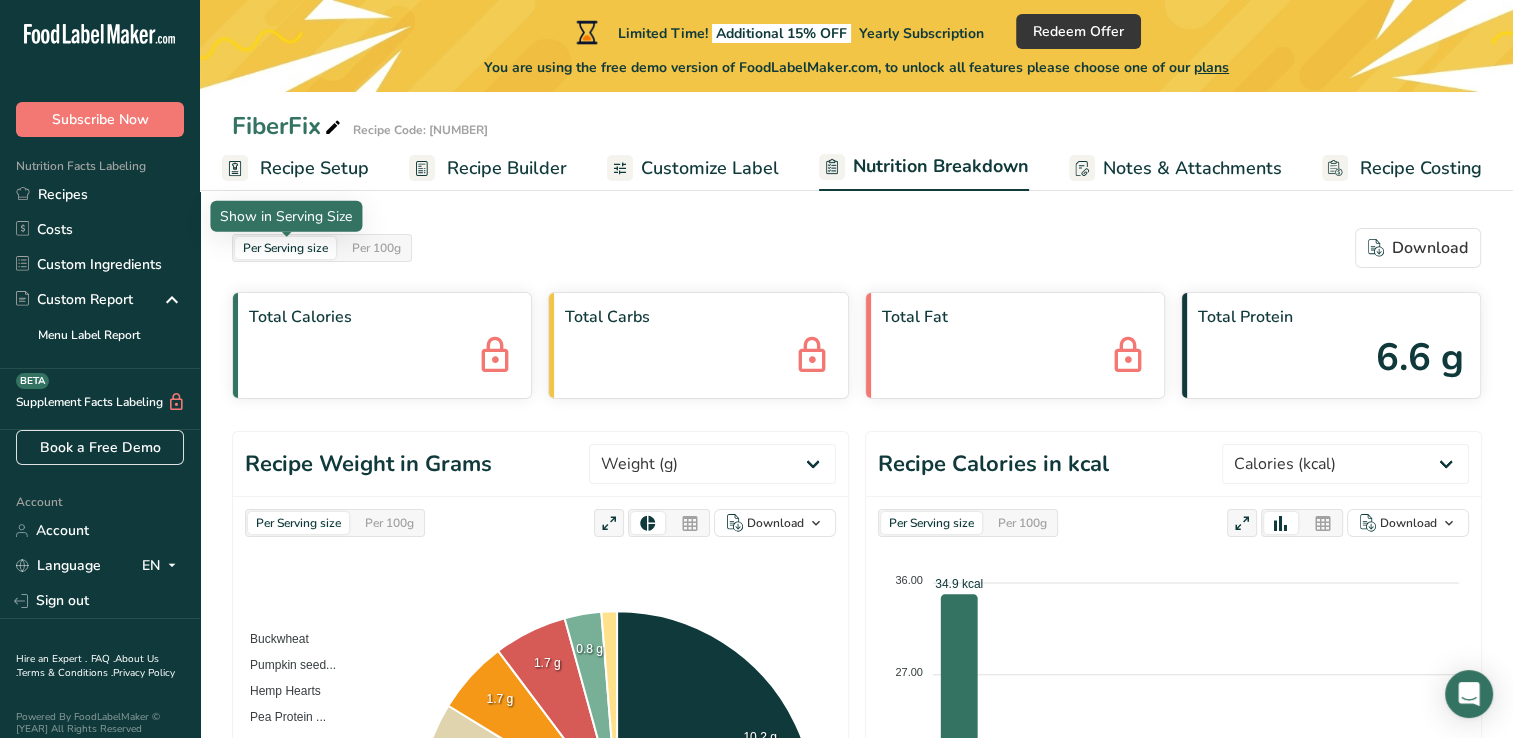 click on "Per Serving size" at bounding box center [285, 248] 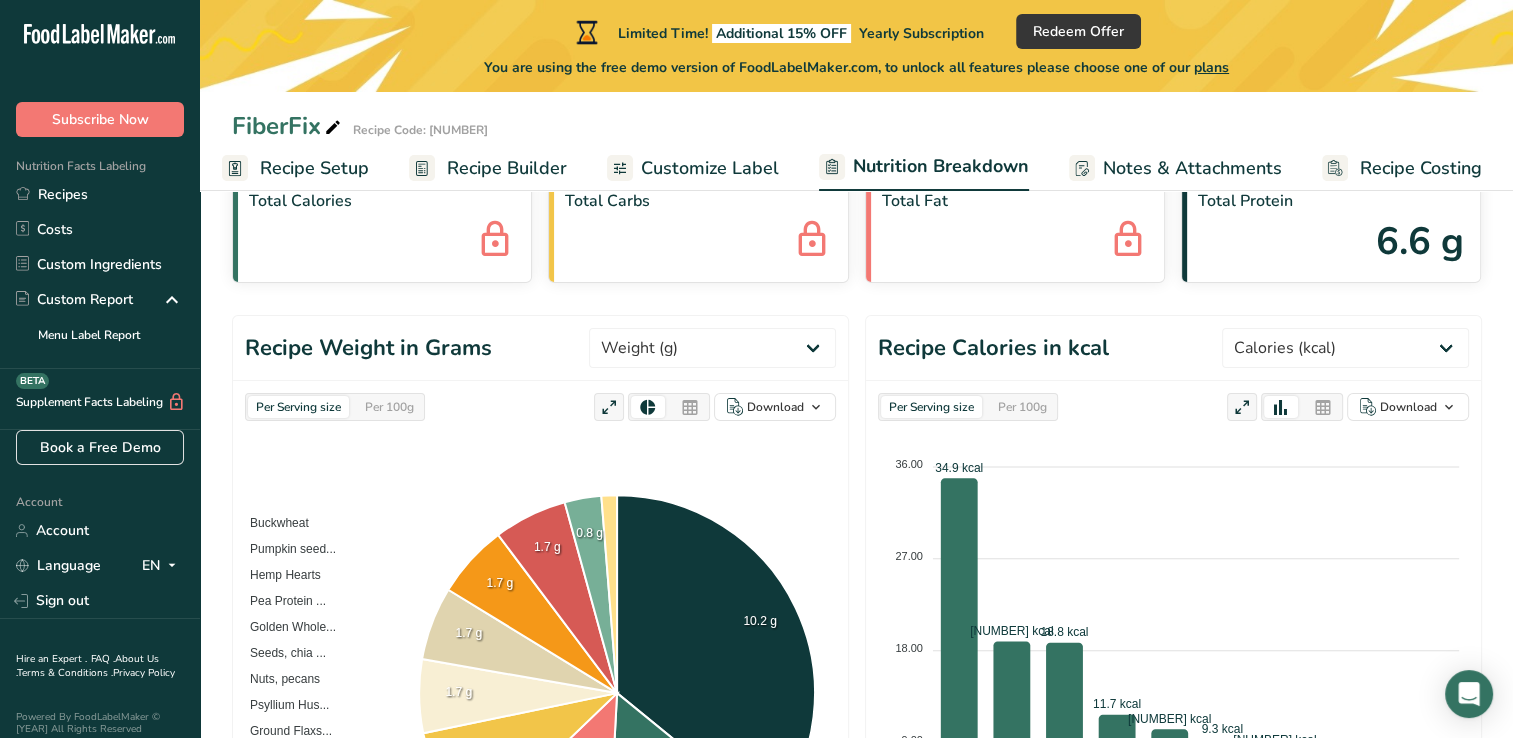 scroll, scrollTop: 0, scrollLeft: 0, axis: both 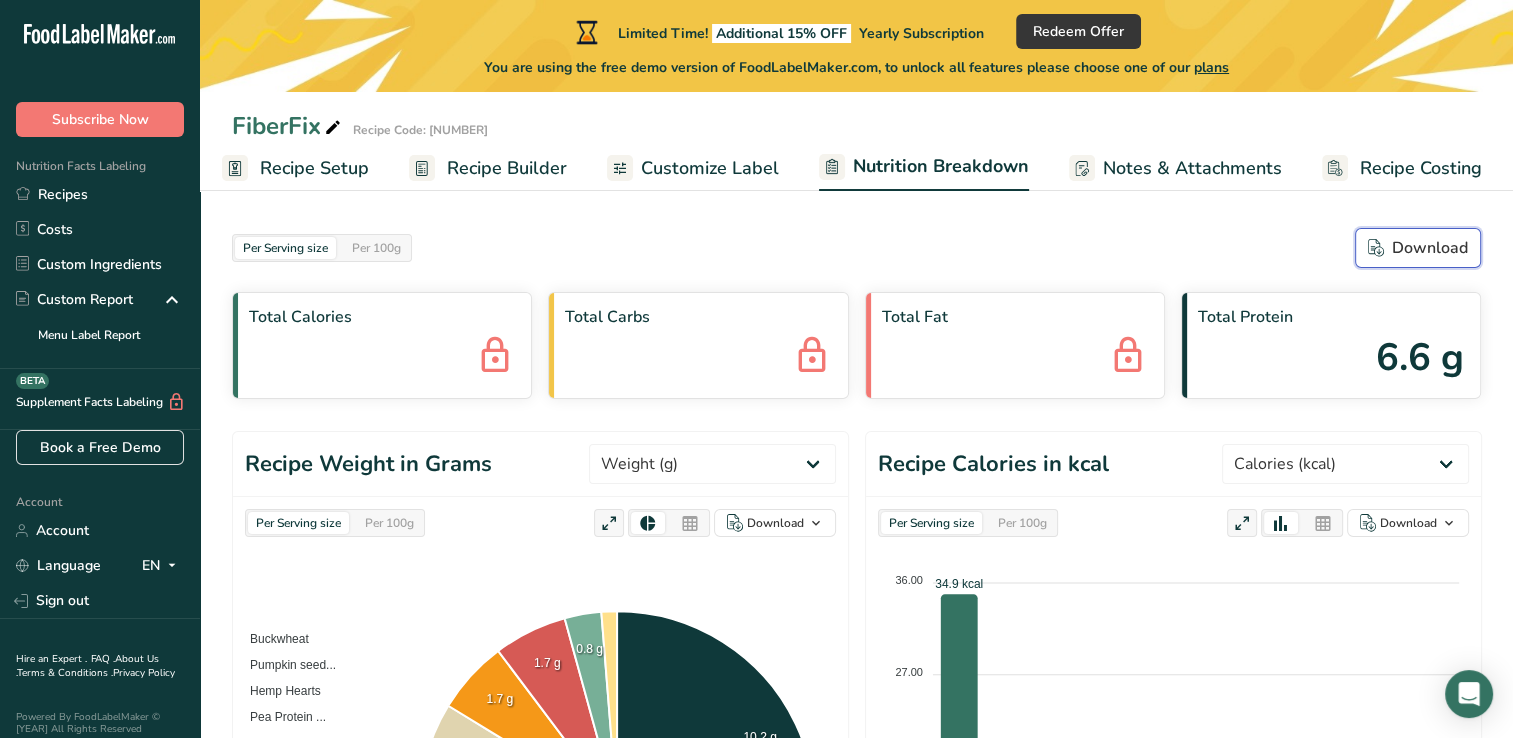 click on "Download" at bounding box center (1418, 248) 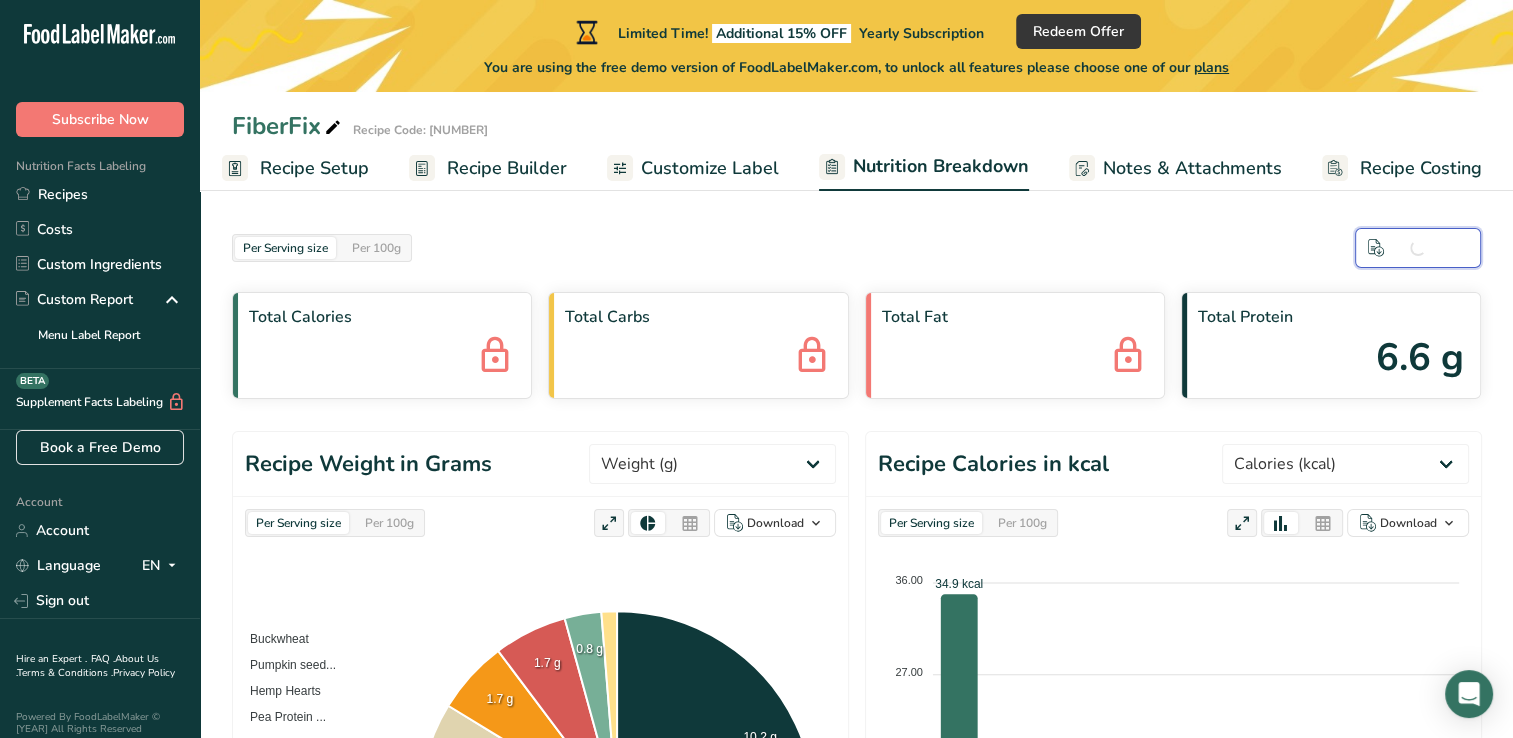 scroll, scrollTop: 0, scrollLeft: 0, axis: both 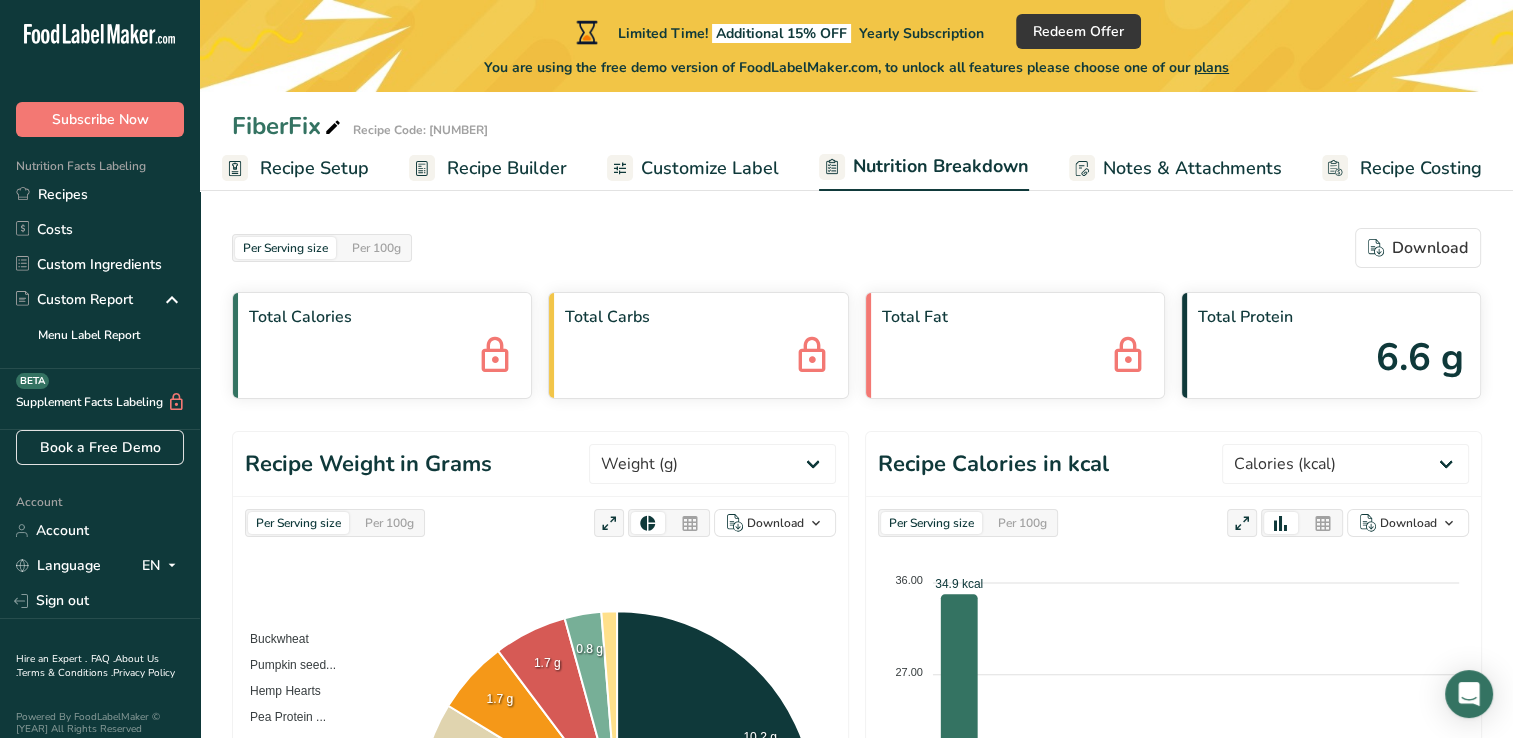 click on "FiberFix
Recipe Code: [NUMBER]" at bounding box center (856, 126) 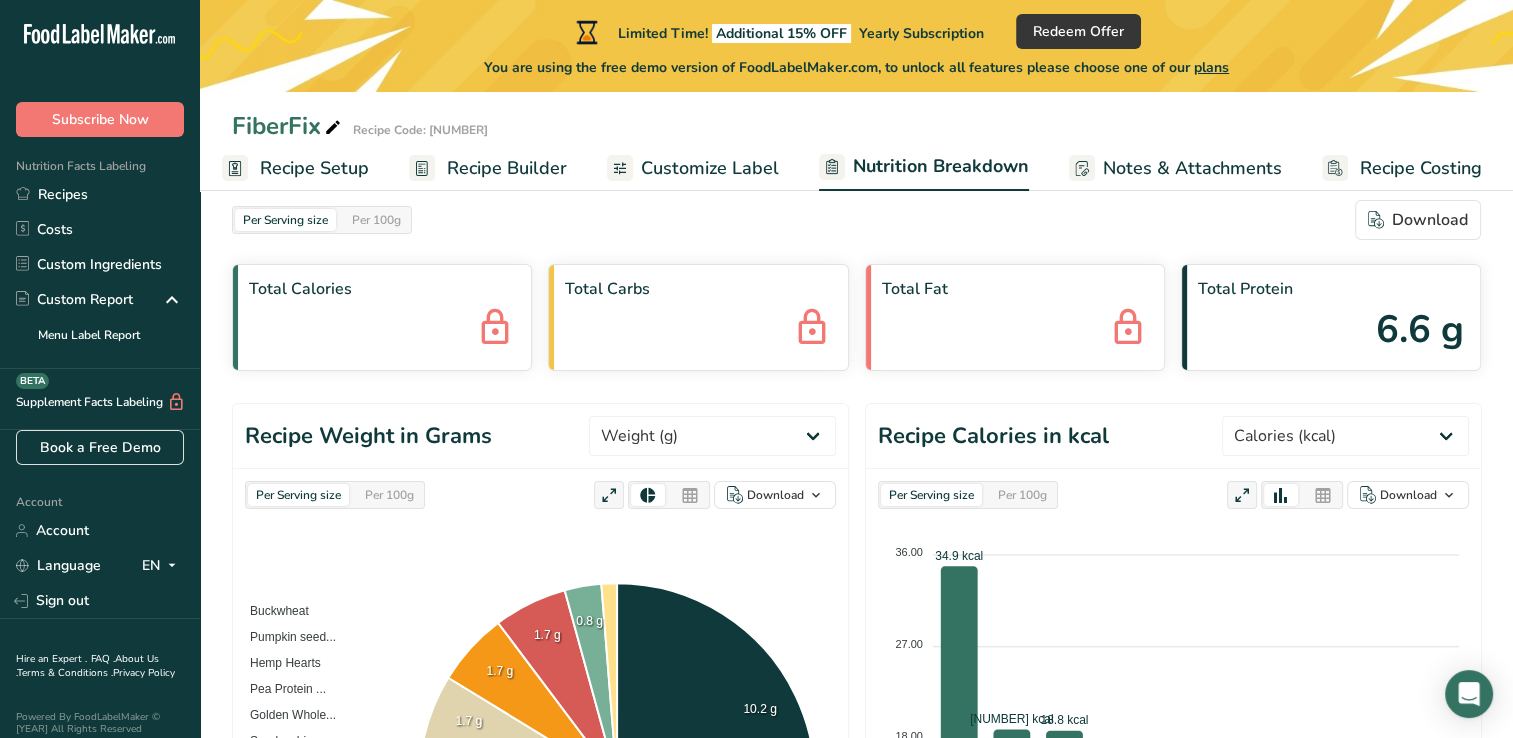 scroll, scrollTop: 0, scrollLeft: 0, axis: both 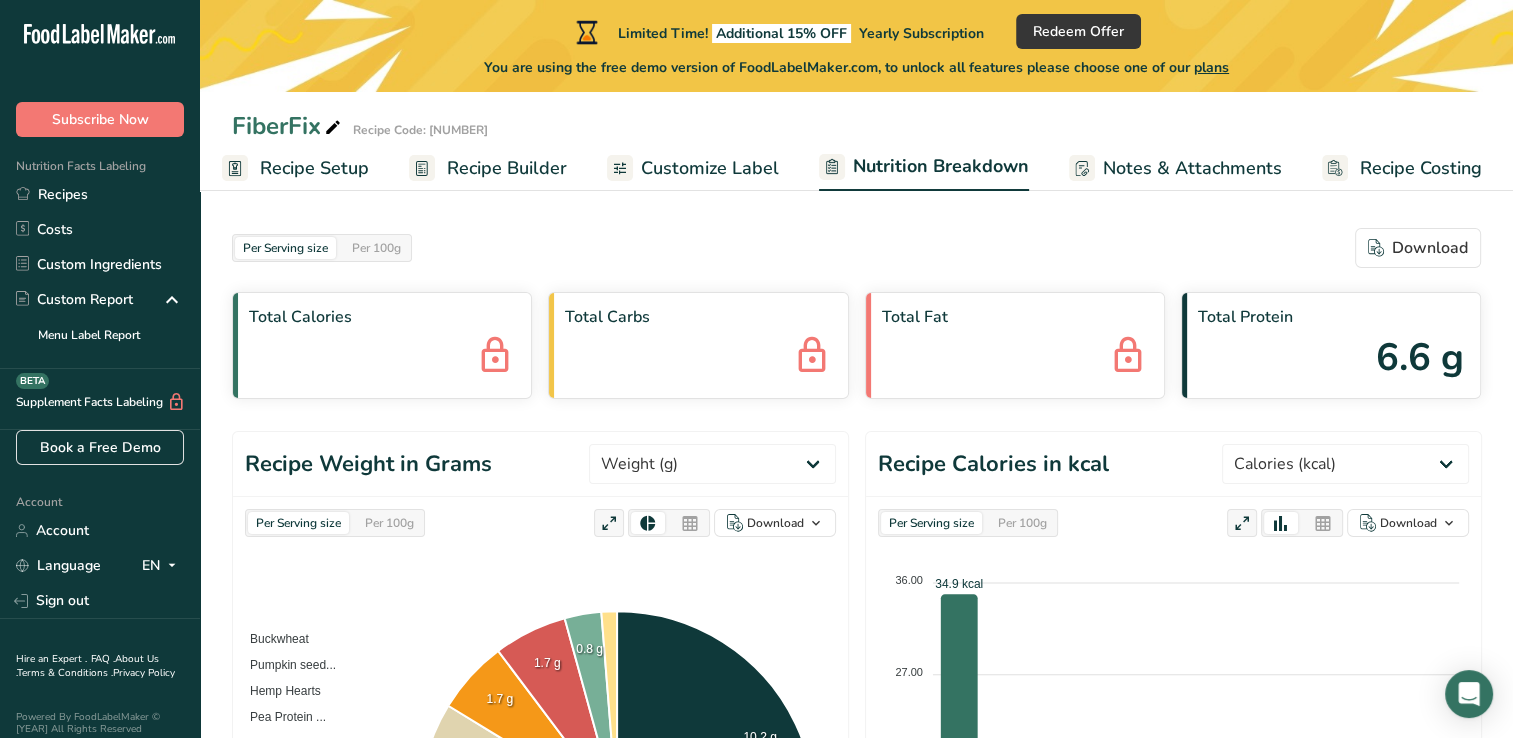 click on "Customize Label" at bounding box center [710, 168] 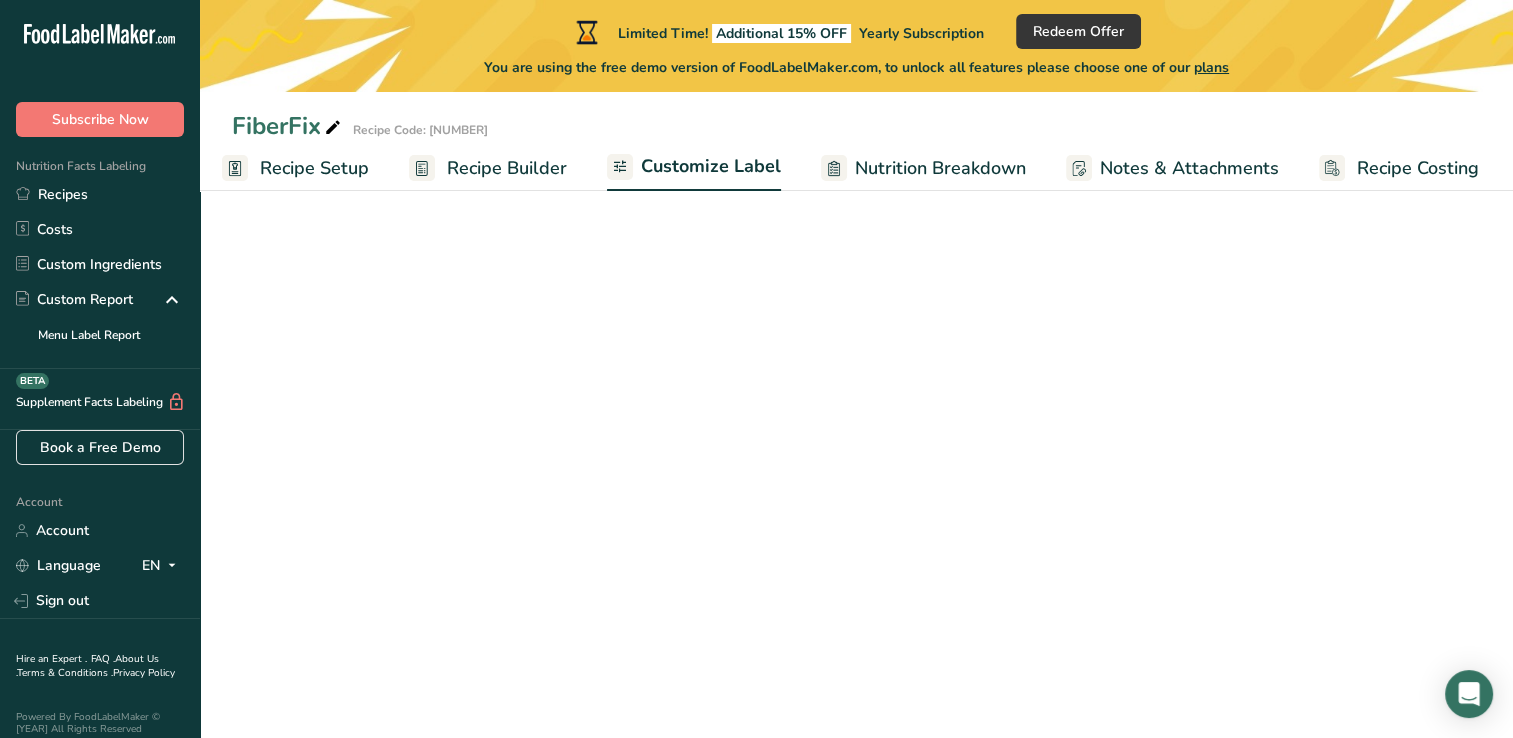 scroll, scrollTop: 0, scrollLeft: 8, axis: horizontal 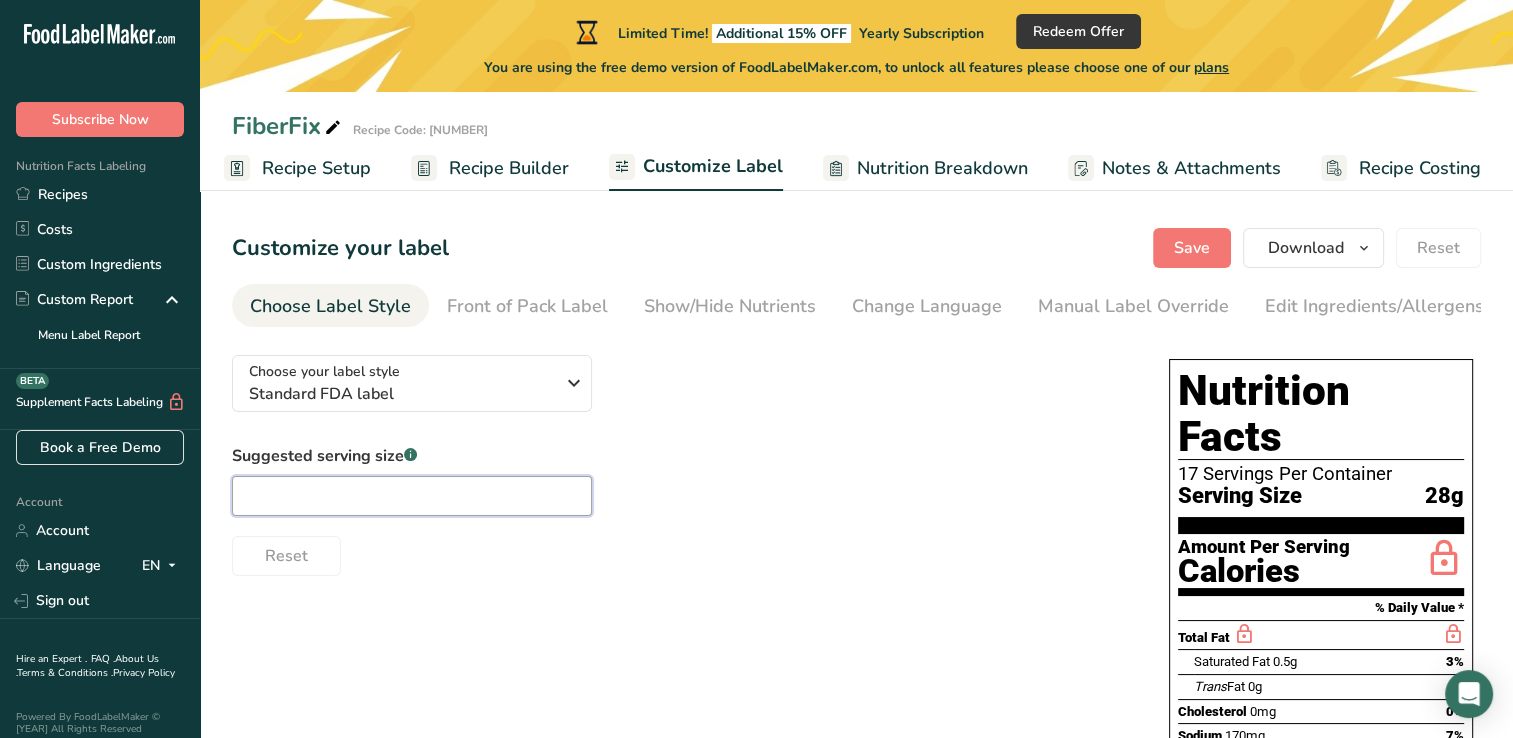 click at bounding box center (412, 496) 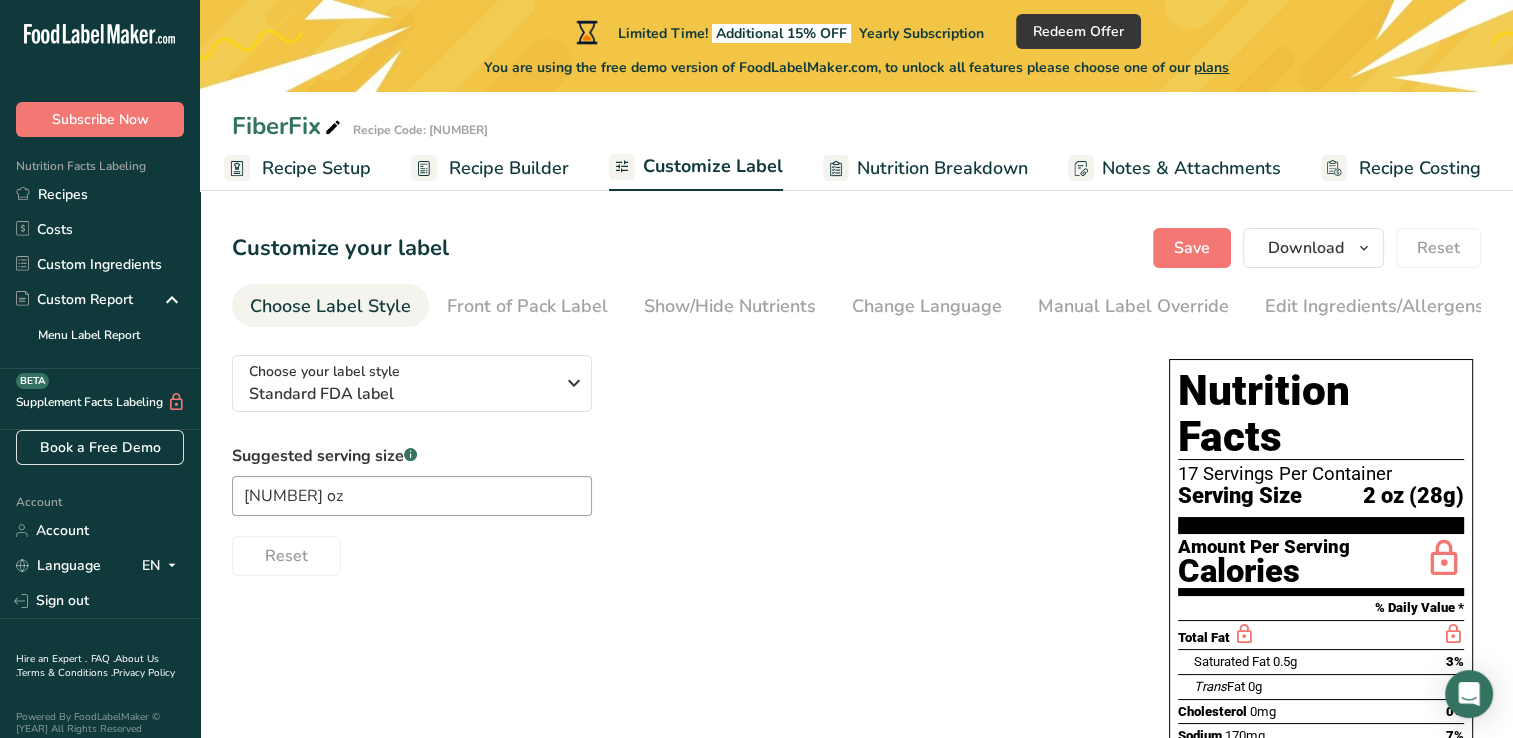 click on "Suggested serving size
.a-a{fill:#347362;}.b-a{fill:#fff;}           2 oz
Reset" at bounding box center (680, 510) 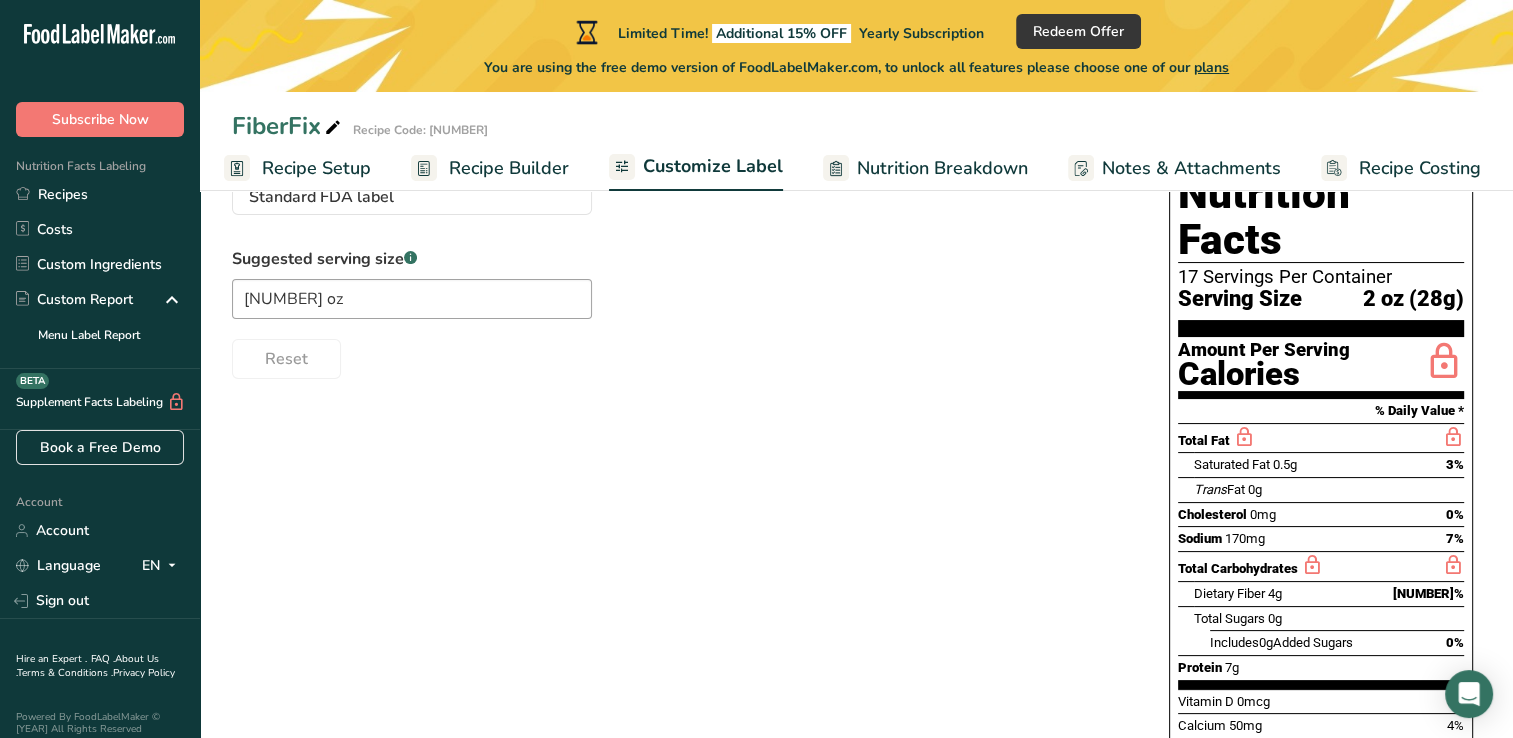 scroll, scrollTop: 200, scrollLeft: 0, axis: vertical 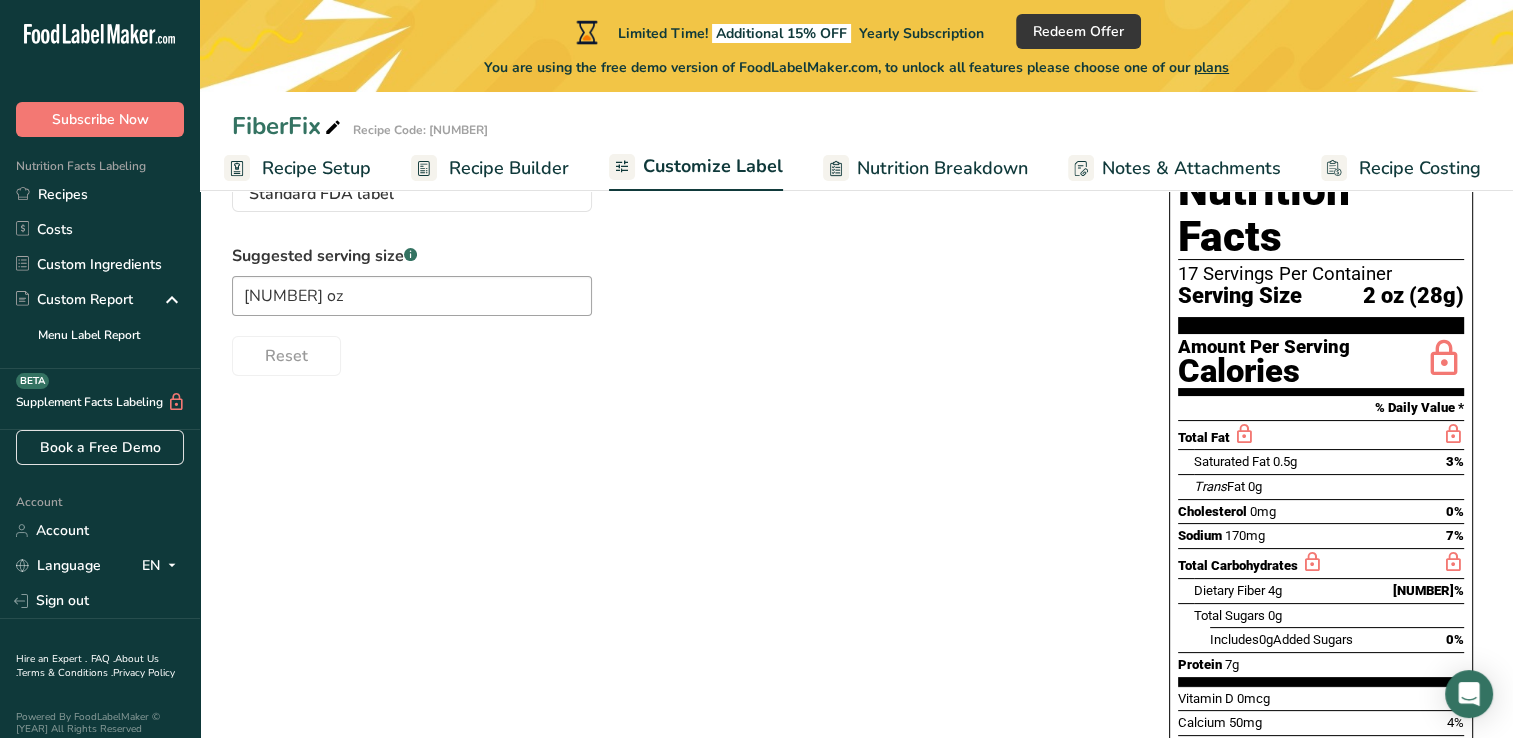 click on "Choose your label style
Standard FDA label
USA (FDA)
Standard FDA label
Tabular FDA label
Linear FDA label
Simplified FDA label
Dual Column FDA label (Per Serving/Per Container)
Dual Column FDA label (As Sold/As Prepared)
Aggregate Standard FDA label
Standard FDA label with Micronutrients listed side-by-side
UK (FSA)
UK Mandatory Label "Back of Pack"
UK Traffic Light Label  "Front of Pack"
Canadian (CFIA)
Canadian Standard label
Canadian Dual Column label" at bounding box center (856, 554) 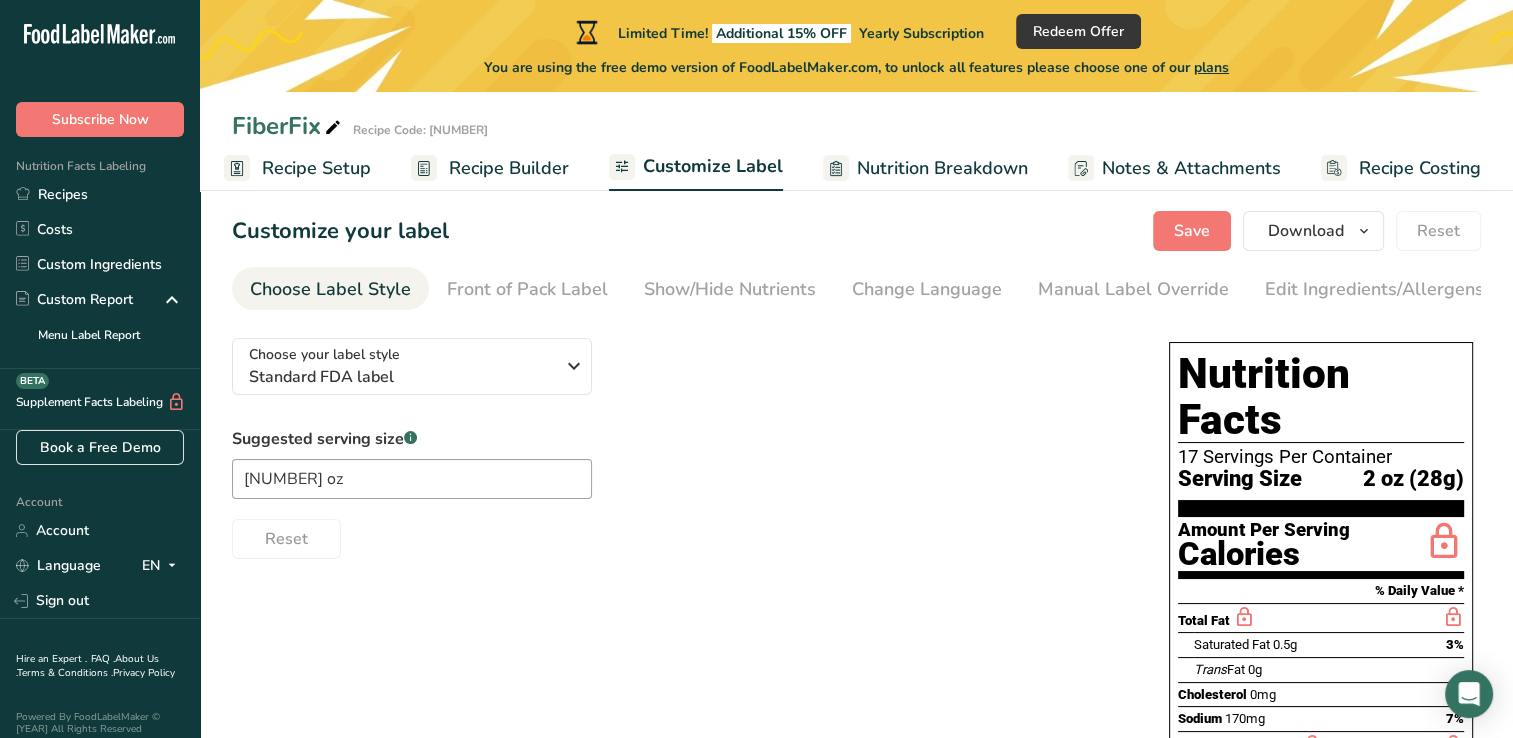 scroll, scrollTop: 15, scrollLeft: 0, axis: vertical 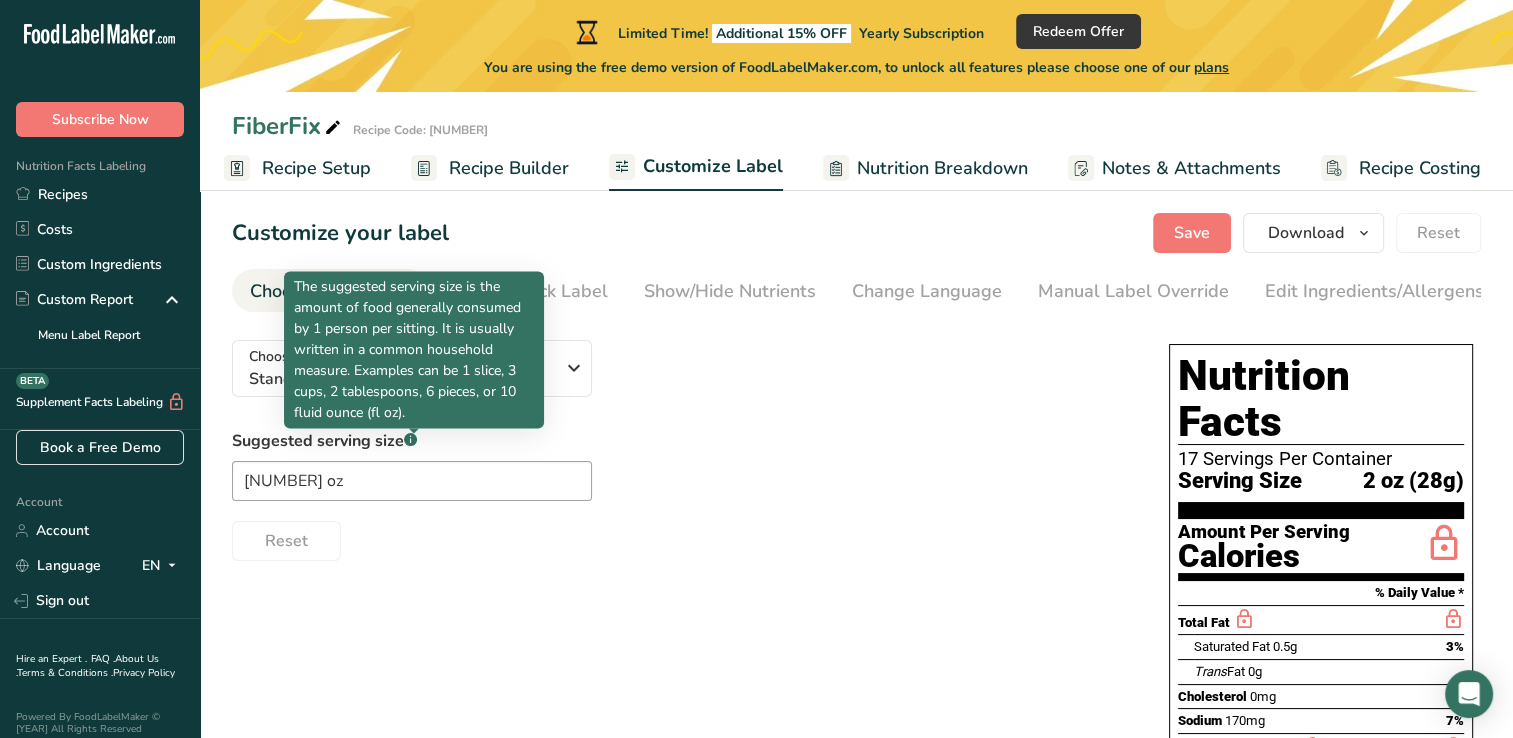 click 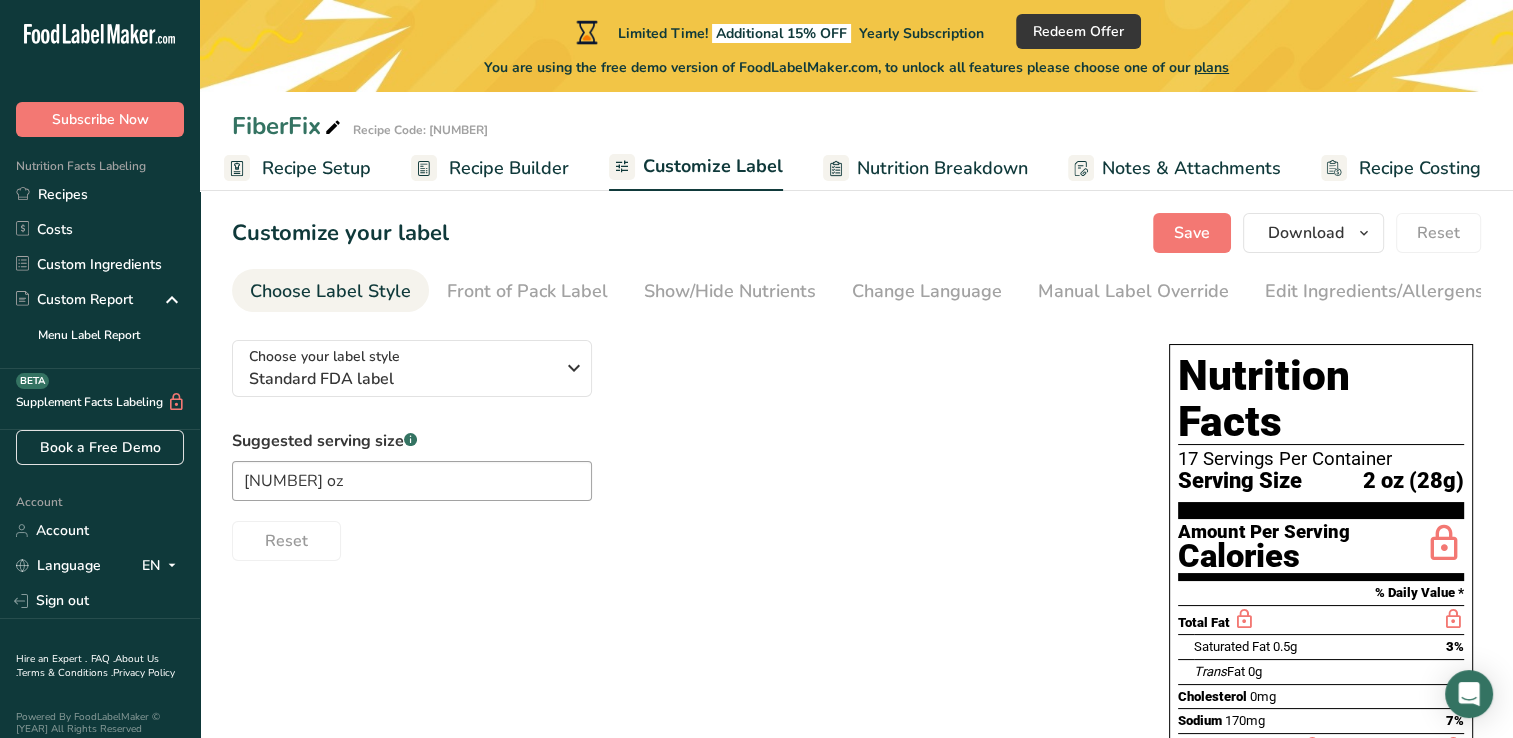 click 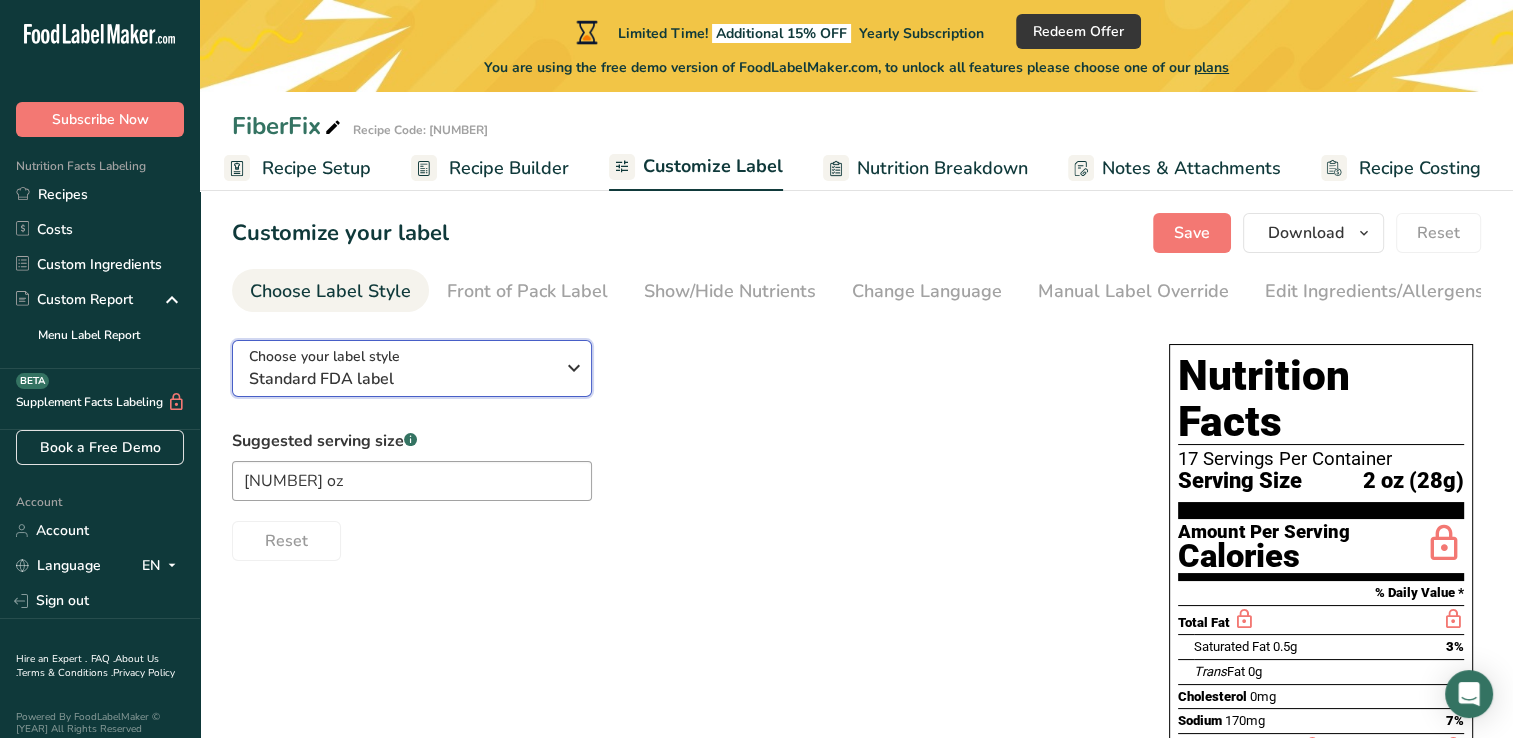 click at bounding box center (574, 368) 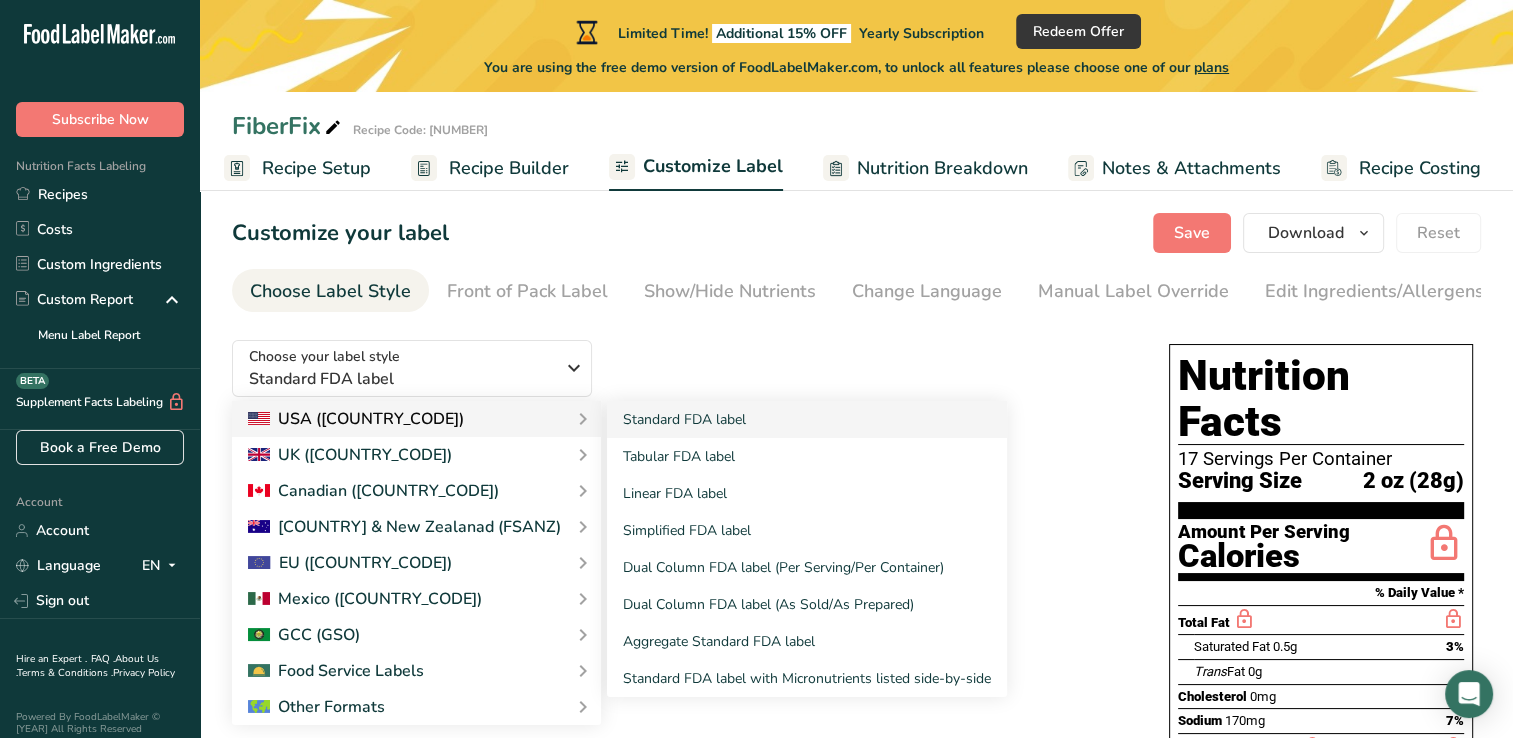 click on "USA ([COUNTRY_CODE])" at bounding box center (356, 419) 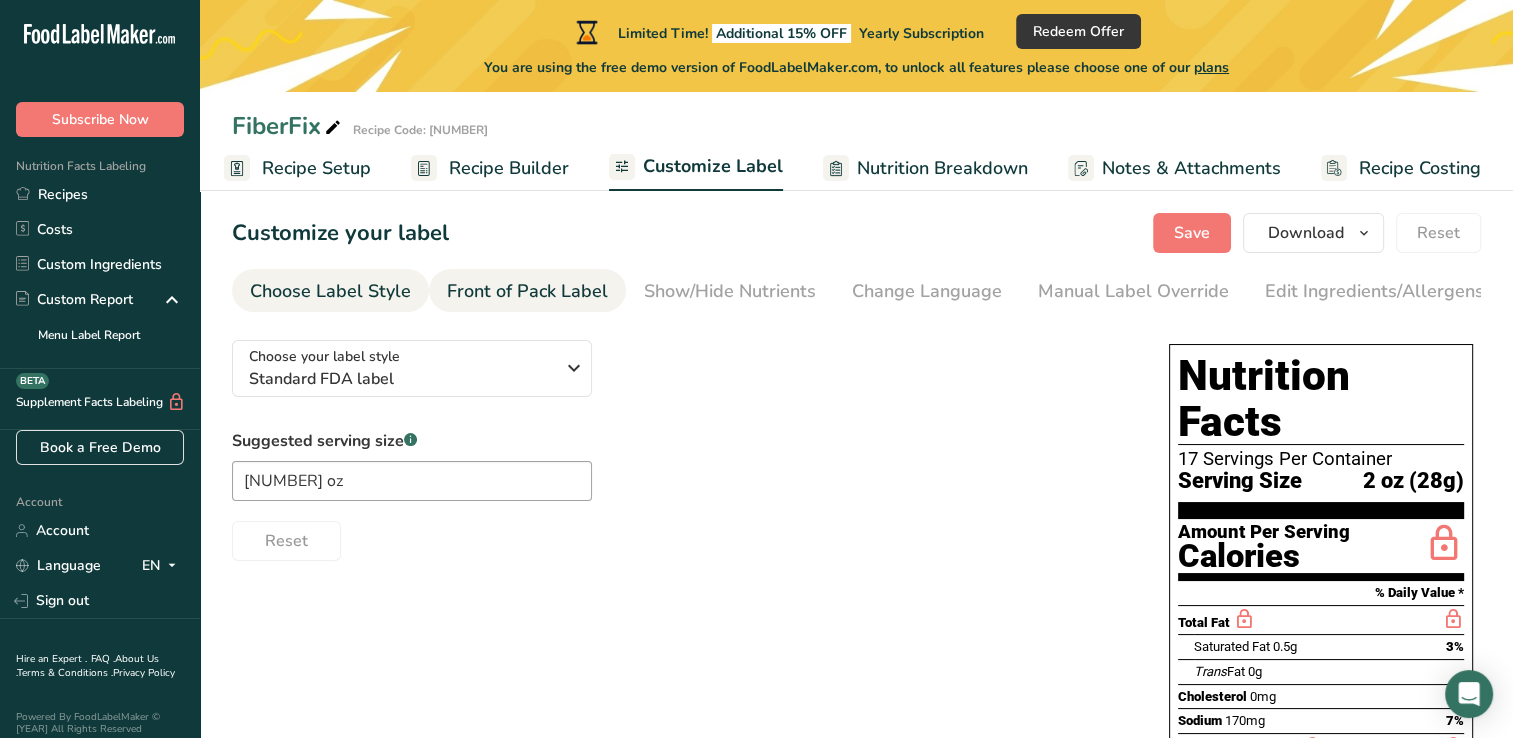 click on "Front of Pack Label" at bounding box center [527, 291] 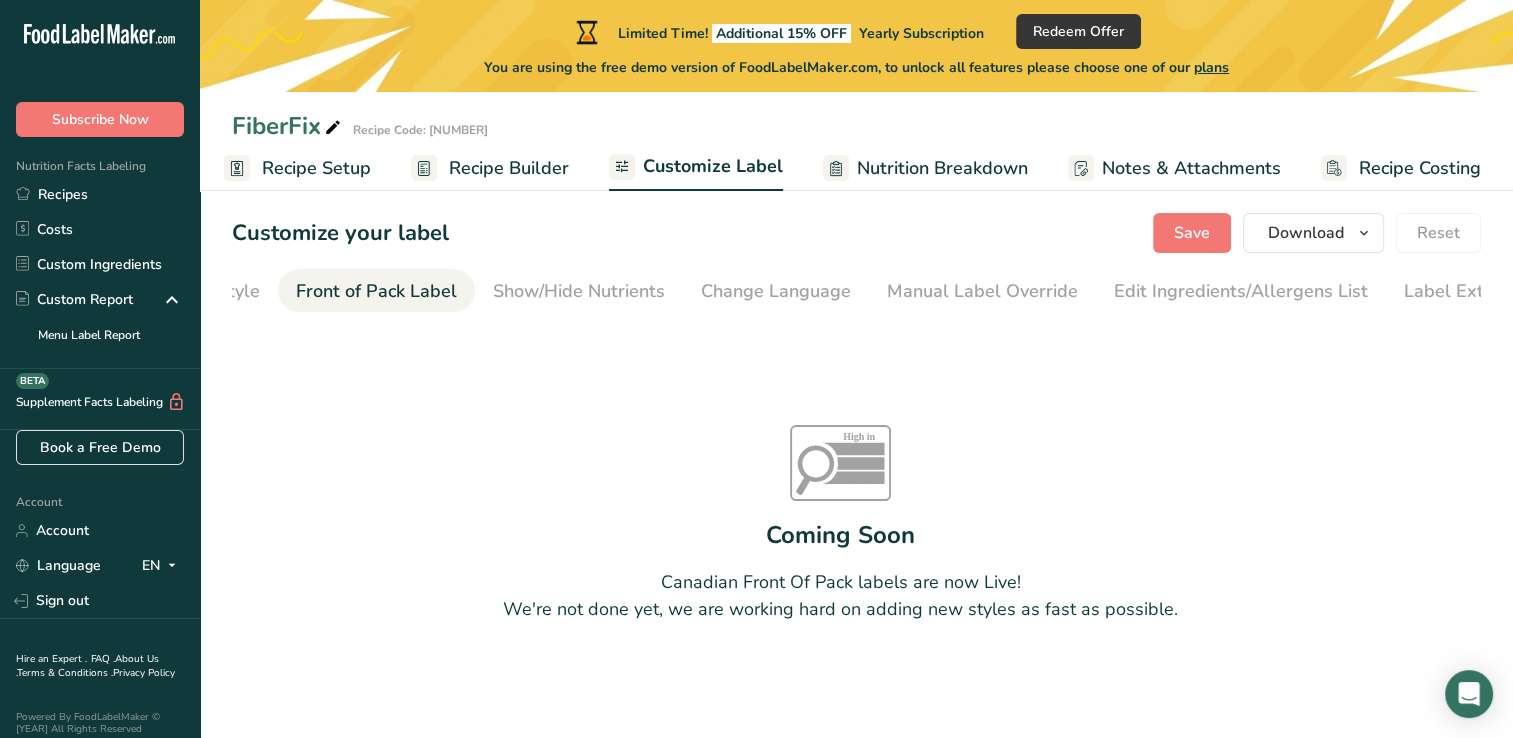 scroll, scrollTop: 0, scrollLeft: 194, axis: horizontal 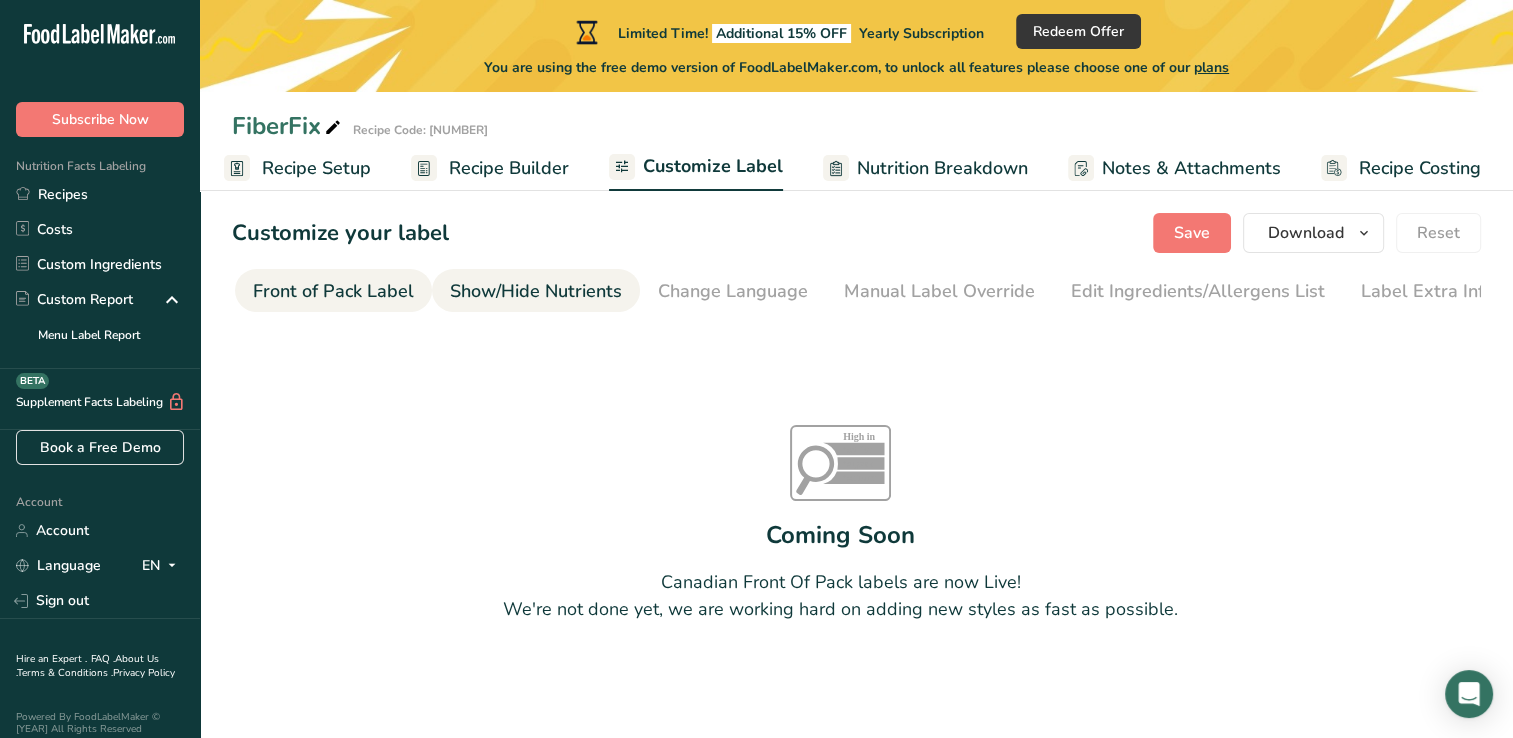 click on "Show/Hide Nutrients" at bounding box center [536, 291] 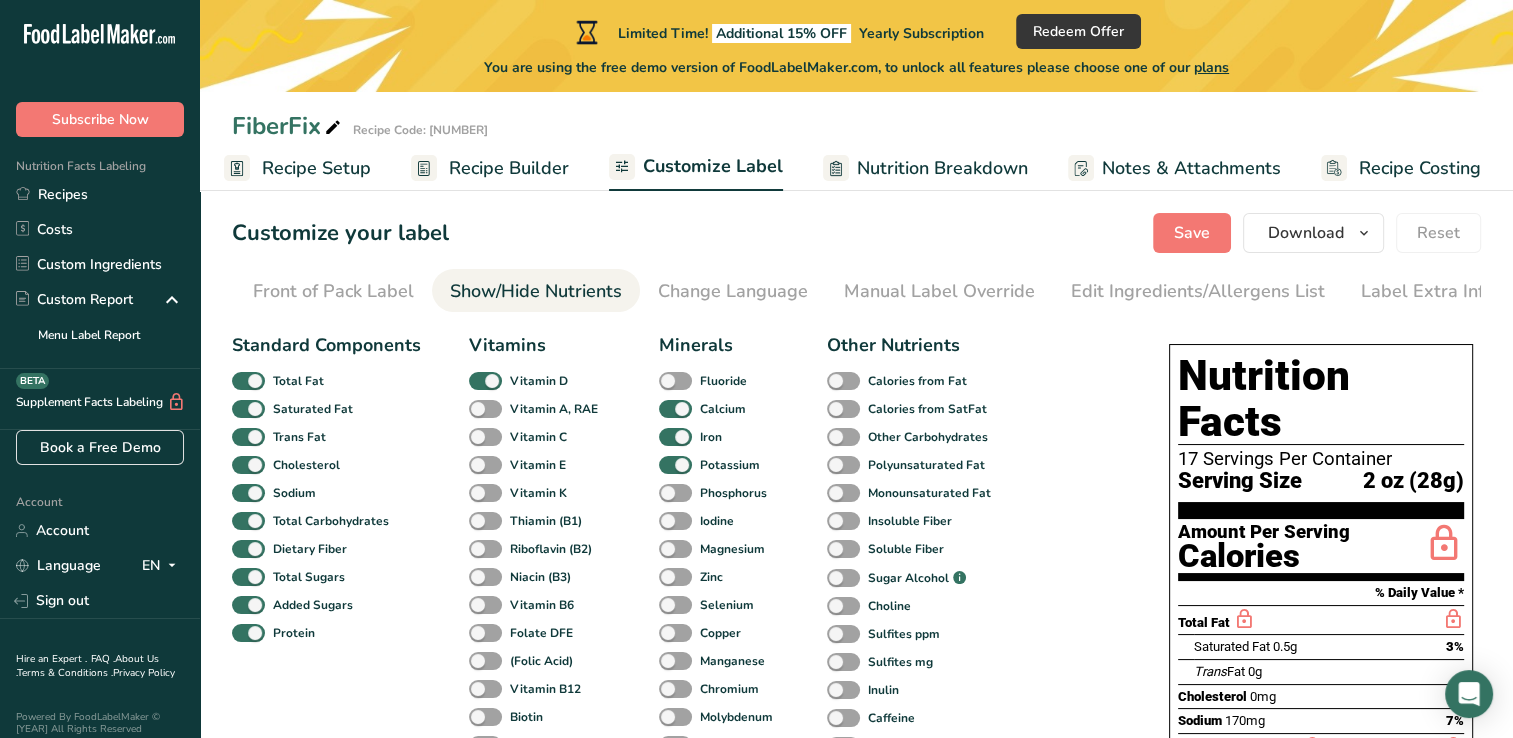 scroll, scrollTop: 0, scrollLeft: 204, axis: horizontal 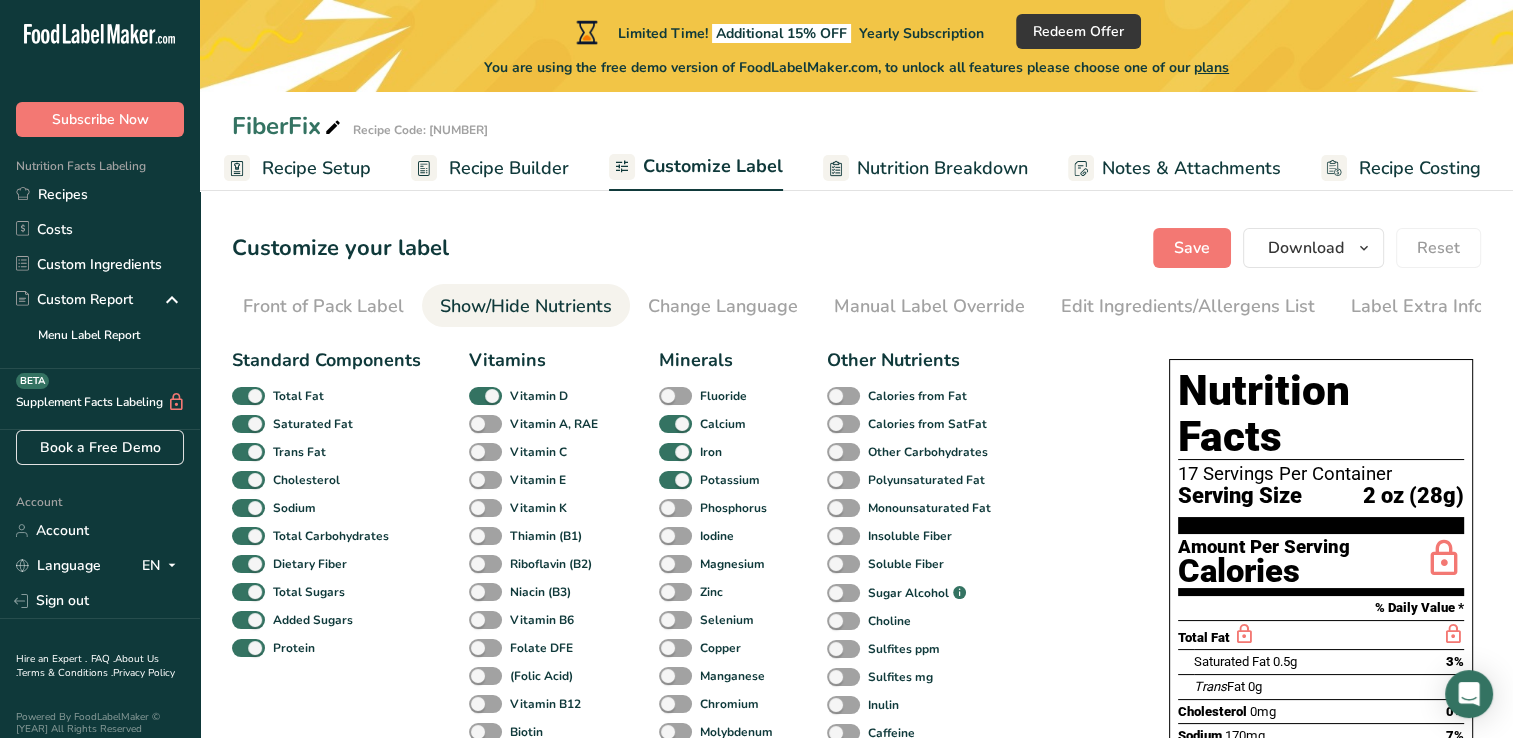 click on "Recipe Setup" at bounding box center (316, 168) 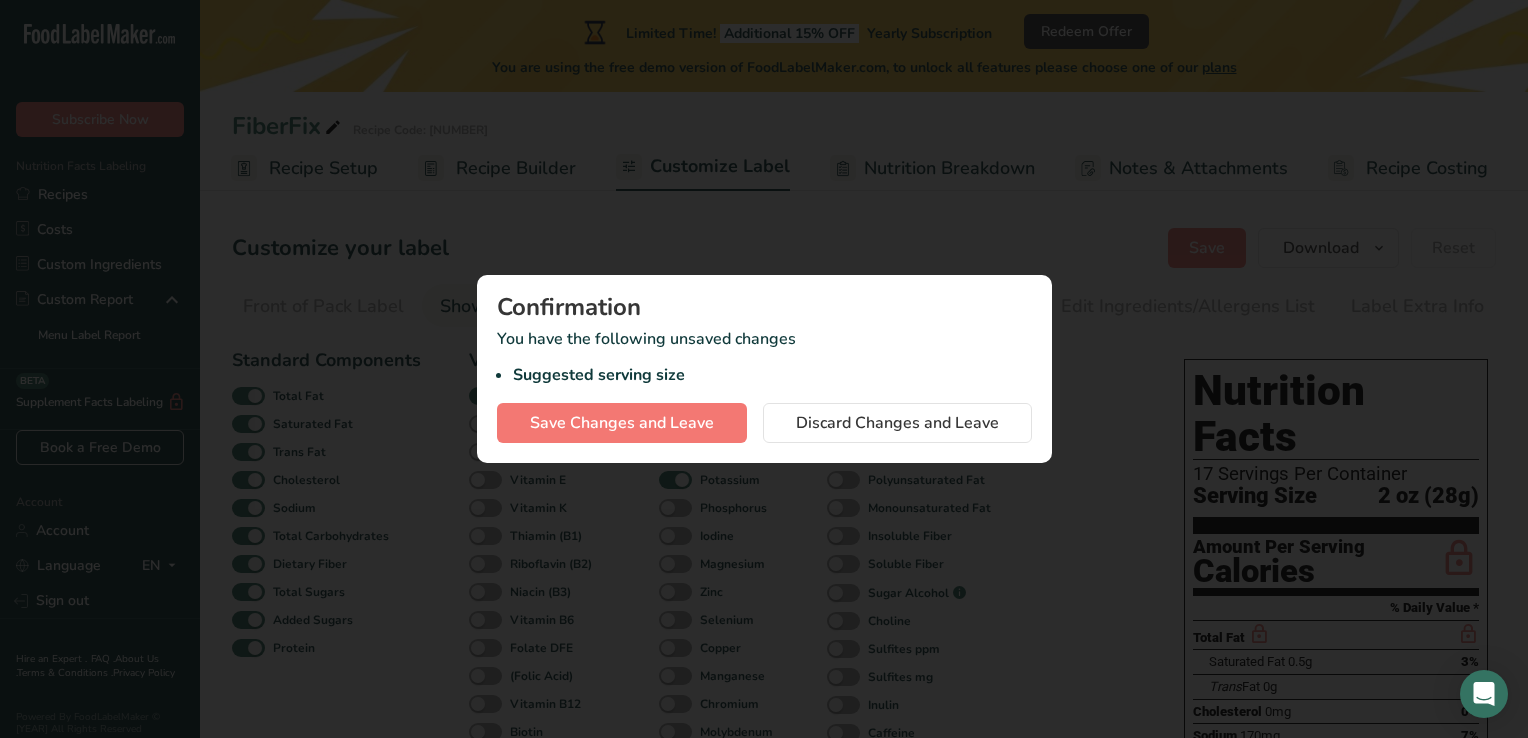 scroll, scrollTop: 0, scrollLeft: 188, axis: horizontal 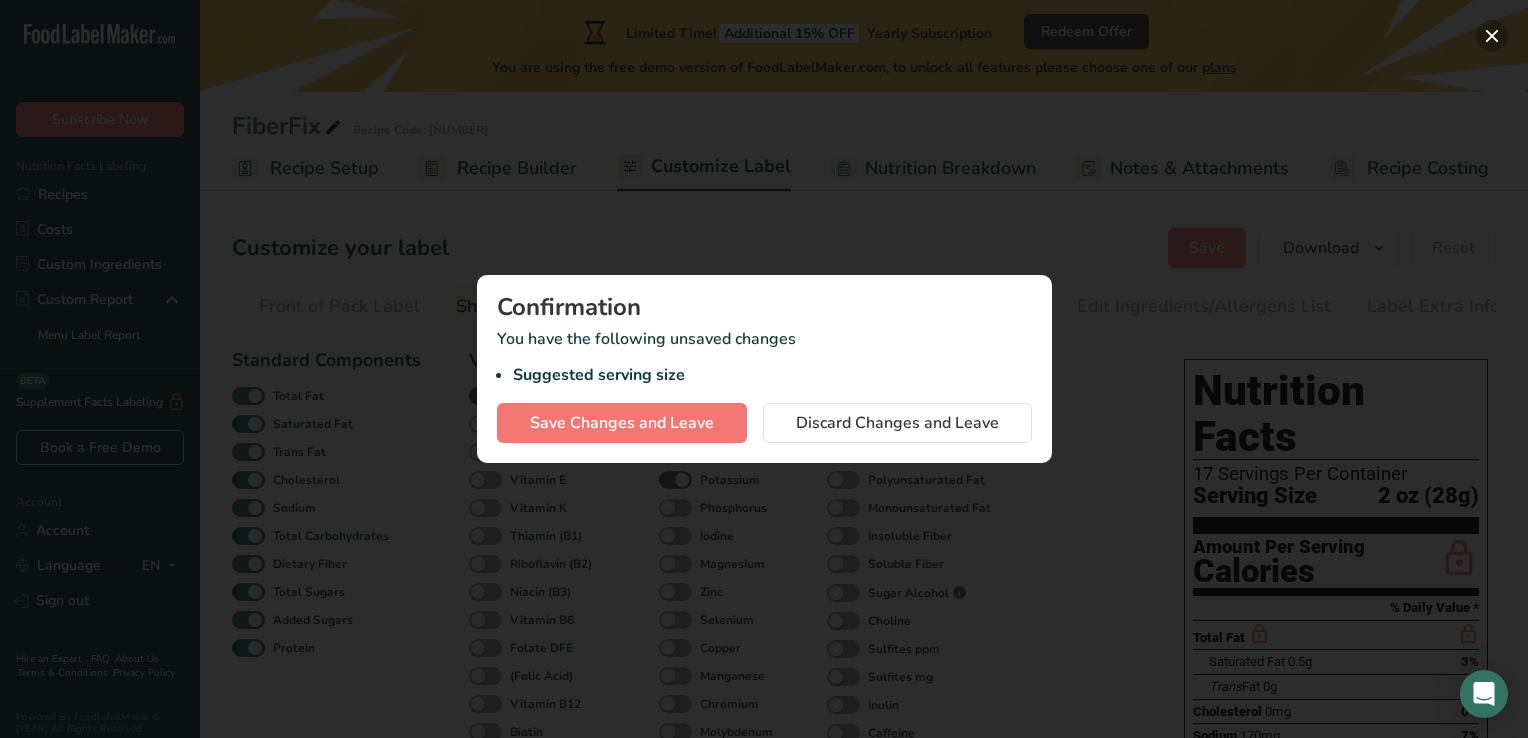 click at bounding box center (1492, 36) 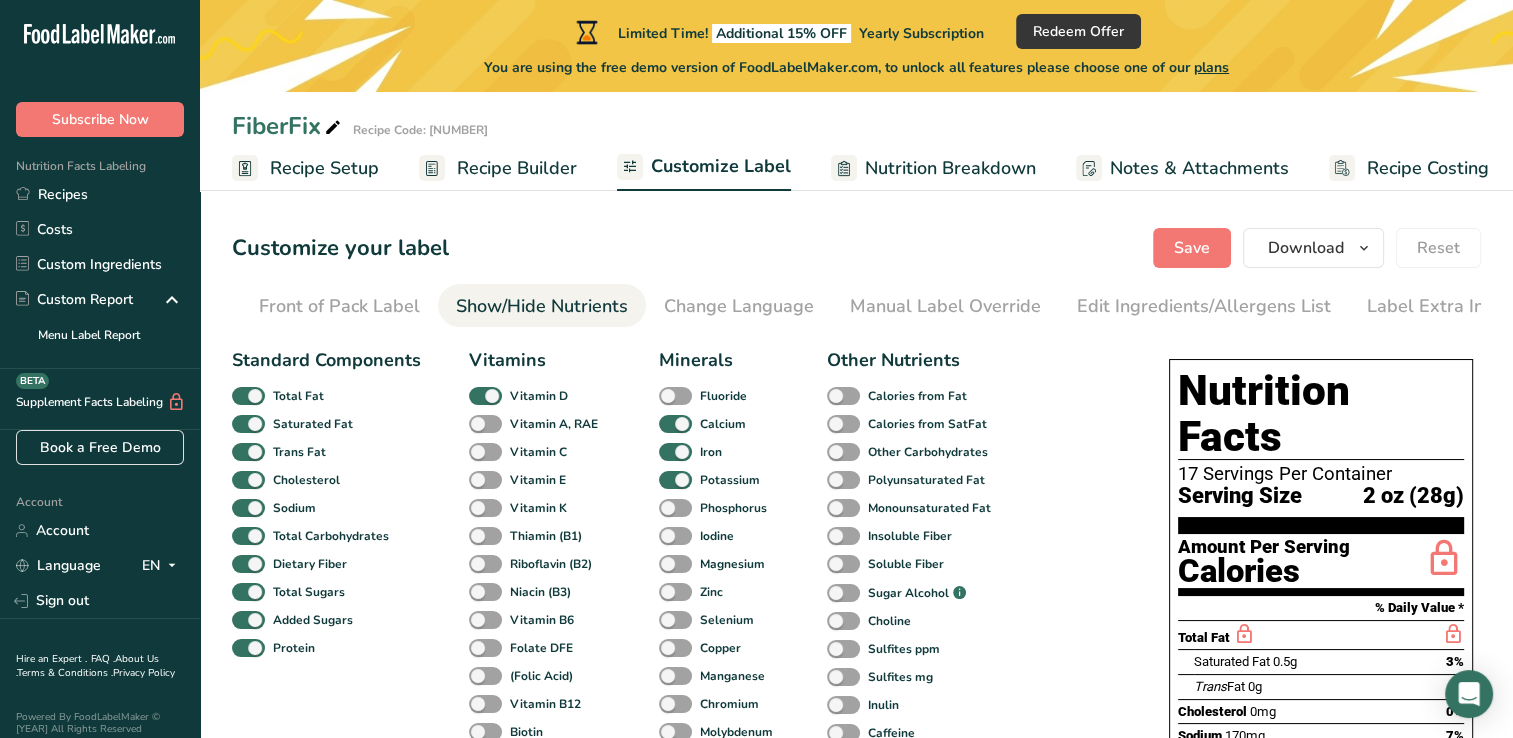 click on "Recipe Builder" at bounding box center [517, 168] 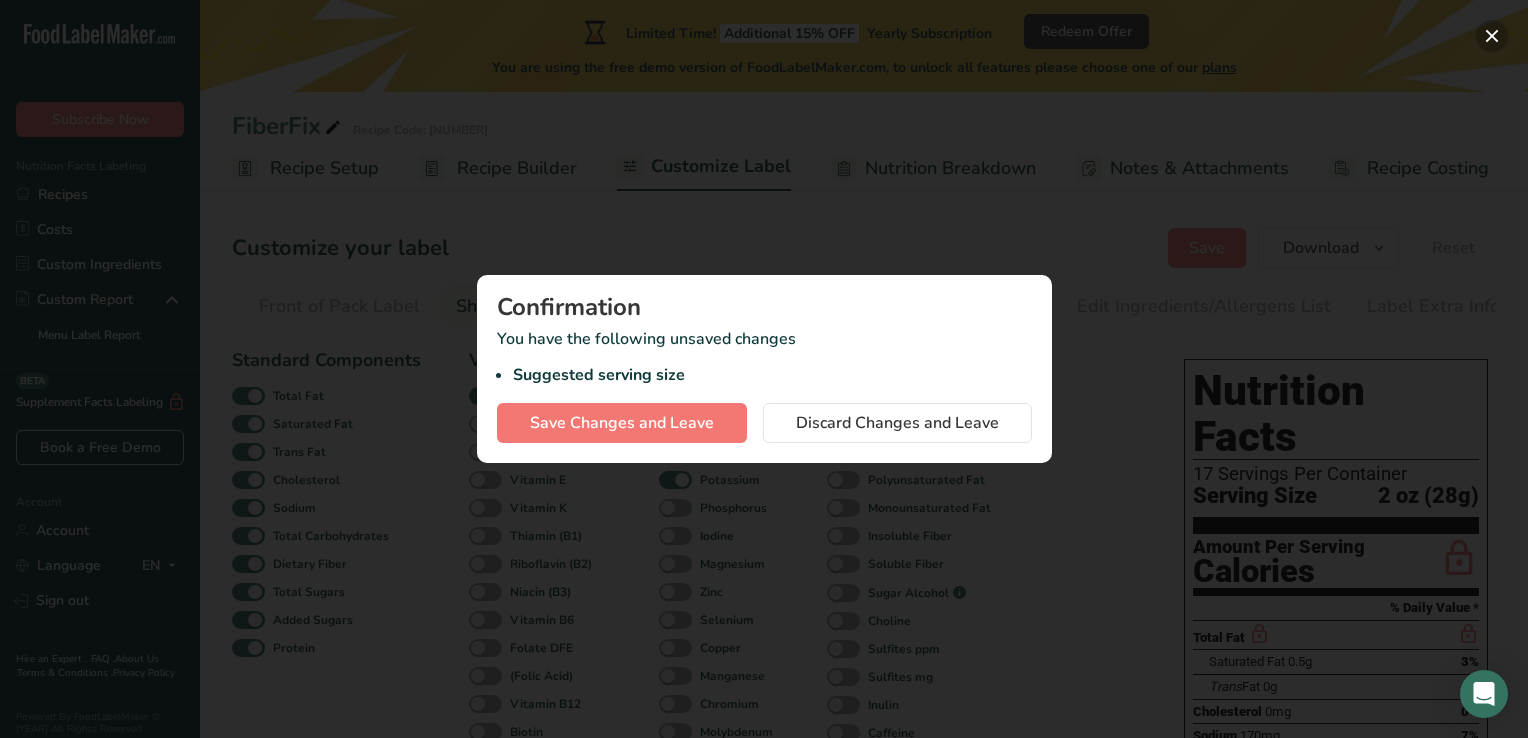 click at bounding box center [1492, 36] 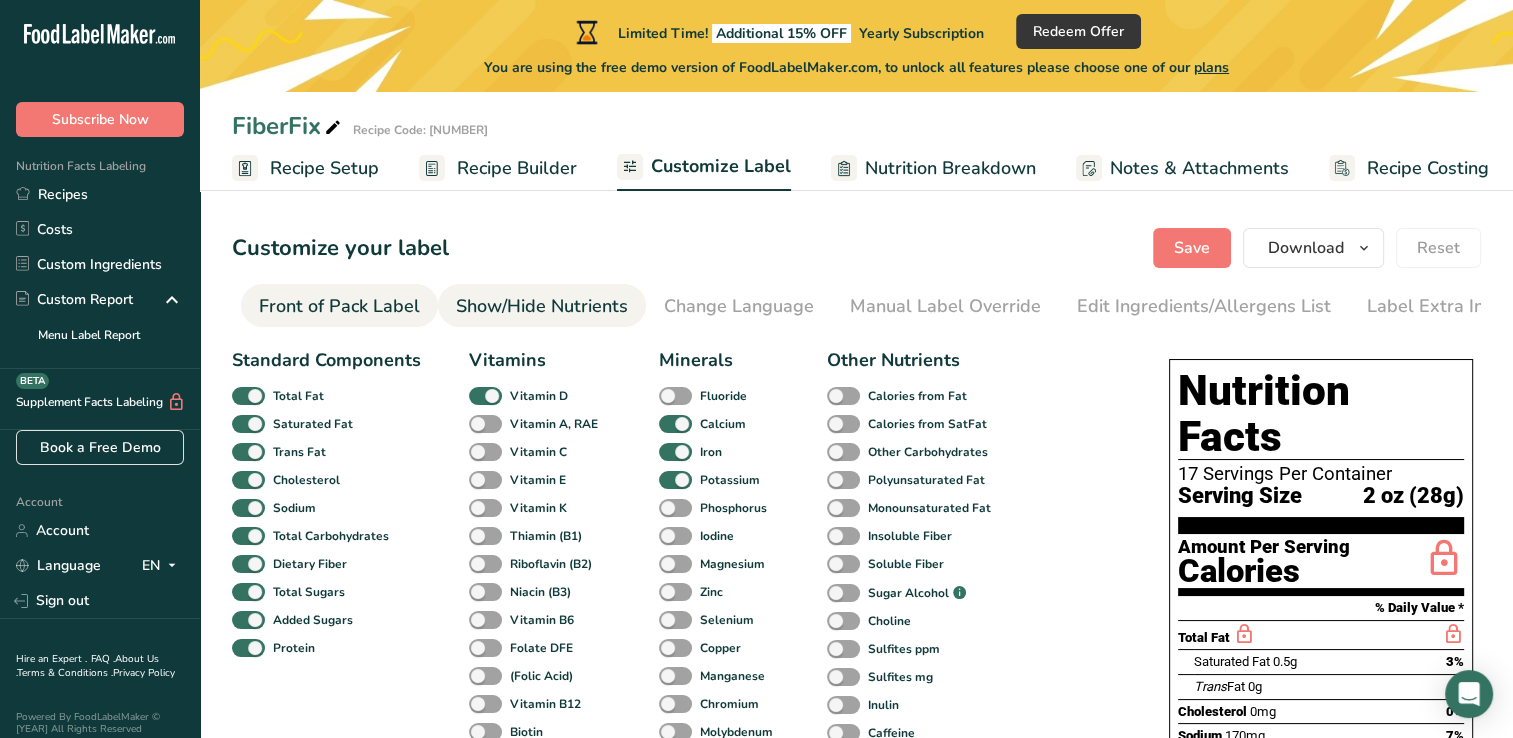 click on "Front of Pack Label" at bounding box center (339, 306) 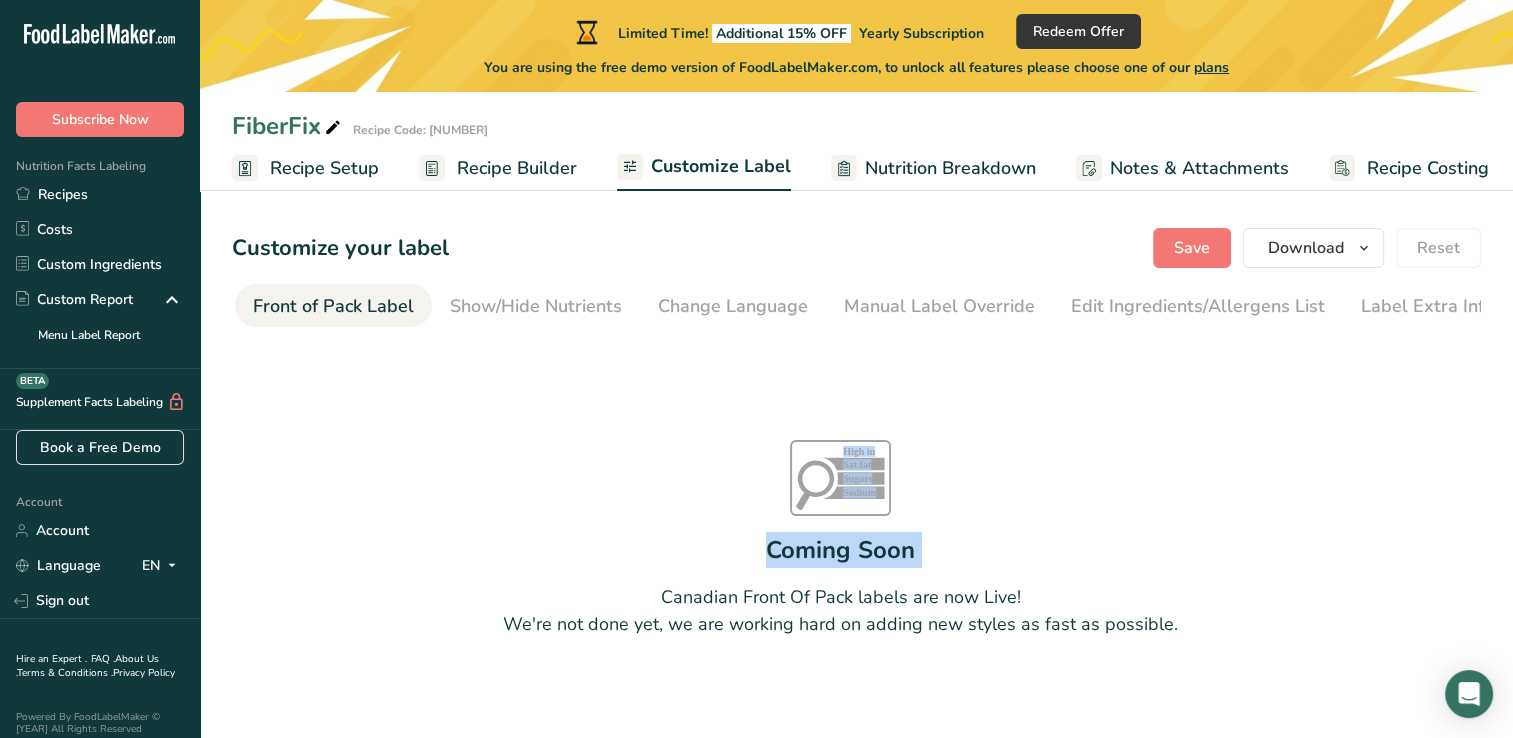 drag, startPoint x: 465, startPoint y: 333, endPoint x: 374, endPoint y: 327, distance: 91.197586 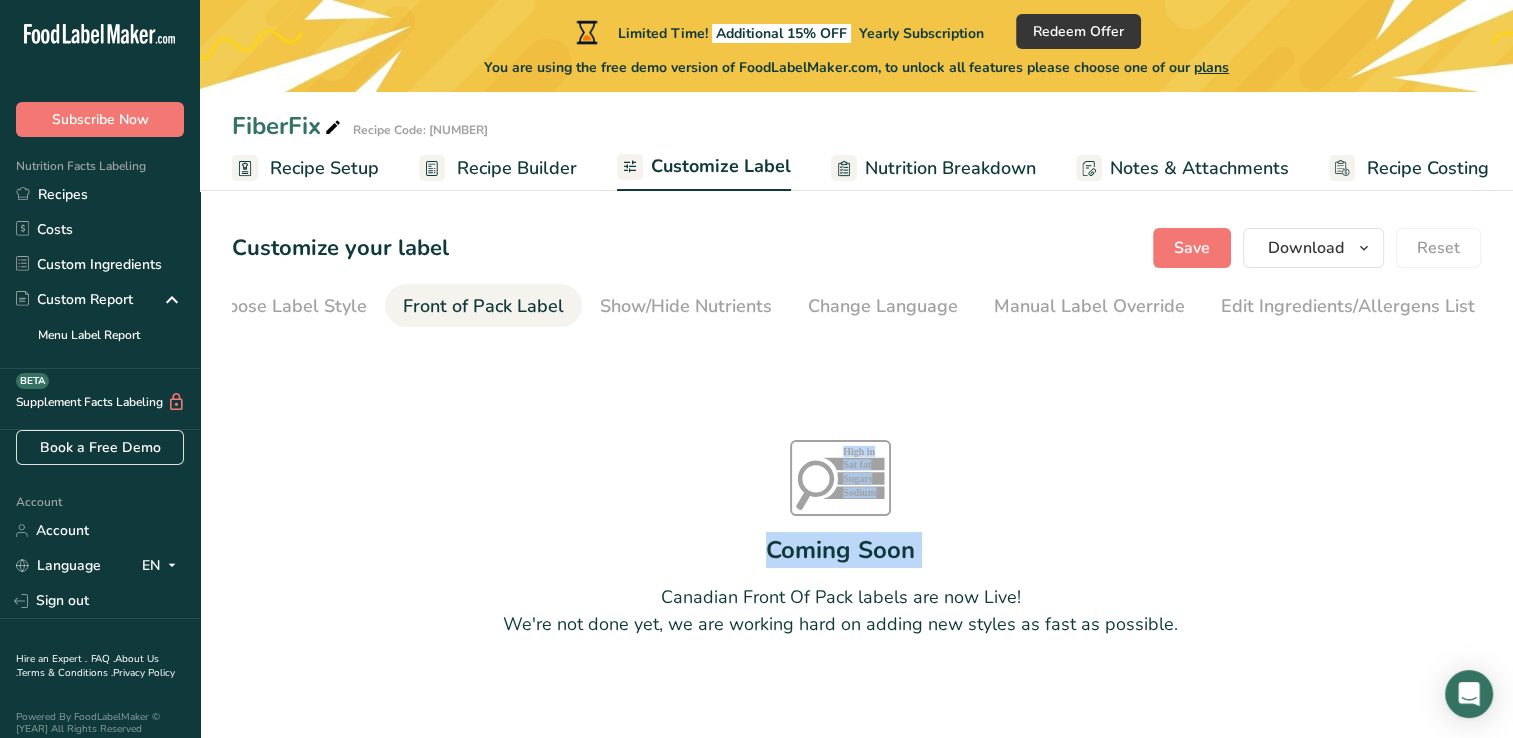 scroll, scrollTop: 0, scrollLeft: 0, axis: both 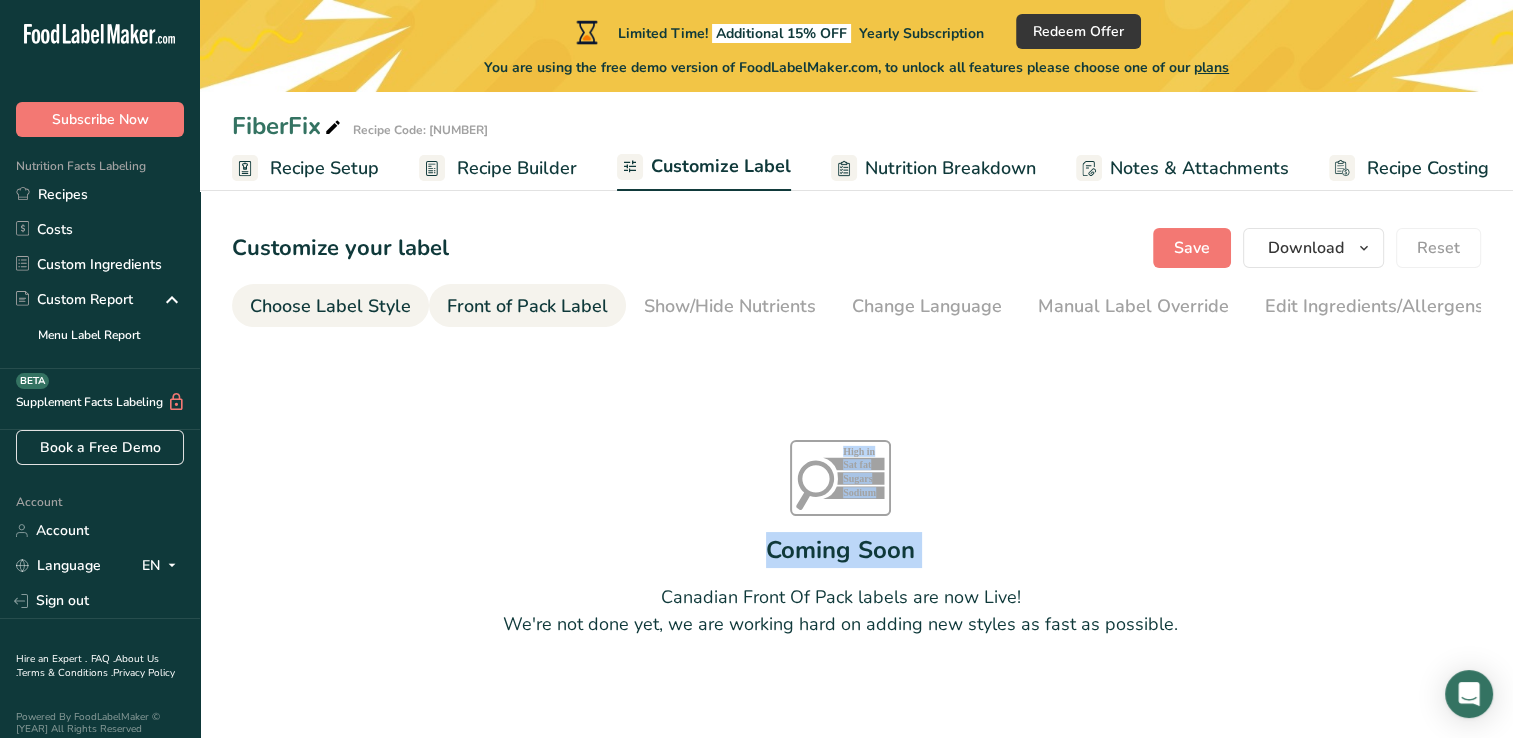 click on "Choose Label Style" at bounding box center (330, 306) 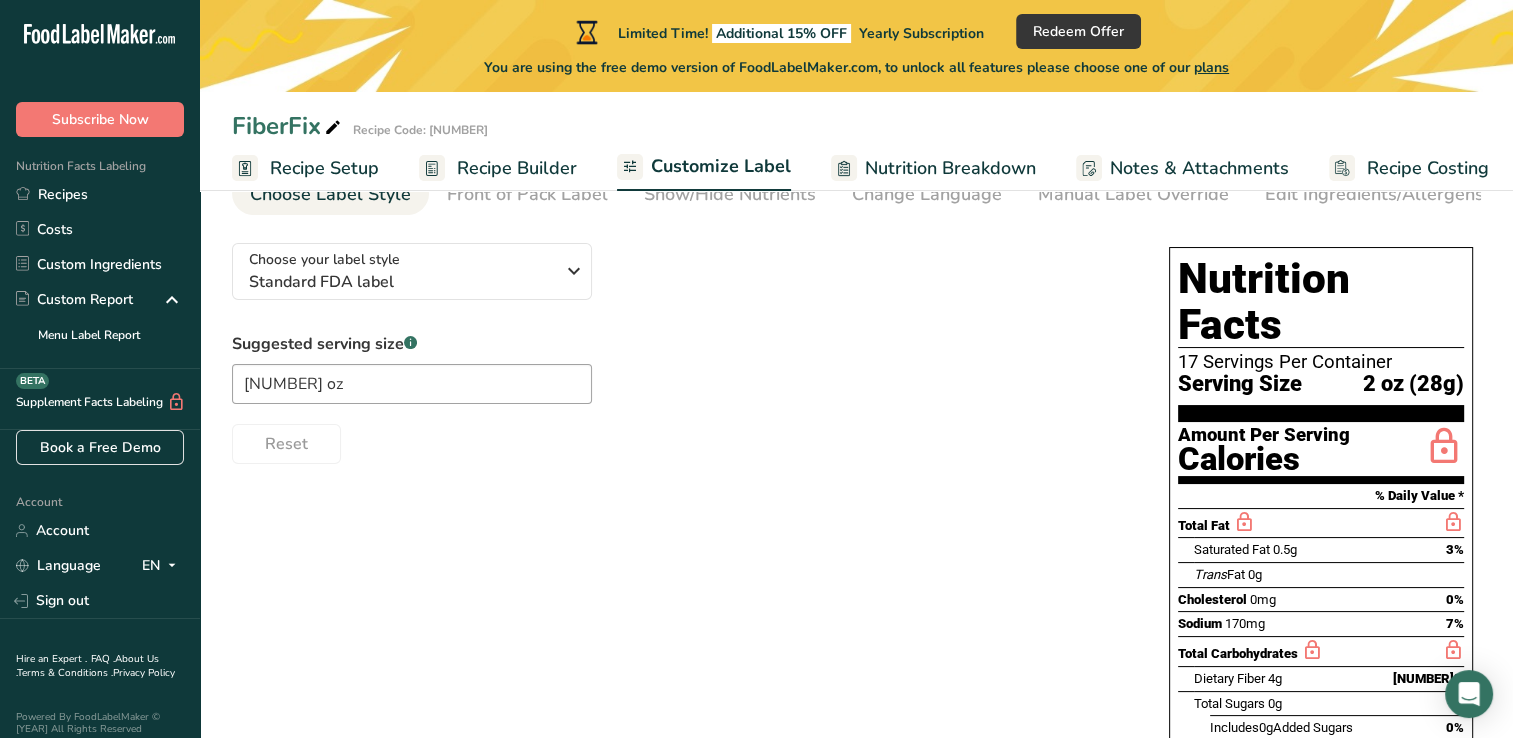 scroll, scrollTop: 115, scrollLeft: 0, axis: vertical 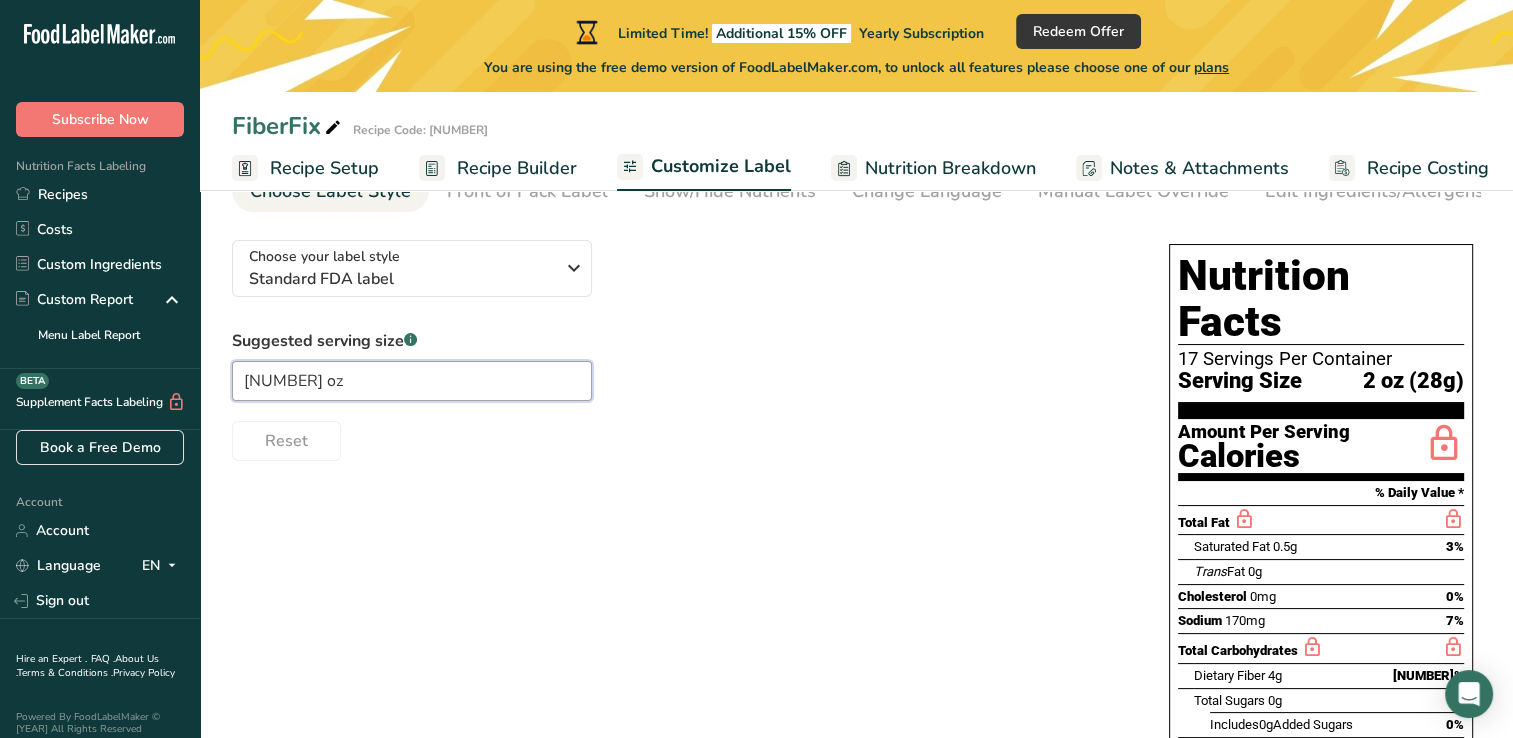 drag, startPoint x: 276, startPoint y: 386, endPoint x: 227, endPoint y: 383, distance: 49.09175 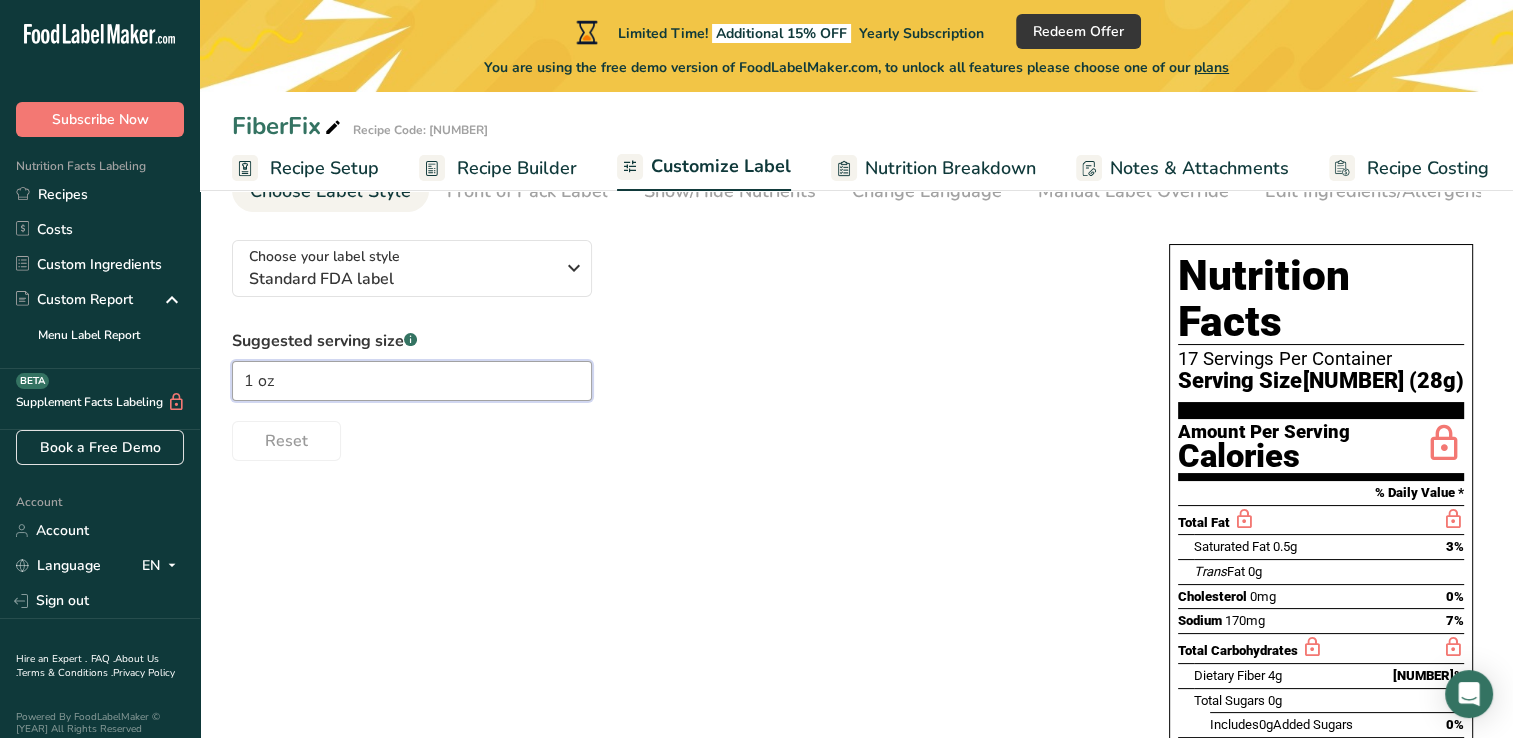 type on "1 oz" 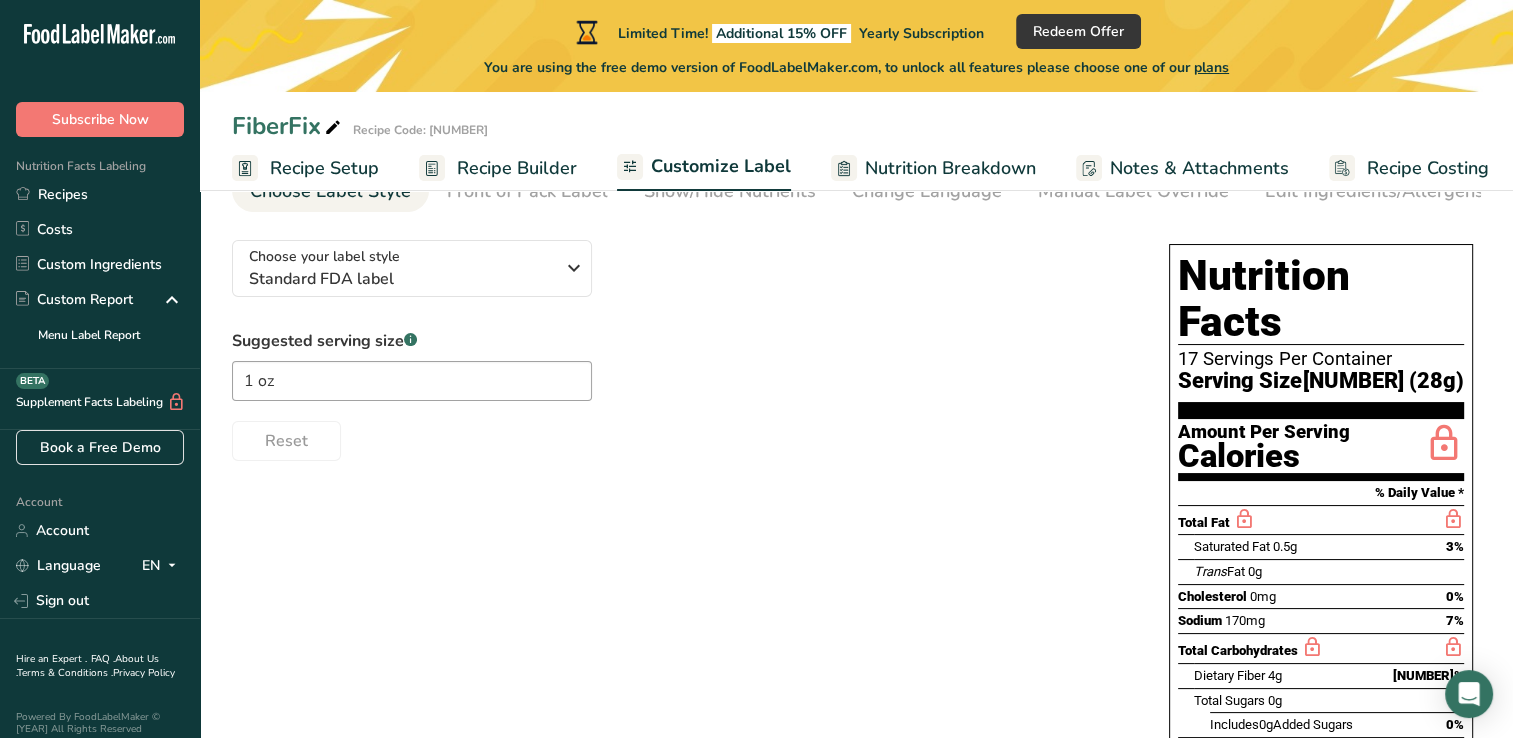 click on "Choose your label style
Standard FDA label
USA (FDA)
Standard FDA label
Tabular FDA label
Linear FDA label
Simplified FDA label
Dual Column FDA label (Per Serving/Per Container)
Dual Column FDA label (As Sold/As Prepared)
Aggregate Standard FDA label
Standard FDA label with Micronutrients listed side-by-side
UK (FSA)
UK Mandatory Label "Back of Pack"
UK Traffic Light Label  "Front of Pack"
Canadian (CFIA)
Canadian Standard label
Canadian Dual Column label" at bounding box center (856, 639) 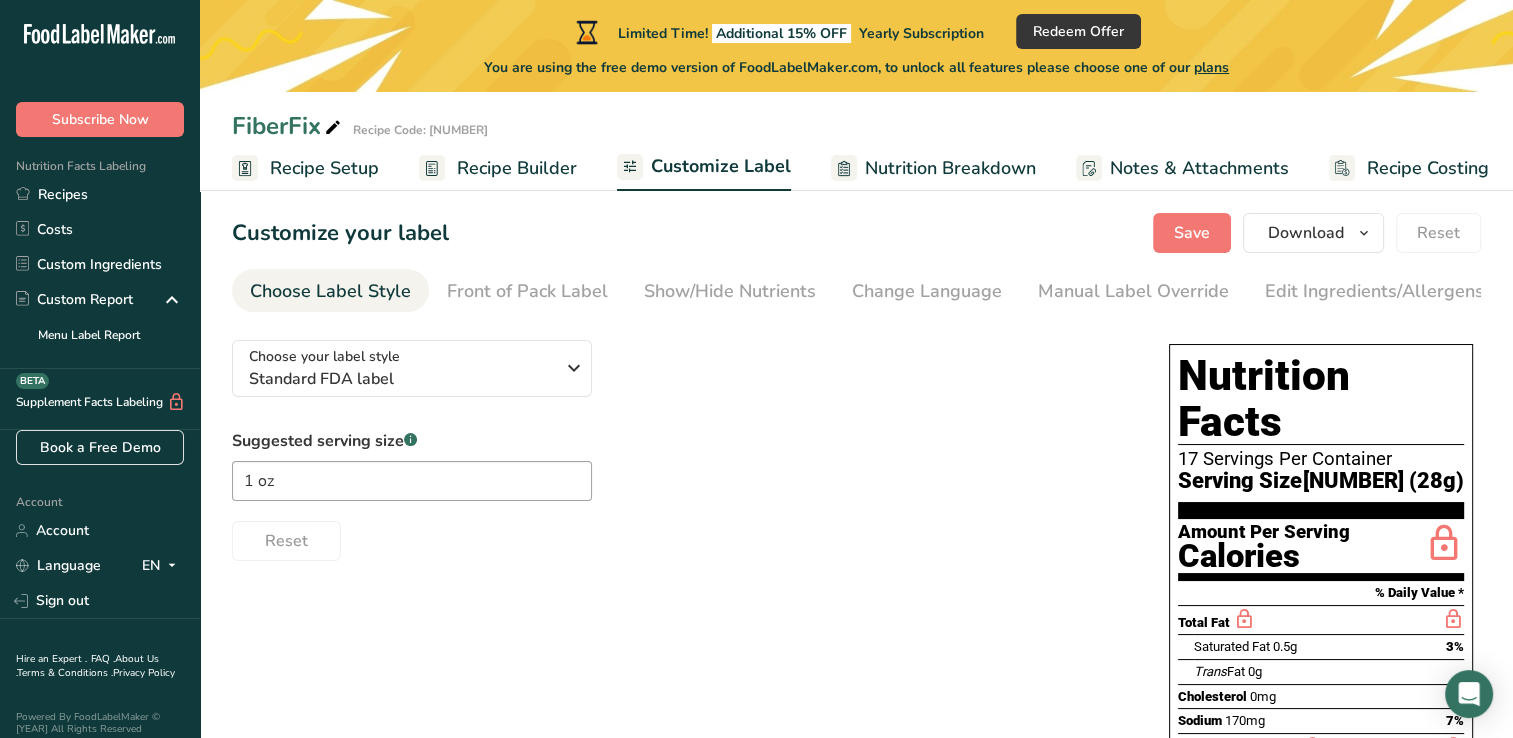 scroll, scrollTop: 0, scrollLeft: 0, axis: both 